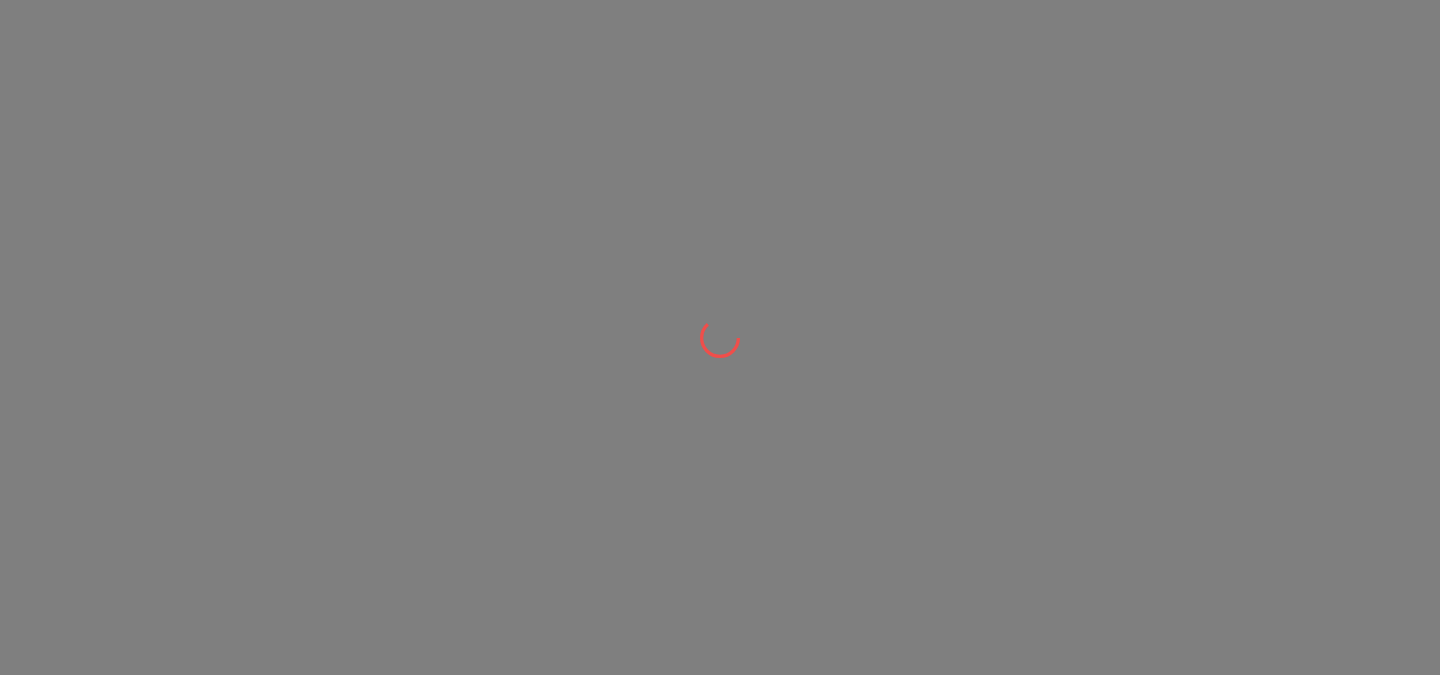 scroll, scrollTop: 0, scrollLeft: 0, axis: both 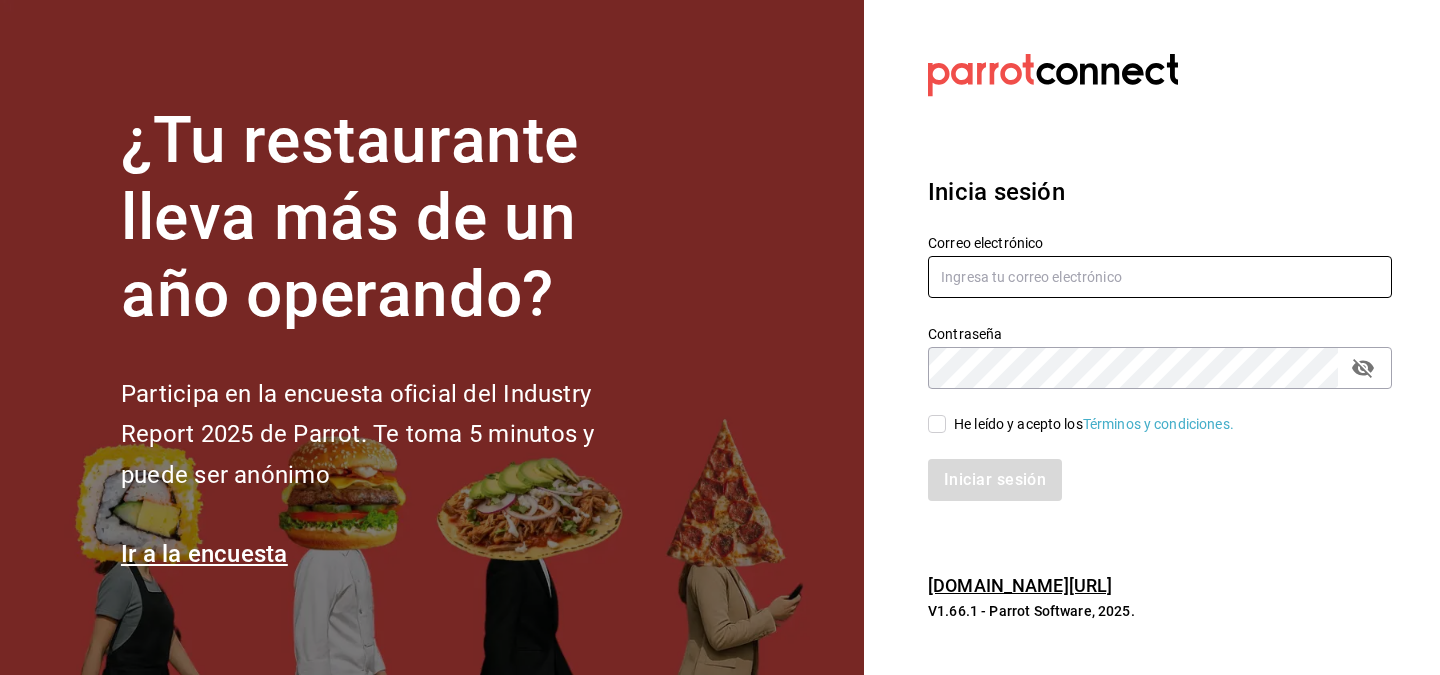 type on "[EMAIL_ADDRESS][DOMAIN_NAME]" 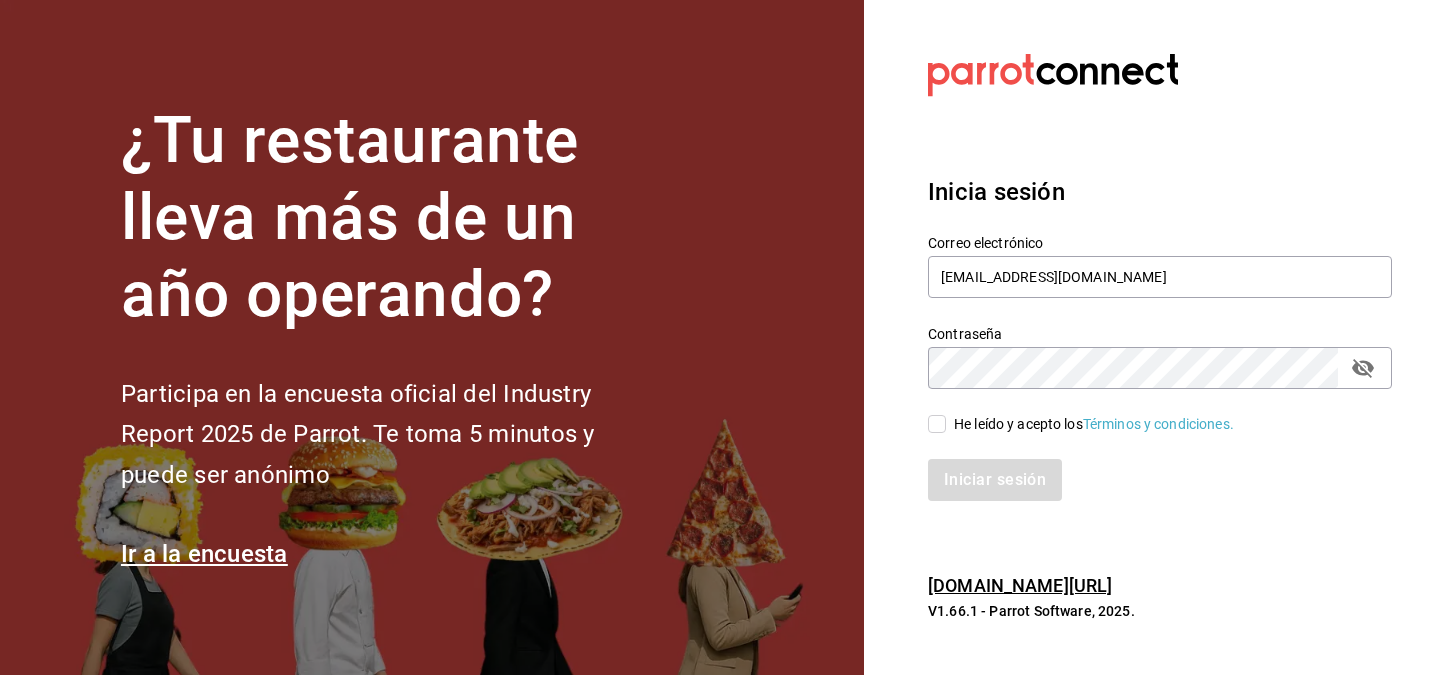 click on "He leído y acepto los  Términos y condiciones." at bounding box center (937, 424) 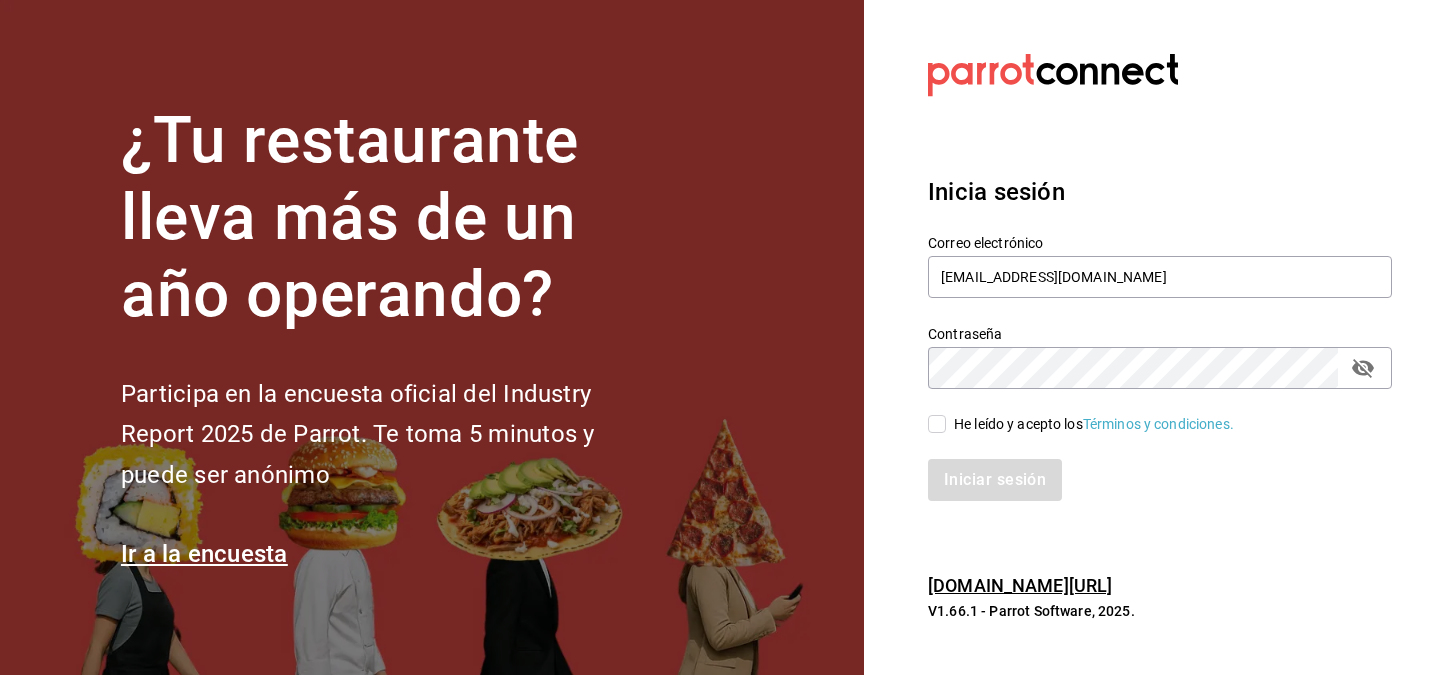 checkbox on "true" 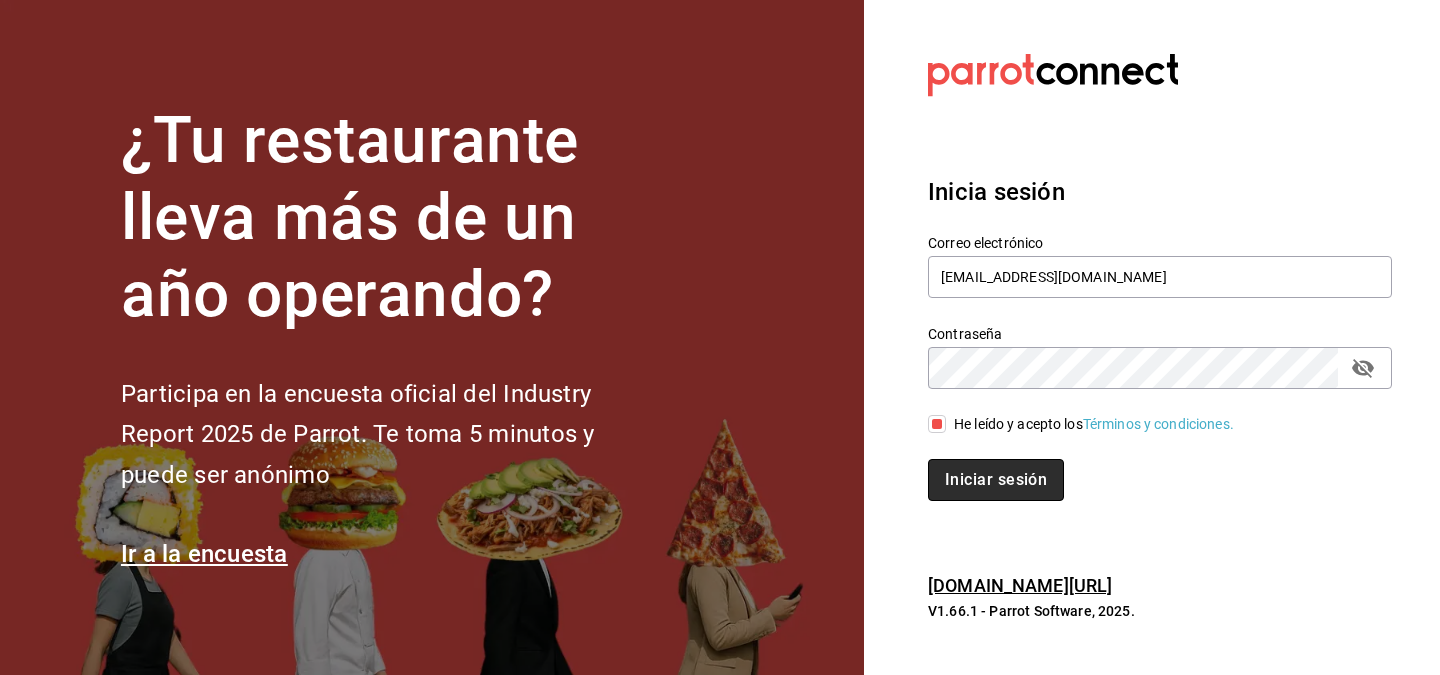 click on "Iniciar sesión" at bounding box center (996, 480) 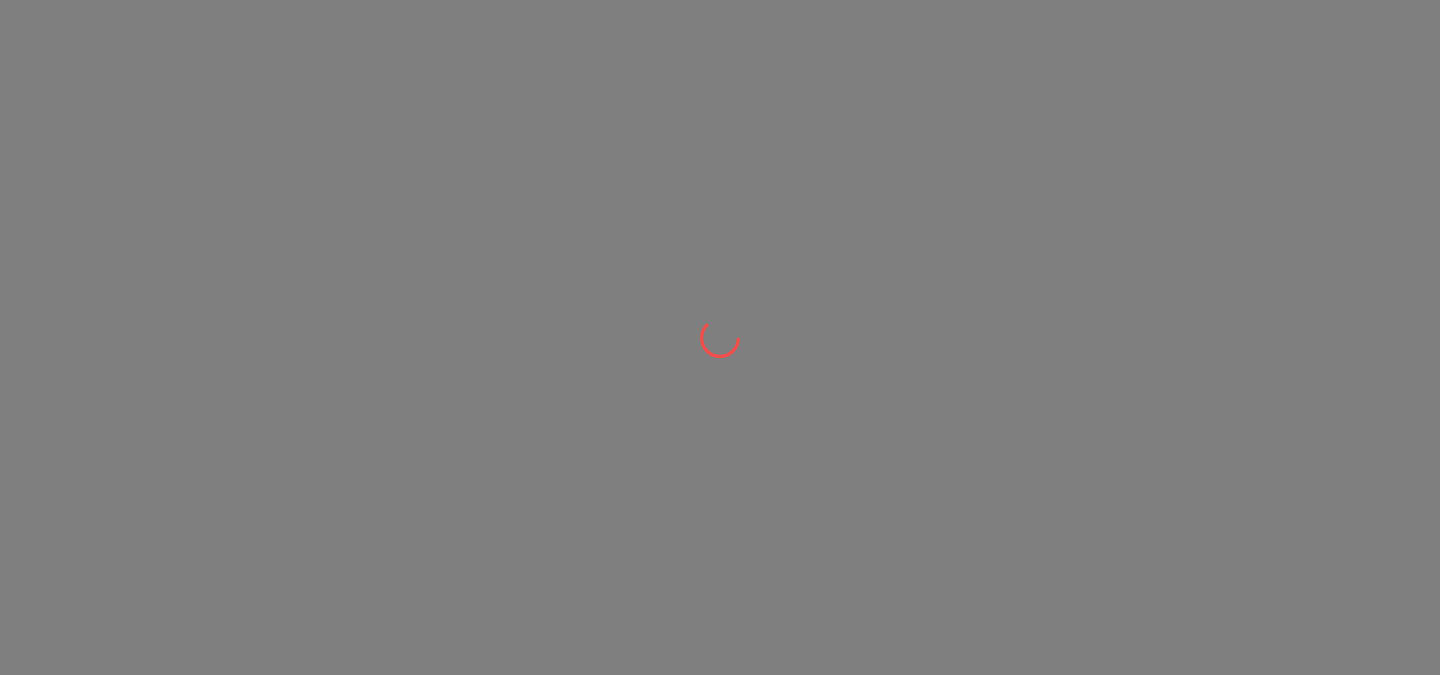 scroll, scrollTop: 0, scrollLeft: 0, axis: both 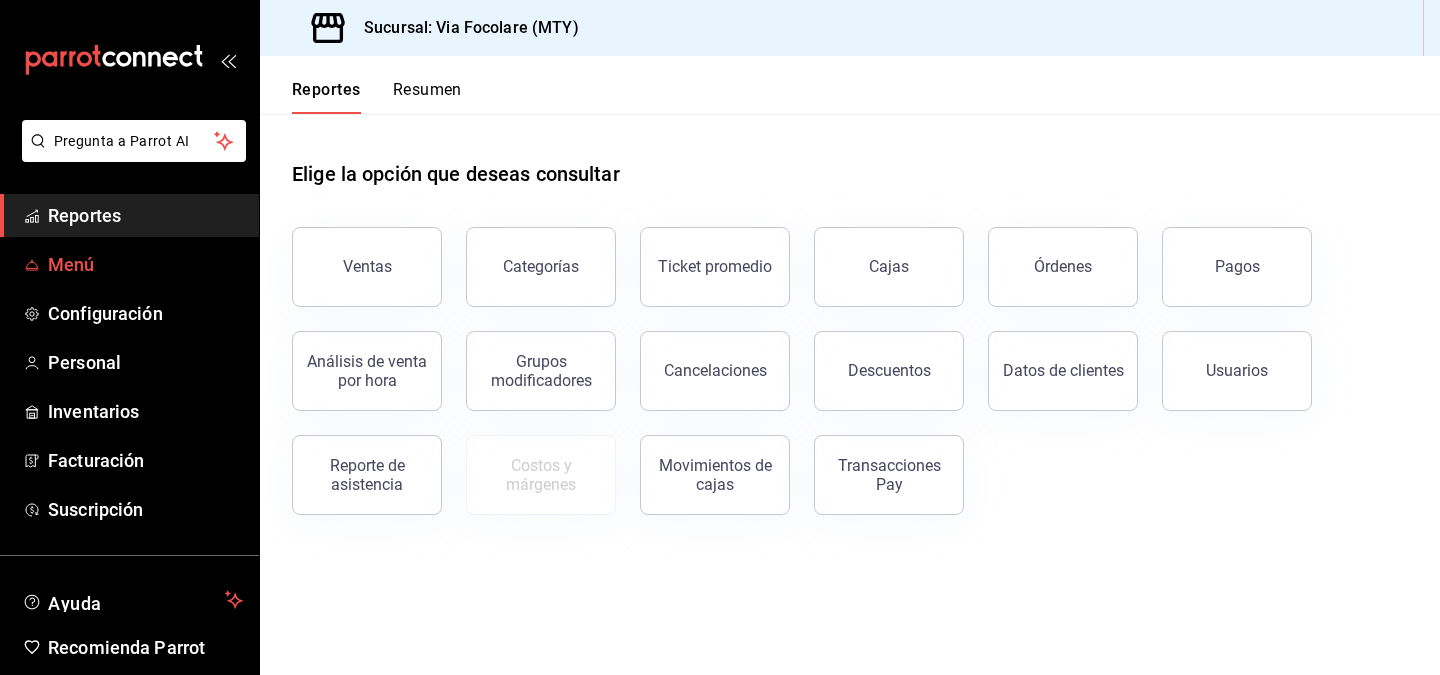 click on "Menú" at bounding box center (145, 264) 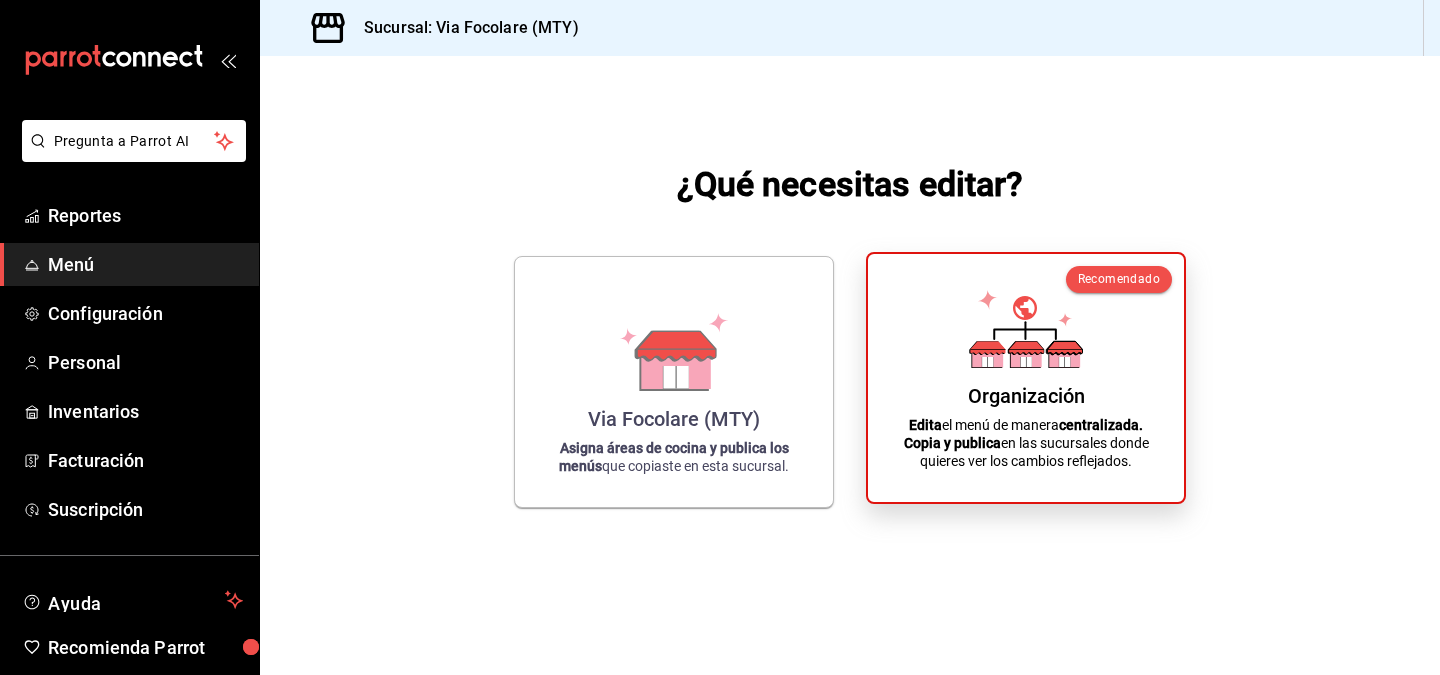 click on "Organización Edita  el menú de manera  centralizada.     Copia y publica  en las sucursales donde quieres ver los cambios reflejados." at bounding box center [1026, 378] 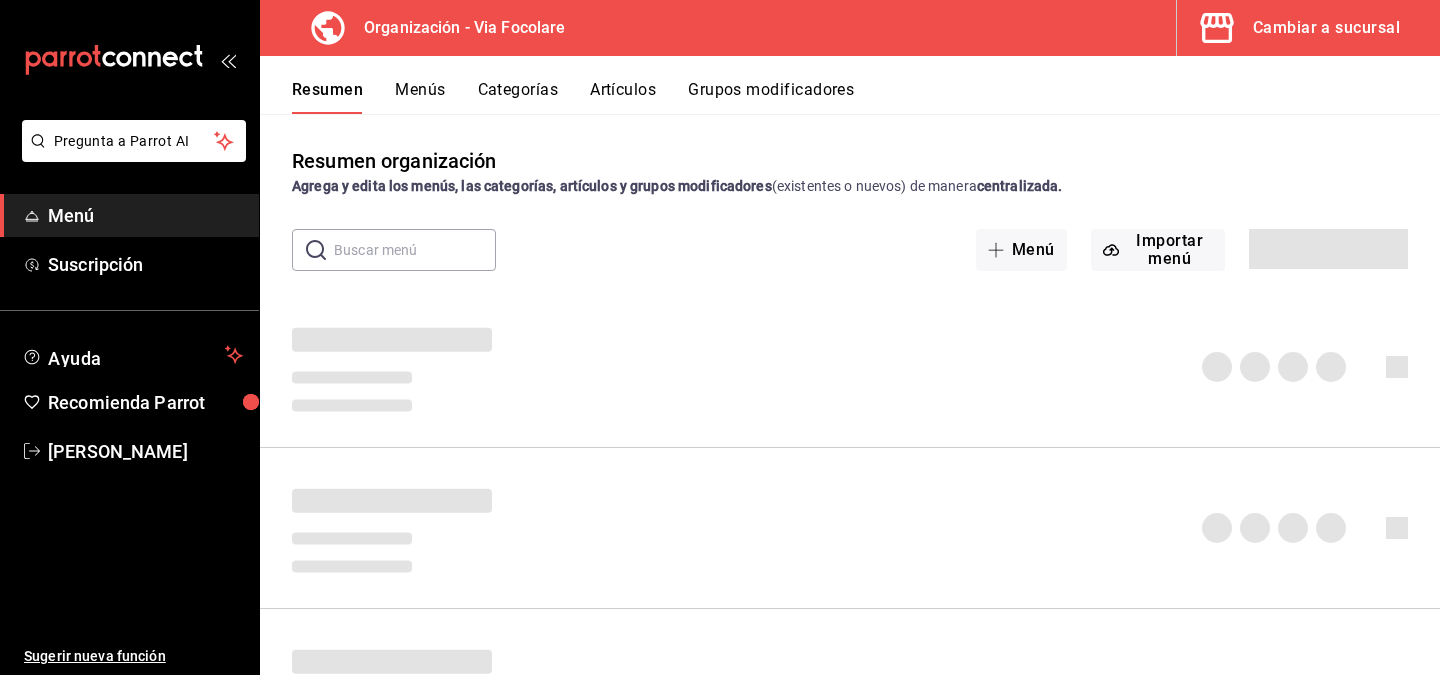 click on "Grupos modificadores" at bounding box center [771, 97] 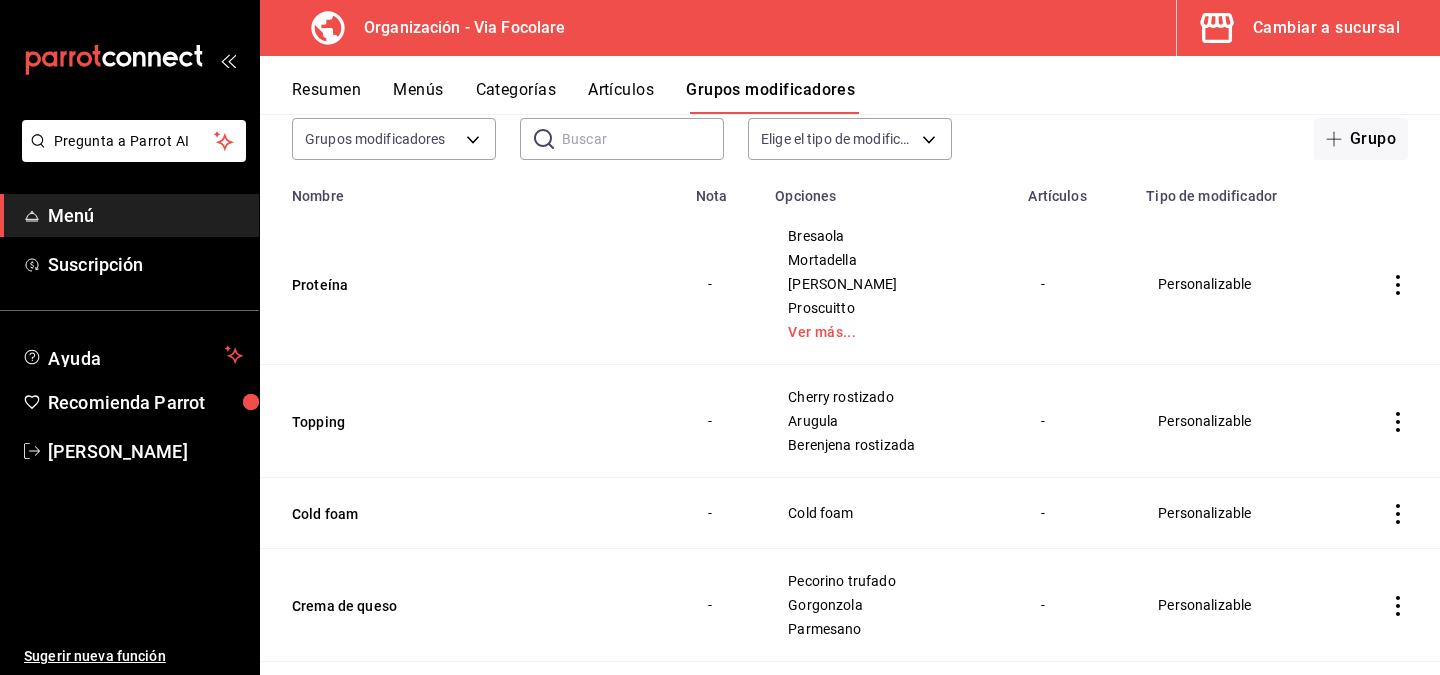 scroll, scrollTop: 136, scrollLeft: 0, axis: vertical 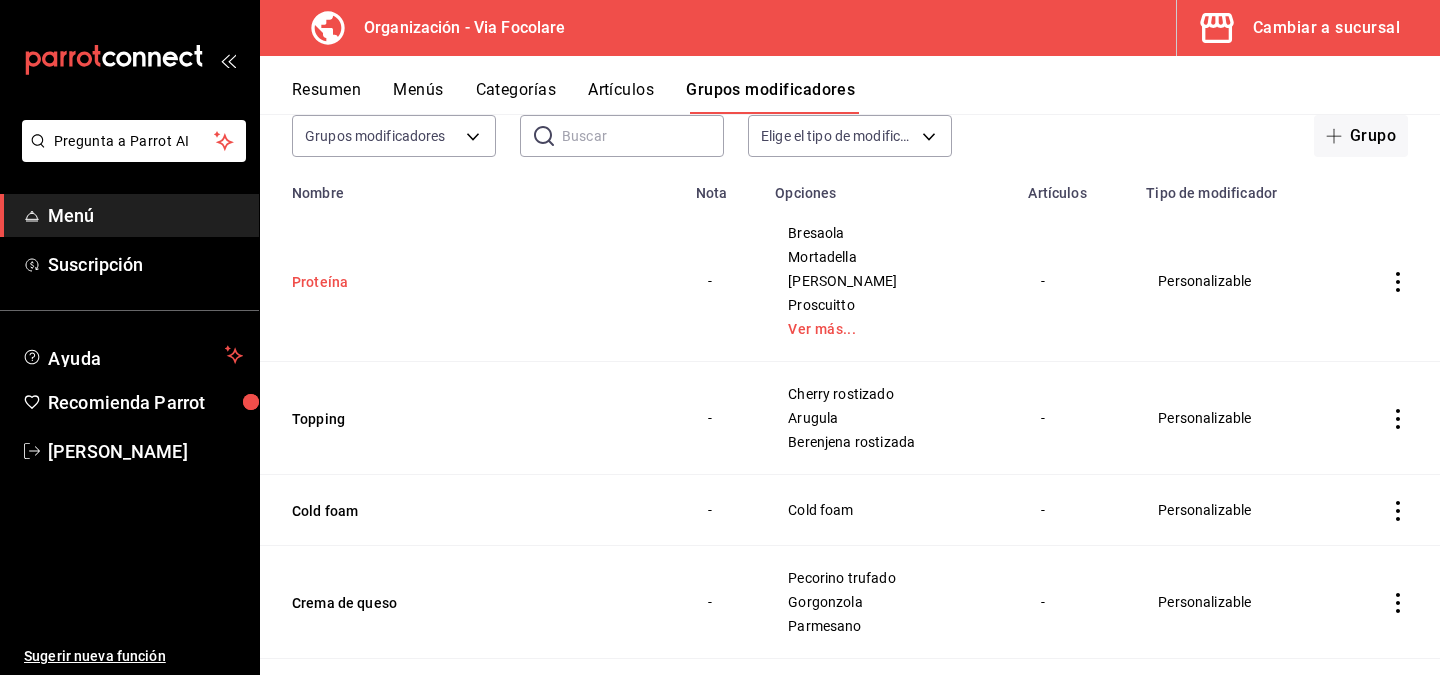 click on "Proteína" at bounding box center [412, 282] 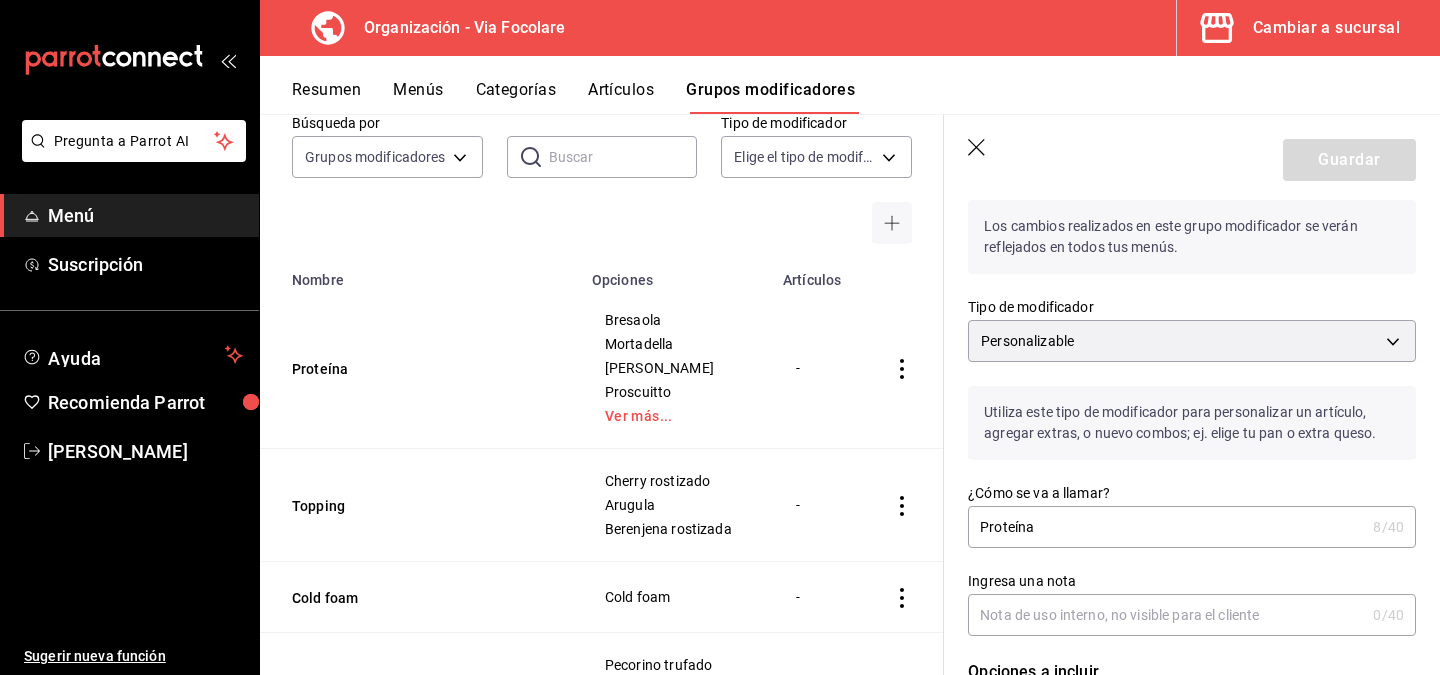 scroll, scrollTop: 69, scrollLeft: 0, axis: vertical 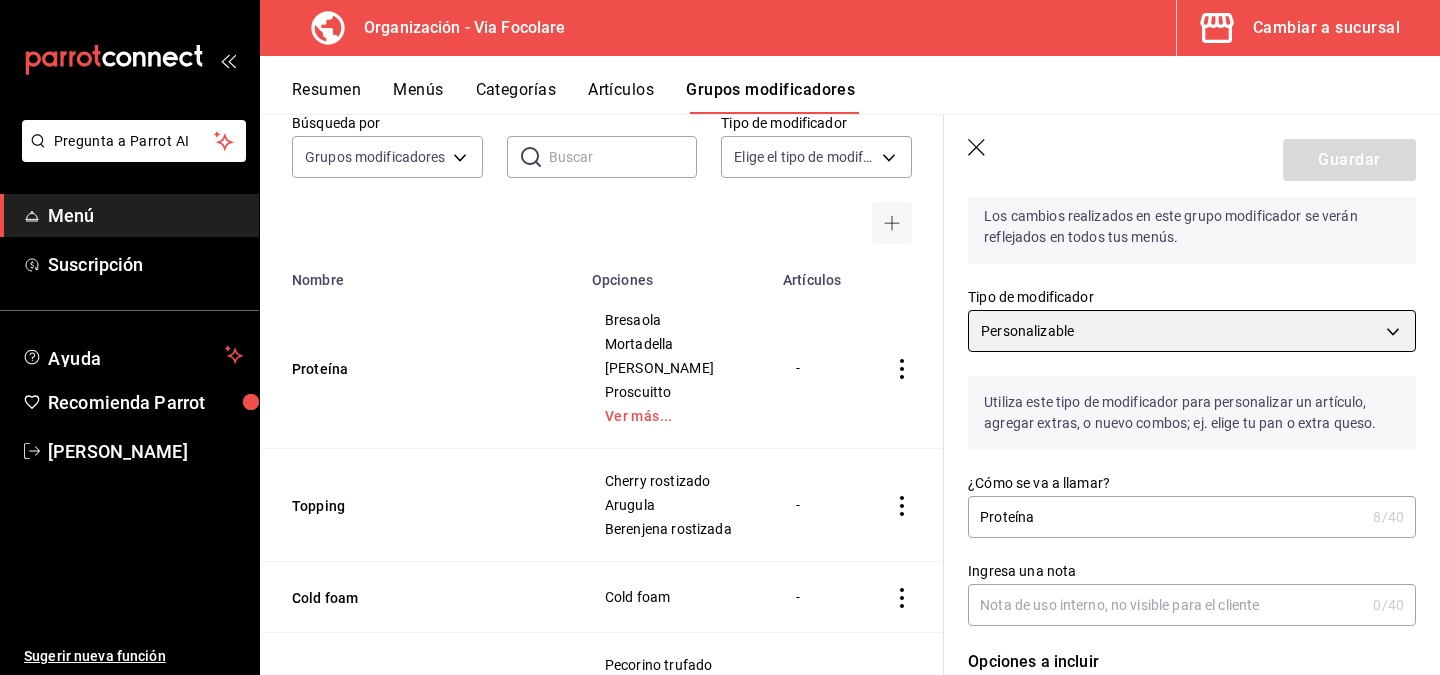click on "Pregunta a Parrot AI Menú   Suscripción   Ayuda Recomienda Parrot   [PERSON_NAME]   Sugerir nueva función   Organización - Via Focolare Cambiar a sucursal Resumen Menús Categorías Artículos Grupos modificadores Grupos modificadores organización Crea y asigna  modificadores a tus artículos. Usa opciones como  tamaños, ingredientes extras o preguntas clave  al momento de ordenar. Búsqueda por Grupos modificadores GROUP ​ ​ Tipo de modificador Elige el tipo de modificador Nombre Opciones Artículos Proteína Bresaola Mortadella [PERSON_NAME] Proscuitto Ver más... - Topping Cherry rostizado Arugula Berenjena rostizada - Cold foam Cold foam - Crema de queso Pecorino trufado Gorgonzola Parmesano - Proteína Bresaola Mortadella [PERSON_NAME] Proscuitto Ver más... - Topping Cherry rostizado Arugula Berenjena rostizada - Cold foam Cold foam - Crema de queso Pecorino trufado Gorgonzola Parmesano - Guardar Editar grupo modificador Tipo de modificador Personalizable CUSTOMIZABLE ¿Cómo se va a llamar? Proteína 8 /40 0" at bounding box center (720, 337) 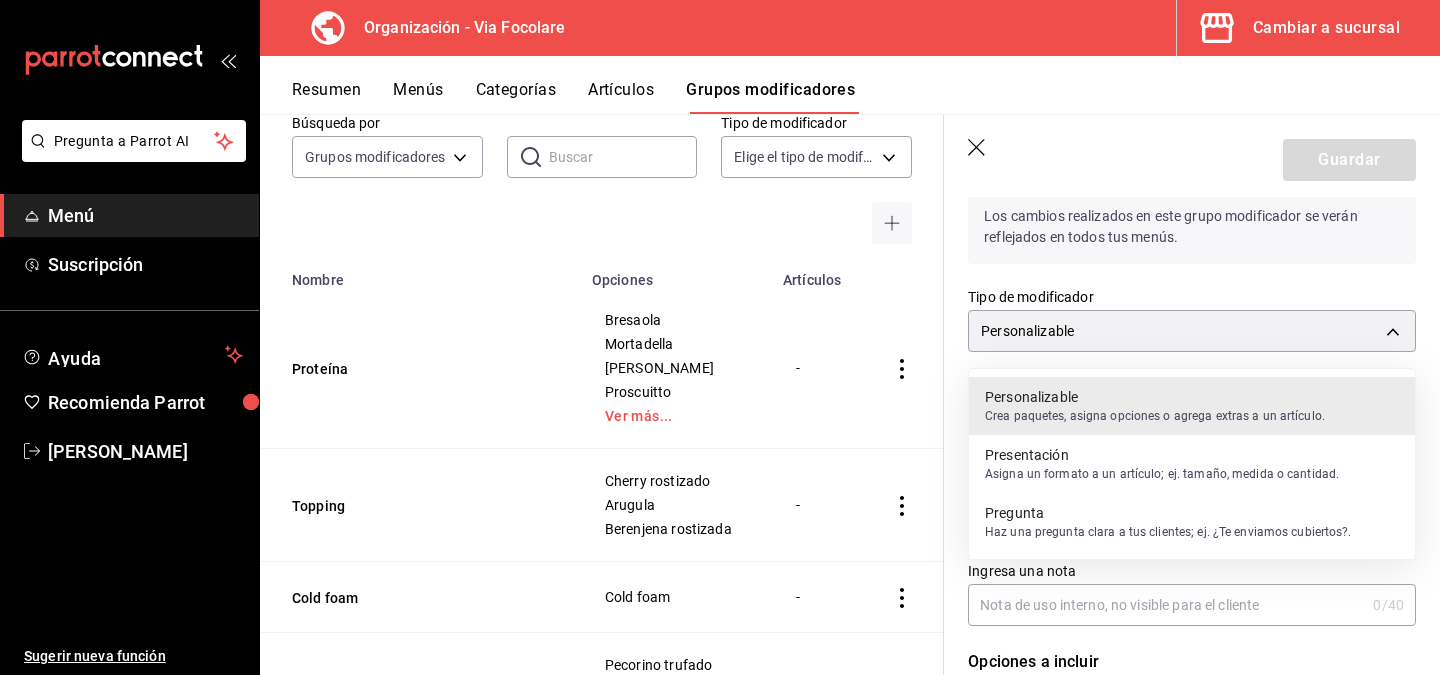 click at bounding box center [720, 337] 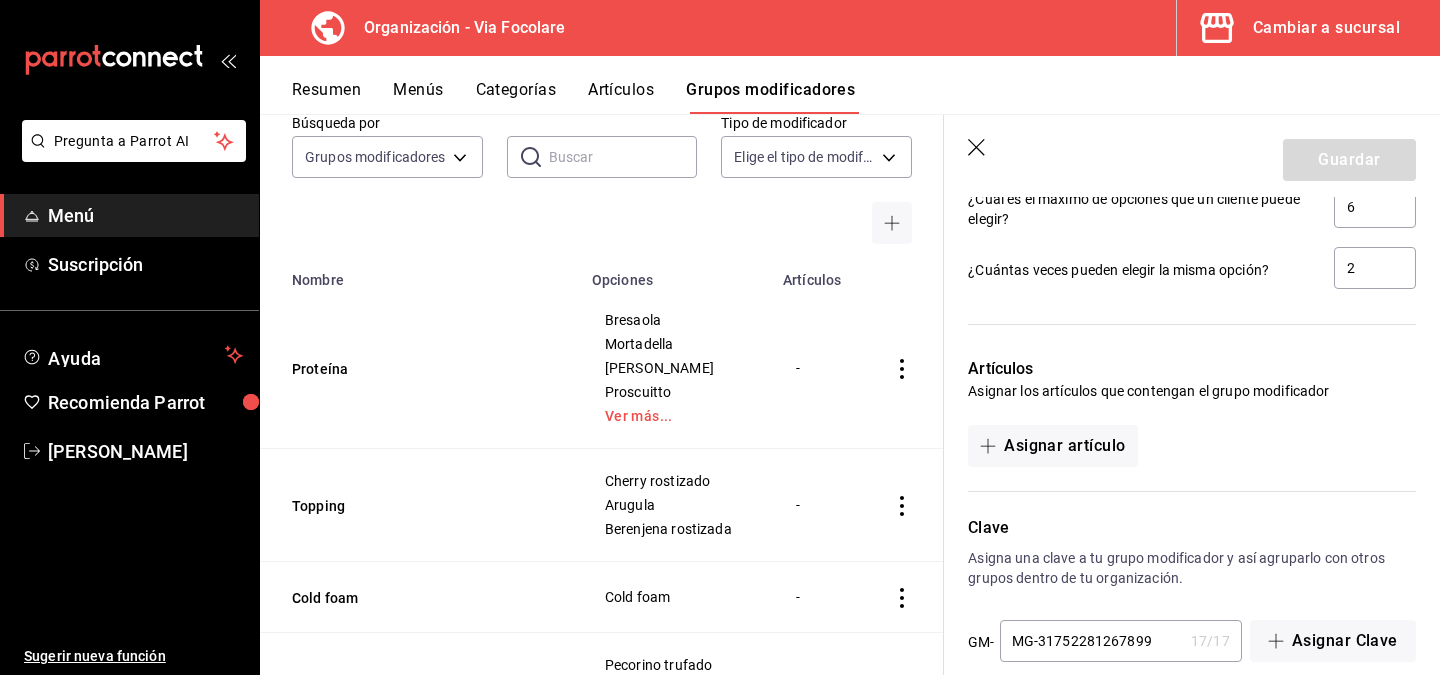 scroll, scrollTop: 1513, scrollLeft: 0, axis: vertical 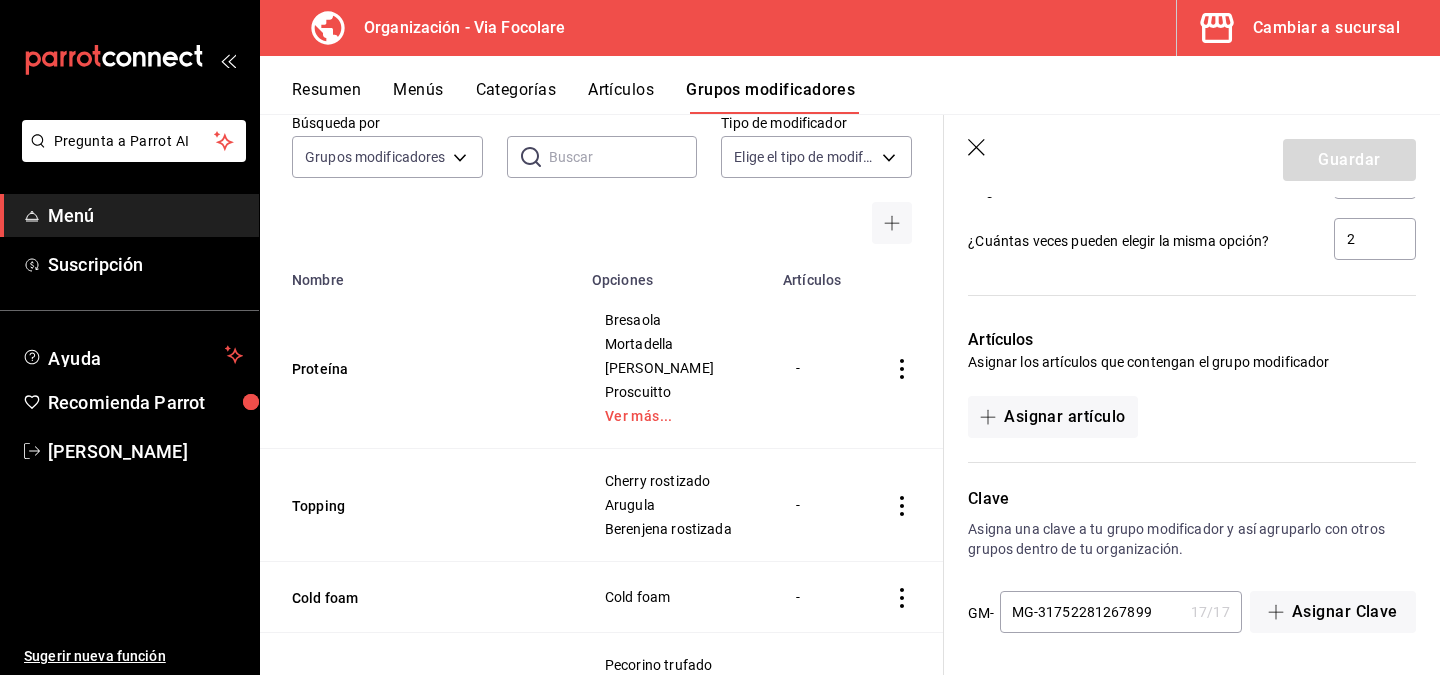 click 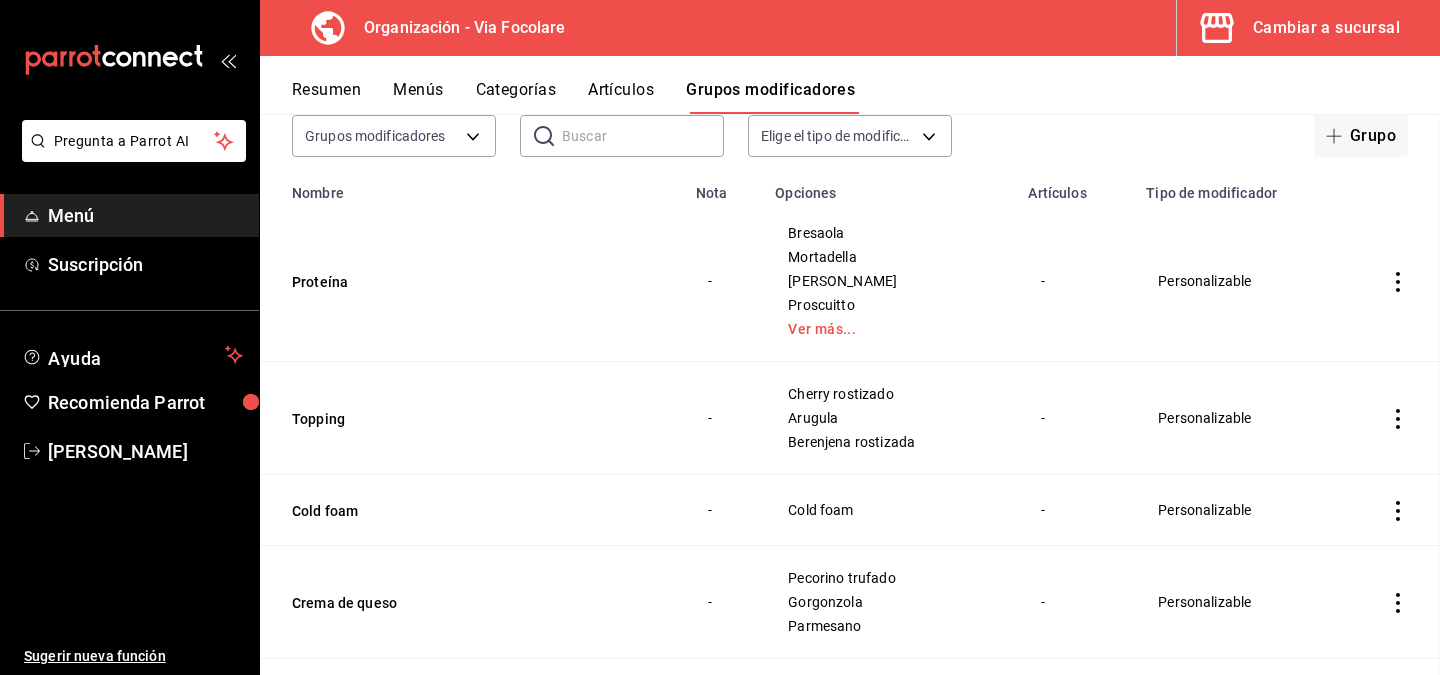 scroll, scrollTop: 0, scrollLeft: 0, axis: both 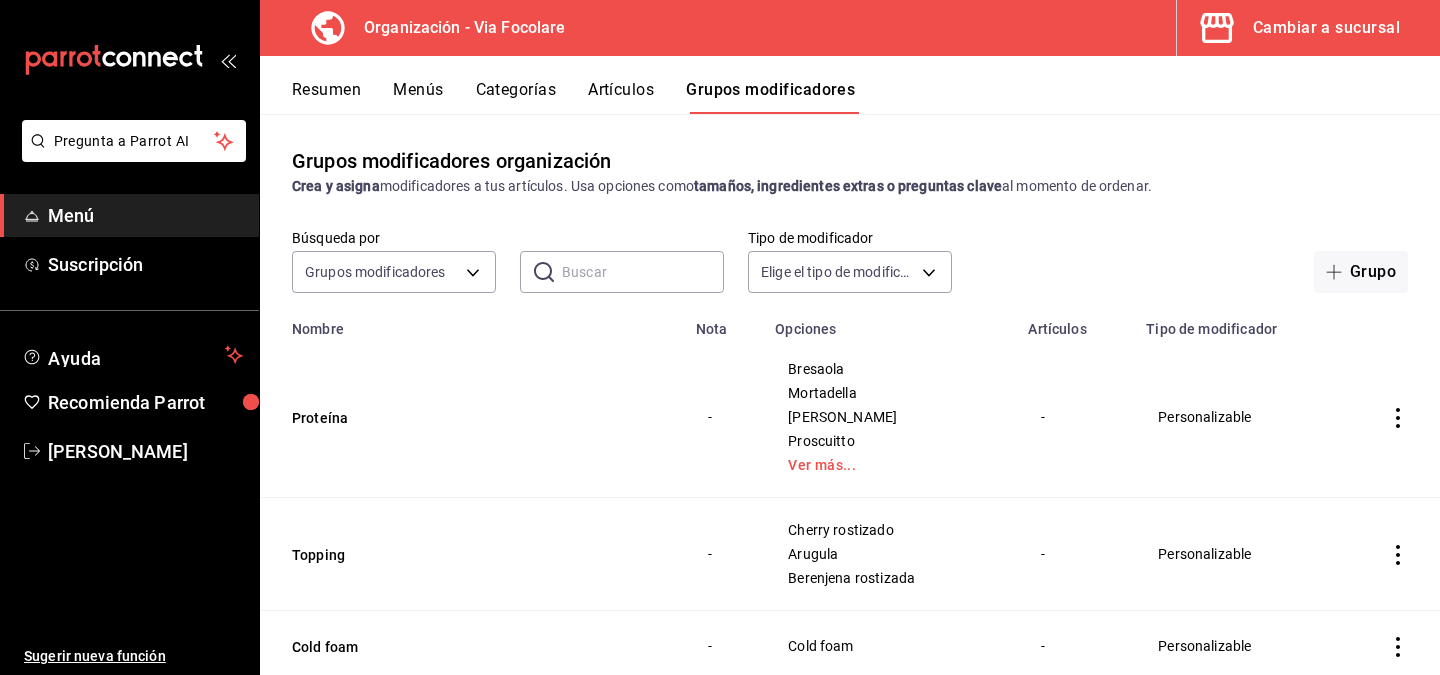 click on "Cambiar a sucursal" at bounding box center (1326, 28) 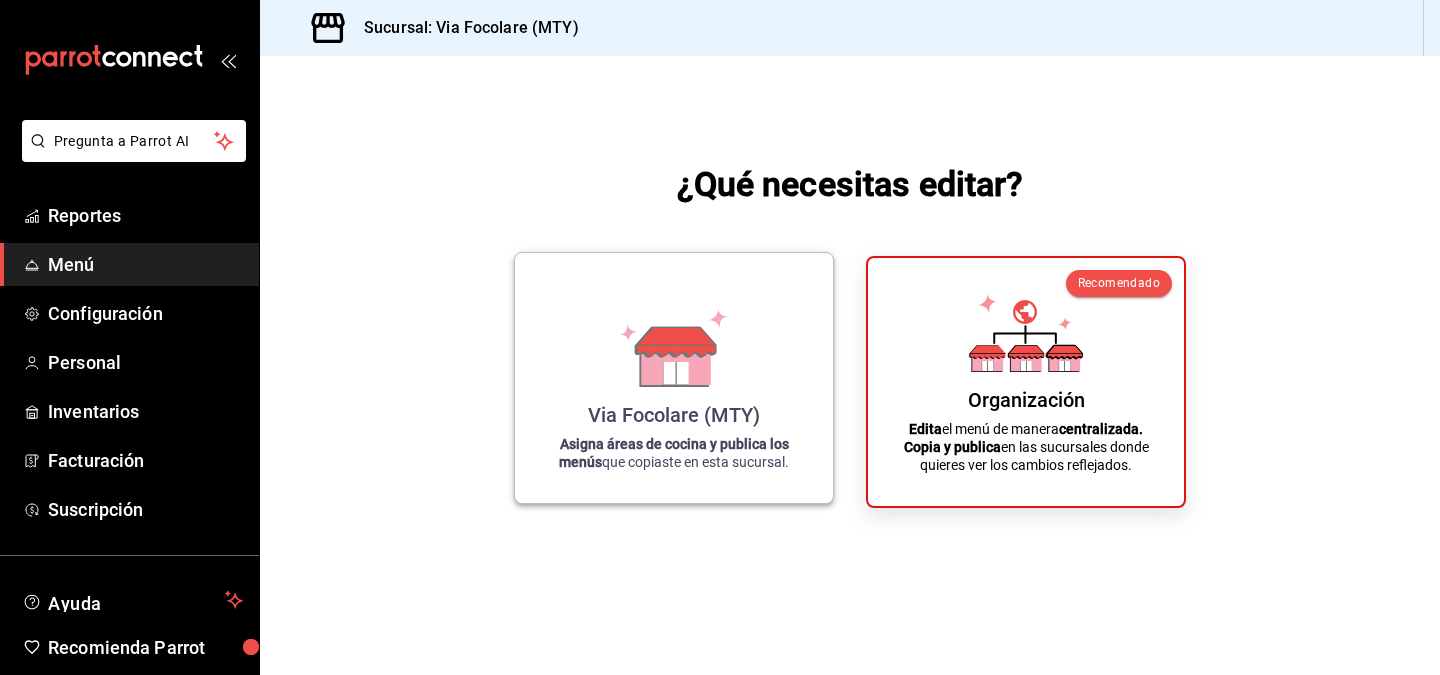 click on "Via Focolare (MTY) Asigna áreas de cocina y publica los menús  que copiaste en esta sucursal." at bounding box center [674, 378] 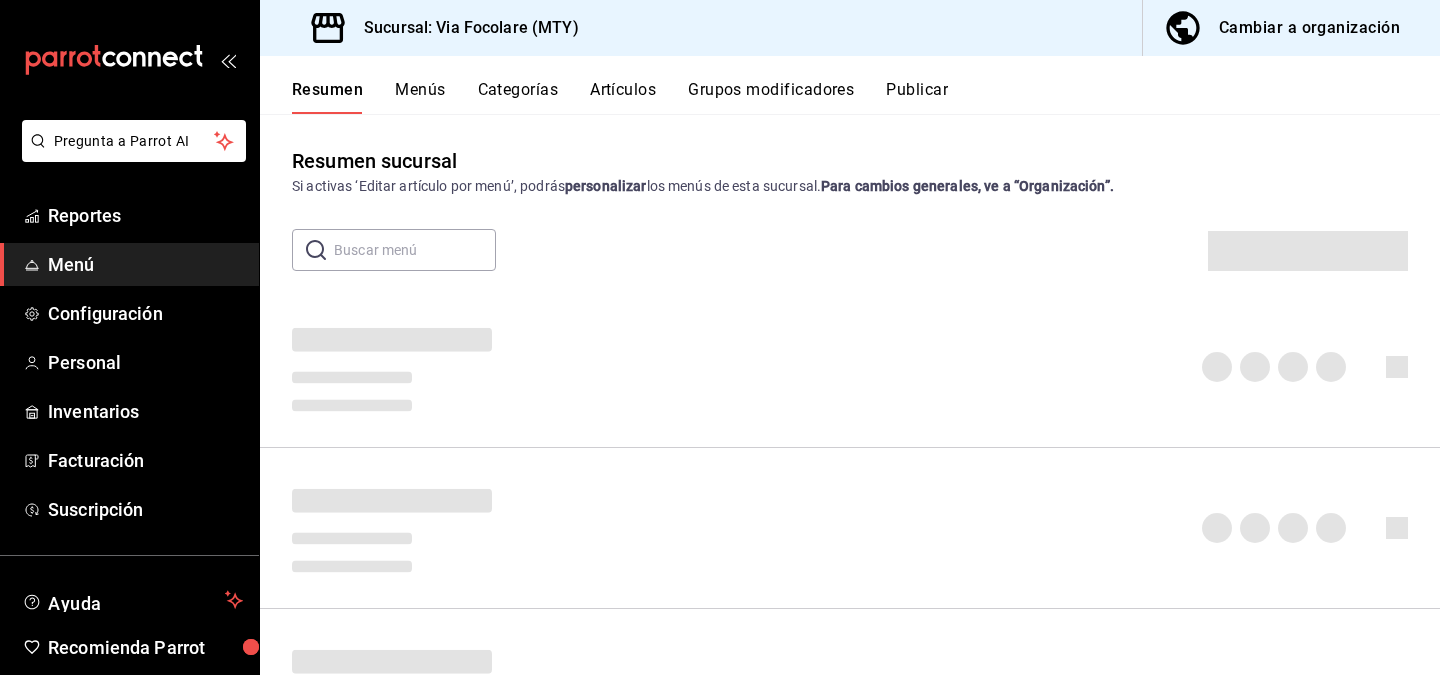 click on "Grupos modificadores" at bounding box center (771, 97) 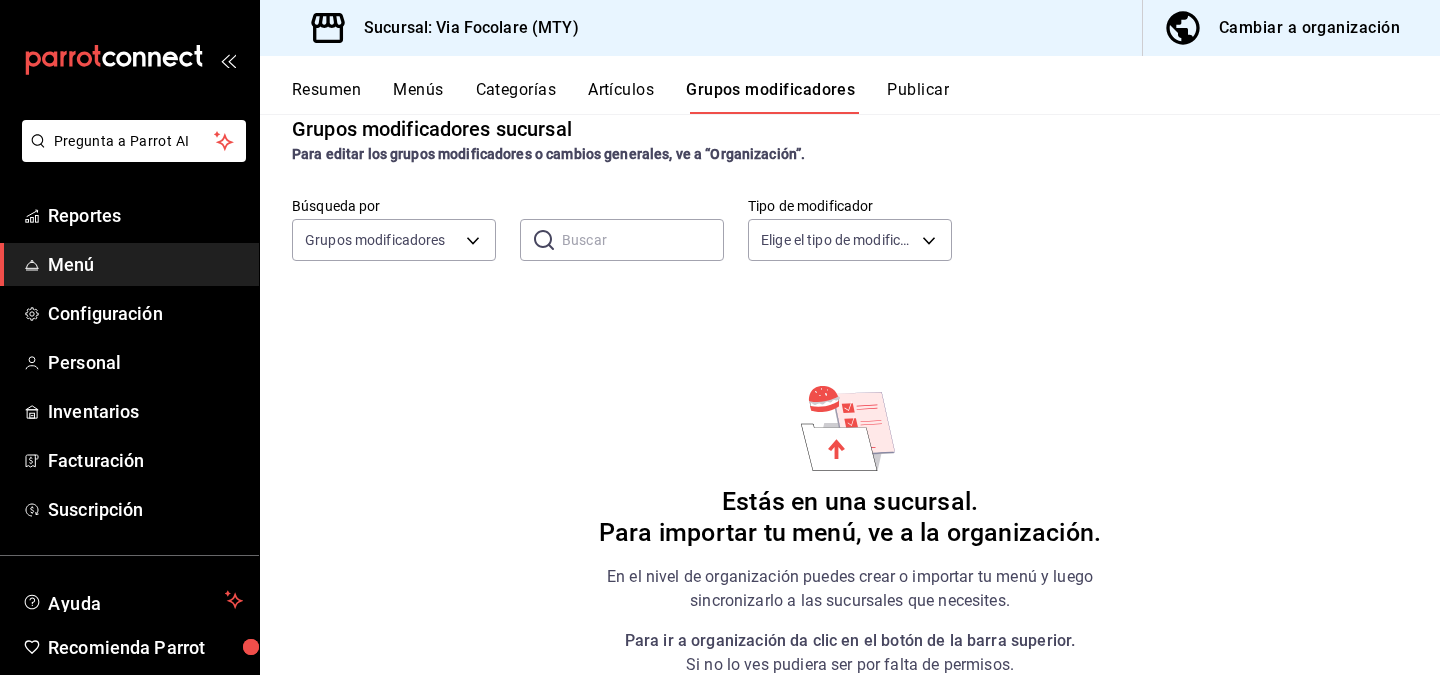 scroll, scrollTop: 114, scrollLeft: 0, axis: vertical 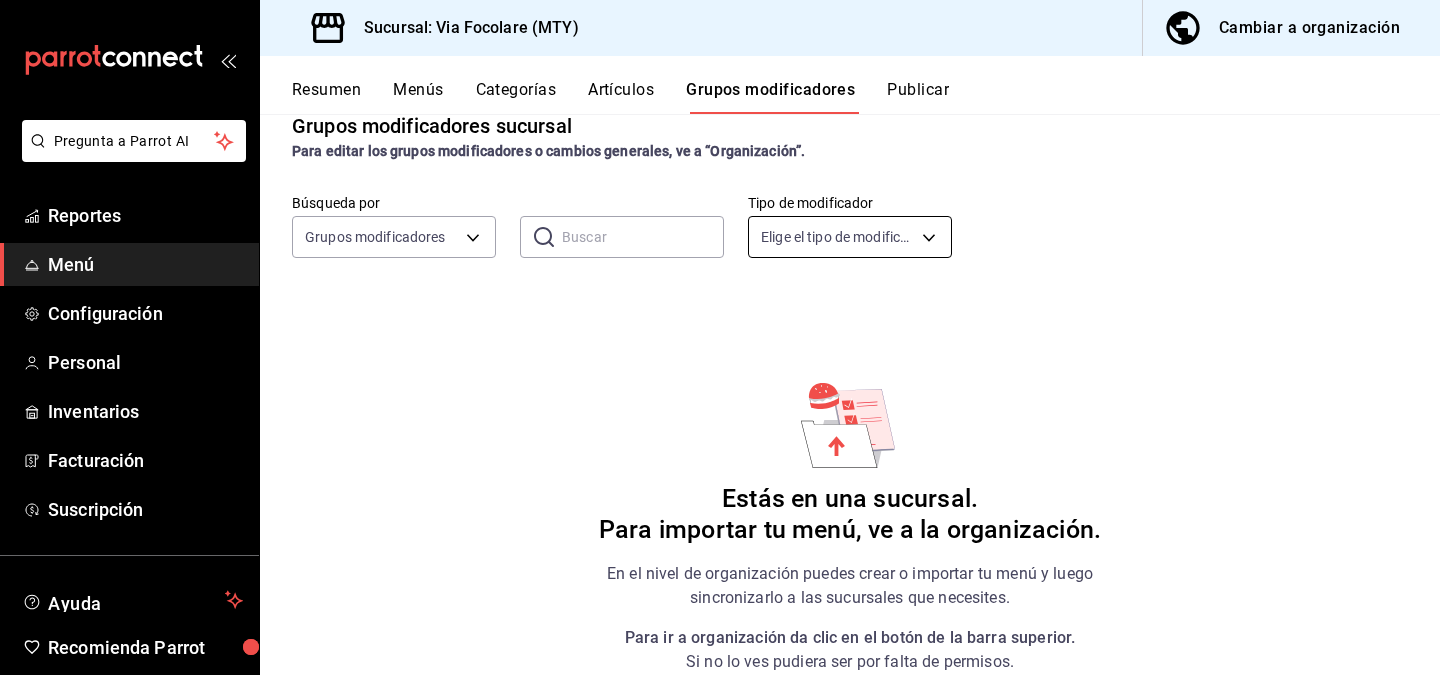 click on "Pregunta a Parrot AI Reportes   Menú   Configuración   Personal   Inventarios   Facturación   Suscripción   Ayuda Recomienda Parrot   [PERSON_NAME]   Sugerir nueva función   Sucursal: Via Focolare (MTY) Cambiar a organización Resumen Menús Categorías Artículos Grupos modificadores Publicar Para editar todo el menú, dirígete a ‘Organización’  y realiza los cambios necesarios. Grupos modificadores sucursal Para editar los grupos modificadores o cambios generales, ve a “Organización”. Búsqueda por Grupos modificadores GROUP ​ ​ Tipo de modificador Elige el tipo de modificador Estás en una sucursal.   Para importar tu menú, ve a la organización. En el nivel de organización puedes crear o importar tu menú y luego sincronizarlo a las sucursales que necesites. Para ir a organización da clic en el botón de la barra superior.     Si no lo ves pudiera ser por falta de permisos. Guardar Nuevo grupo modificador Tipo de modificador Elige el tipo de modificador que quieres agregar Reportes" at bounding box center (720, 337) 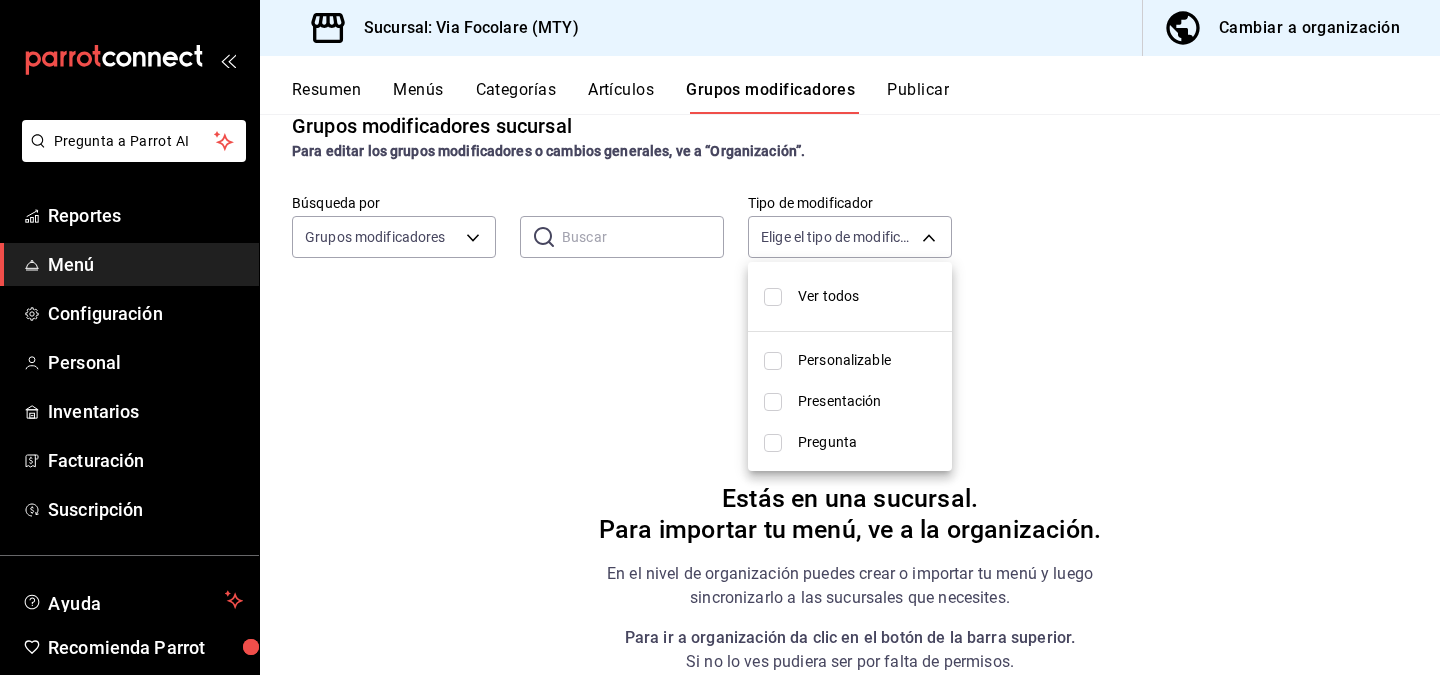 click at bounding box center (773, 297) 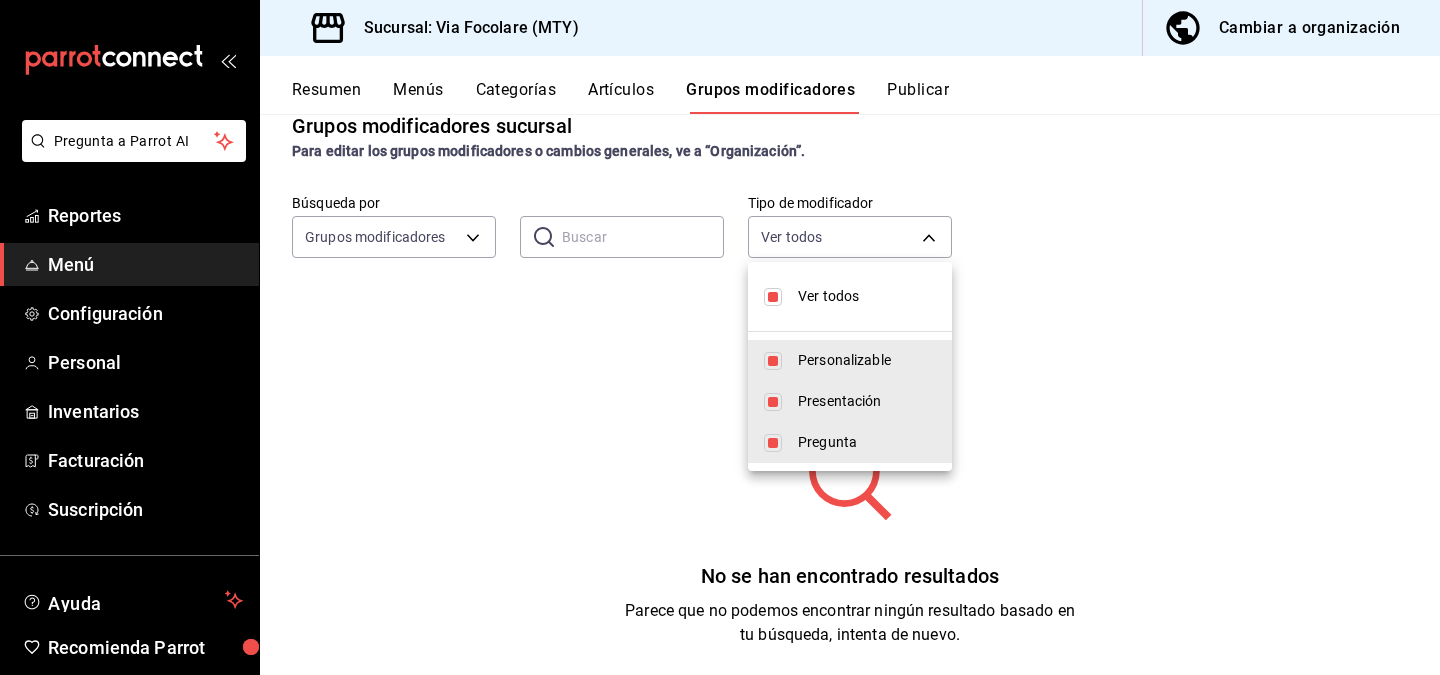 click at bounding box center [720, 337] 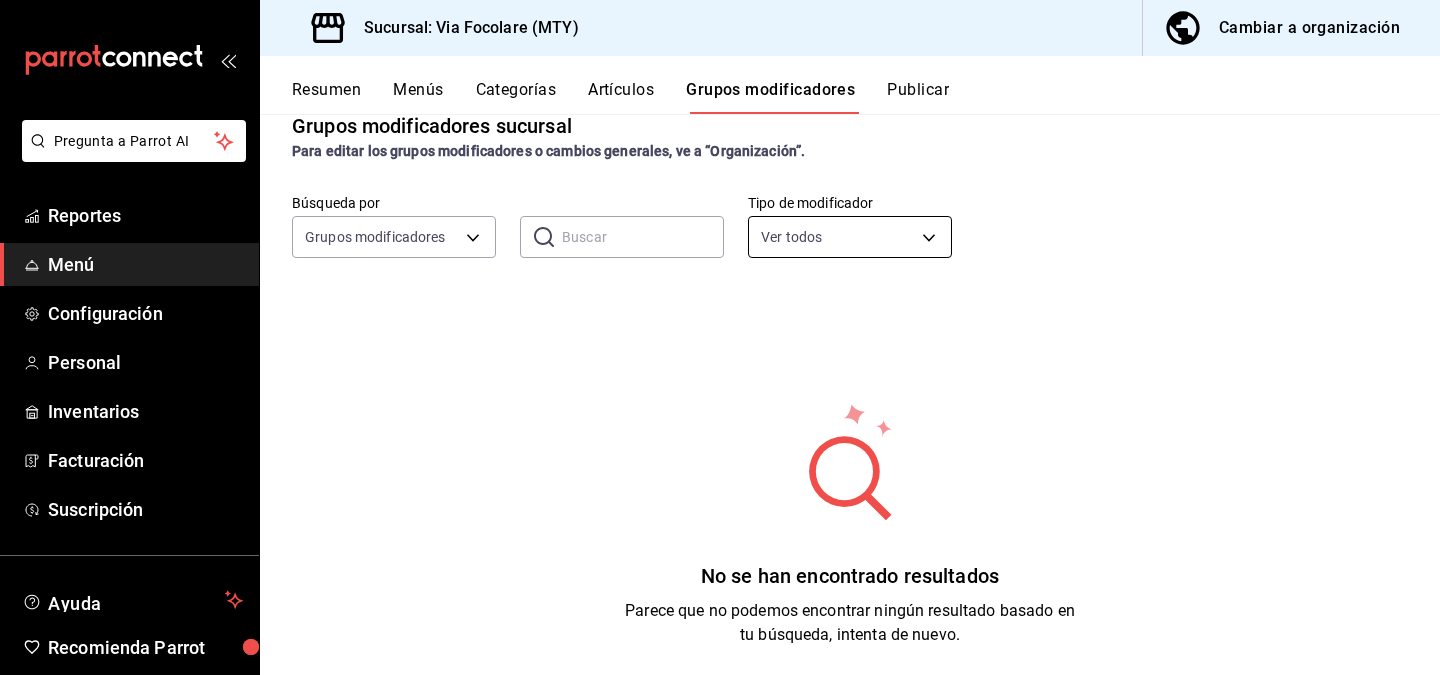 click on "Pregunta a Parrot AI Reportes   Menú   Configuración   Personal   Inventarios   Facturación   Suscripción   Ayuda Recomienda Parrot   [PERSON_NAME]   Sugerir nueva función   Sucursal: Via Focolare (MTY) Cambiar a organización Resumen Menús Categorías Artículos Grupos modificadores Publicar Para editar todo el menú, dirígete a ‘Organización’  y realiza los cambios necesarios. Grupos modificadores sucursal Para editar los grupos modificadores o cambios generales, ve a “Organización”. Búsqueda por Grupos modificadores GROUP ​ ​ Tipo de modificador Ver todos CUSTOMIZABLE,PRESENTATION,QUESTION No se han encontrado resultados Parece que no podemos encontrar ningún resultado basado en tu búsqueda, intenta de nuevo. Guardar Nuevo grupo modificador Tipo de modificador Elige el tipo de modificador que quieres agregar GANA 1 MES GRATIS EN TU SUSCRIPCIÓN AQUÍ Ver video tutorial Ir a video Pregunta a Parrot AI Reportes   Menú   Configuración   Personal   Inventarios   Facturación     Ayuda" at bounding box center (720, 337) 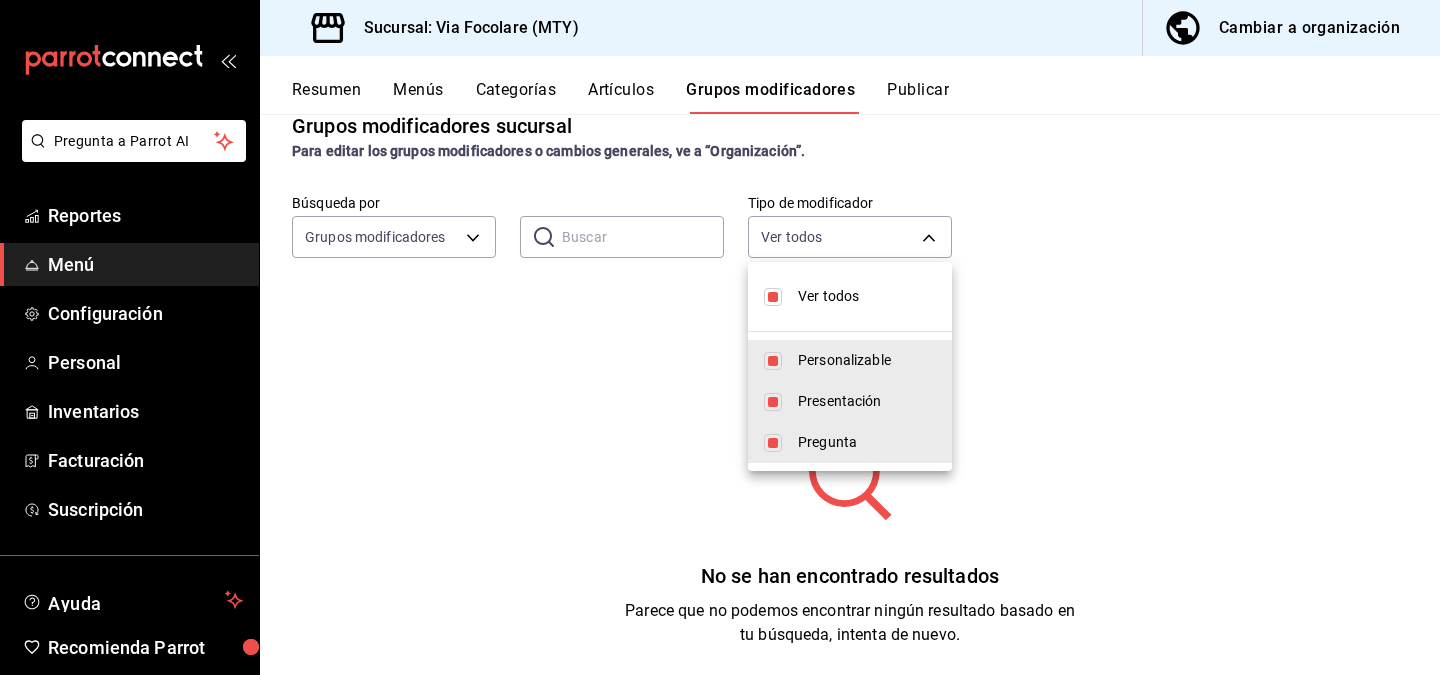 click at bounding box center (773, 297) 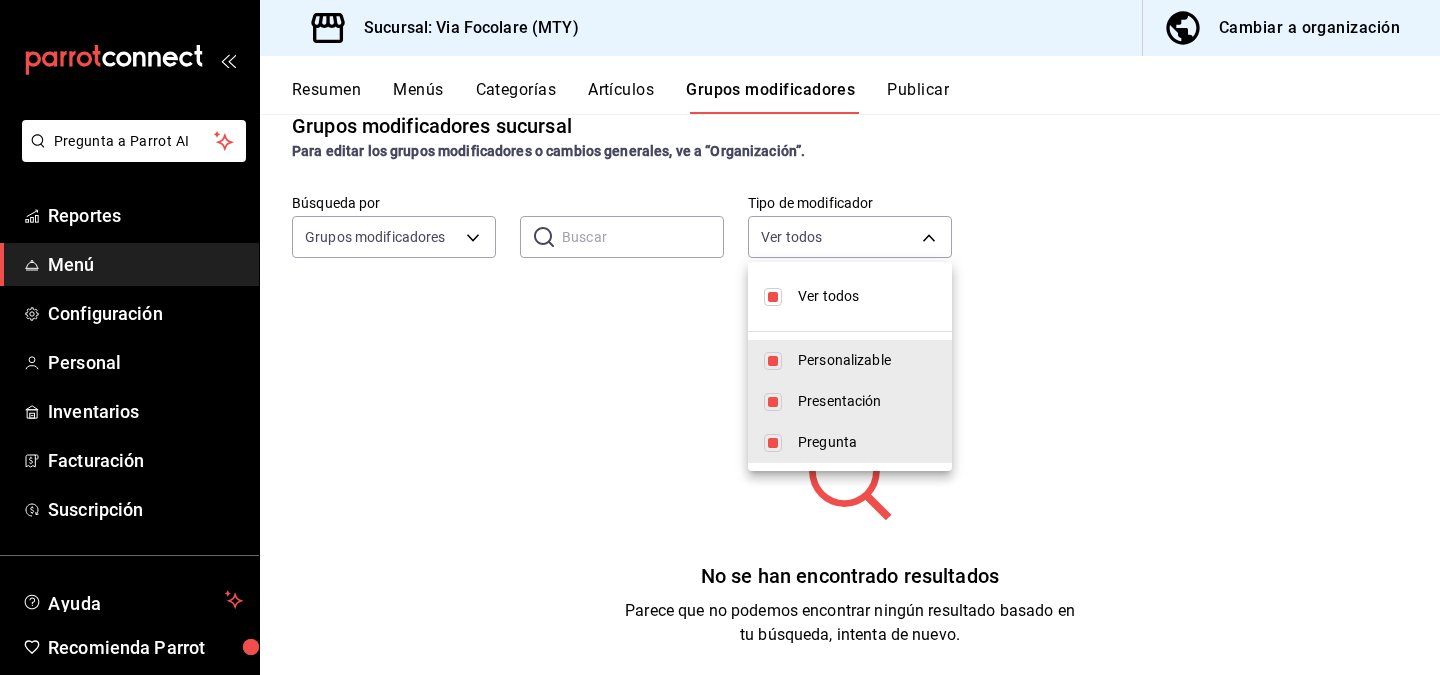checkbox on "false" 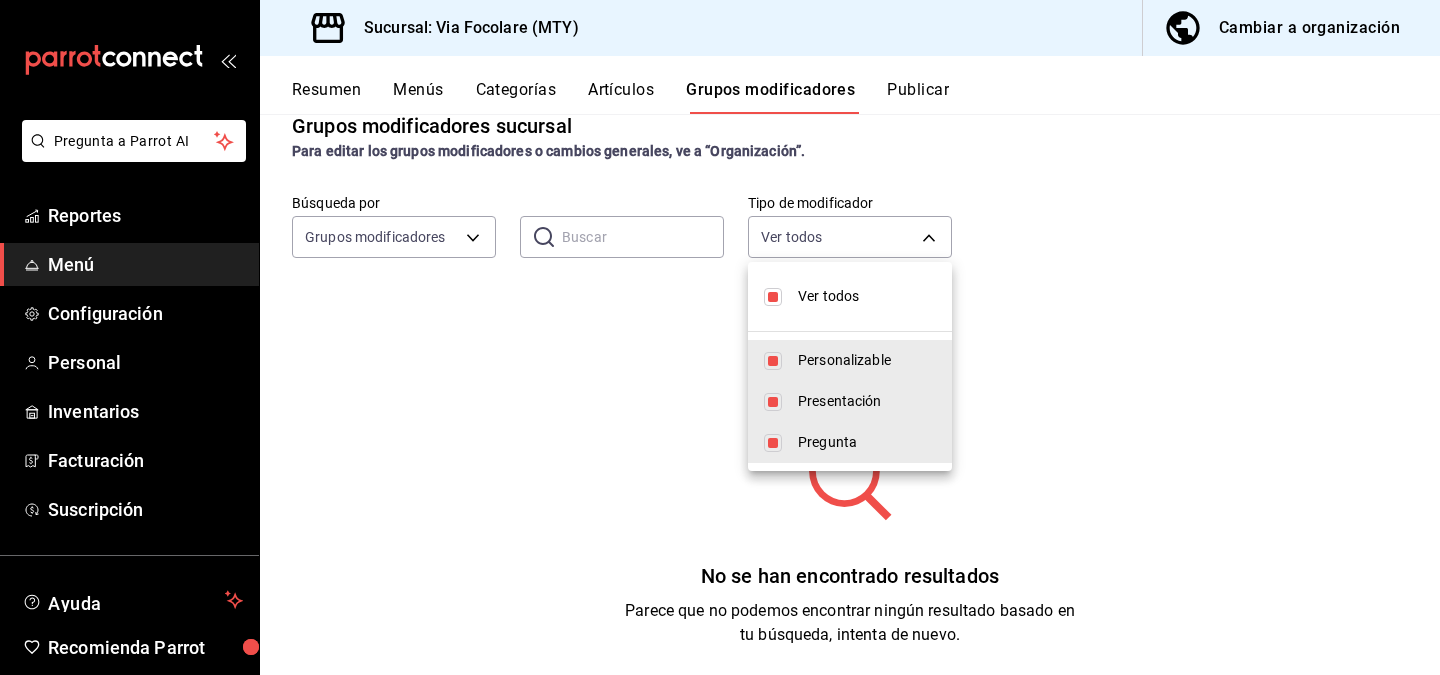 checkbox on "false" 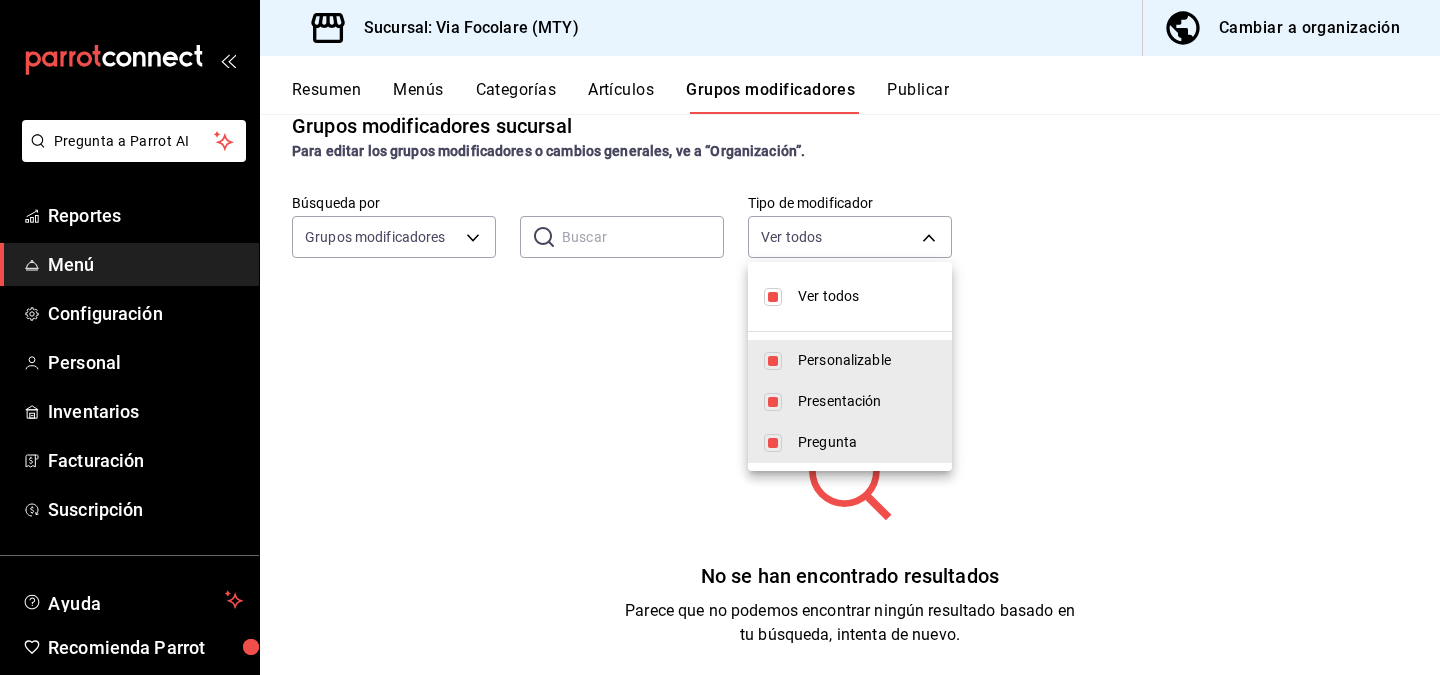 checkbox on "false" 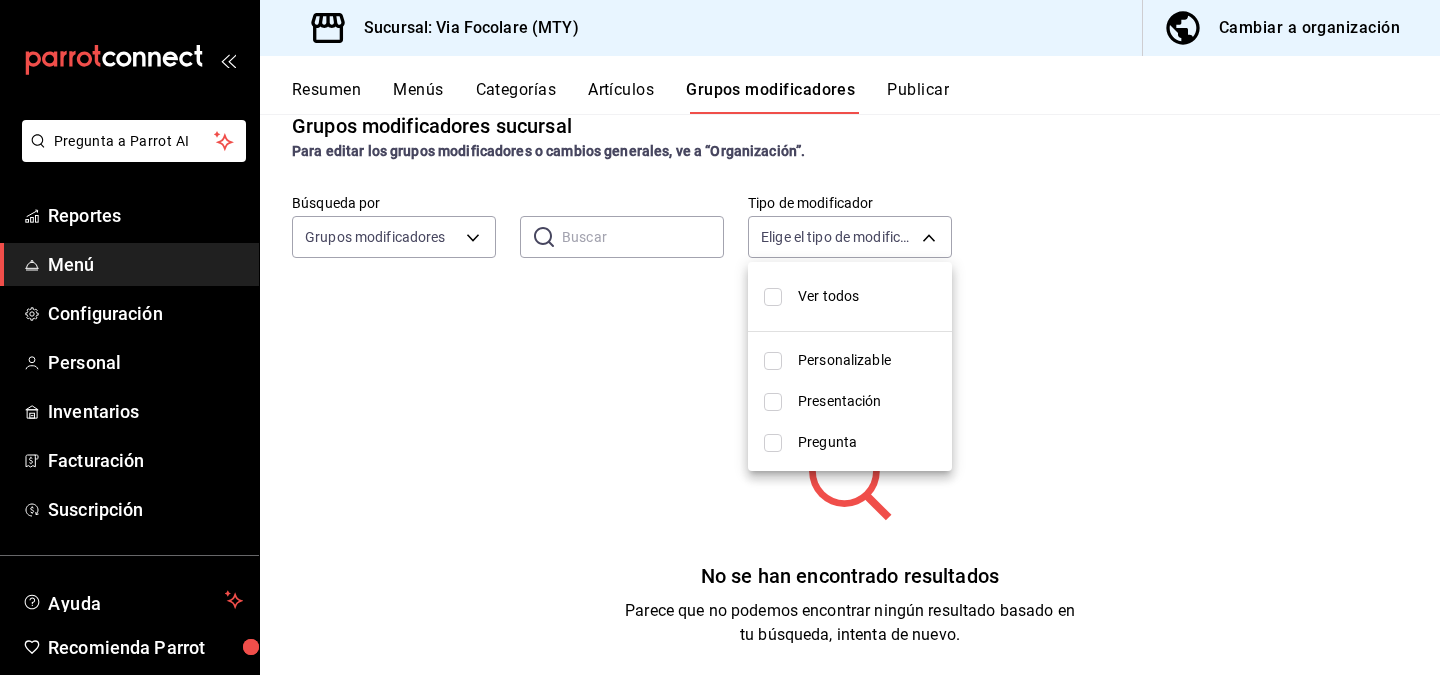 click at bounding box center [720, 337] 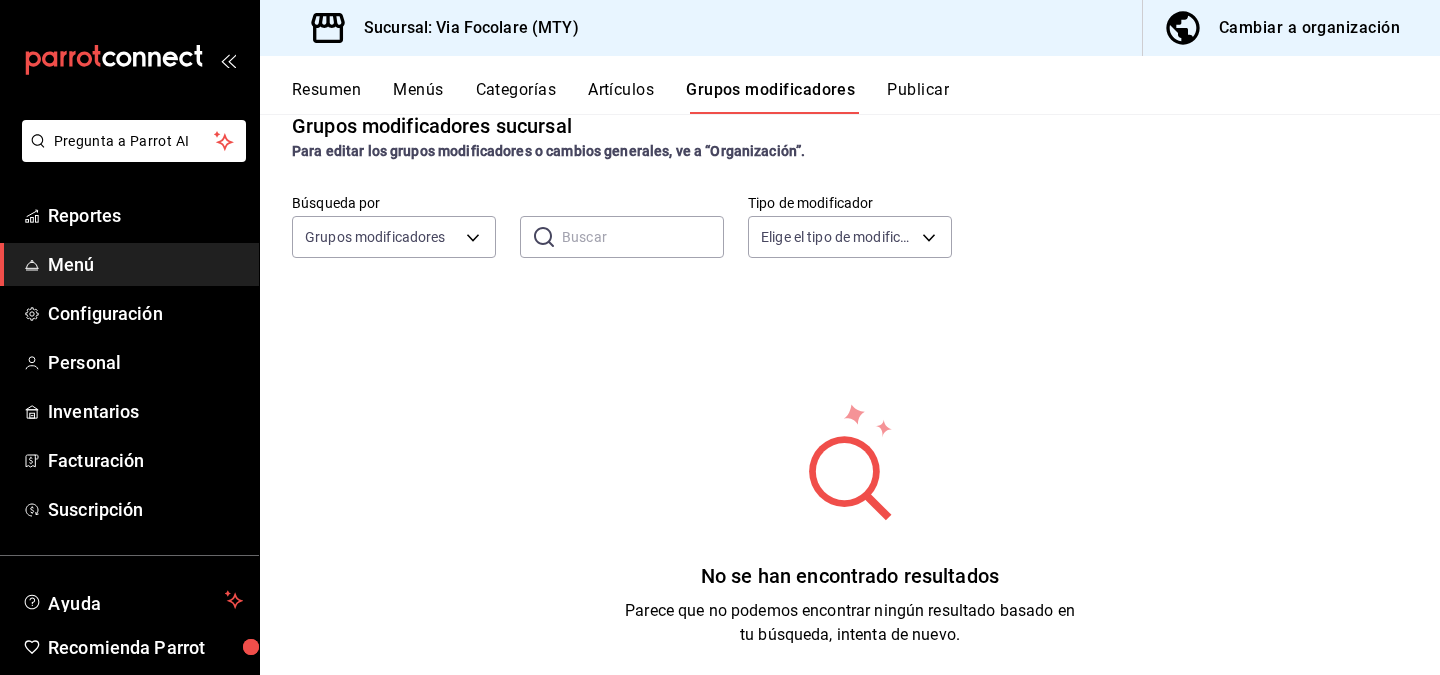 click on "No se han encontrado resultados Parece que no podemos encontrar ningún resultado basado en tu búsqueda, intenta de nuevo." at bounding box center [850, 524] 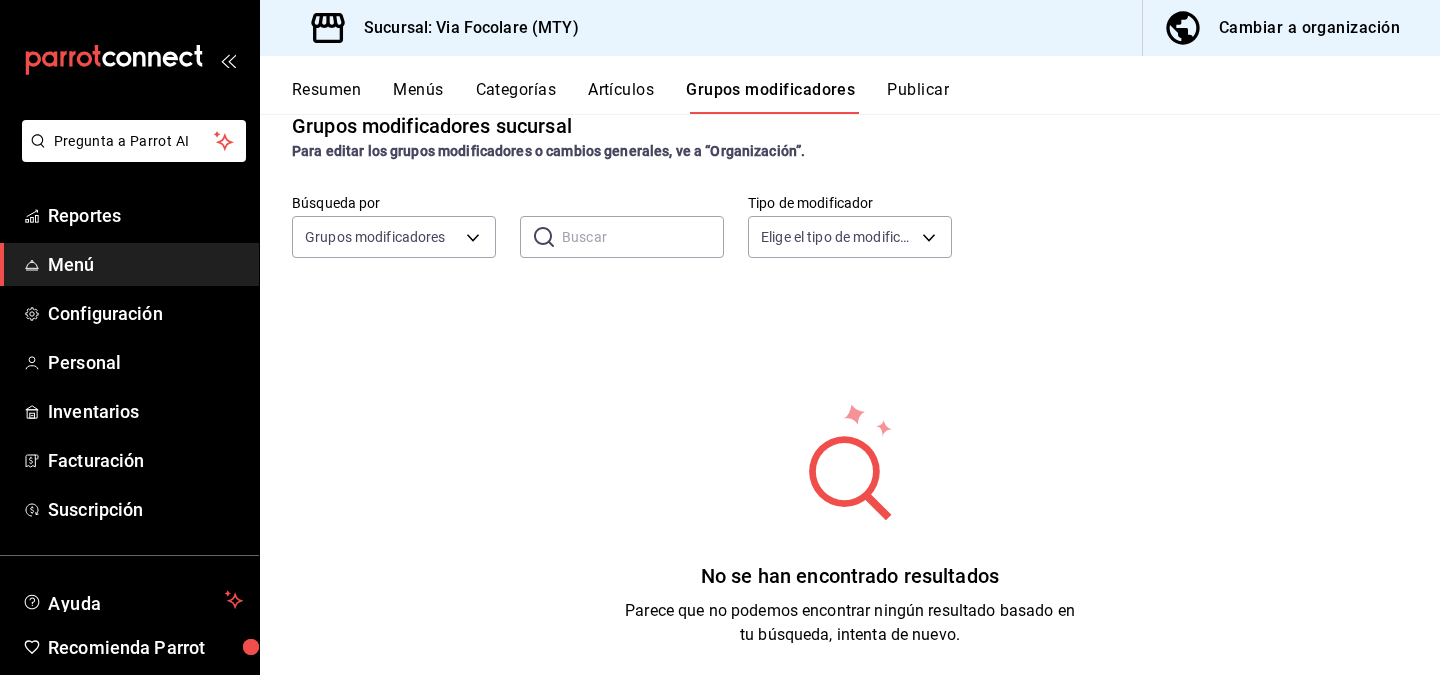 click on "Artículos" at bounding box center [621, 97] 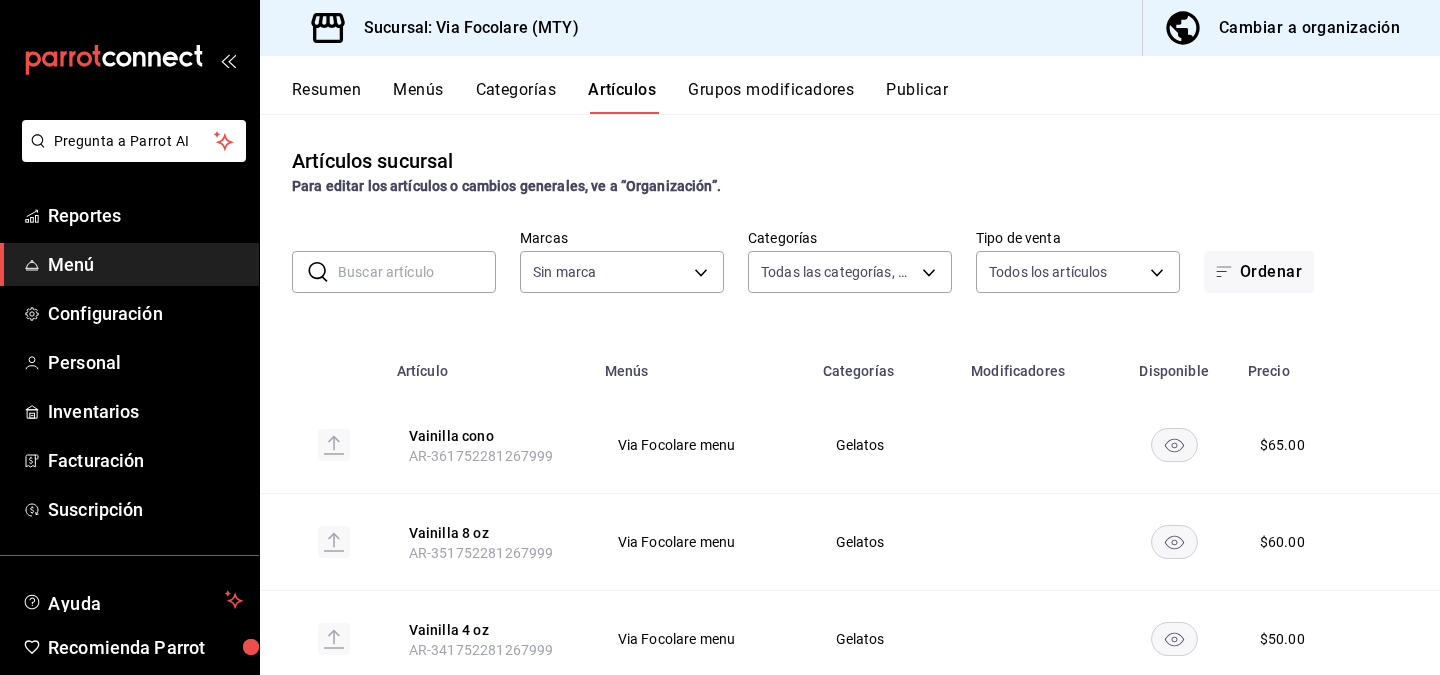 type on "24646d80-a3c2-4522-a168-7c56485b604c,f68f5193-fc4d-4692-ae47-41e399d19f28,b91f8a86-4492-42dd-b37a-3665e1c2906a,e88acf1d-6e70-4b64-8c8a-18b162a90482,c0e14b82-42d7-4ee7-9e7d-5b1f30417c7c" 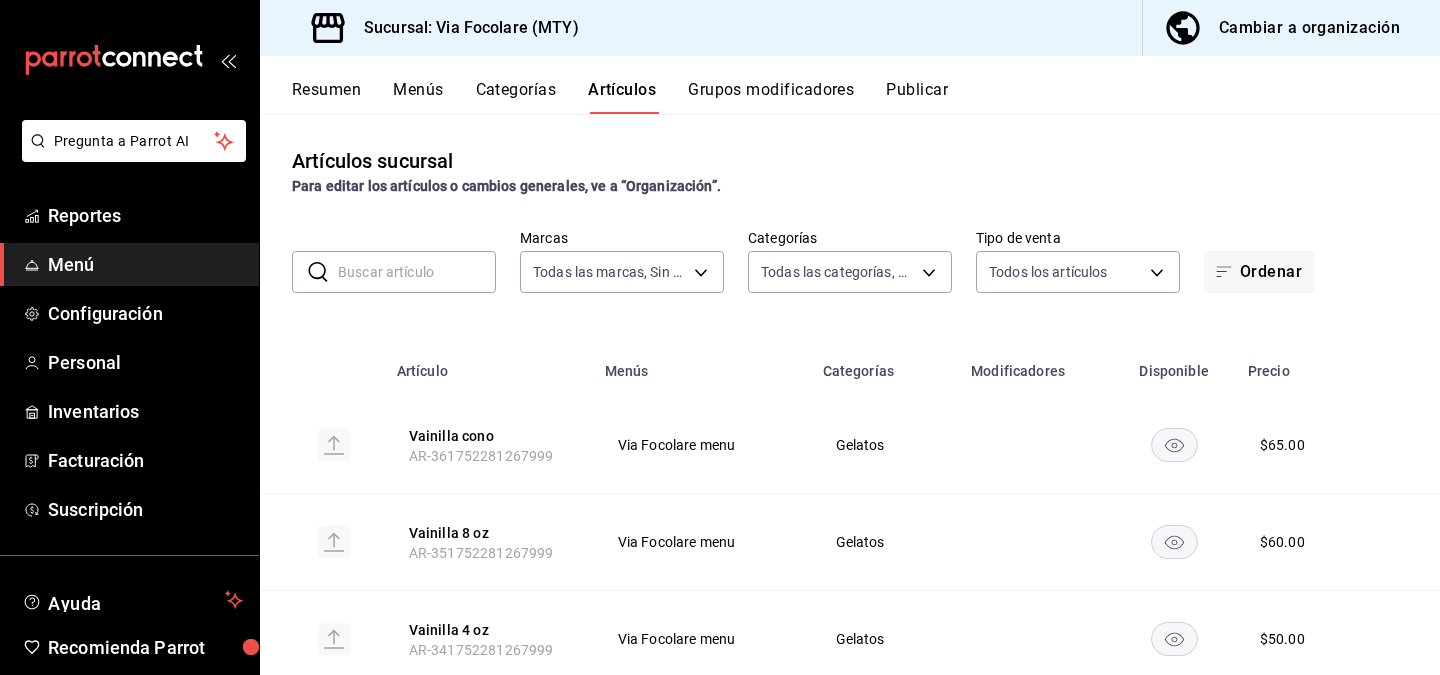 click on "Grupos modificadores" at bounding box center [771, 97] 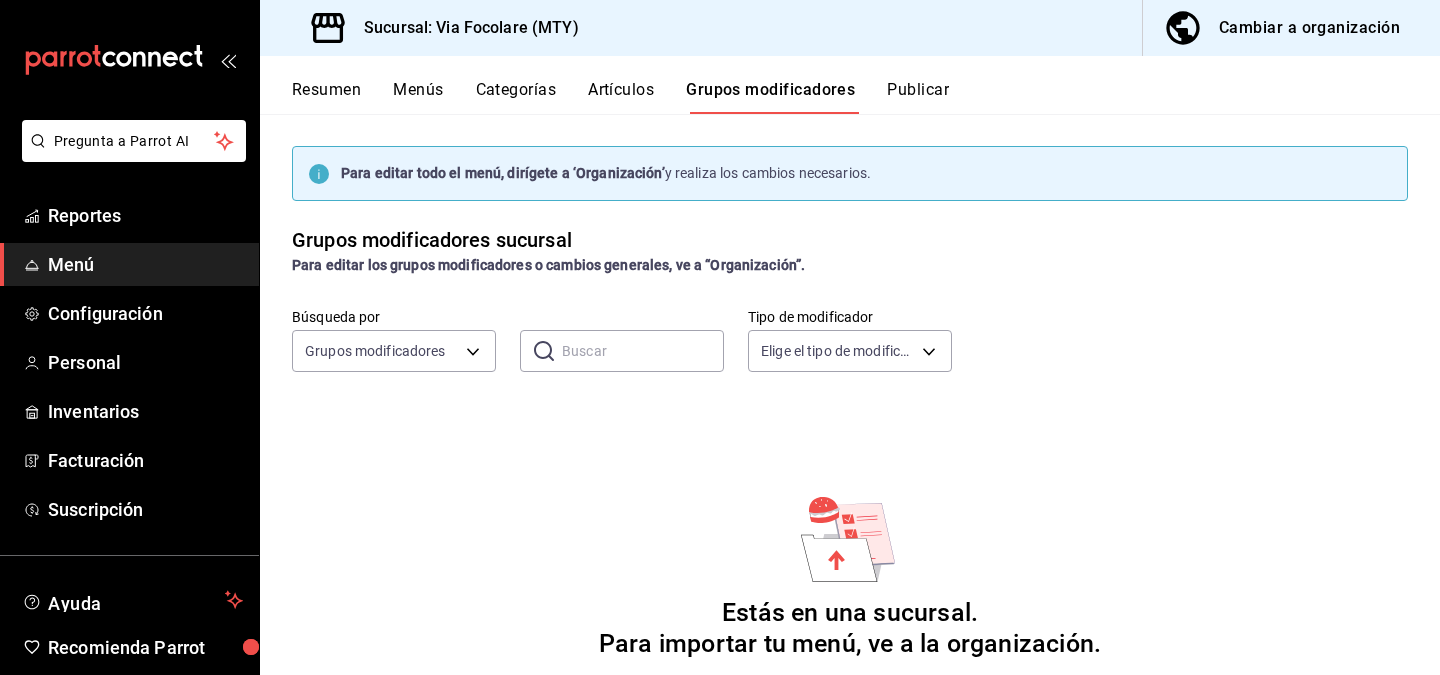 scroll, scrollTop: 114, scrollLeft: 0, axis: vertical 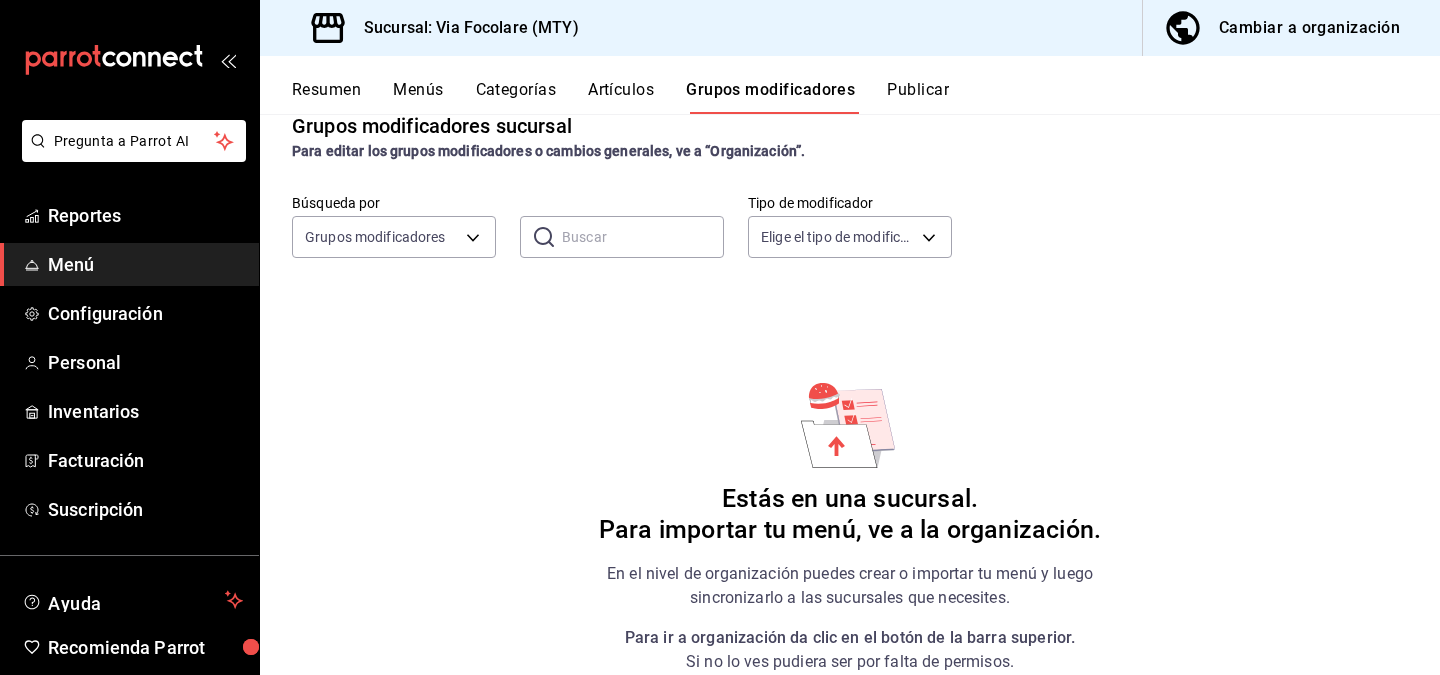 click on "Cambiar a organización" at bounding box center (1283, 28) 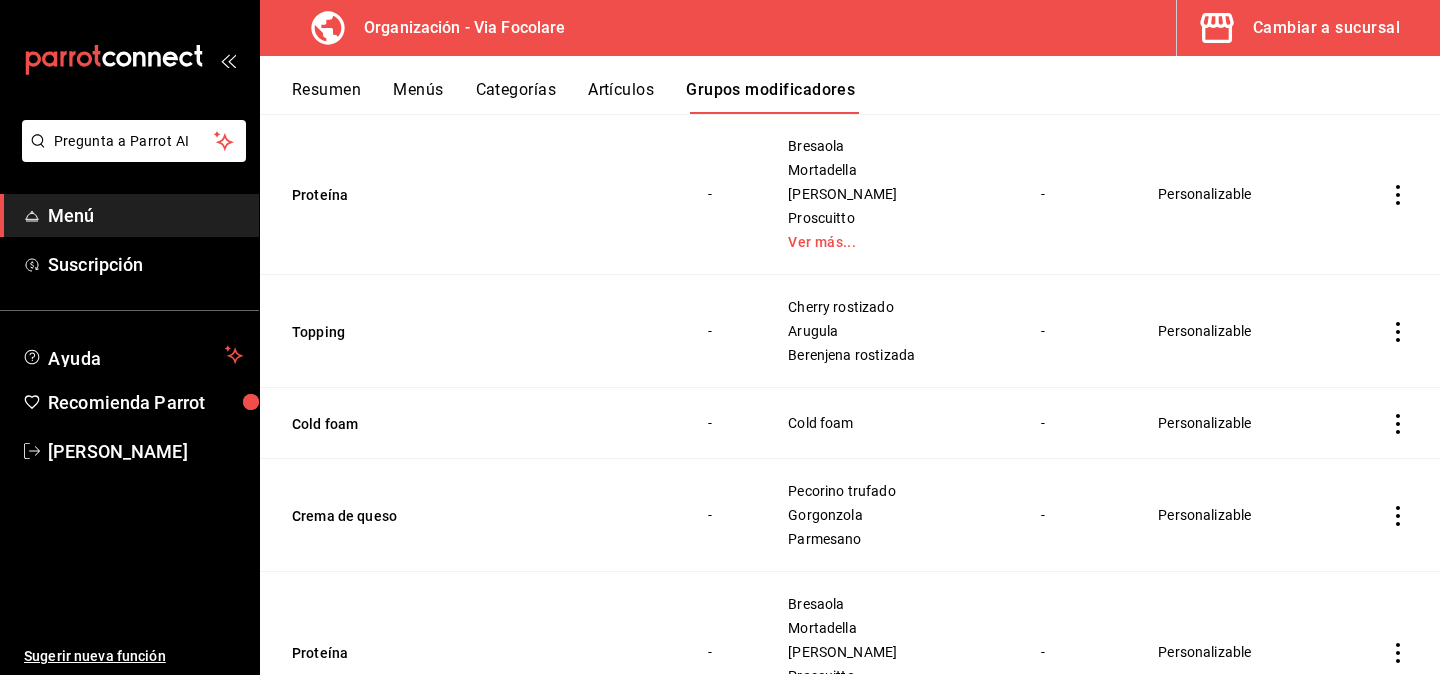 scroll, scrollTop: 0, scrollLeft: 0, axis: both 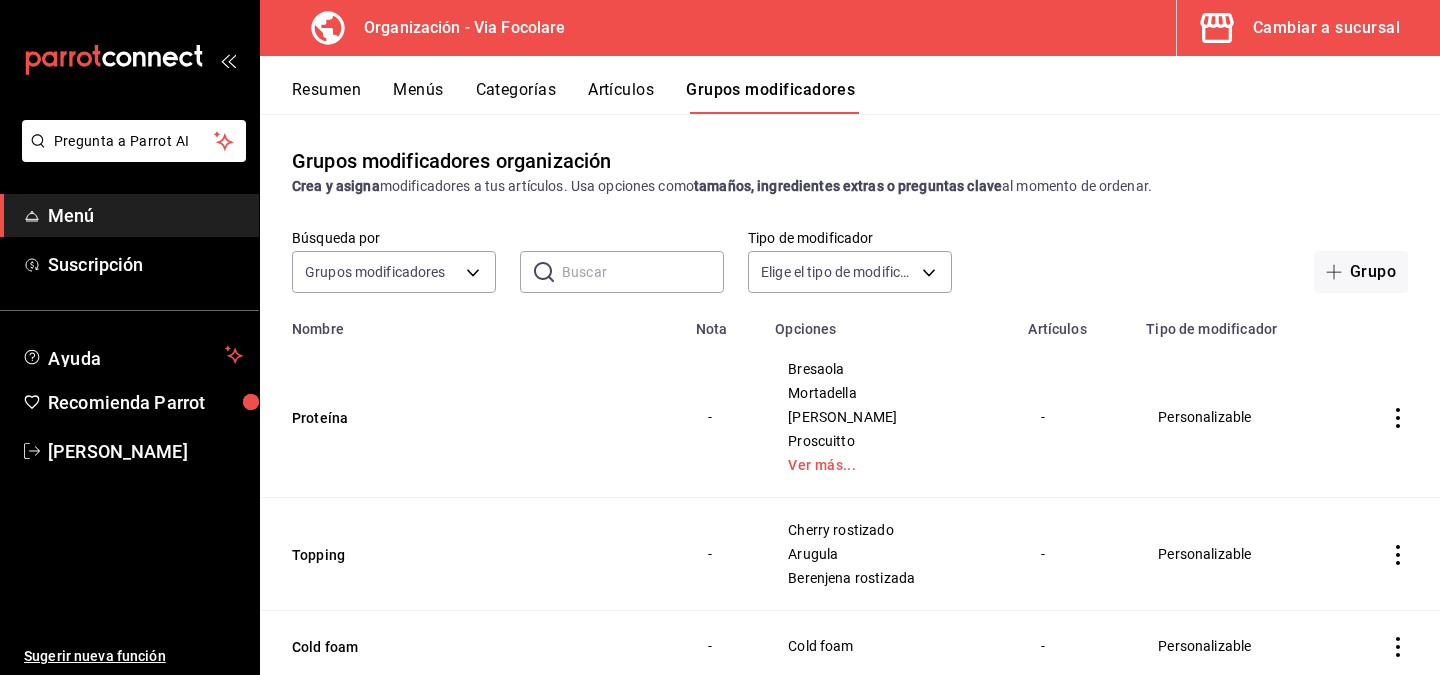 click on "Artículos" at bounding box center (621, 97) 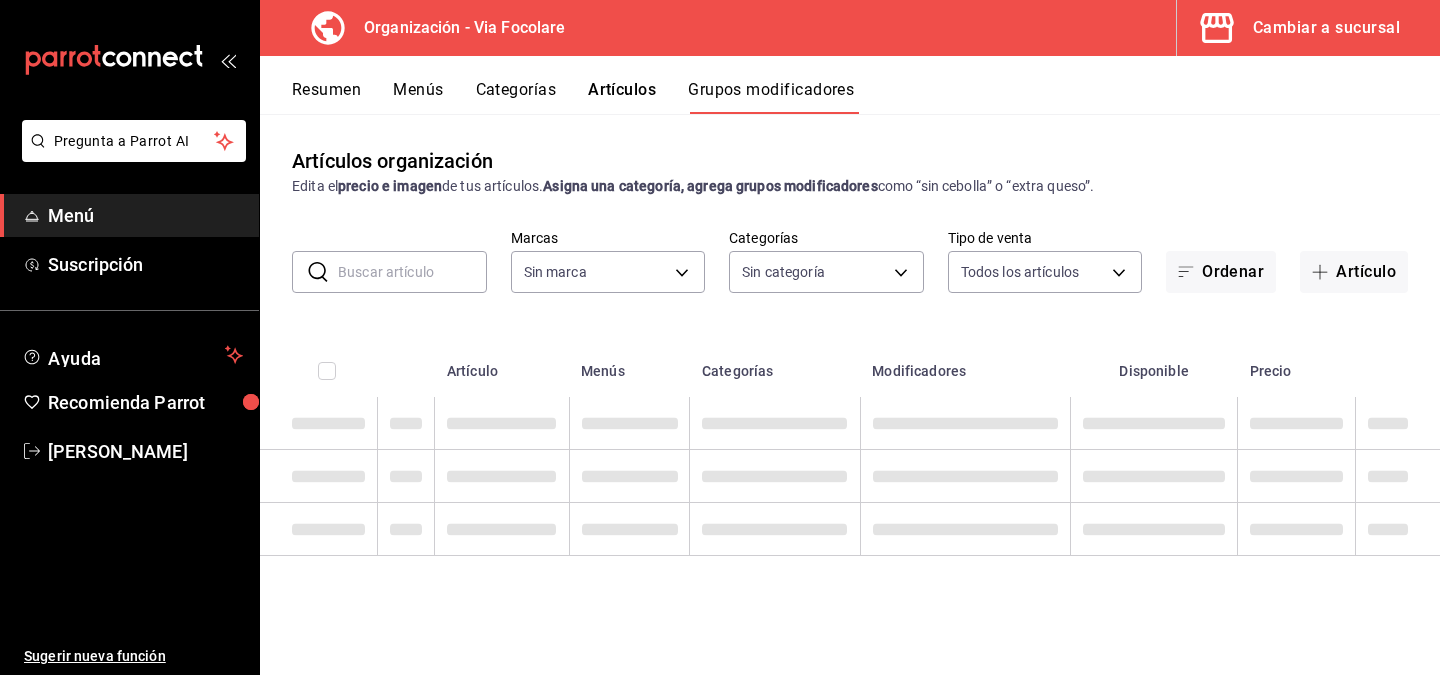 type on "0e80ed8c-541d-401d-b100-c7ab51f892aa" 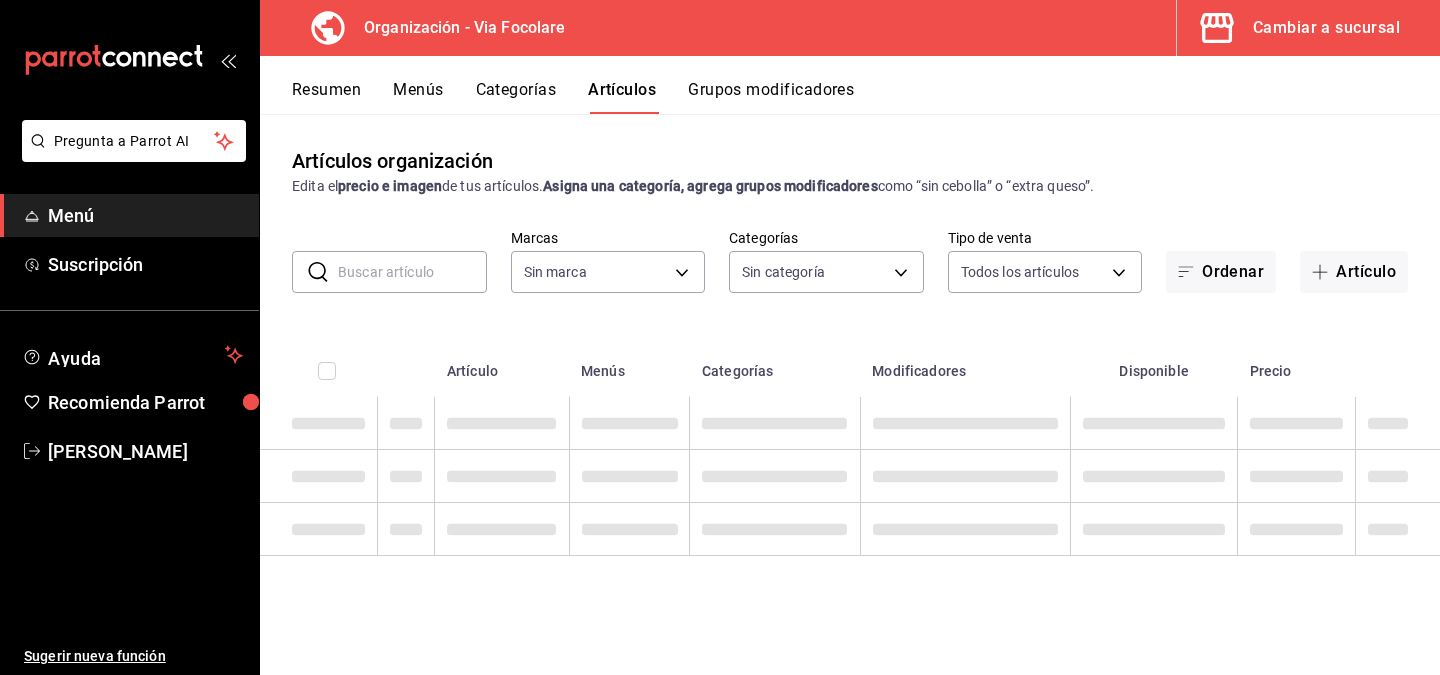 type 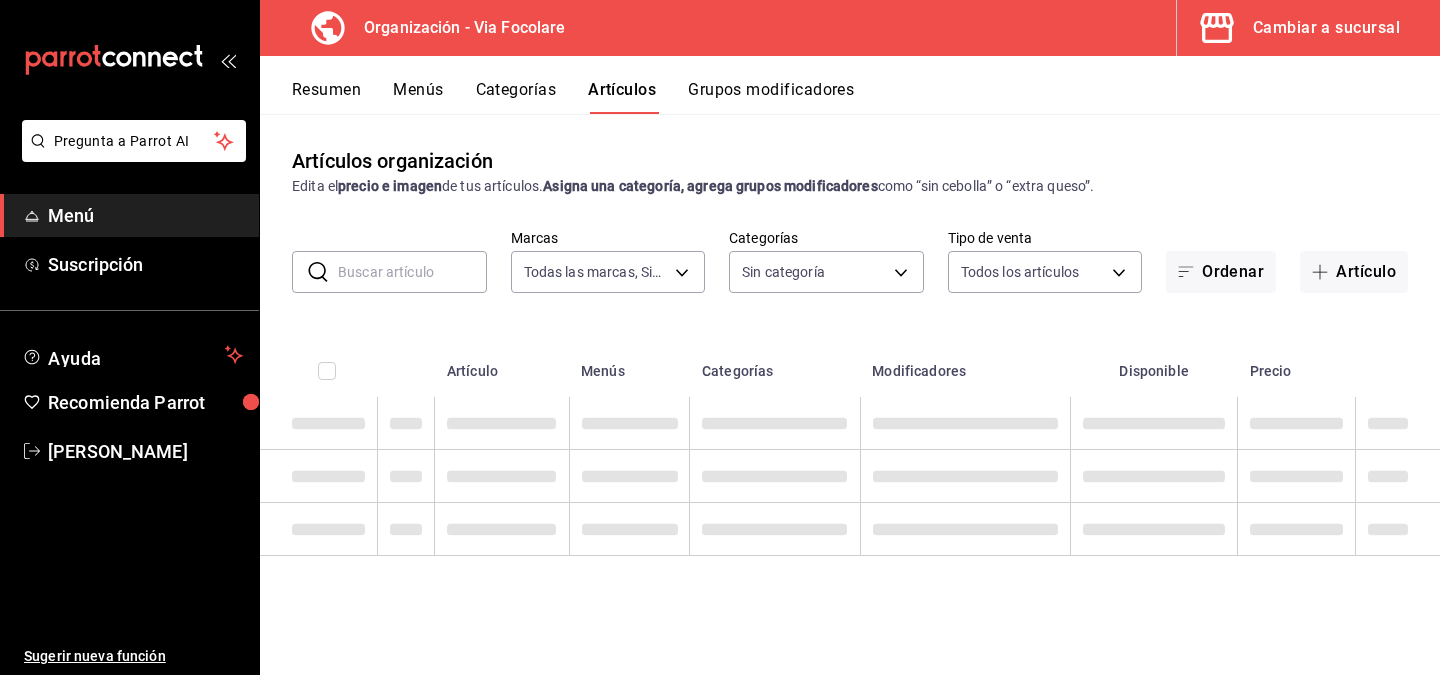 click on "Resumen" at bounding box center (326, 97) 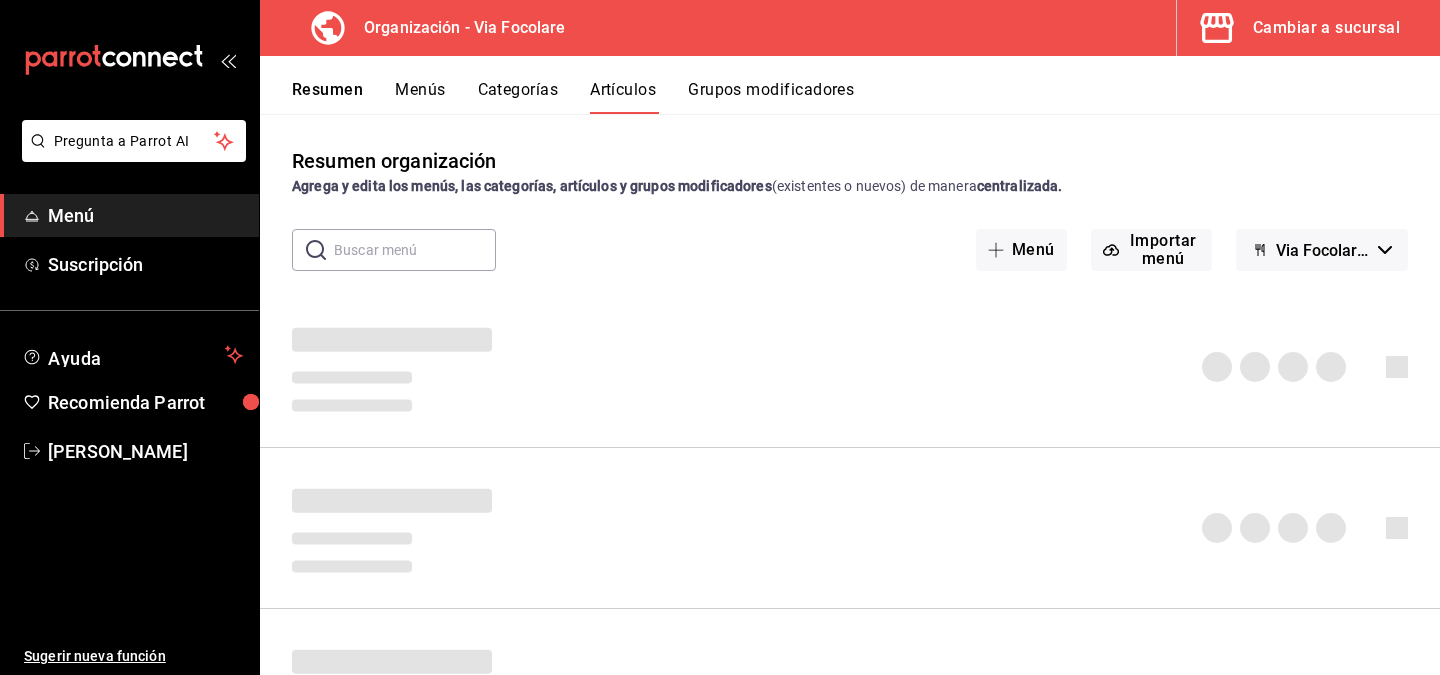 click on "Menús" at bounding box center [420, 97] 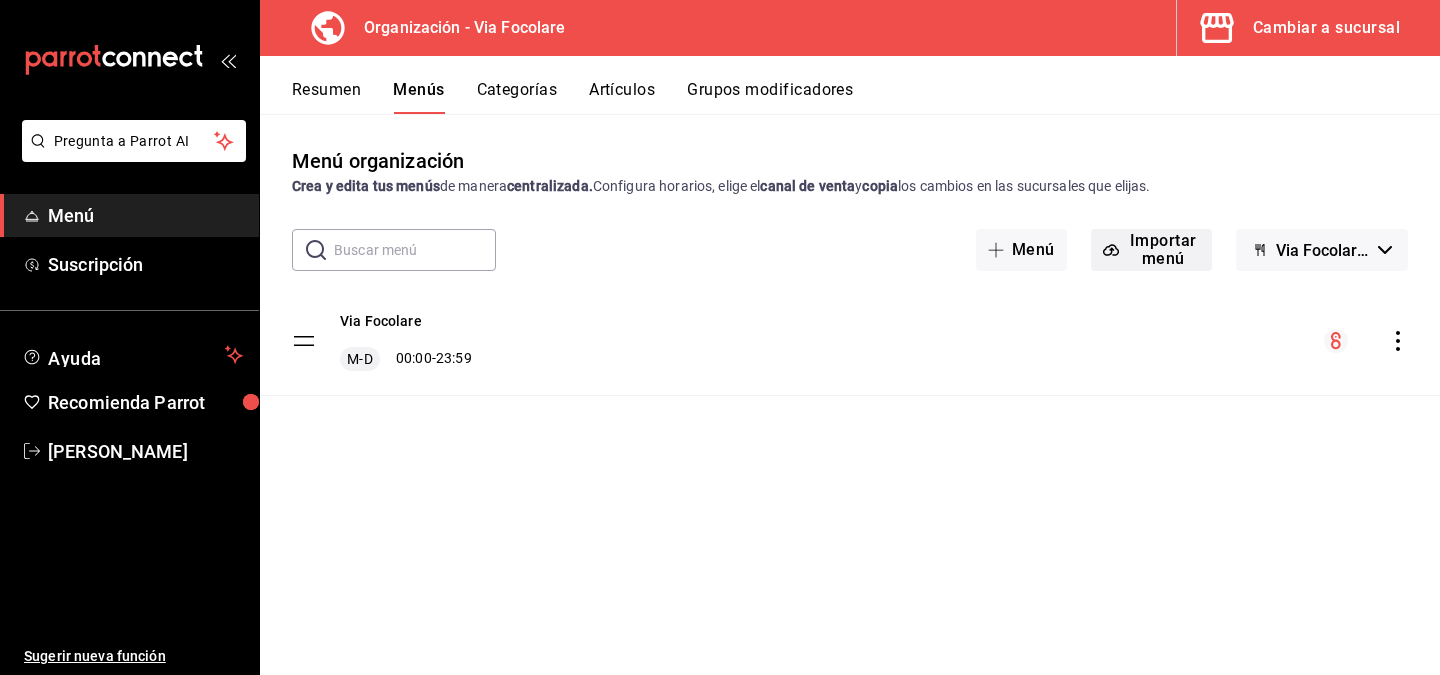 click on "Importar menú" at bounding box center (1151, 250) 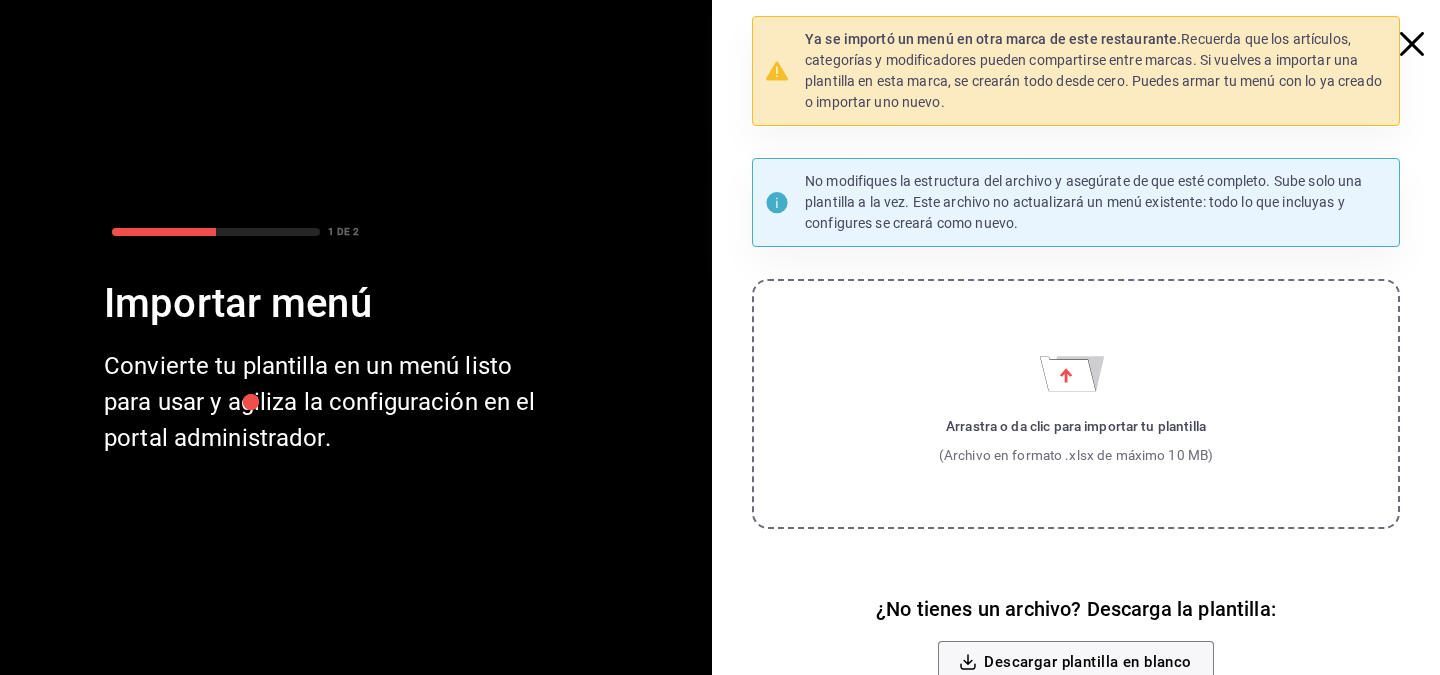 click 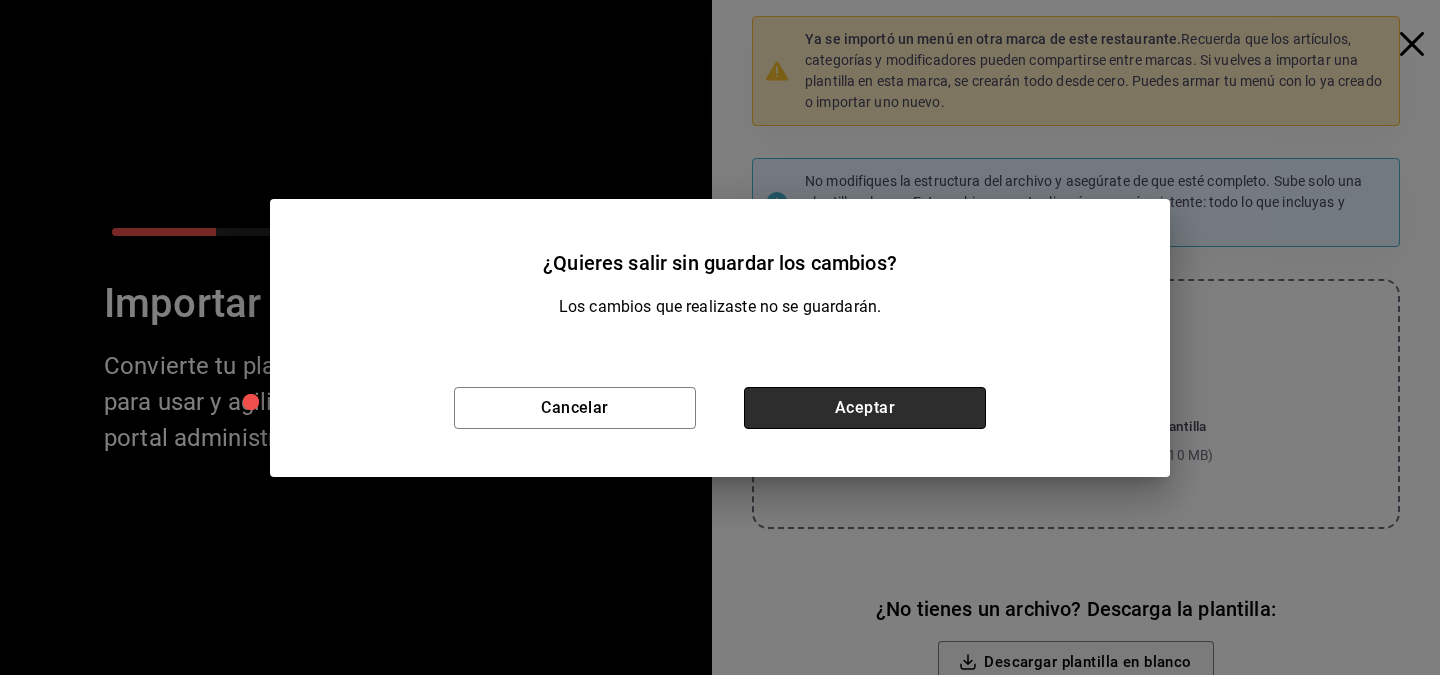 click on "Aceptar" at bounding box center (865, 408) 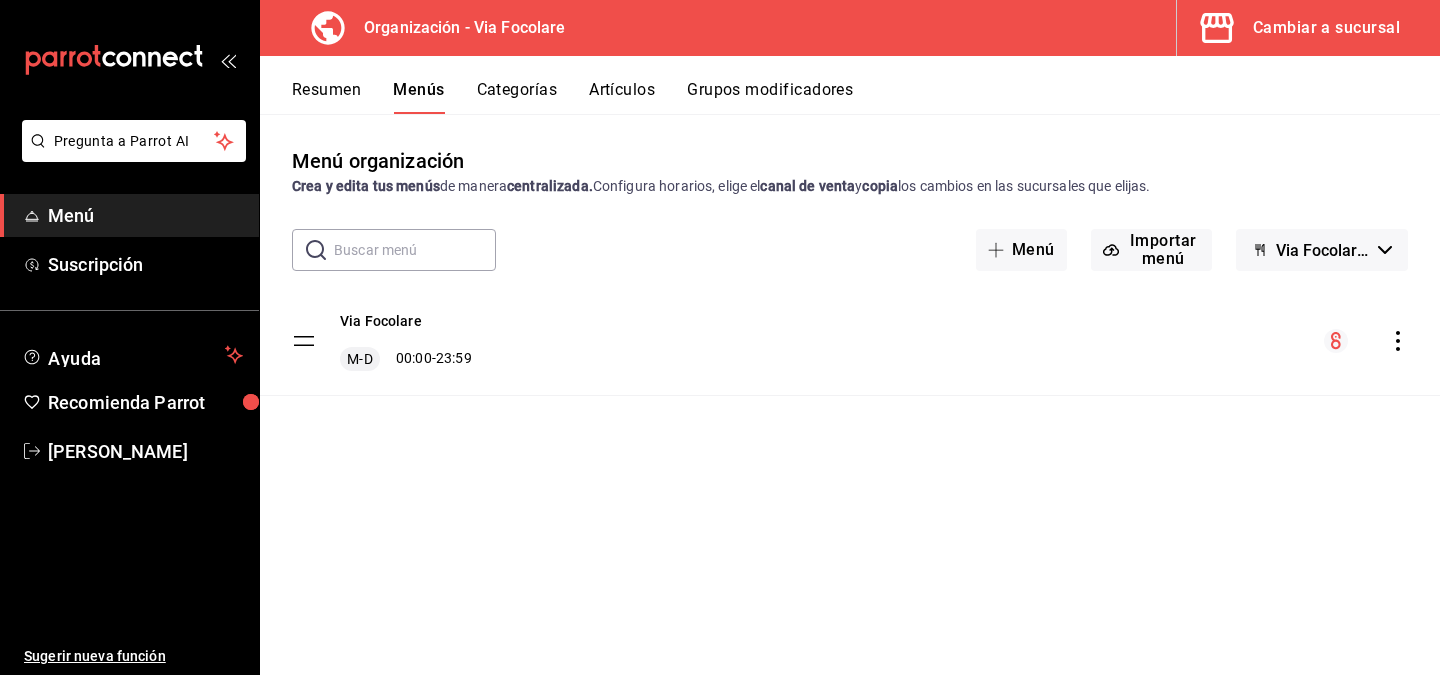 click 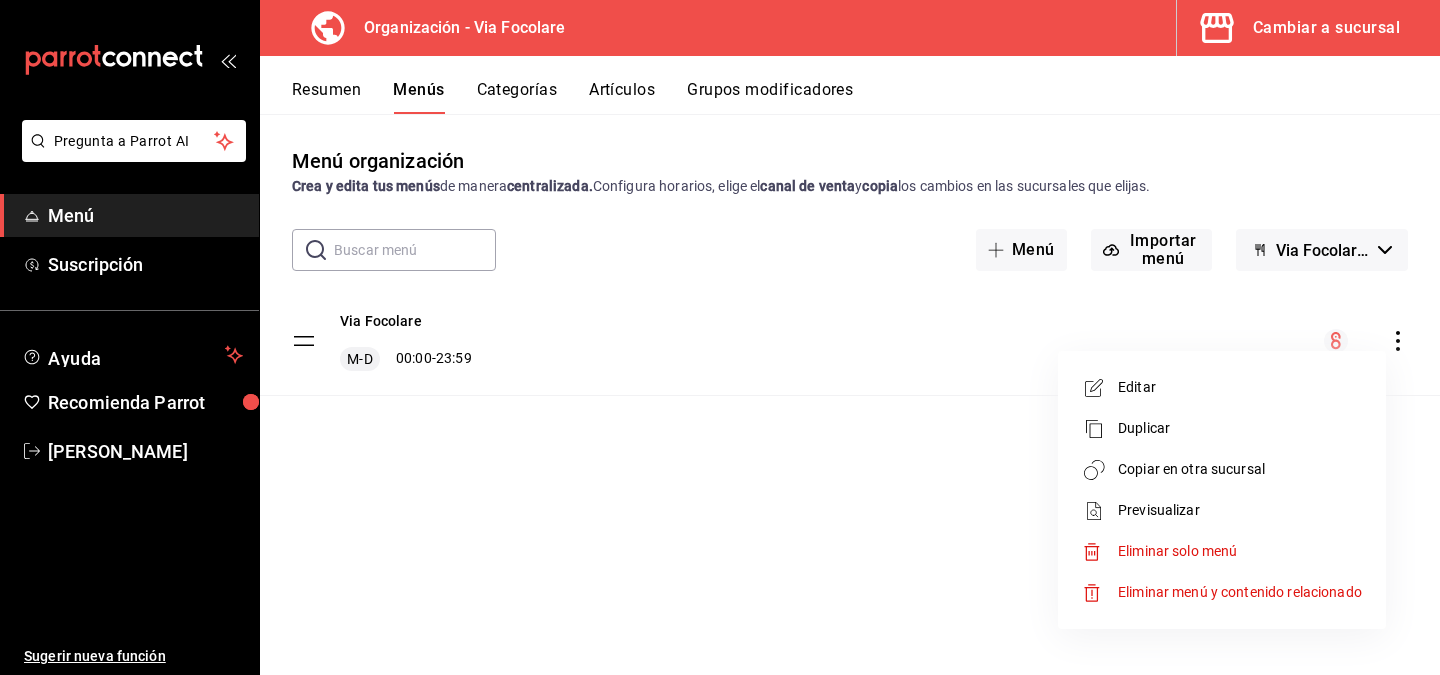 click on "Copiar en otra sucursal" at bounding box center (1240, 469) 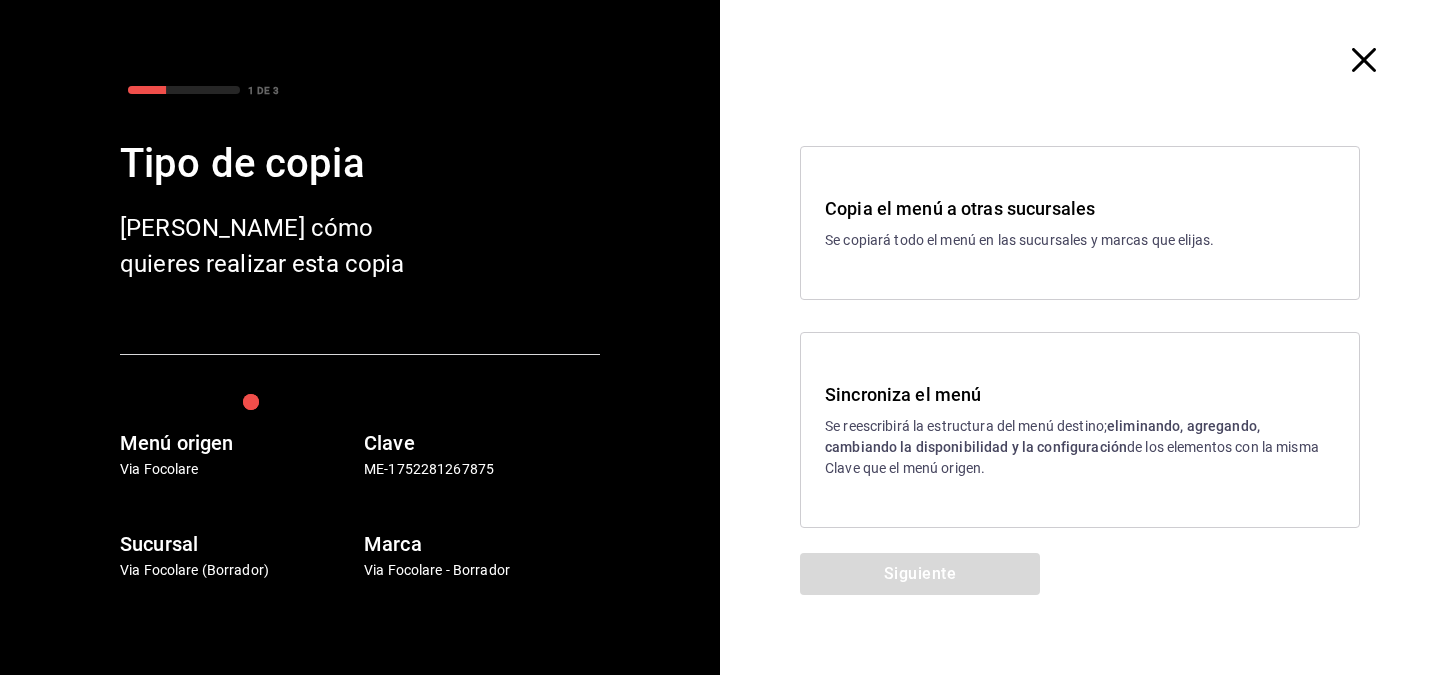 click on "Sincroniza el menú Se reescribirá la estructura del menú destino;  eliminando, agregando, cambiando la disponibilidad y la configuración  de los elementos con la misma Clave que el menú origen." at bounding box center [1080, 430] 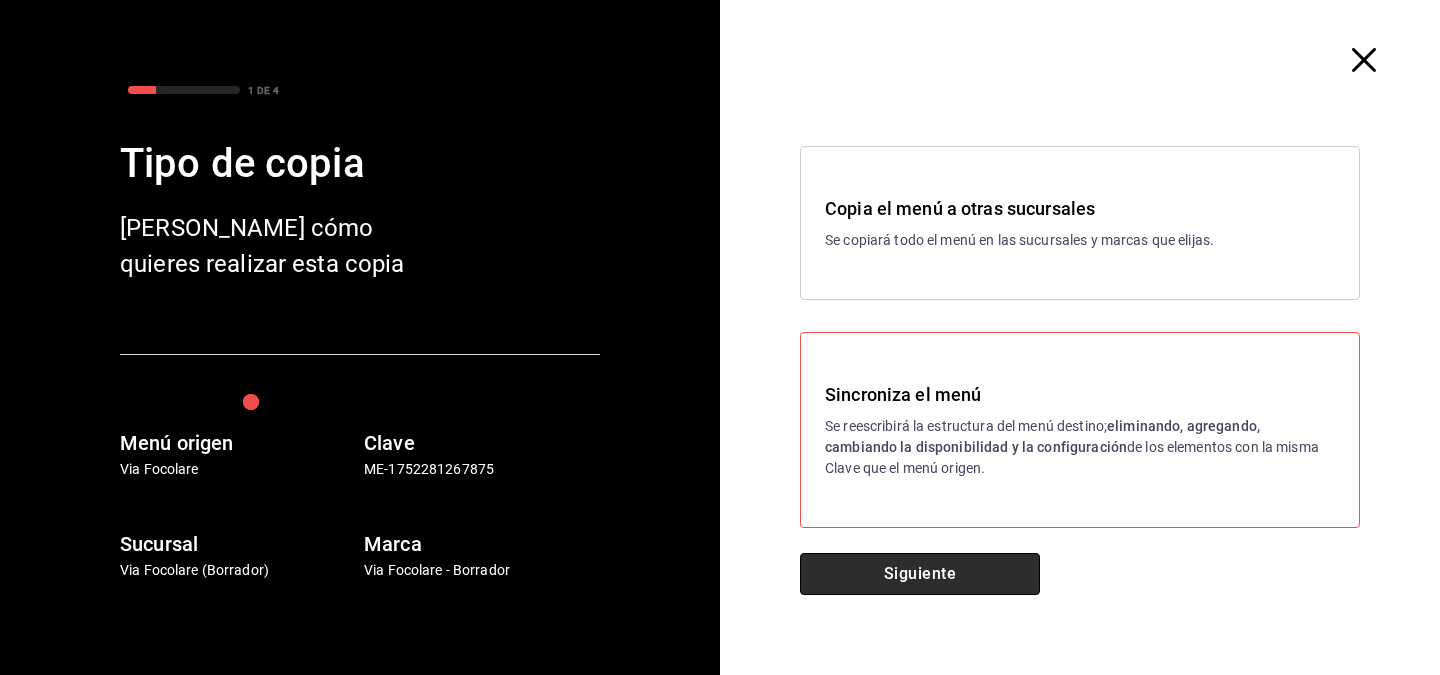click on "Siguiente" at bounding box center [920, 574] 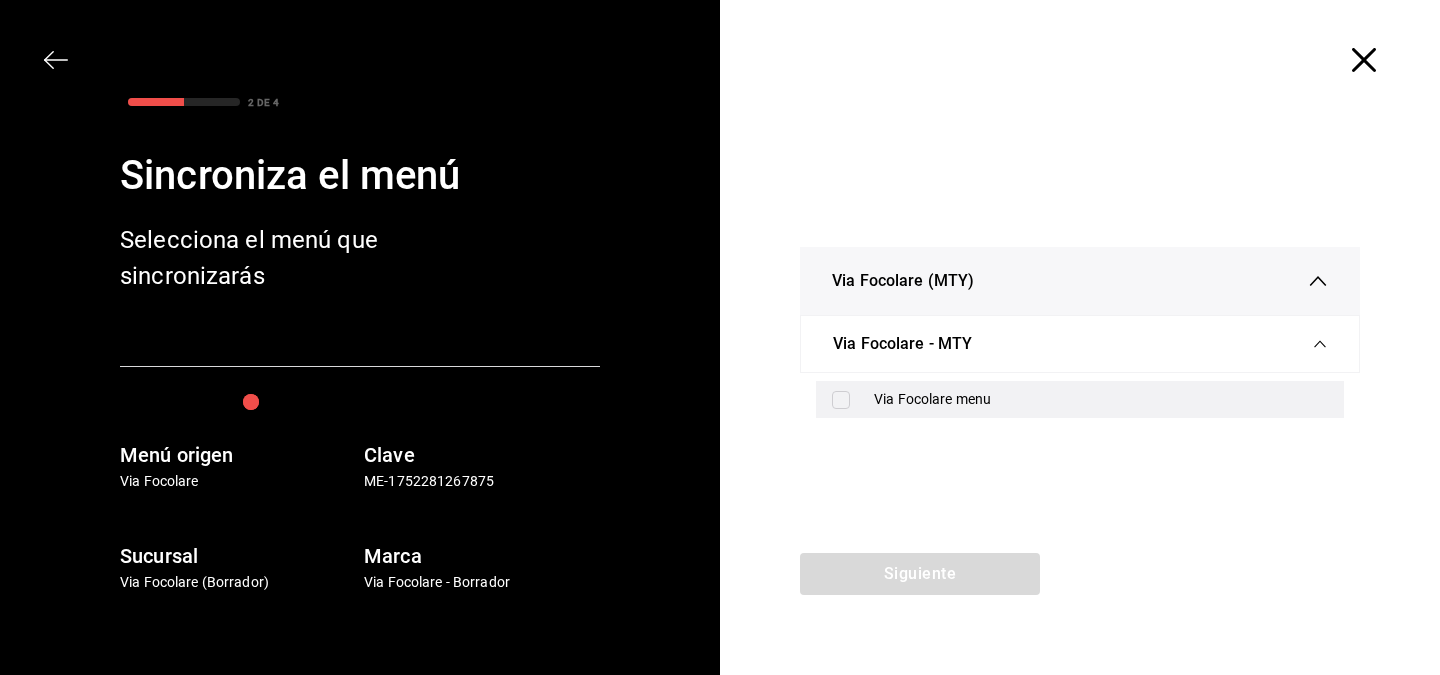 click at bounding box center (841, 400) 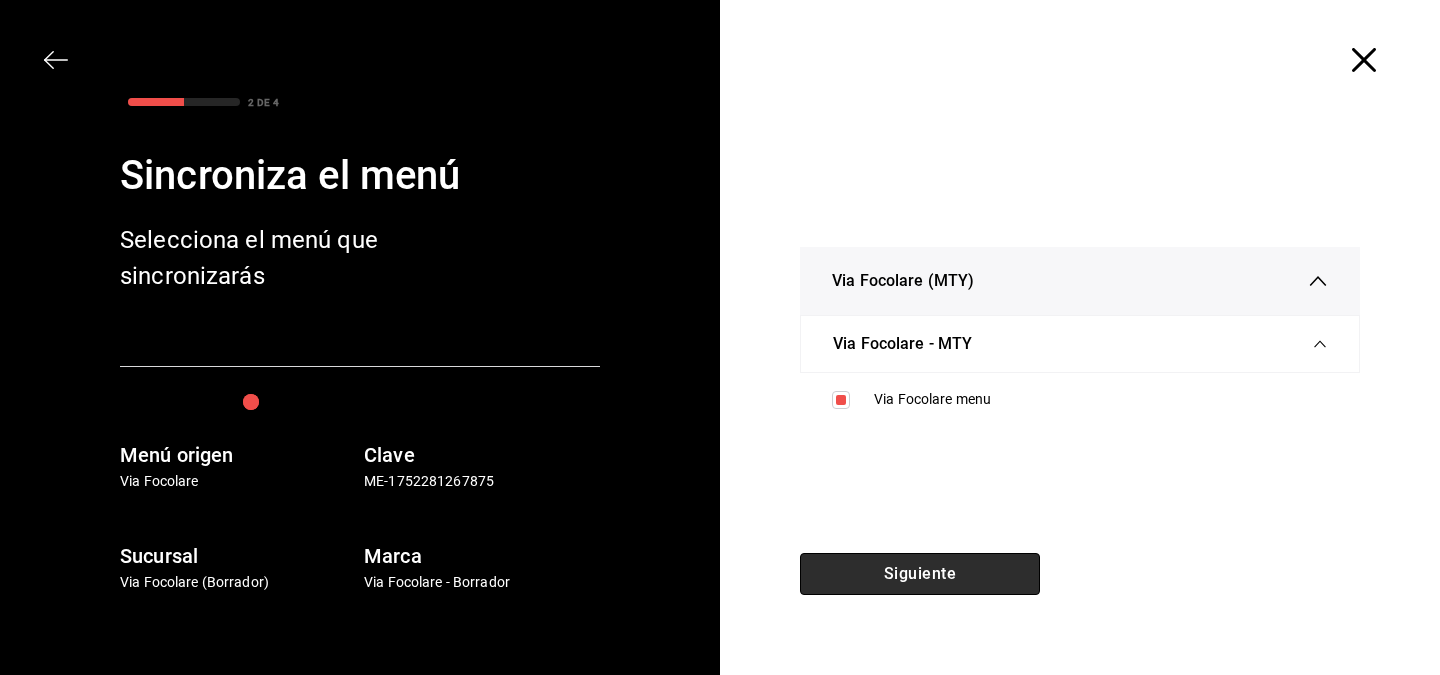 click on "Siguiente" at bounding box center (920, 574) 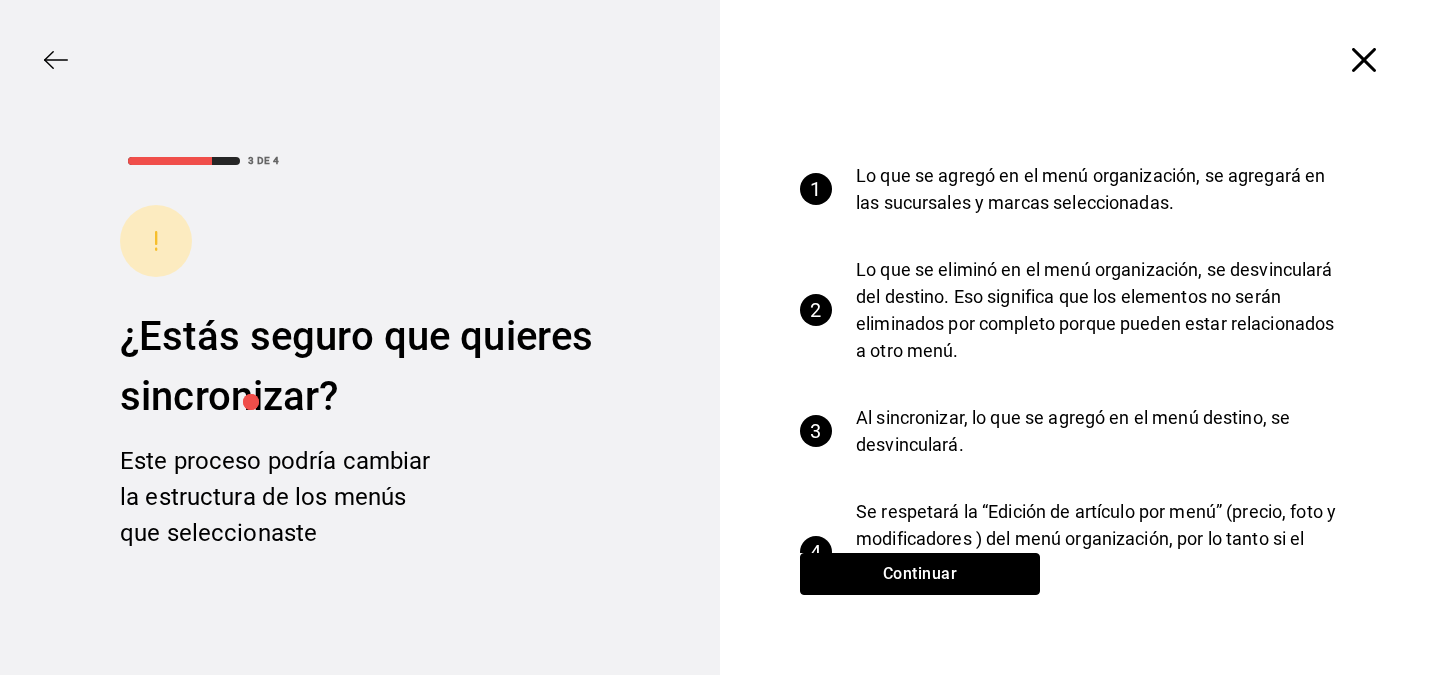 scroll, scrollTop: 95, scrollLeft: 0, axis: vertical 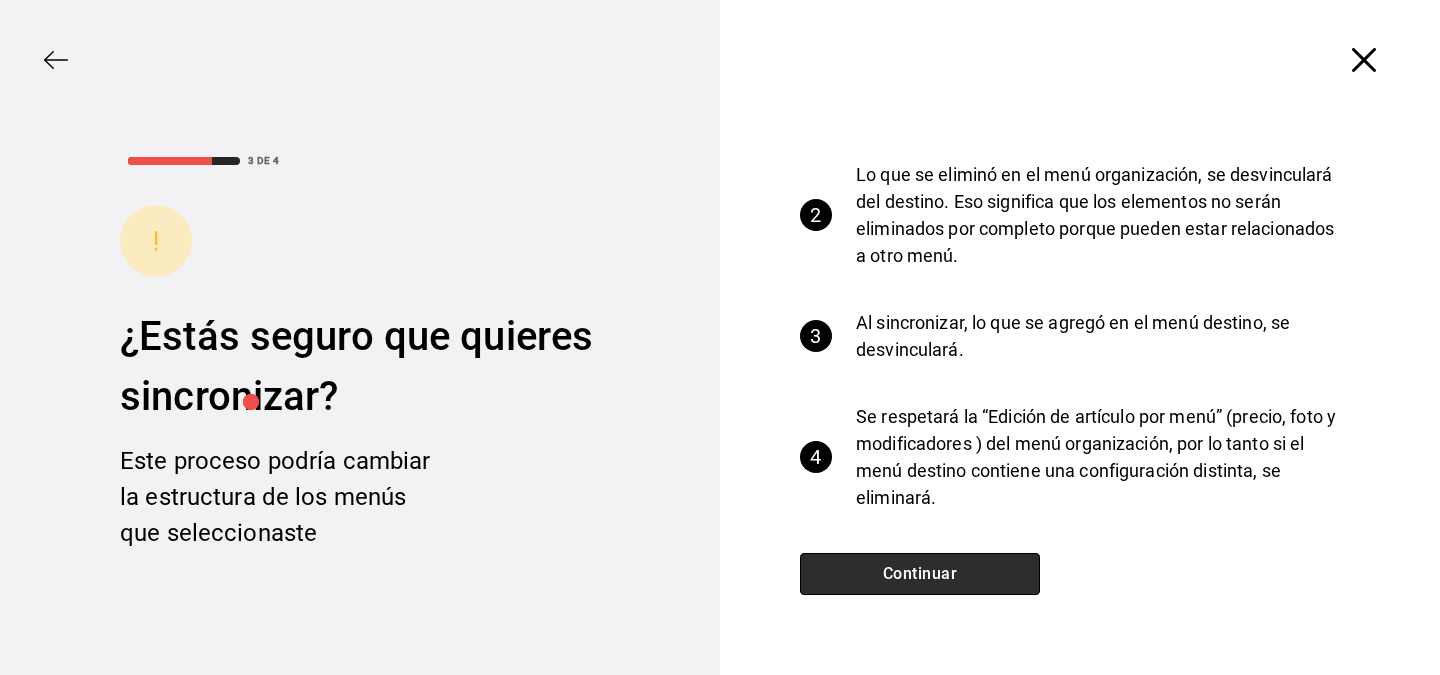 click on "Continuar" at bounding box center [920, 574] 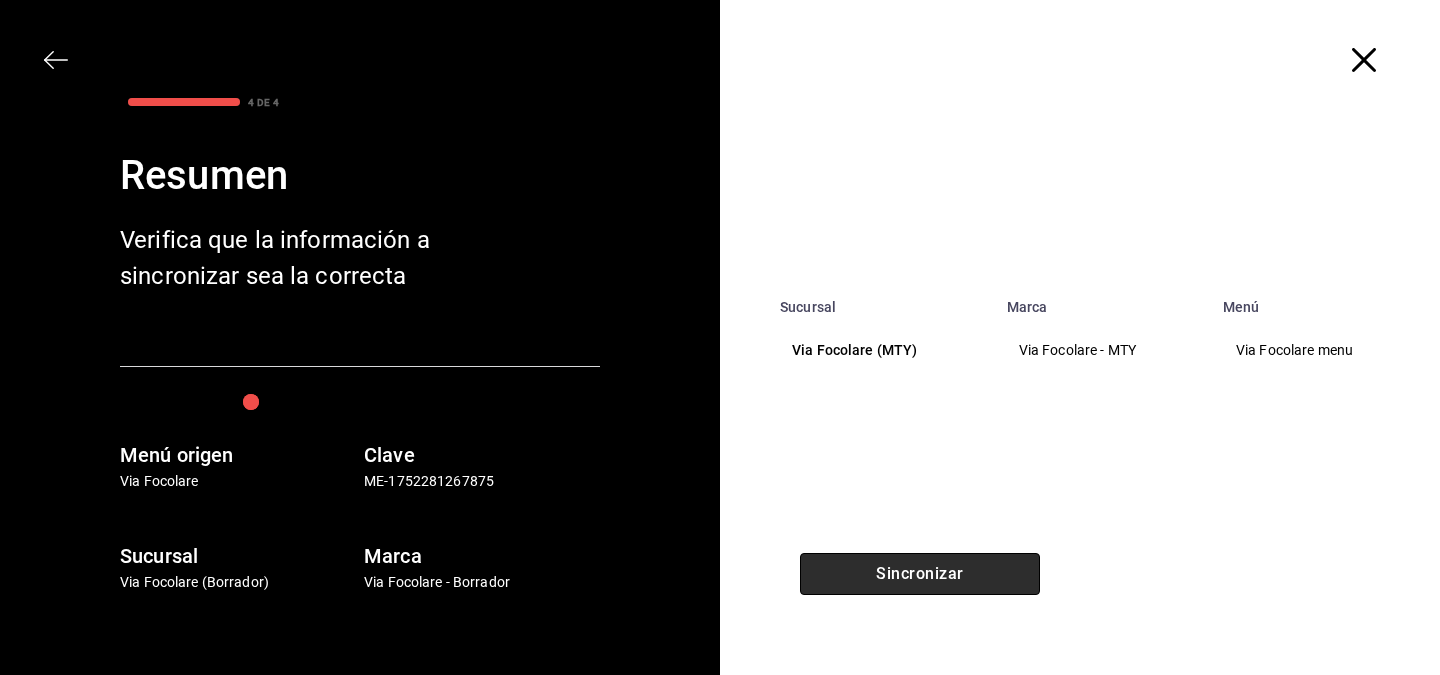click on "Sincronizar" at bounding box center (920, 574) 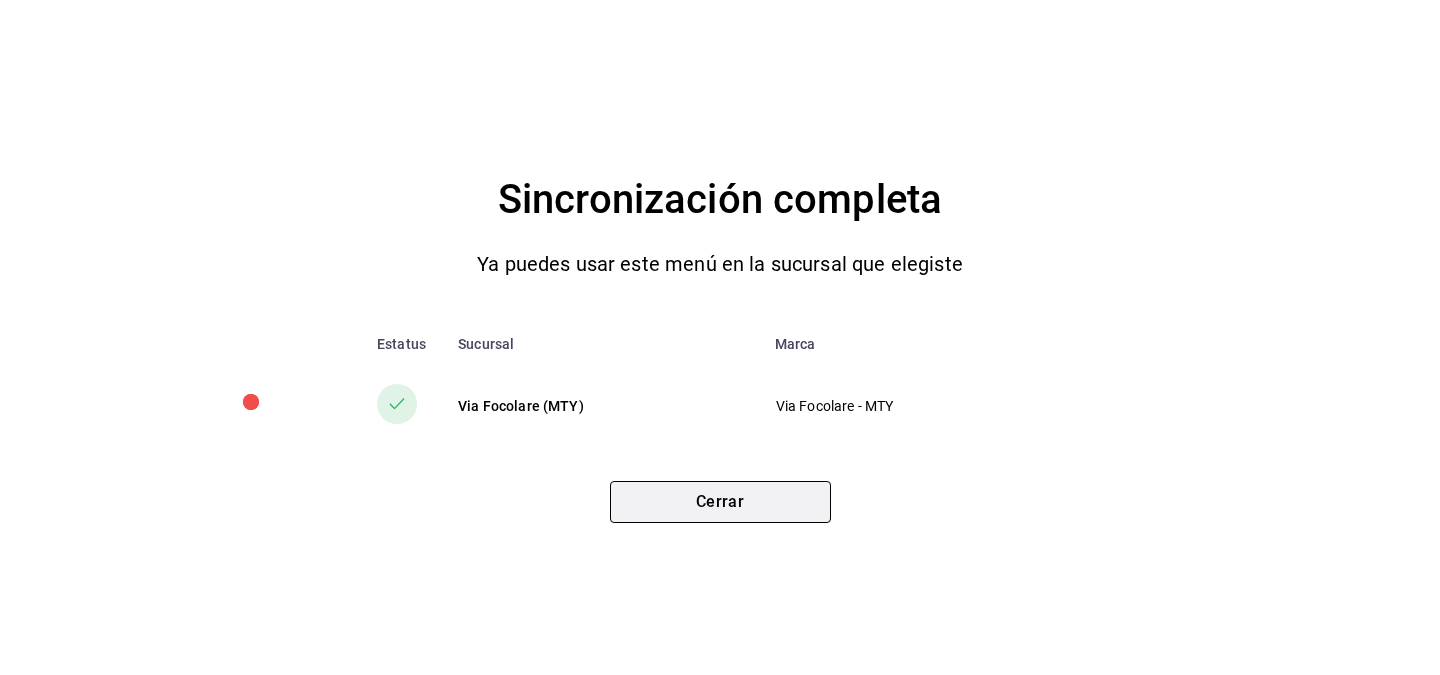 click on "Cerrar" at bounding box center (720, 502) 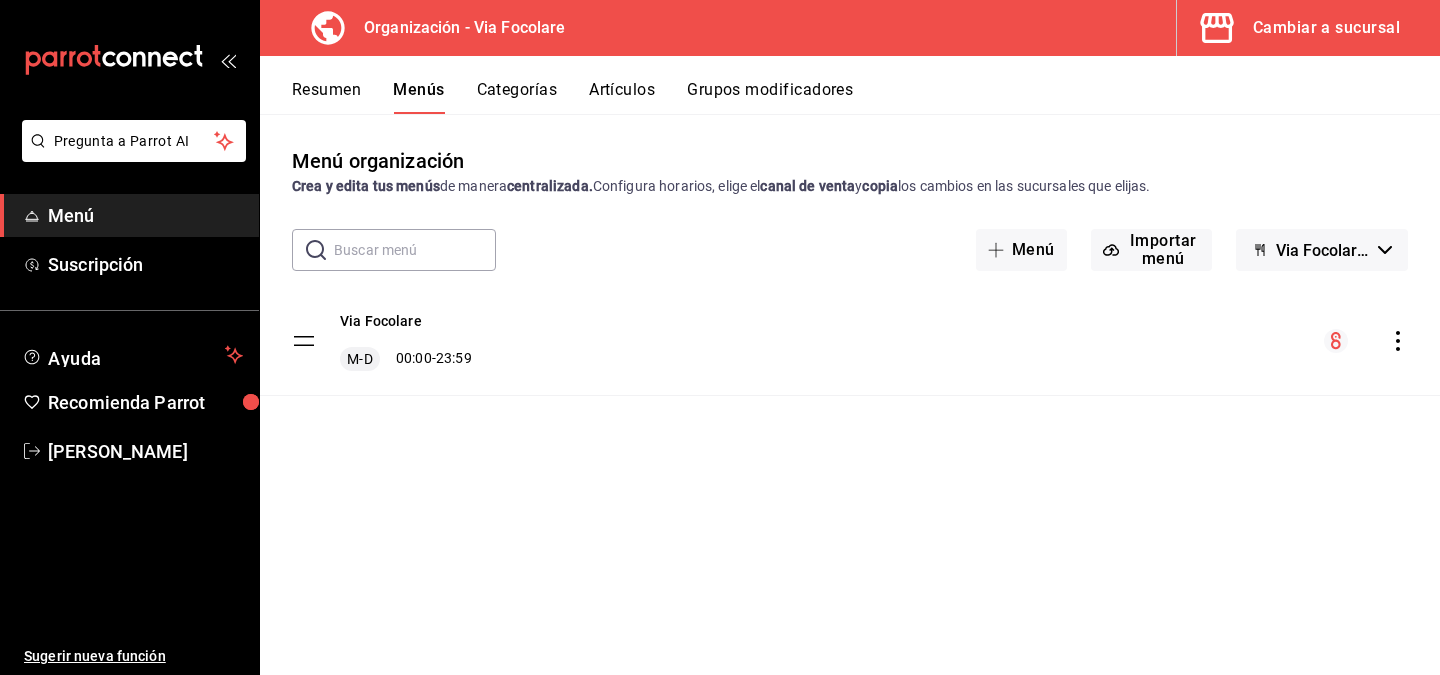 click on "Grupos modificadores" at bounding box center [770, 97] 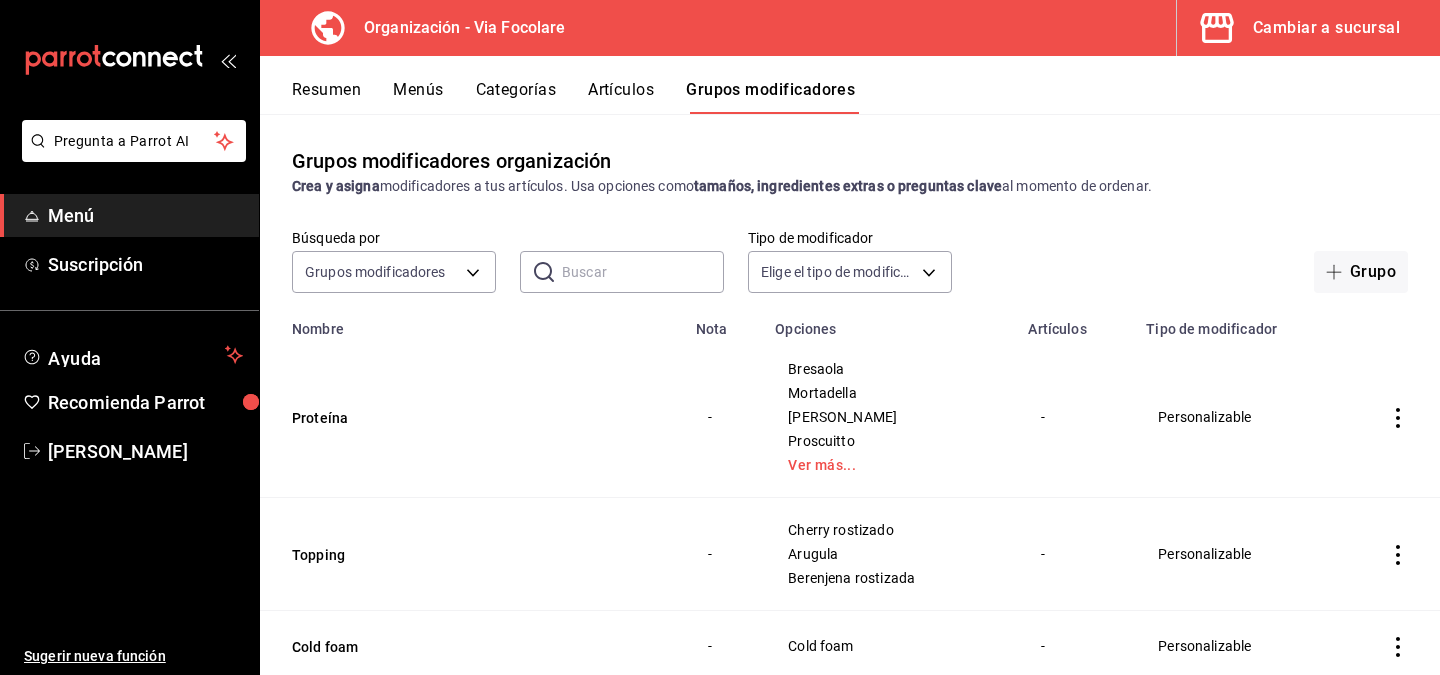 click on "Cambiar a sucursal" at bounding box center [1326, 28] 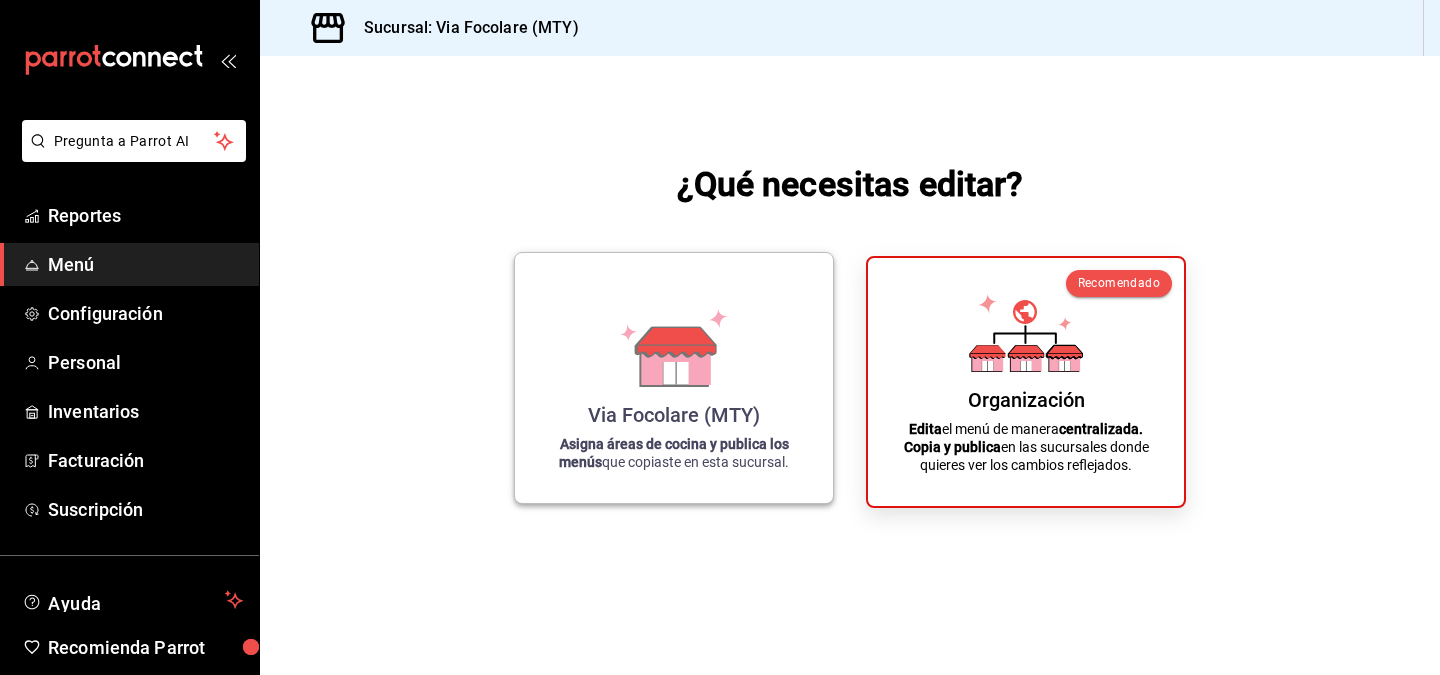 click 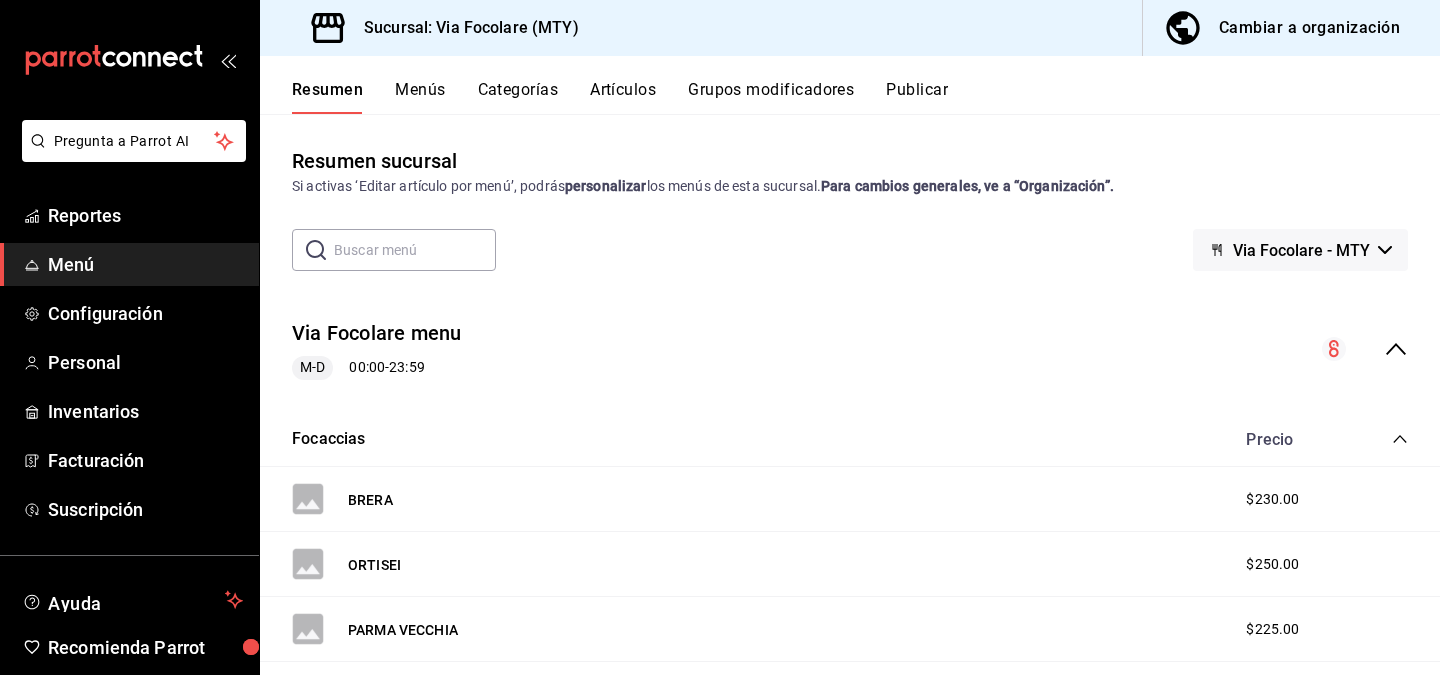 click on "Grupos modificadores" at bounding box center [771, 97] 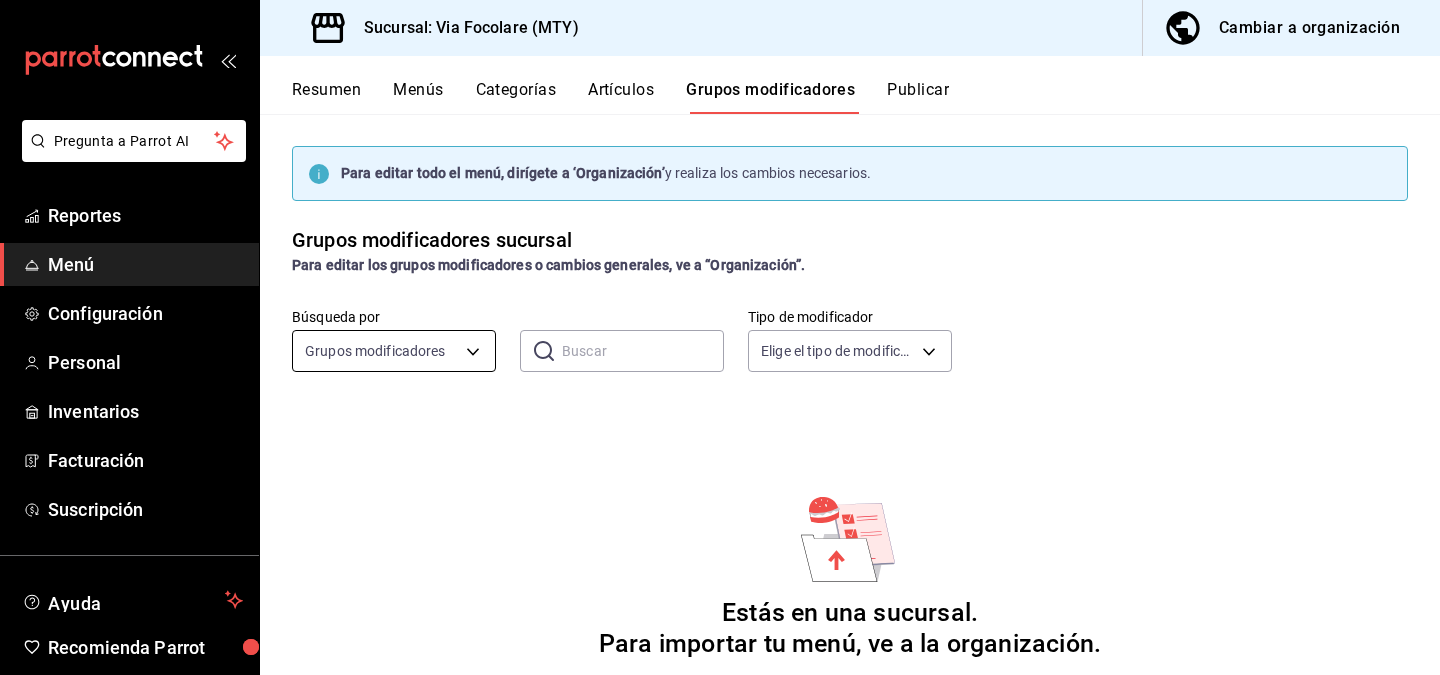 click on "Pregunta a Parrot AI Reportes   Menú   Configuración   Personal   Inventarios   Facturación   Suscripción   Ayuda Recomienda Parrot   [PERSON_NAME]   Sugerir nueva función   Sucursal: Via Focolare (MTY) Cambiar a organización Resumen Menús Categorías Artículos Grupos modificadores Publicar Para editar todo el menú, dirígete a ‘Organización’  y realiza los cambios necesarios. Grupos modificadores sucursal Para editar los grupos modificadores o cambios generales, ve a “Organización”. Búsqueda por Grupos modificadores GROUP ​ ​ Tipo de modificador Elige el tipo de modificador Estás en una sucursal.   Para importar tu menú, ve a la organización. En el nivel de organización puedes crear o importar tu menú y luego sincronizarlo a las sucursales que necesites. Para ir a organización da clic en el botón de la barra superior.     Si no lo ves pudiera ser por falta de permisos. Guardar Nuevo grupo modificador Tipo de modificador Elige el tipo de modificador que quieres agregar Reportes" at bounding box center [720, 337] 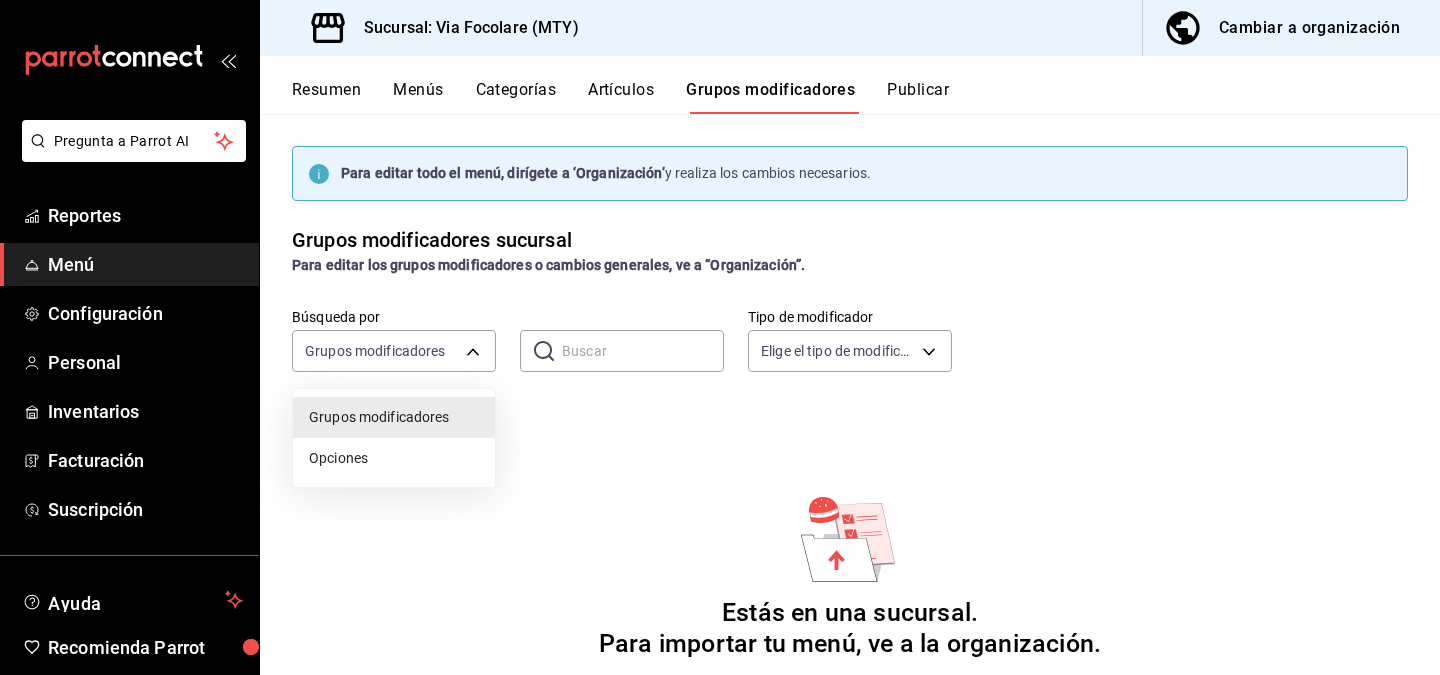 click on "Opciones" at bounding box center [394, 458] 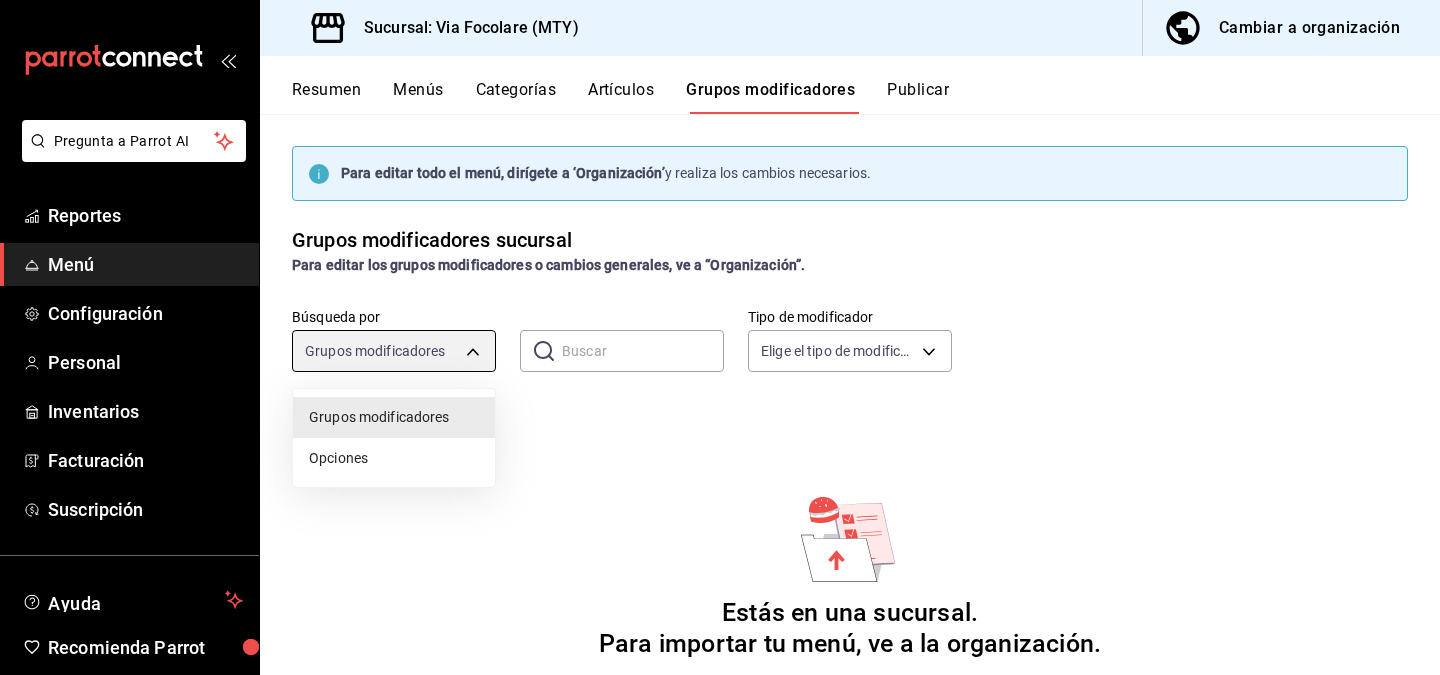 type on "OPTION" 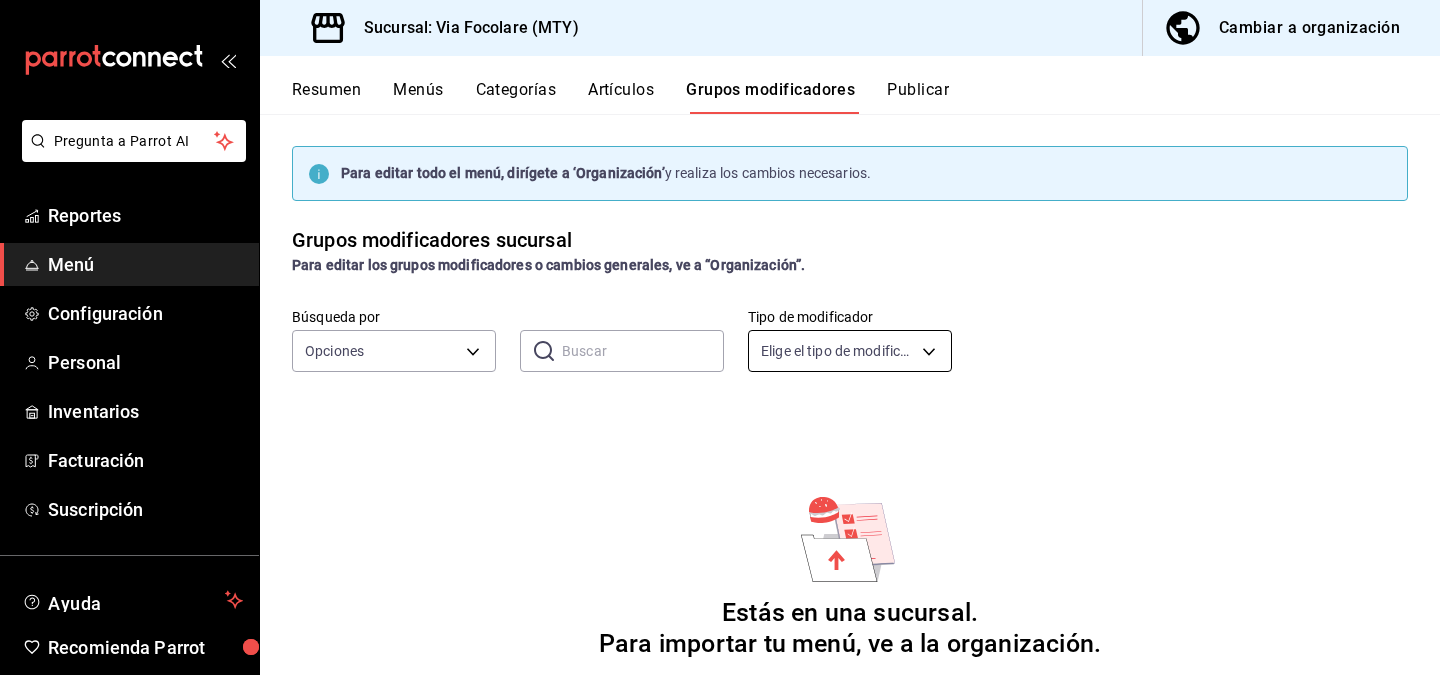 click on "Pregunta a Parrot AI Reportes   Menú   Configuración   Personal   Inventarios   Facturación   Suscripción   Ayuda Recomienda Parrot   [PERSON_NAME]   Sugerir nueva función   Sucursal: Via Focolare (MTY) Cambiar a organización Resumen Menús Categorías Artículos Grupos modificadores Publicar Para editar todo el menú, dirígete a ‘Organización’  y realiza los cambios necesarios. Grupos modificadores sucursal Para editar los grupos modificadores o cambios generales, ve a “Organización”. Búsqueda por Opciones OPTION ​ ​ Tipo de modificador Elige el tipo de modificador Estás en una sucursal.   Para importar tu menú, ve a la organización. En el nivel de organización puedes crear o importar tu menú y luego sincronizarlo a las sucursales que necesites. Para ir a organización da clic en el botón de la barra superior.     Si no lo ves pudiera ser por falta de permisos. Guardar Nuevo grupo modificador Tipo de modificador Elige el tipo de modificador que quieres agregar Ver video tutorial" at bounding box center (720, 337) 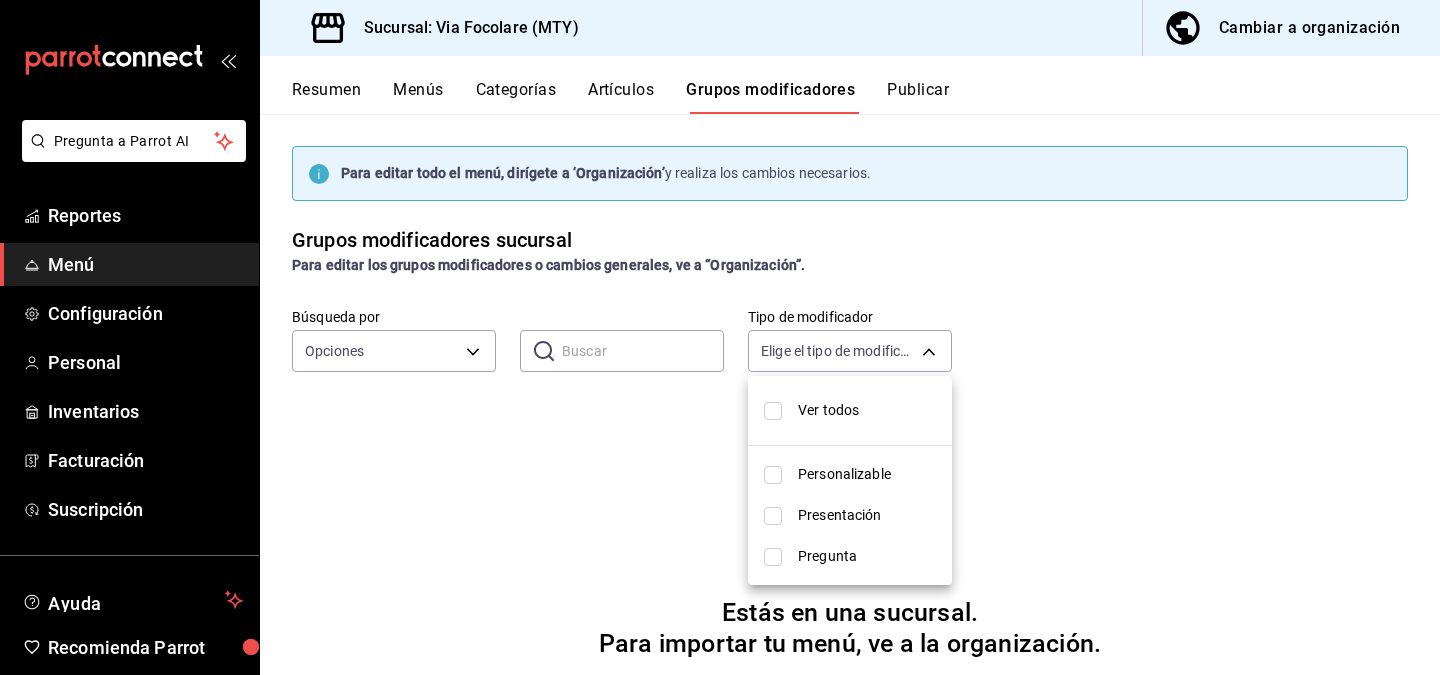 click on "Ver todos" at bounding box center [867, 410] 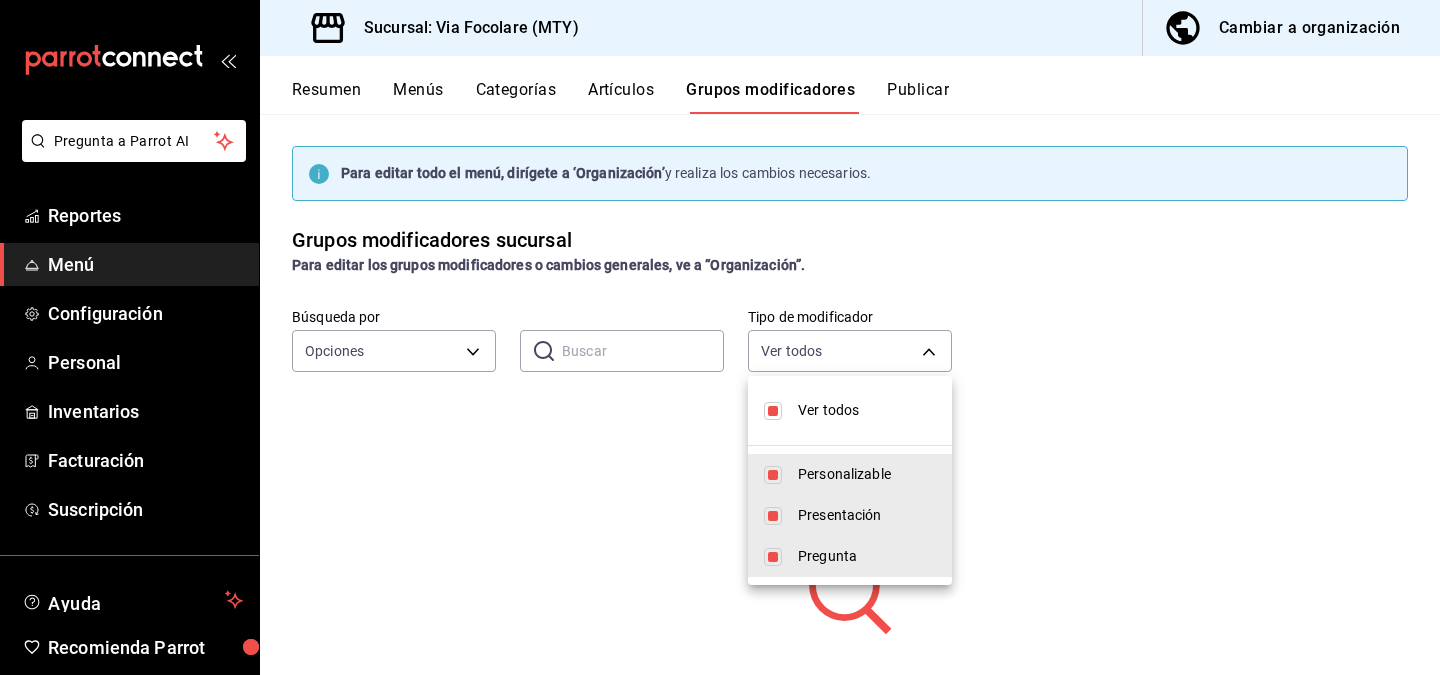 click at bounding box center [720, 337] 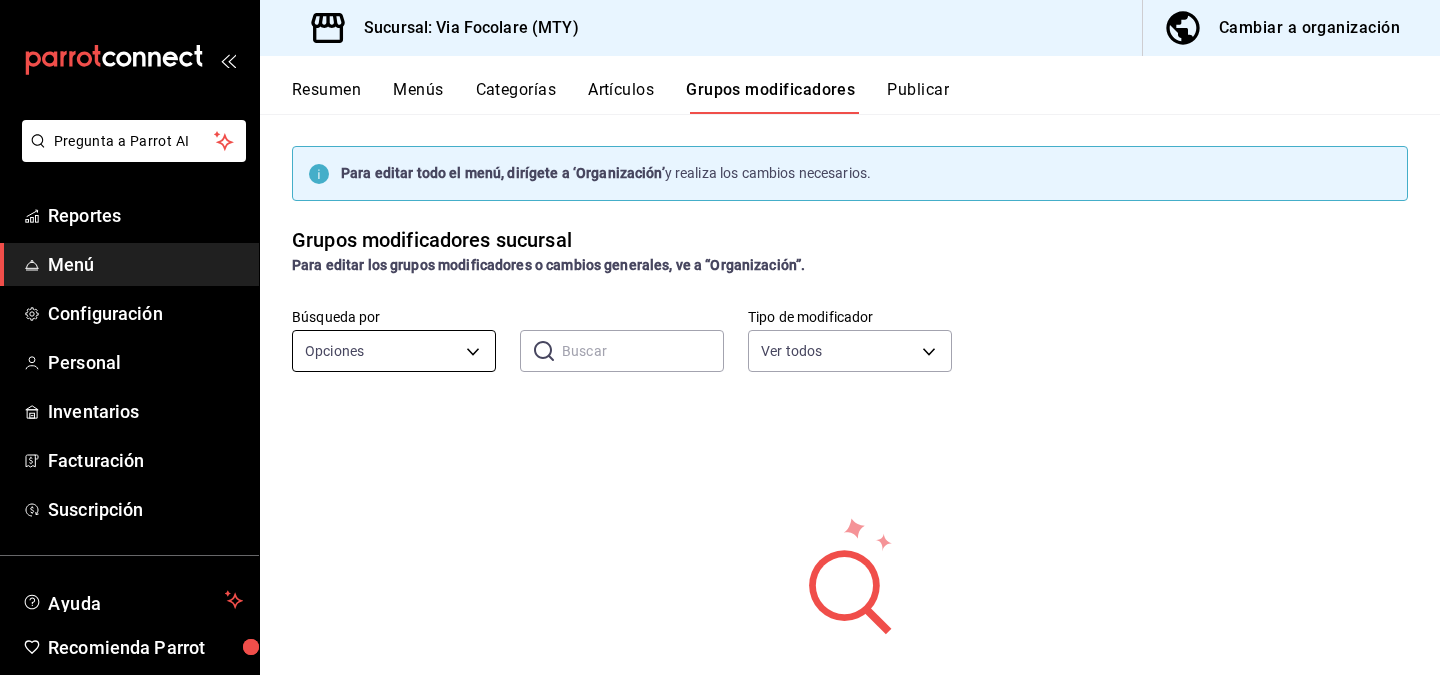 click on "Pregunta a Parrot AI Reportes   Menú   Configuración   Personal   Inventarios   Facturación   Suscripción   Ayuda Recomienda Parrot   [PERSON_NAME]   Sugerir nueva función   Sucursal: Via Focolare (MTY) Cambiar a organización Resumen Menús Categorías Artículos Grupos modificadores Publicar Para editar todo el menú, dirígete a ‘Organización’  y realiza los cambios necesarios. Grupos modificadores sucursal Para editar los grupos modificadores o cambios generales, ve a “Organización”. Búsqueda por Opciones OPTION ​ ​ Tipo de modificador Ver todos CUSTOMIZABLE,PRESENTATION,QUESTION No se han encontrado resultados Parece que no podemos encontrar ningún resultado basado en tu búsqueda, intenta de nuevo. Guardar Nuevo grupo modificador Tipo de modificador Elige el tipo de modificador que quieres agregar GANA 1 MES GRATIS EN TU SUSCRIPCIÓN AQUÍ Ver video tutorial Ir a video Pregunta a Parrot AI Reportes   Menú   Configuración   Personal   Inventarios   Facturación   Suscripción" at bounding box center [720, 337] 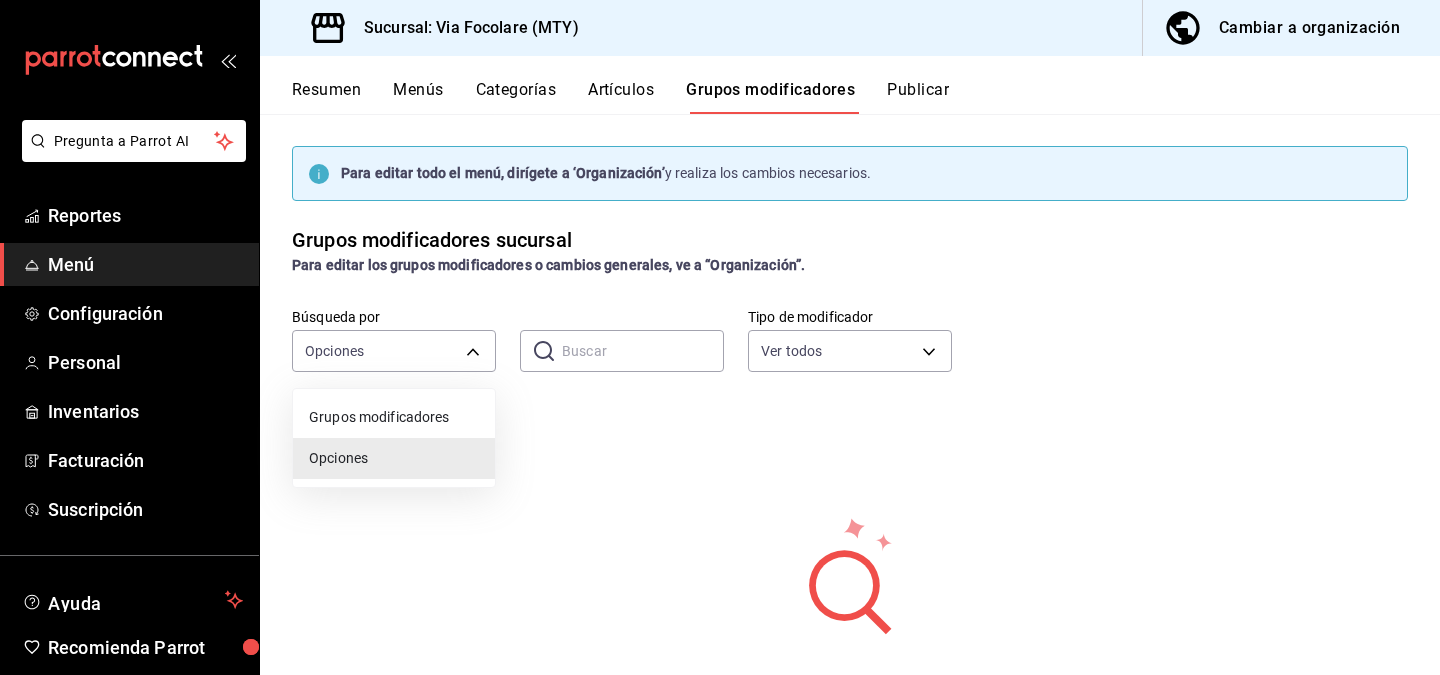 click on "Grupos modificadores" at bounding box center [394, 417] 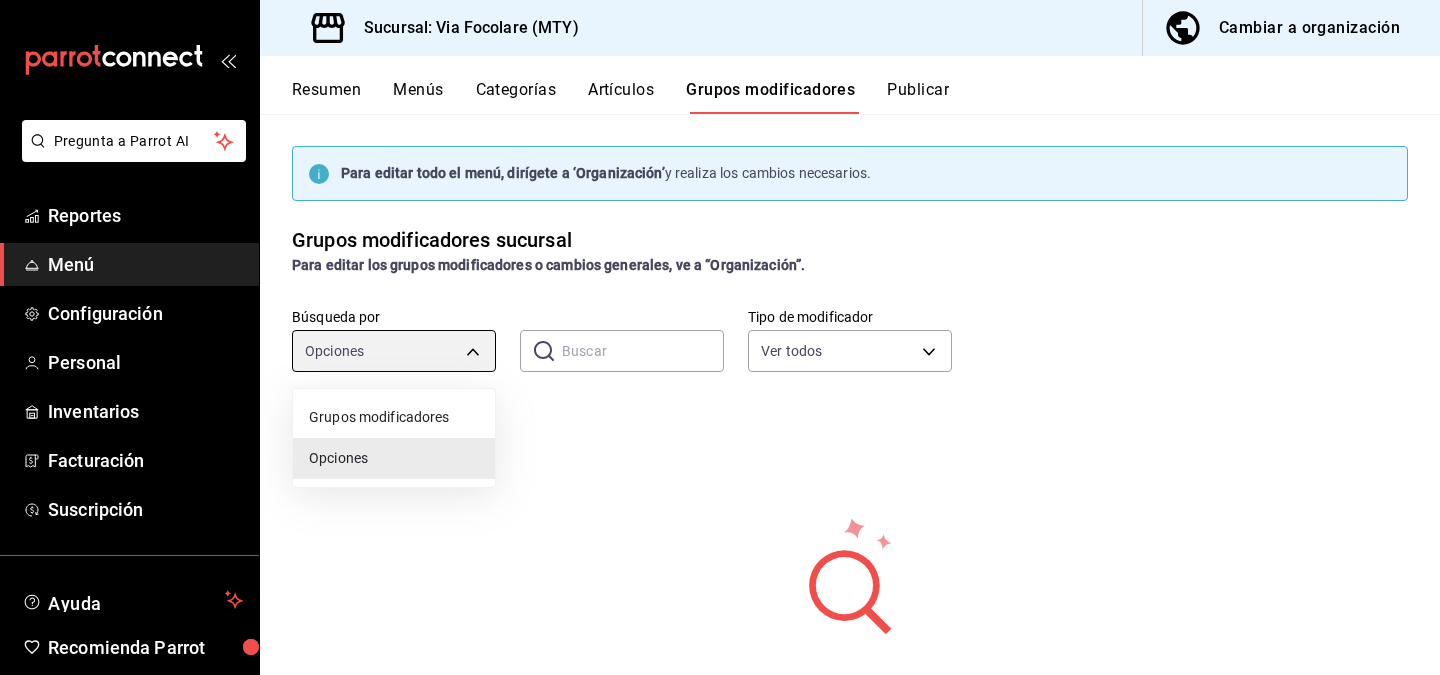 type on "GROUP" 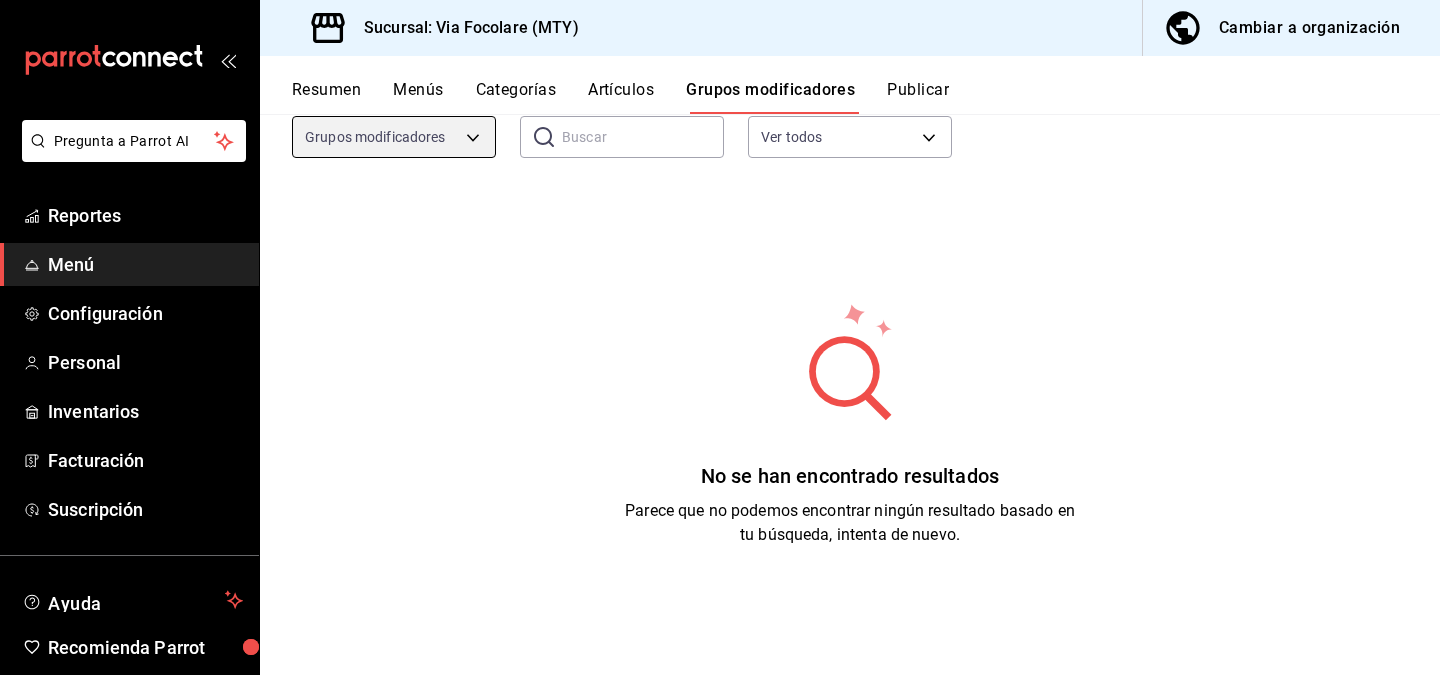 scroll, scrollTop: 0, scrollLeft: 0, axis: both 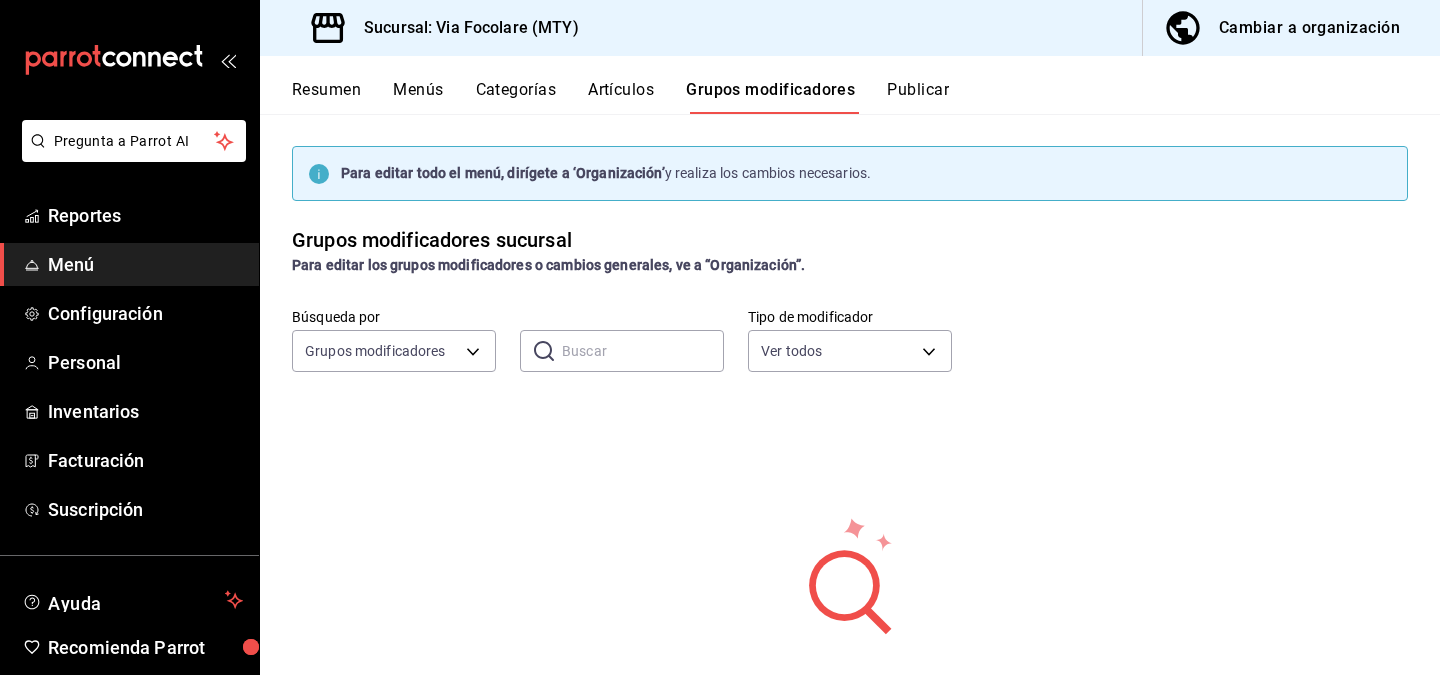 click on "Cambiar a organización" at bounding box center (1309, 28) 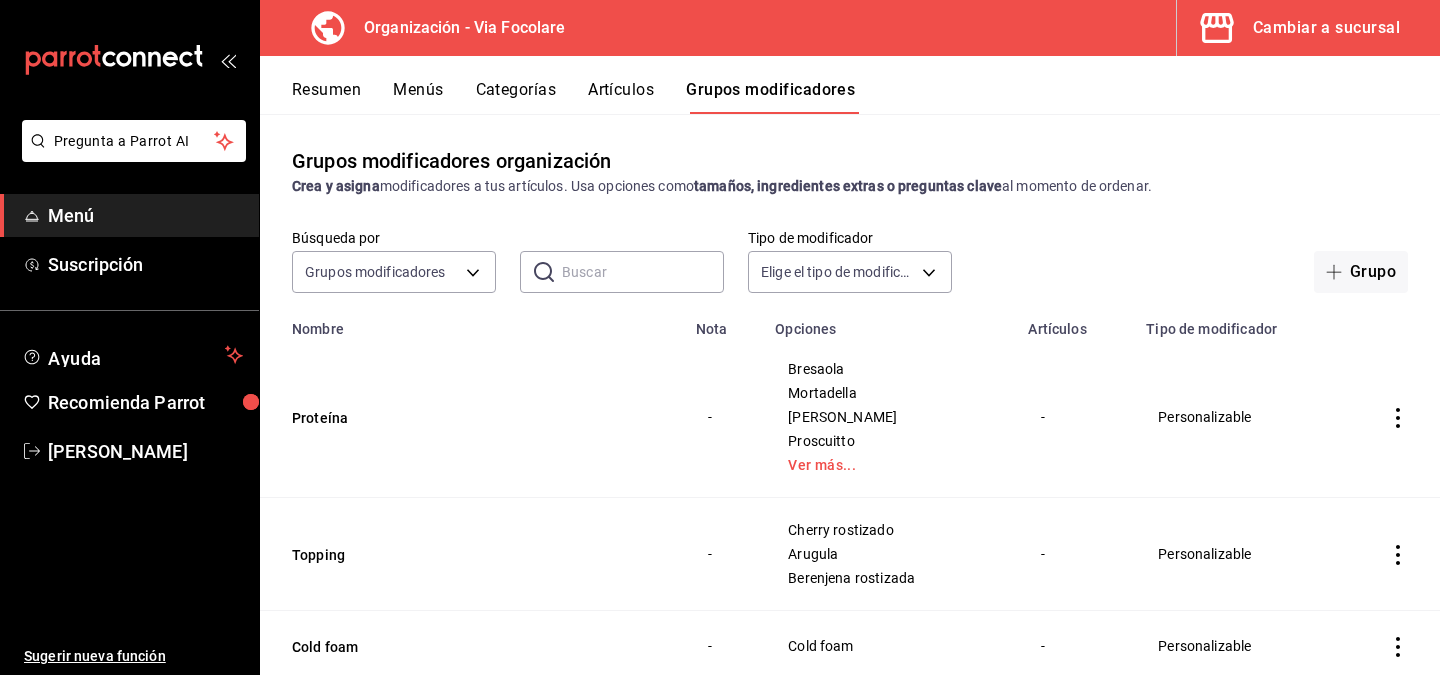 click 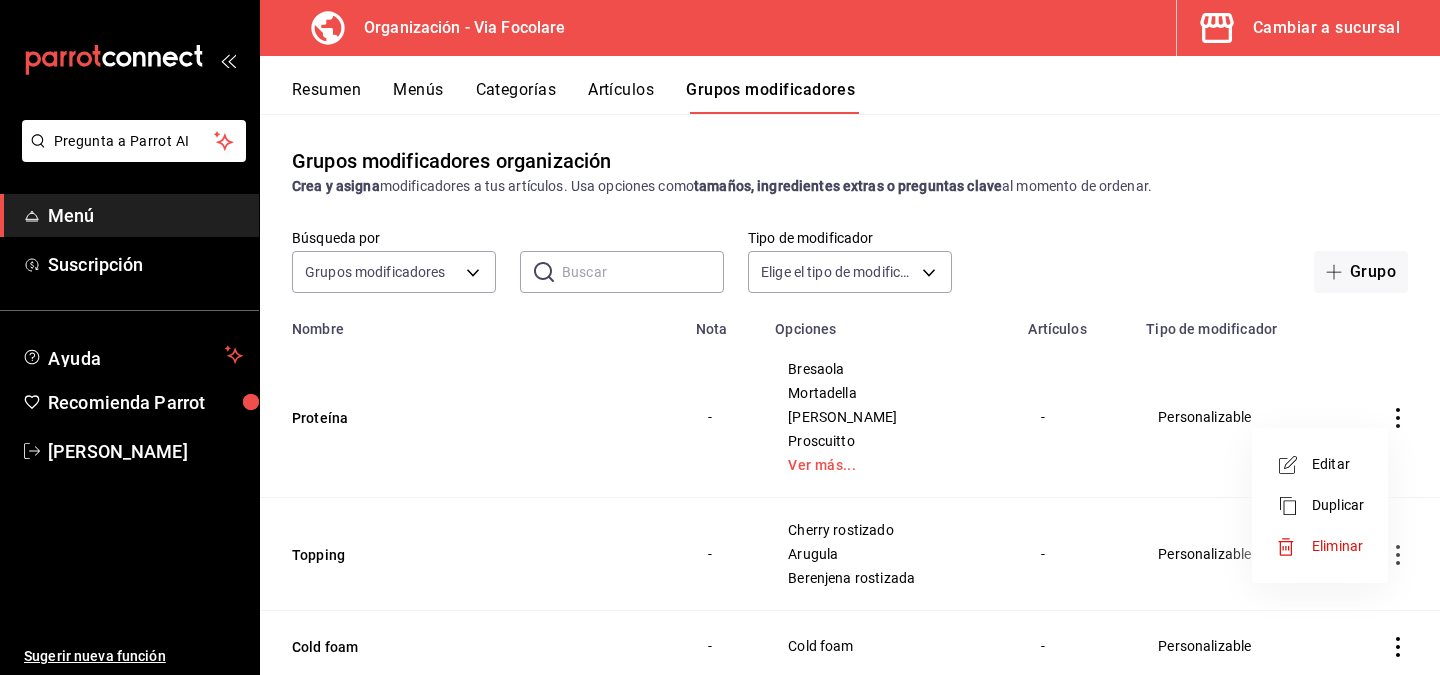 click at bounding box center (720, 337) 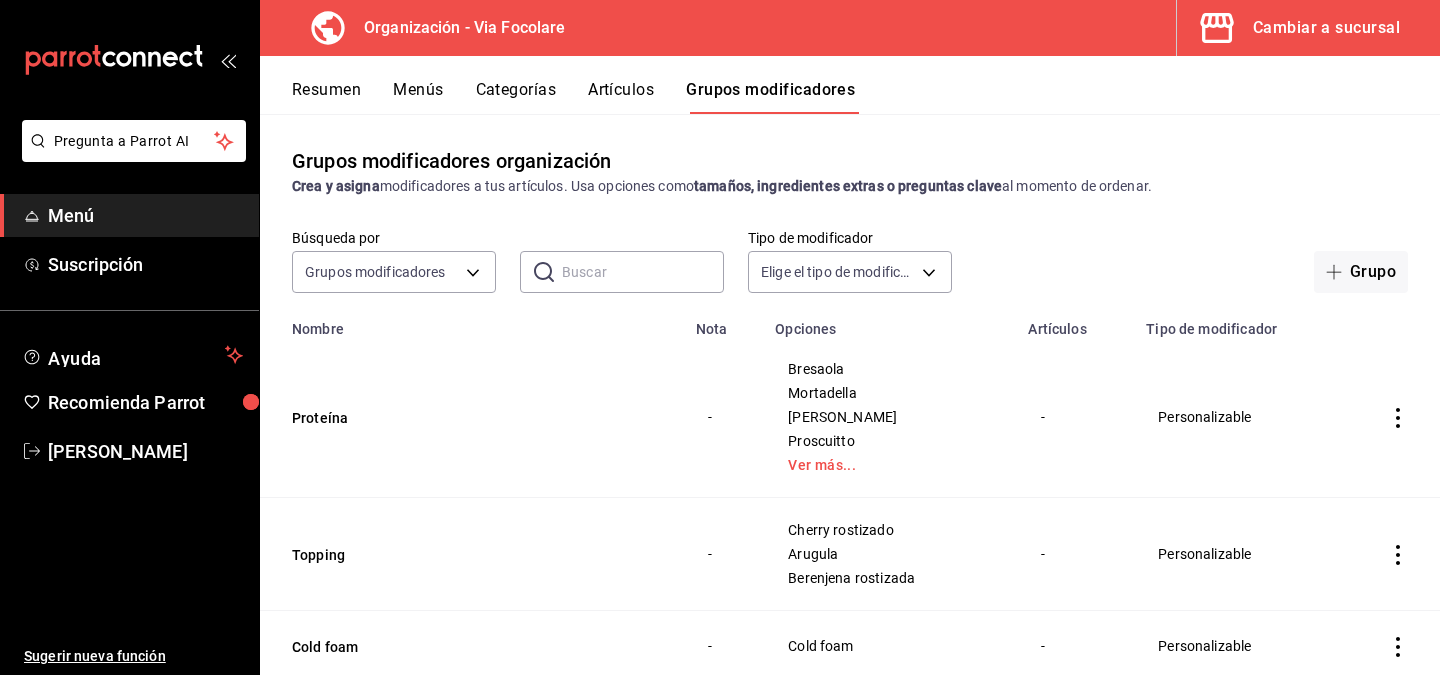 click on "Proteína" at bounding box center [412, 418] 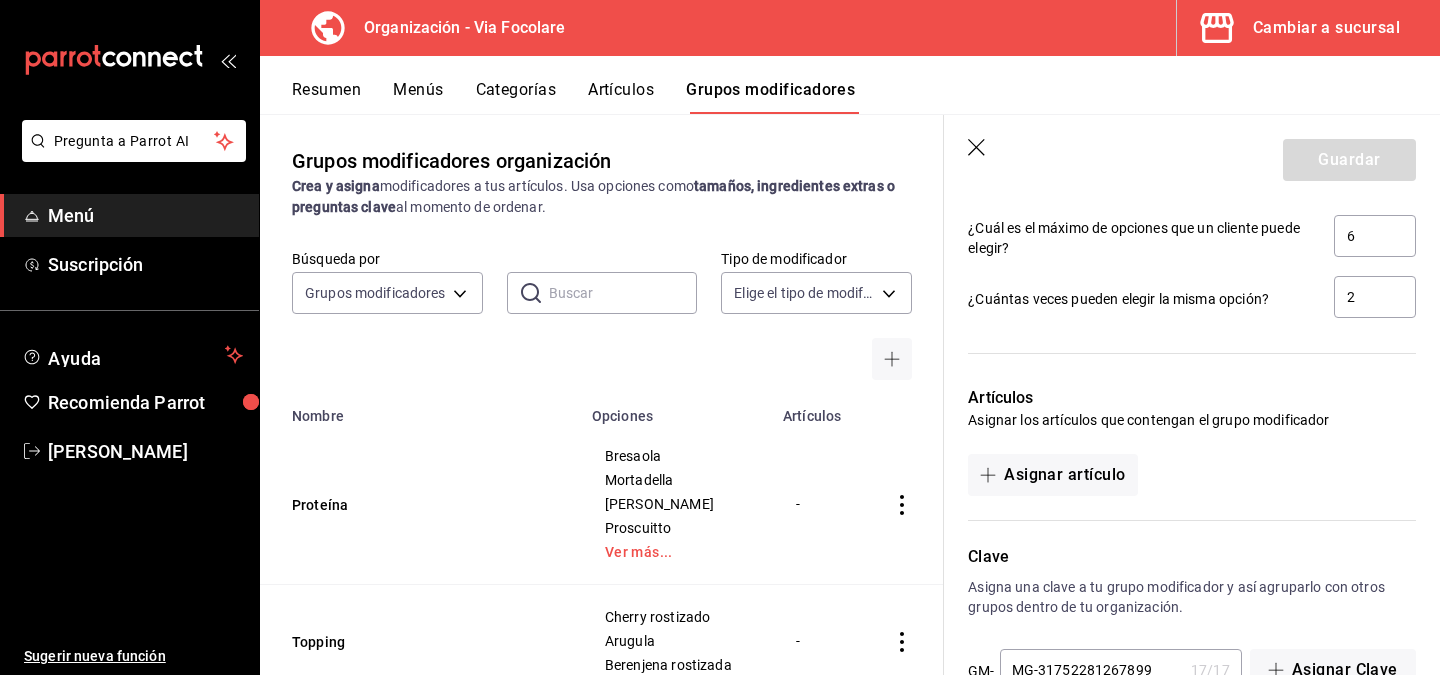 scroll, scrollTop: 1453, scrollLeft: 0, axis: vertical 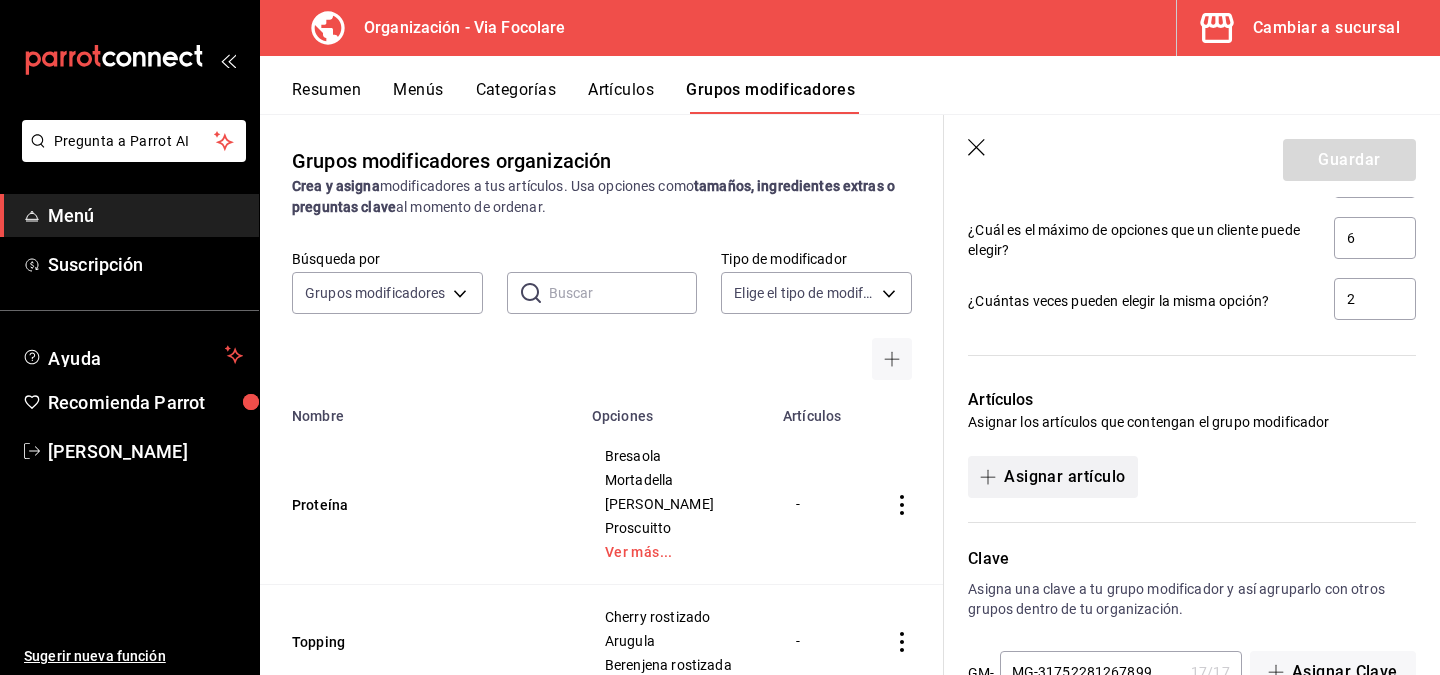 click on "Asignar artículo" at bounding box center [1052, 477] 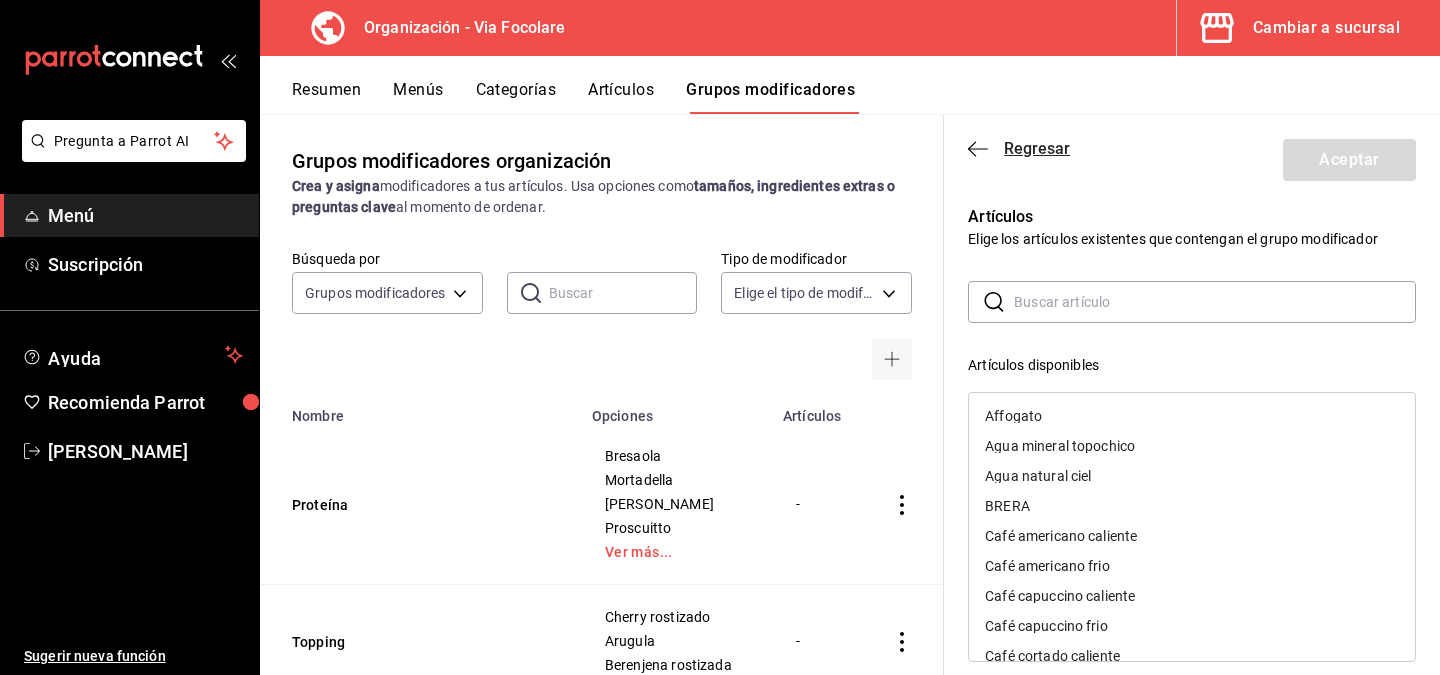 click 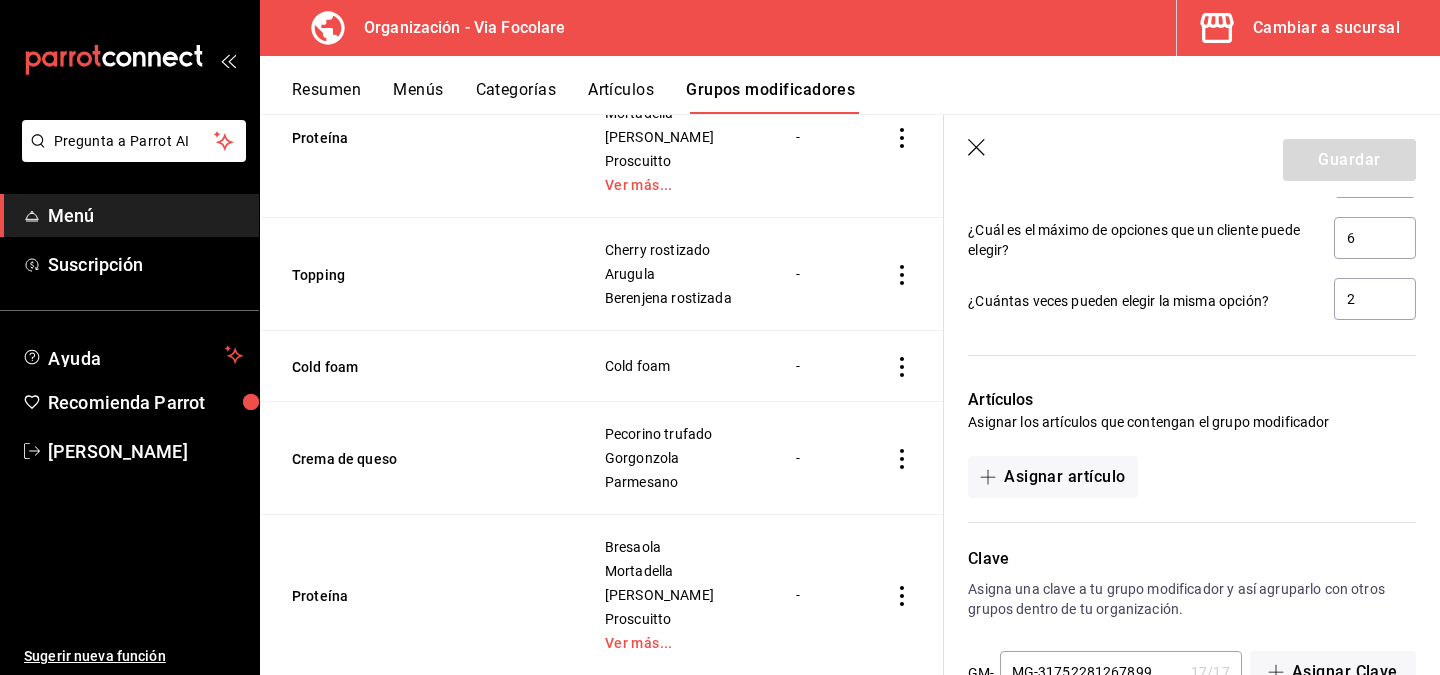 scroll, scrollTop: 375, scrollLeft: 0, axis: vertical 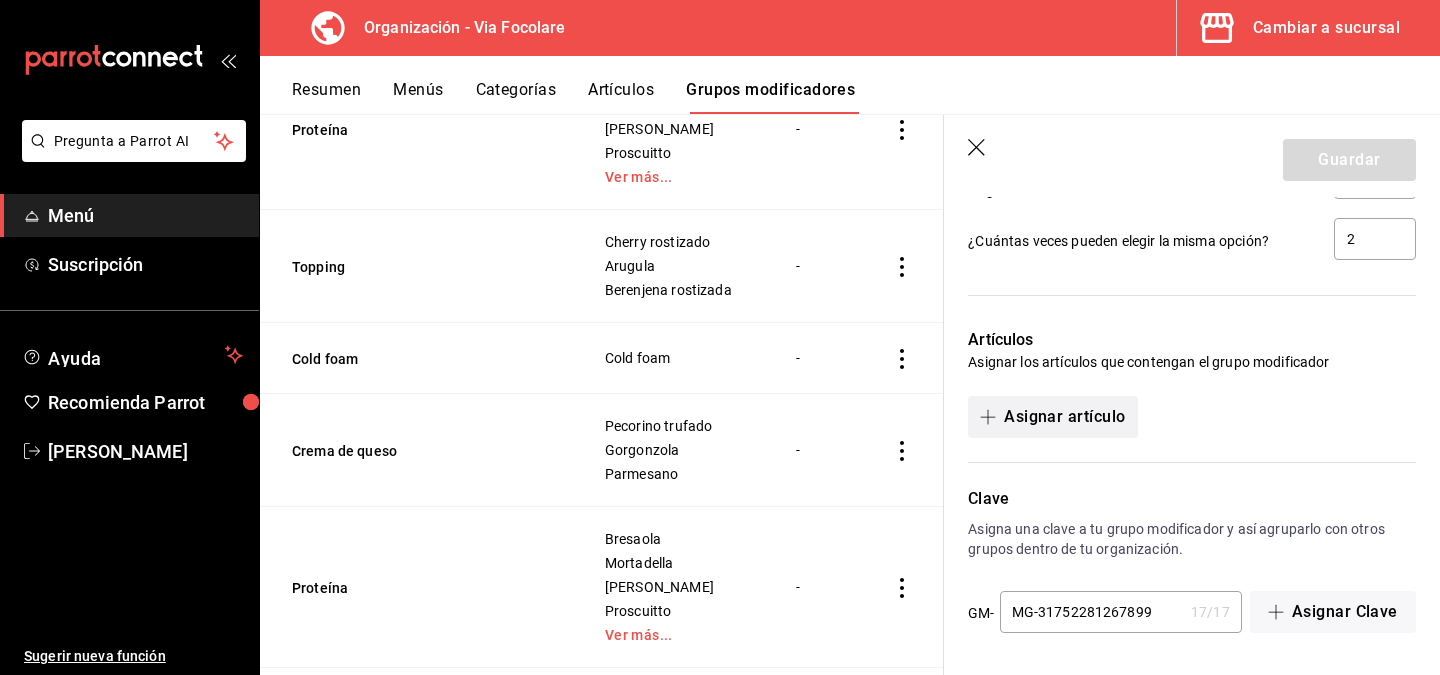 click on "Asignar artículo" at bounding box center (1052, 417) 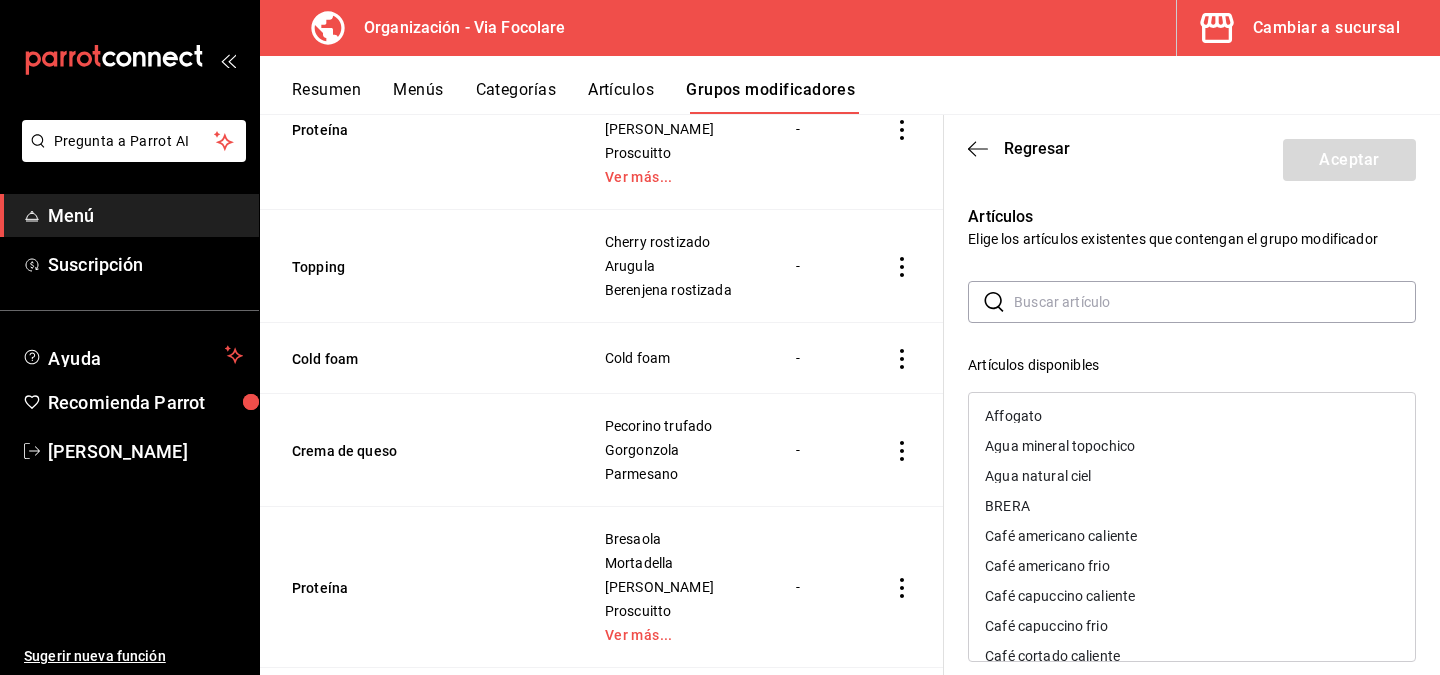 click on "BRERA" at bounding box center [1192, 506] 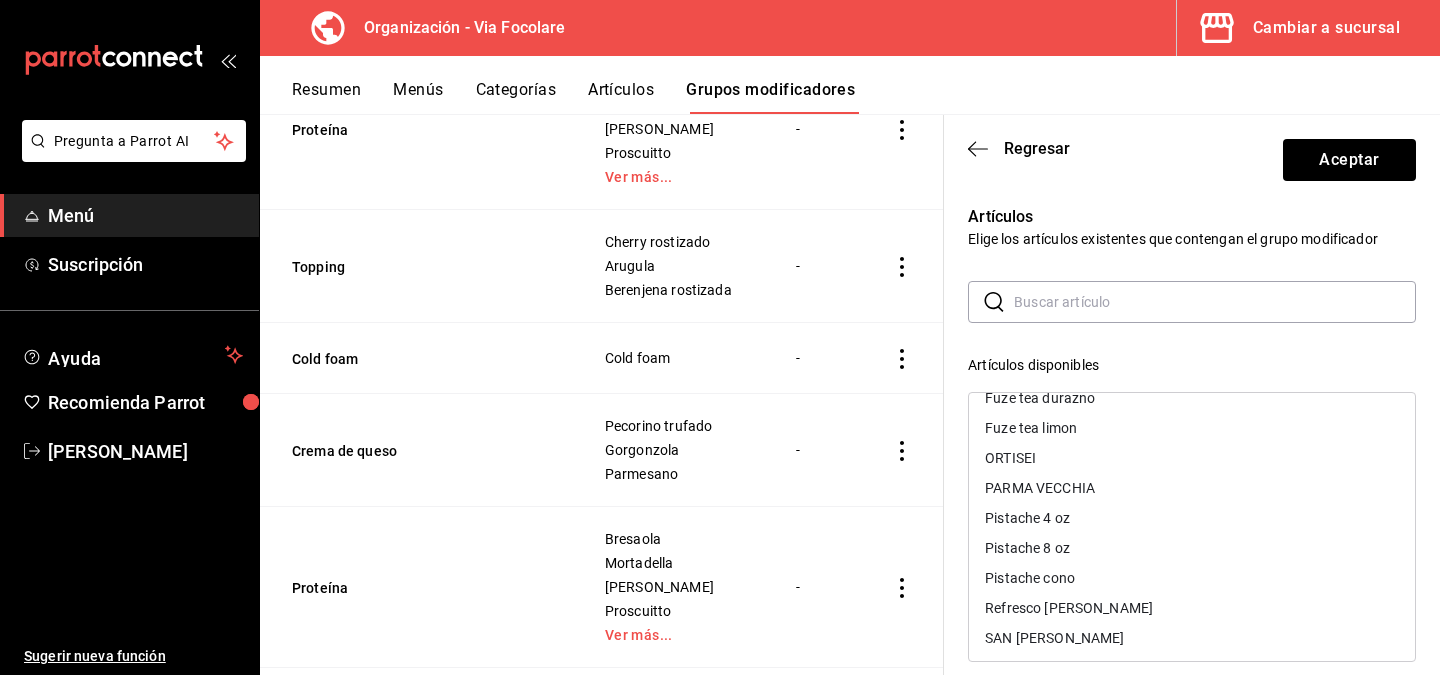 scroll, scrollTop: 626, scrollLeft: 0, axis: vertical 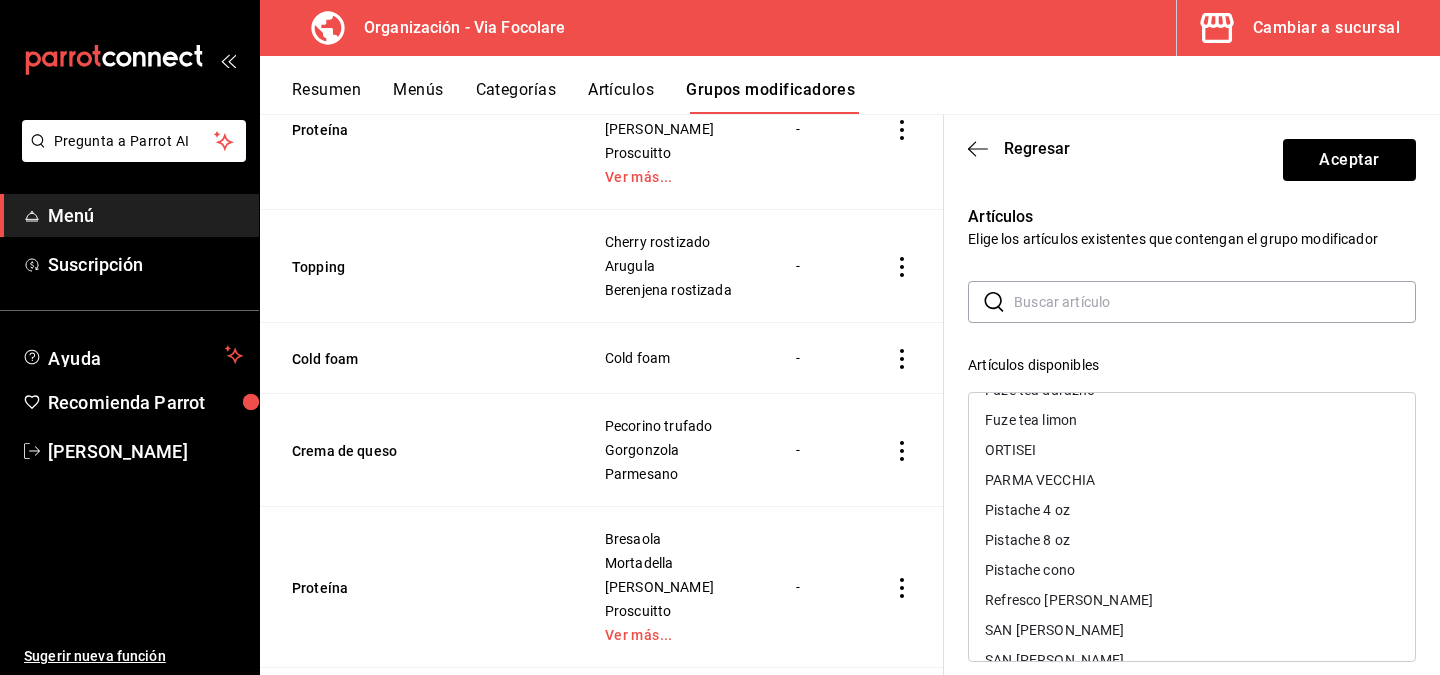 click on "ORTISEI" at bounding box center (1192, 450) 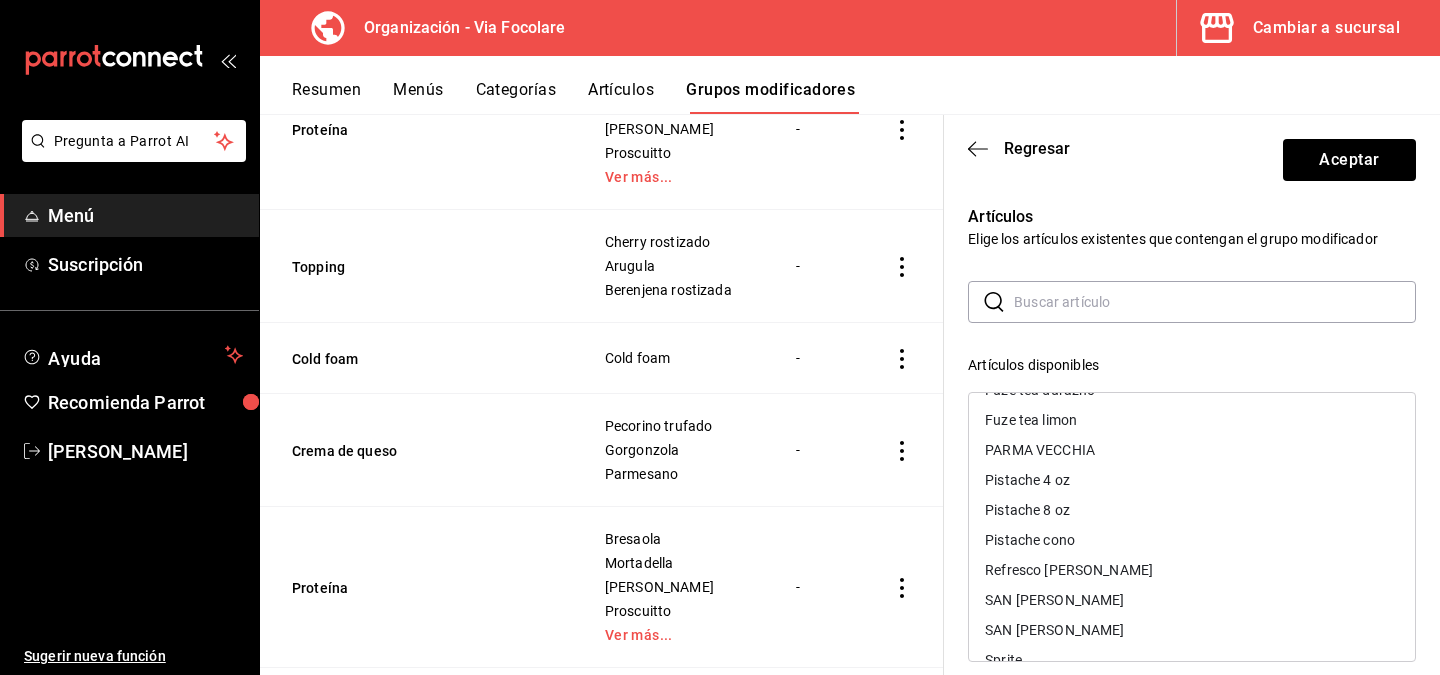 click on "PARMA VECCHIA" at bounding box center (1040, 450) 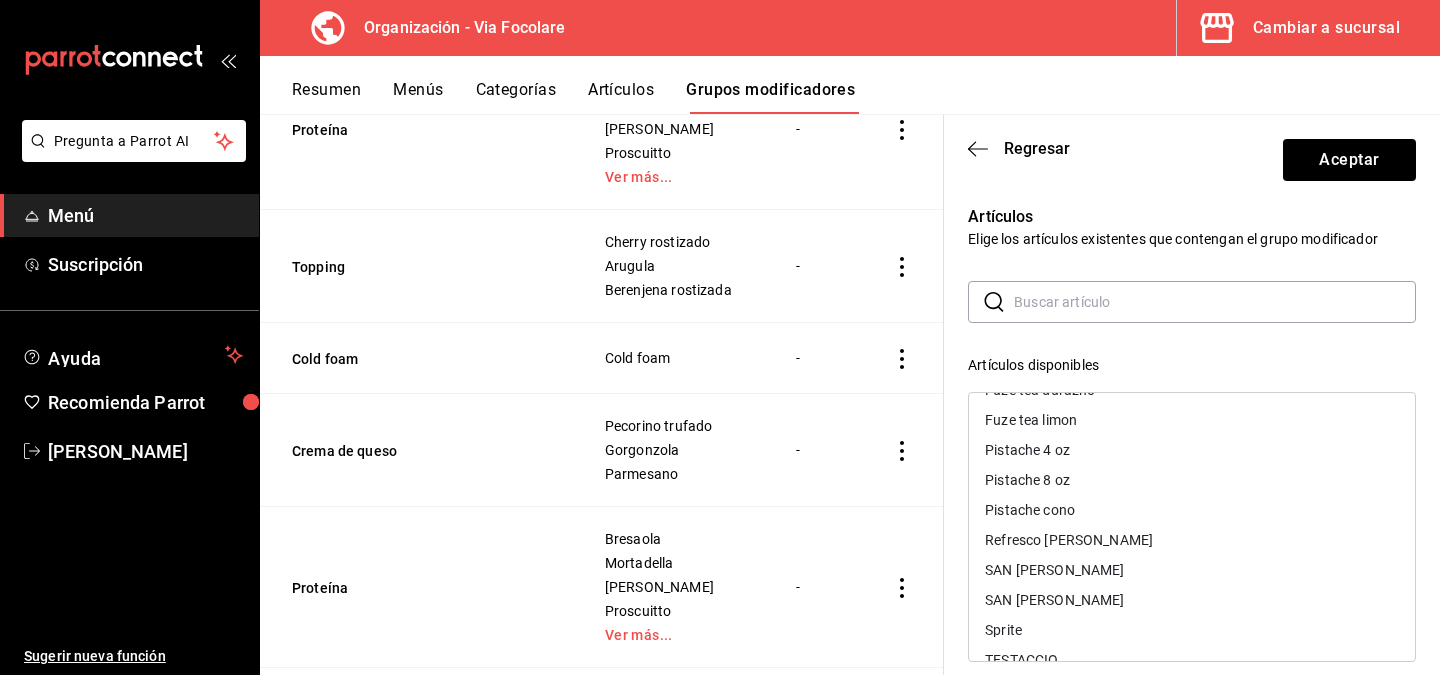 scroll, scrollTop: 725, scrollLeft: 0, axis: vertical 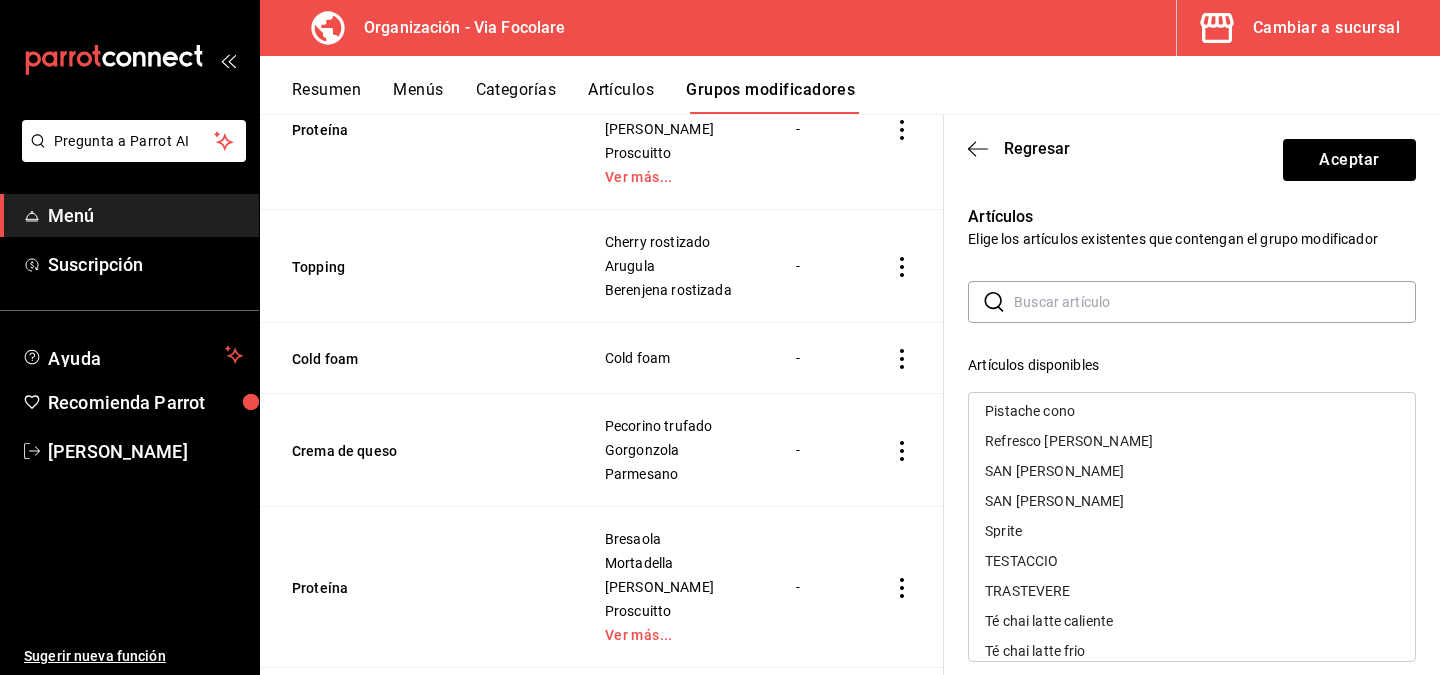 click on "SAN [PERSON_NAME]" at bounding box center [1192, 471] 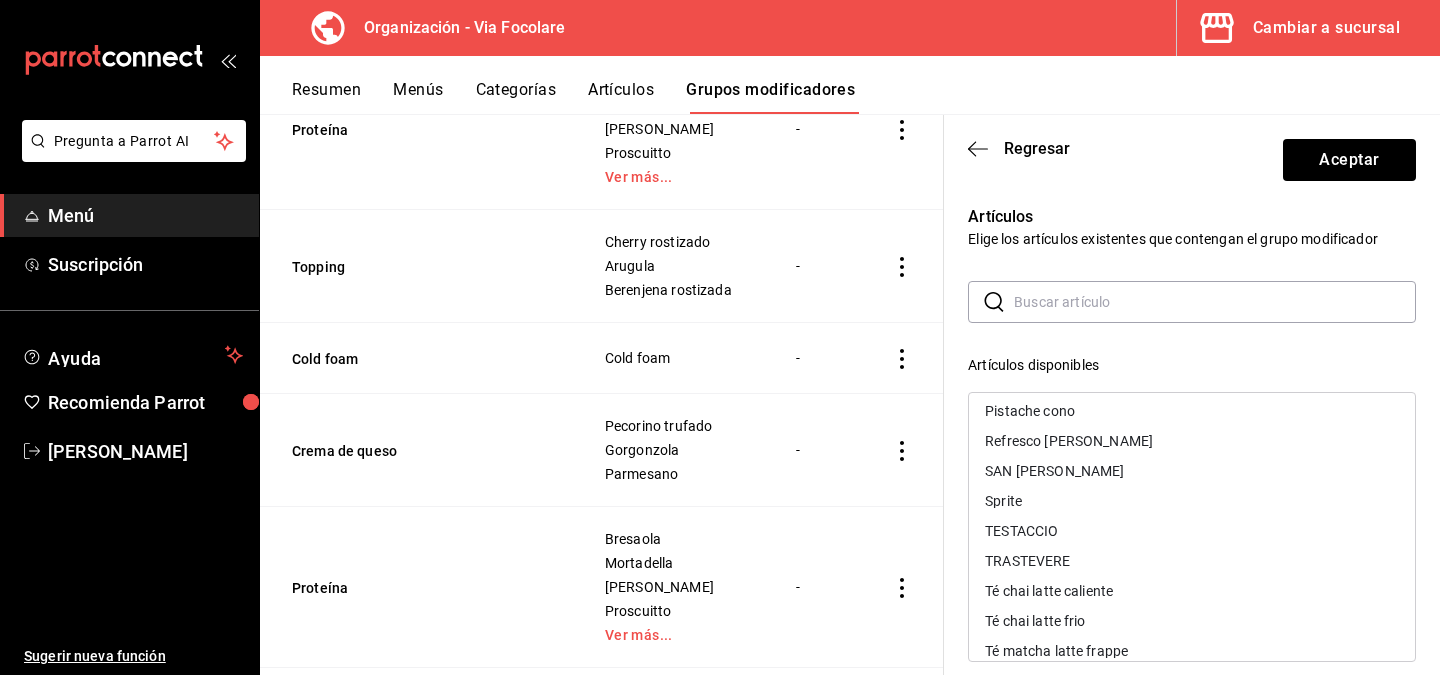 click on "SAN [PERSON_NAME]" at bounding box center [1192, 471] 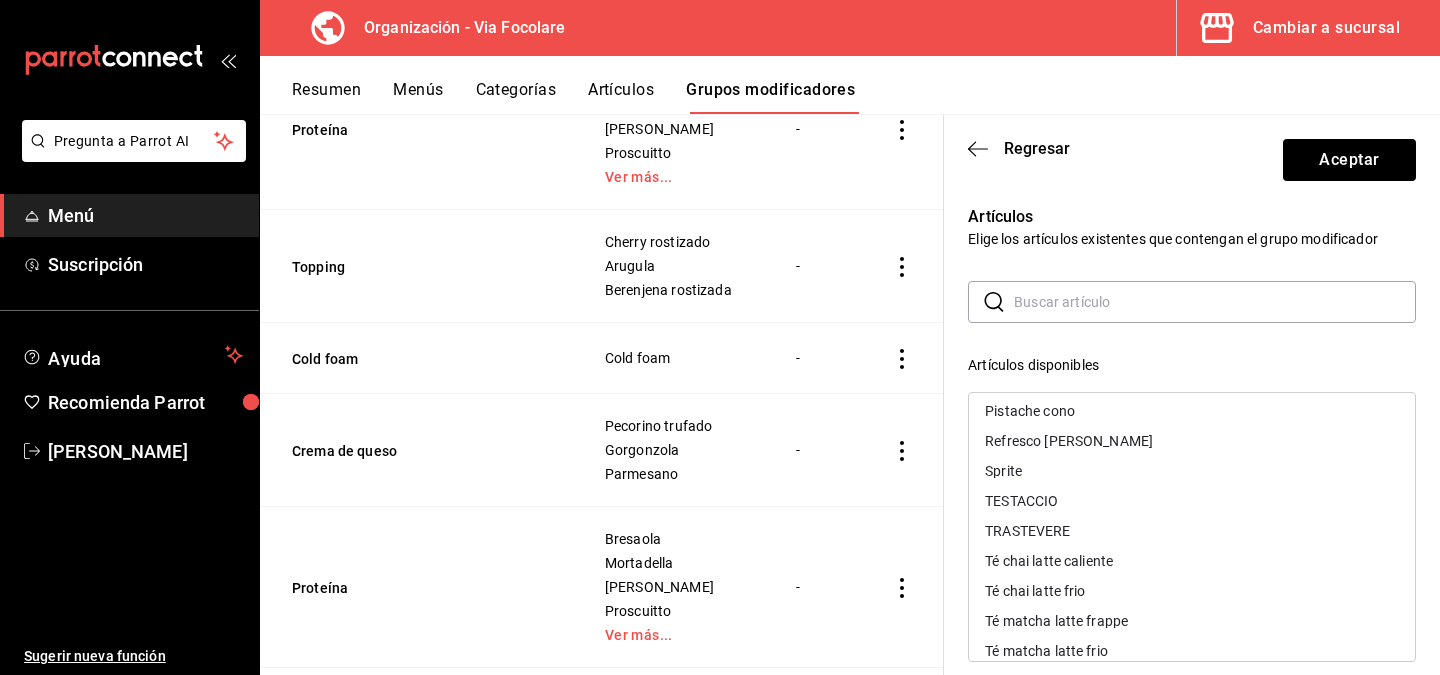 click on "TESTACCIO" at bounding box center [1021, 501] 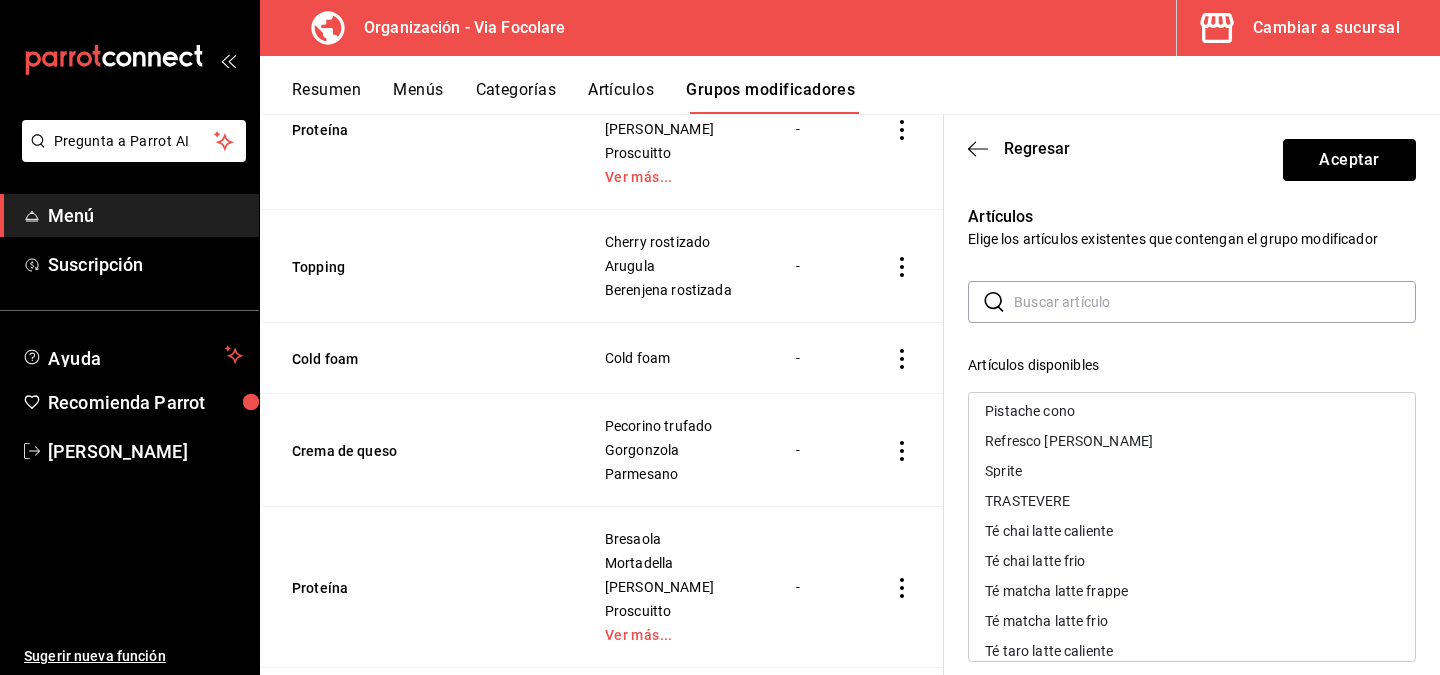 click on "TRASTEVERE" at bounding box center (1027, 501) 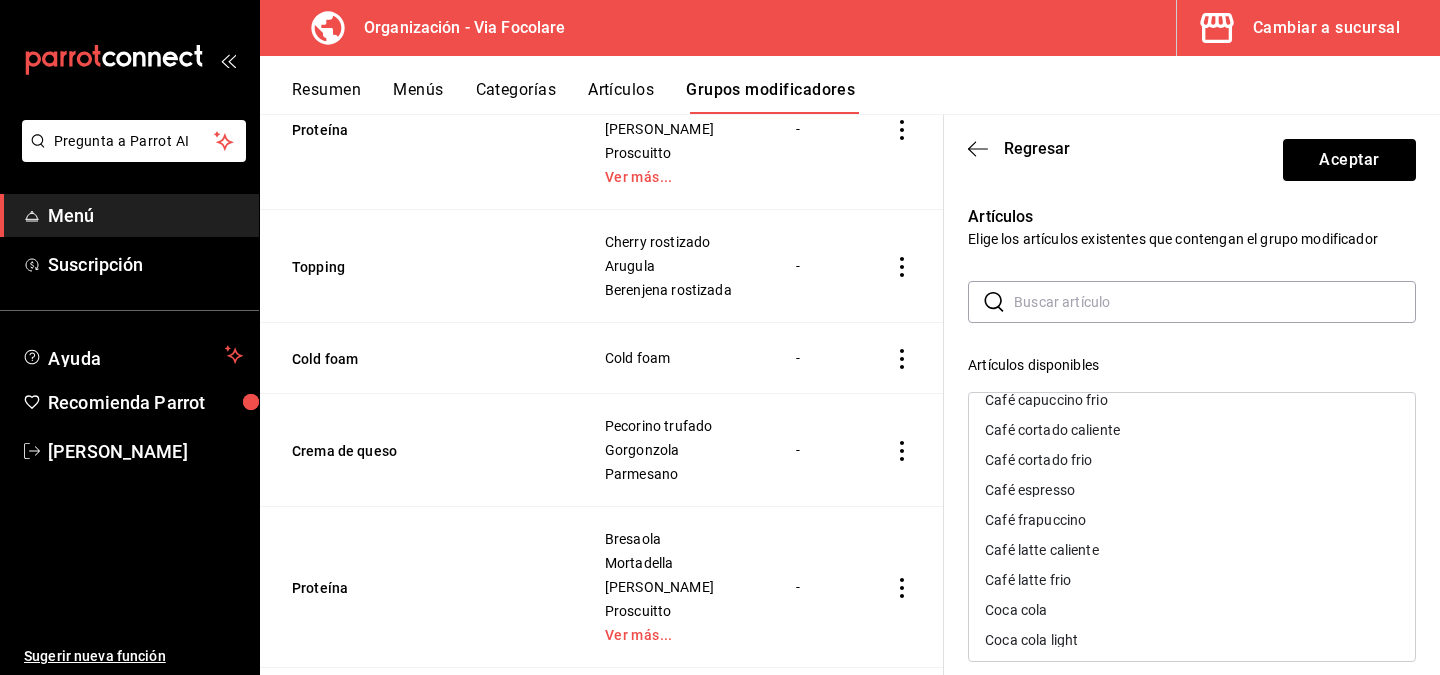 scroll, scrollTop: 0, scrollLeft: 0, axis: both 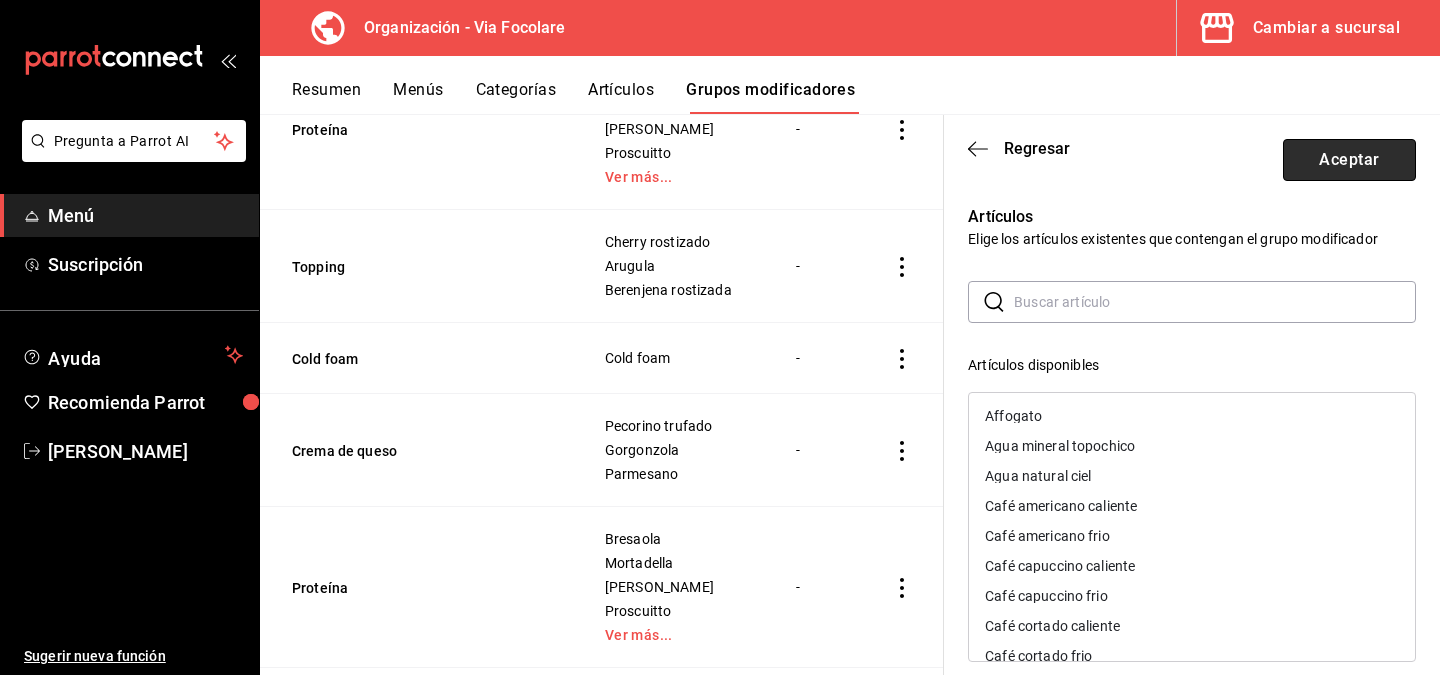 click on "Aceptar" at bounding box center (1349, 160) 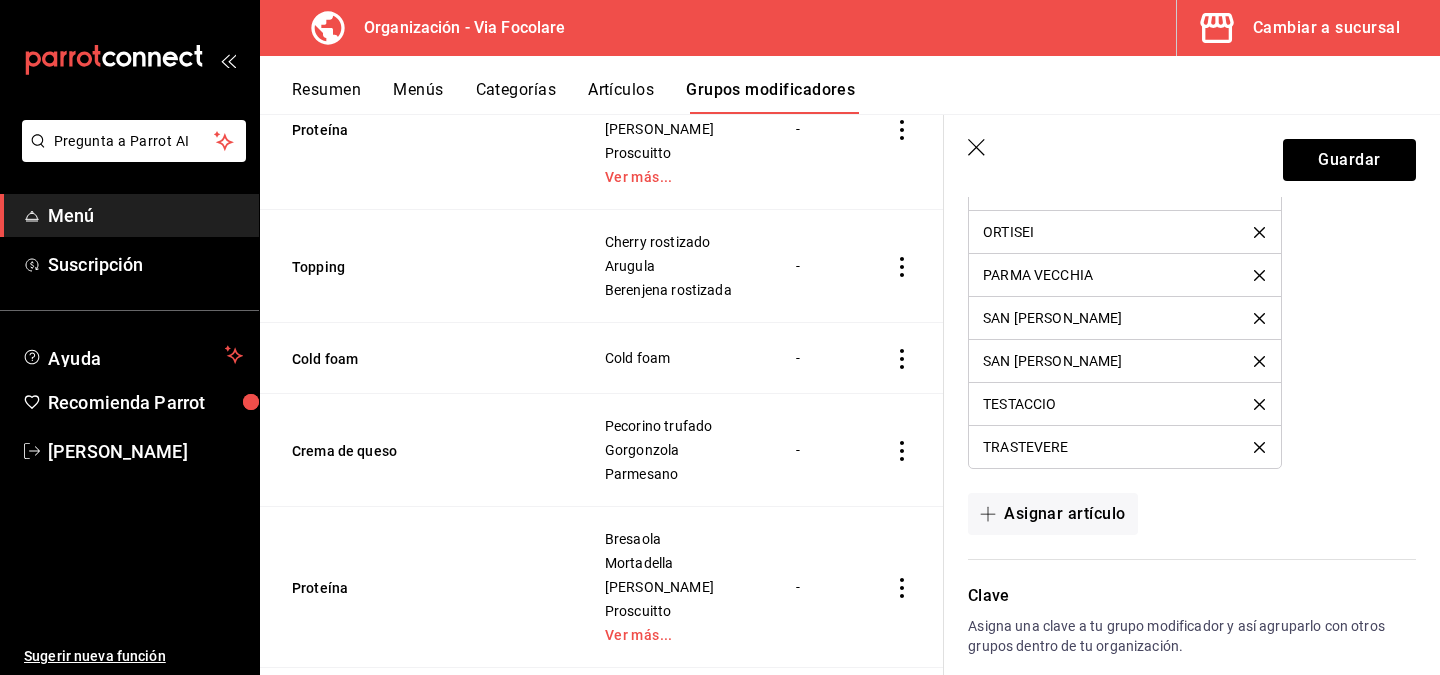 scroll, scrollTop: 1839, scrollLeft: 0, axis: vertical 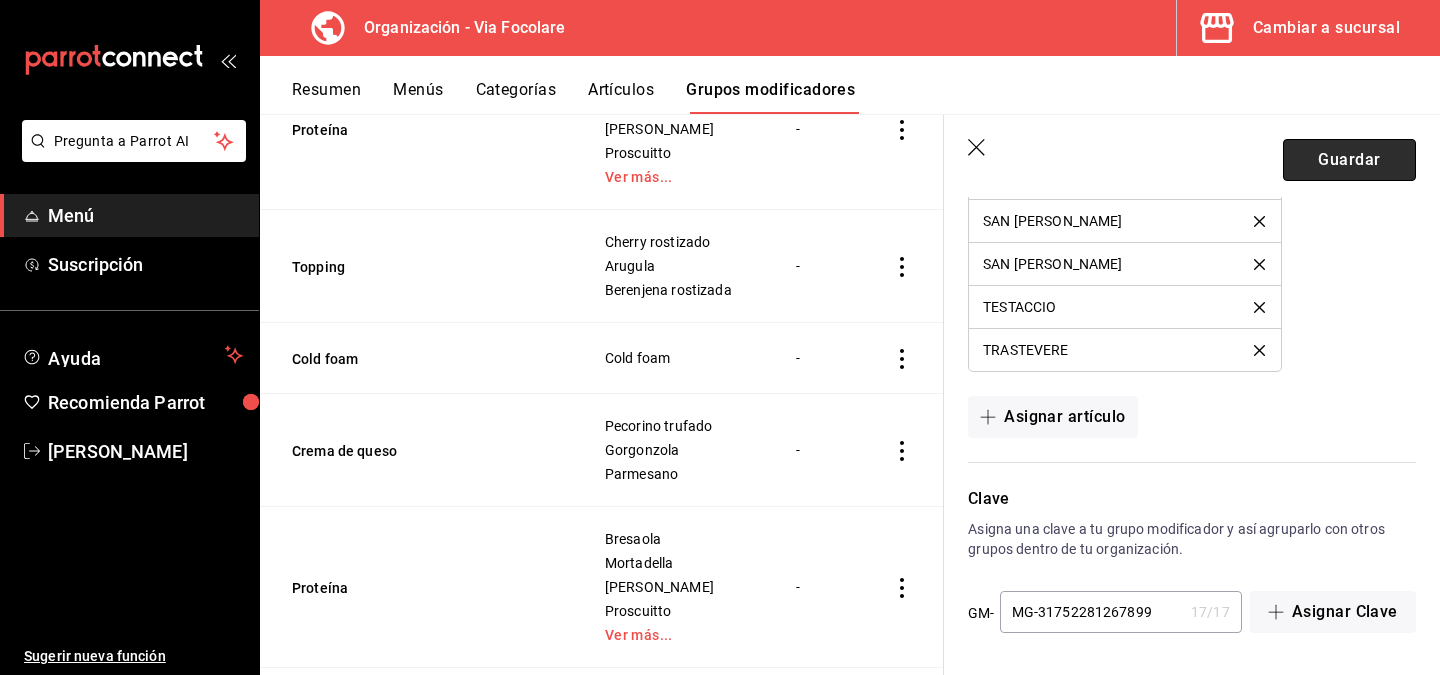 click on "Guardar" at bounding box center (1349, 160) 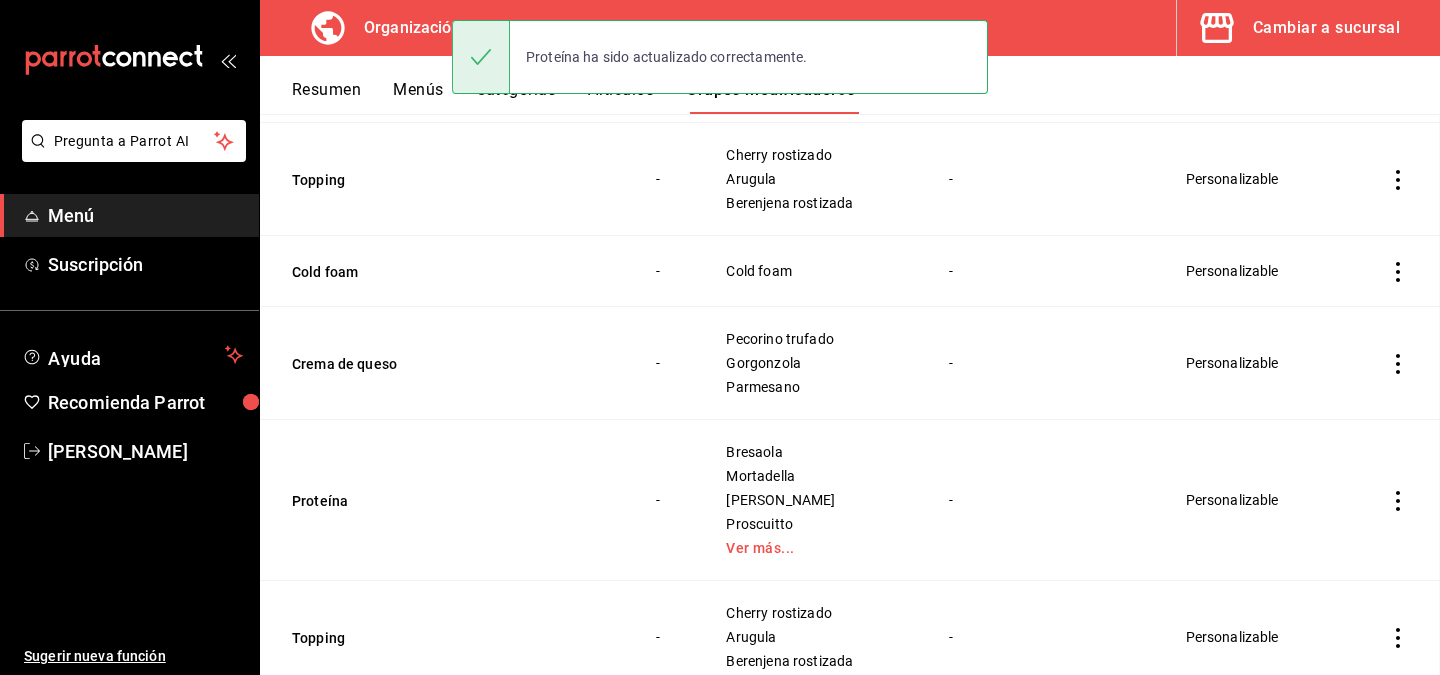 scroll, scrollTop: 0, scrollLeft: 0, axis: both 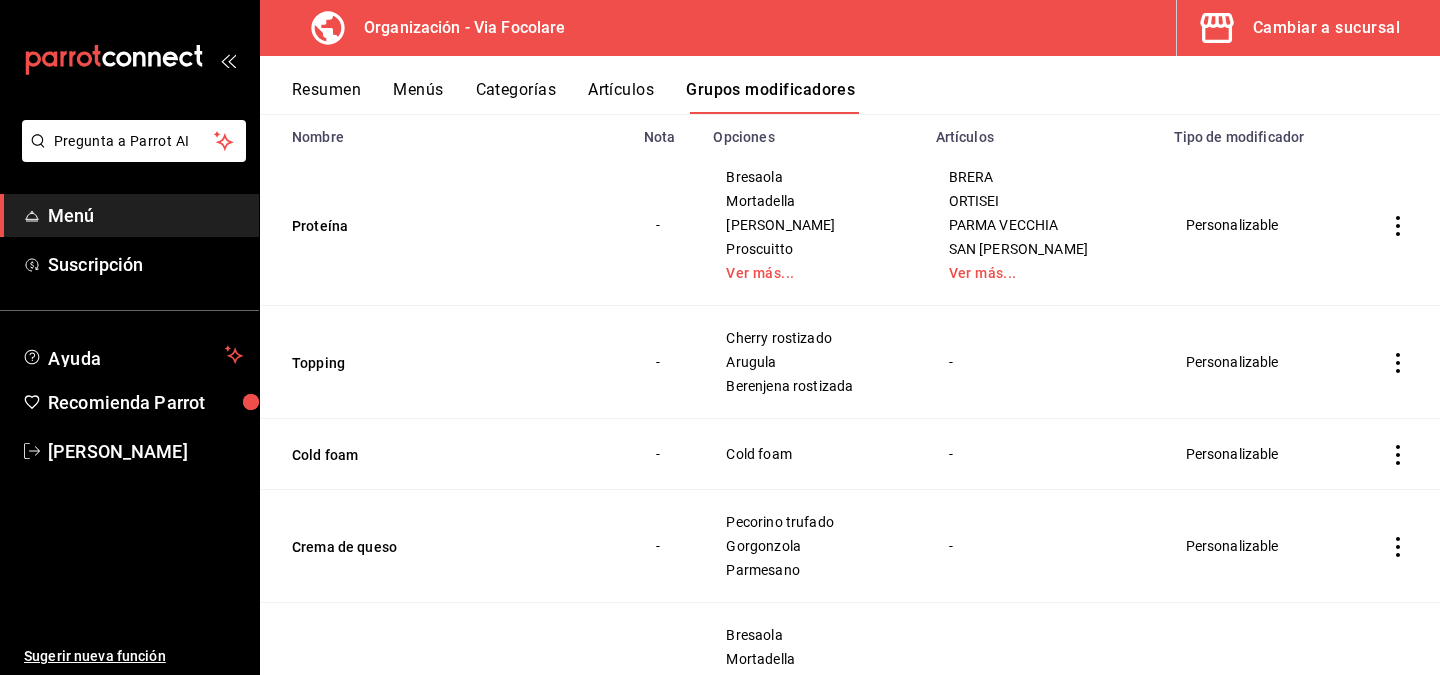 click 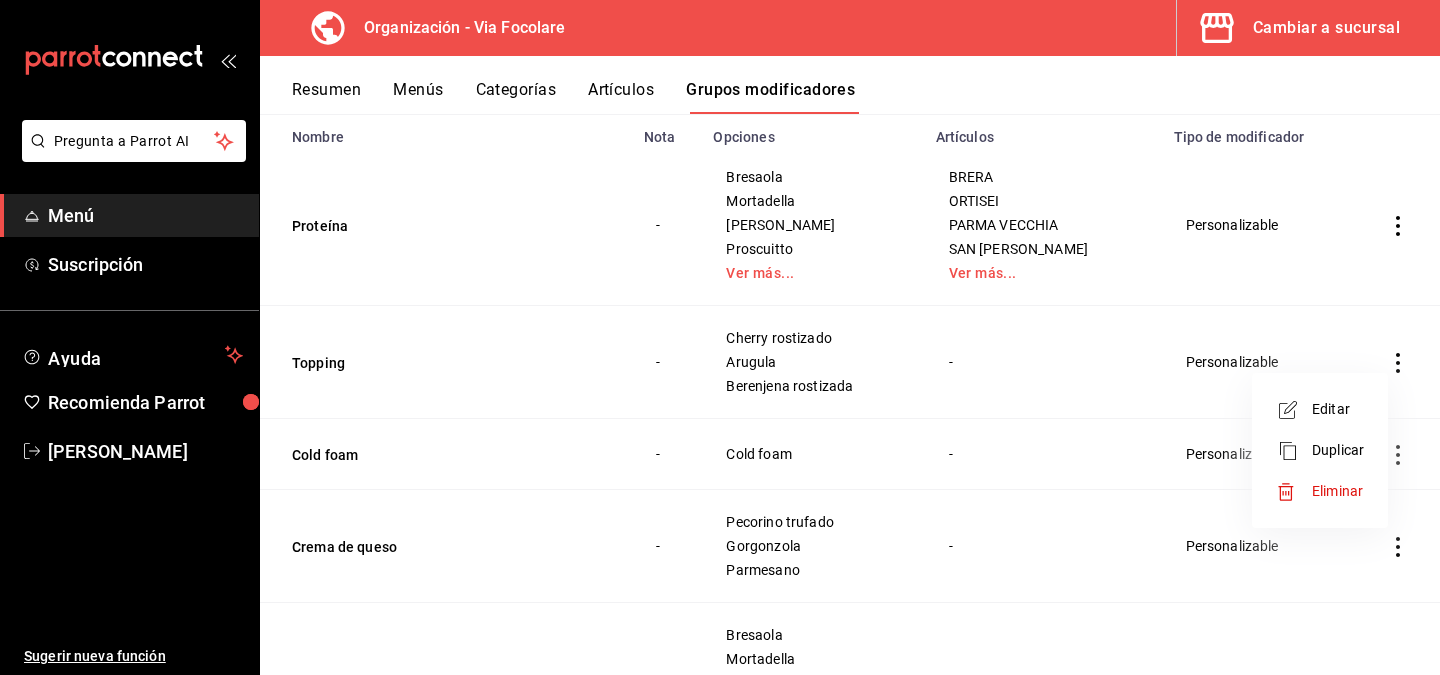 click at bounding box center (720, 337) 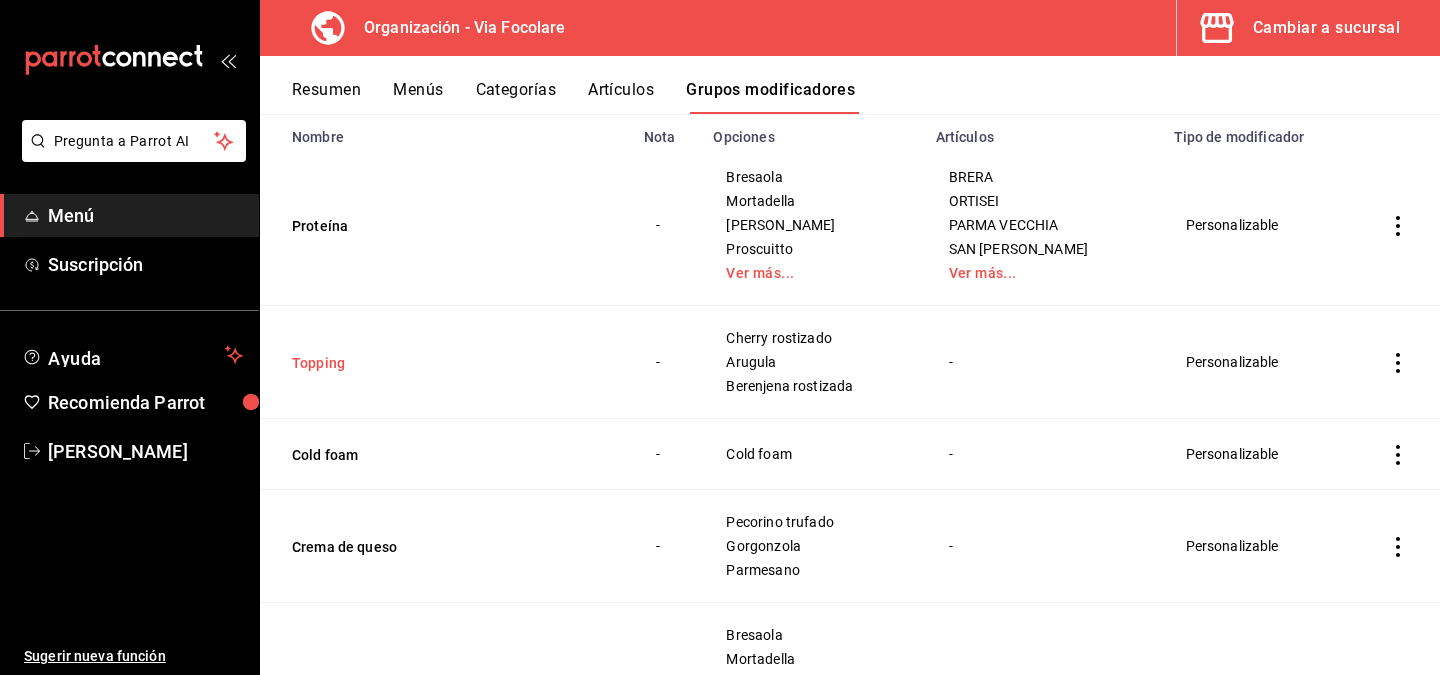 click on "Topping" at bounding box center [412, 363] 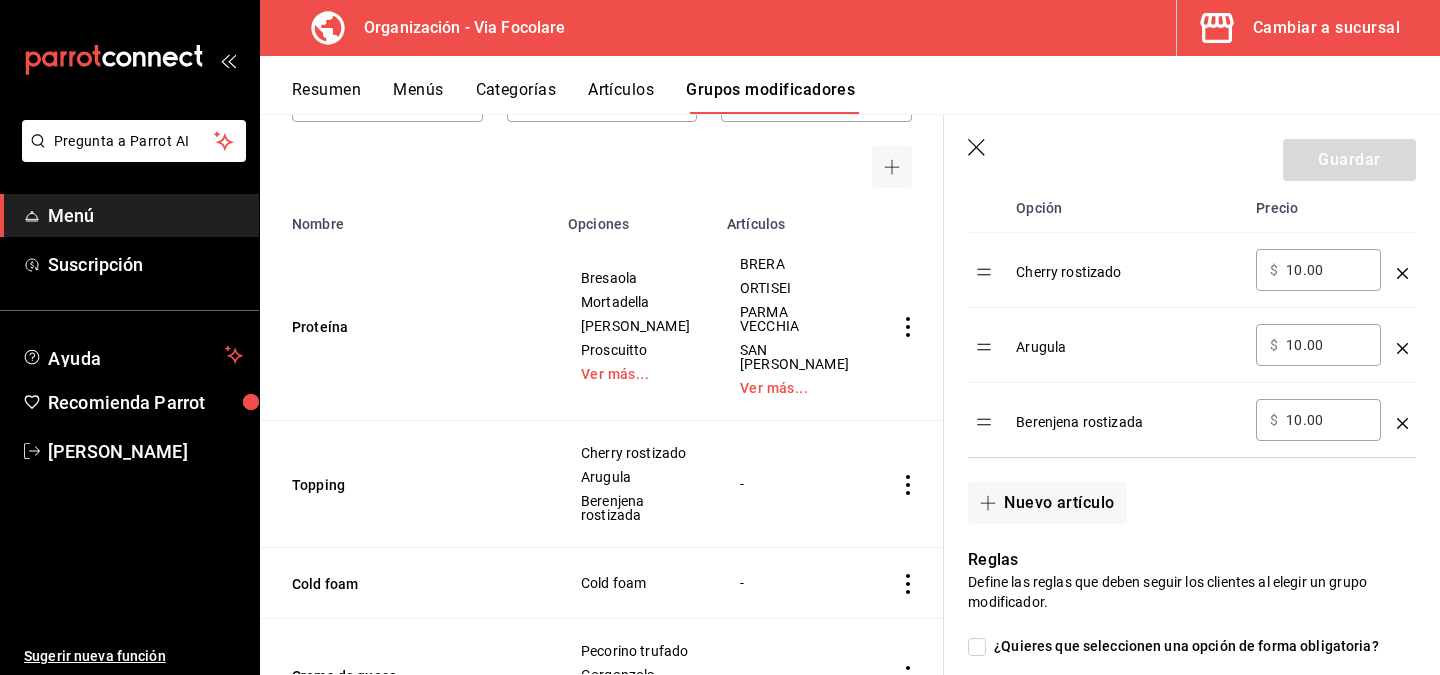 scroll, scrollTop: 669, scrollLeft: 0, axis: vertical 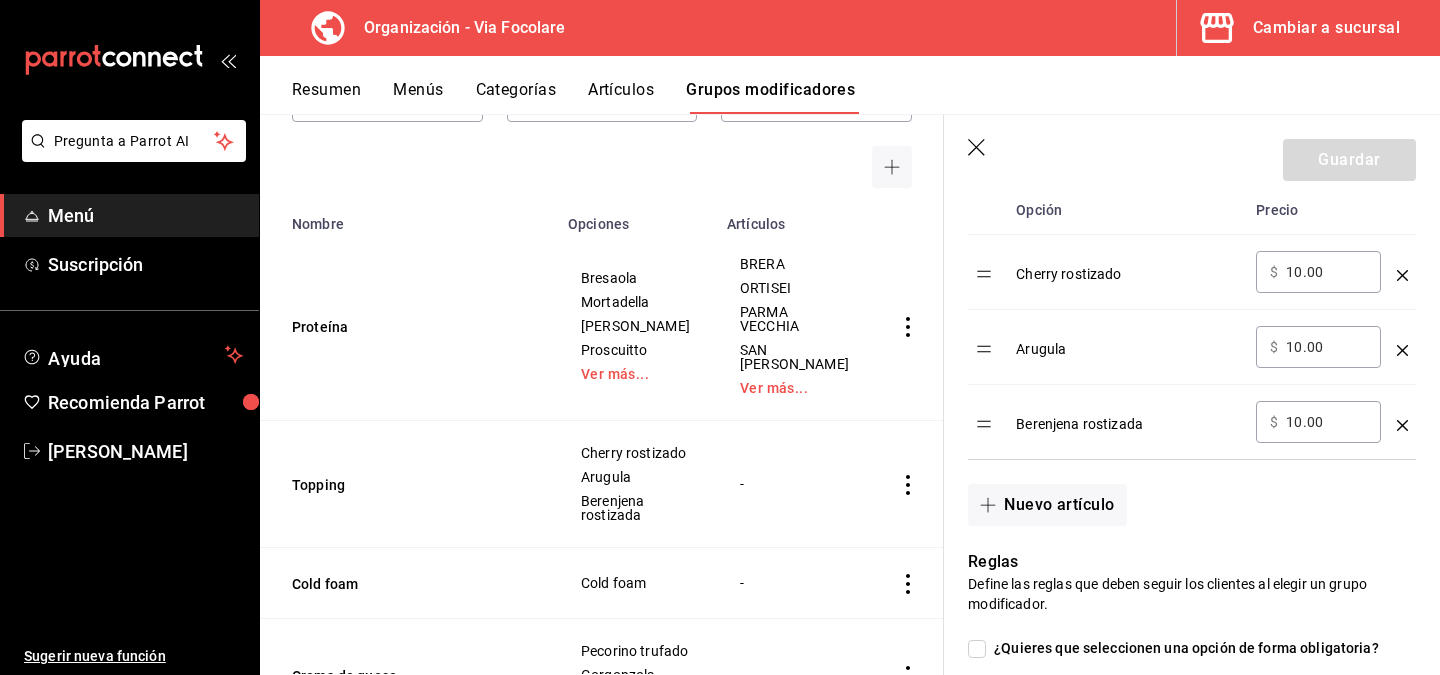 click 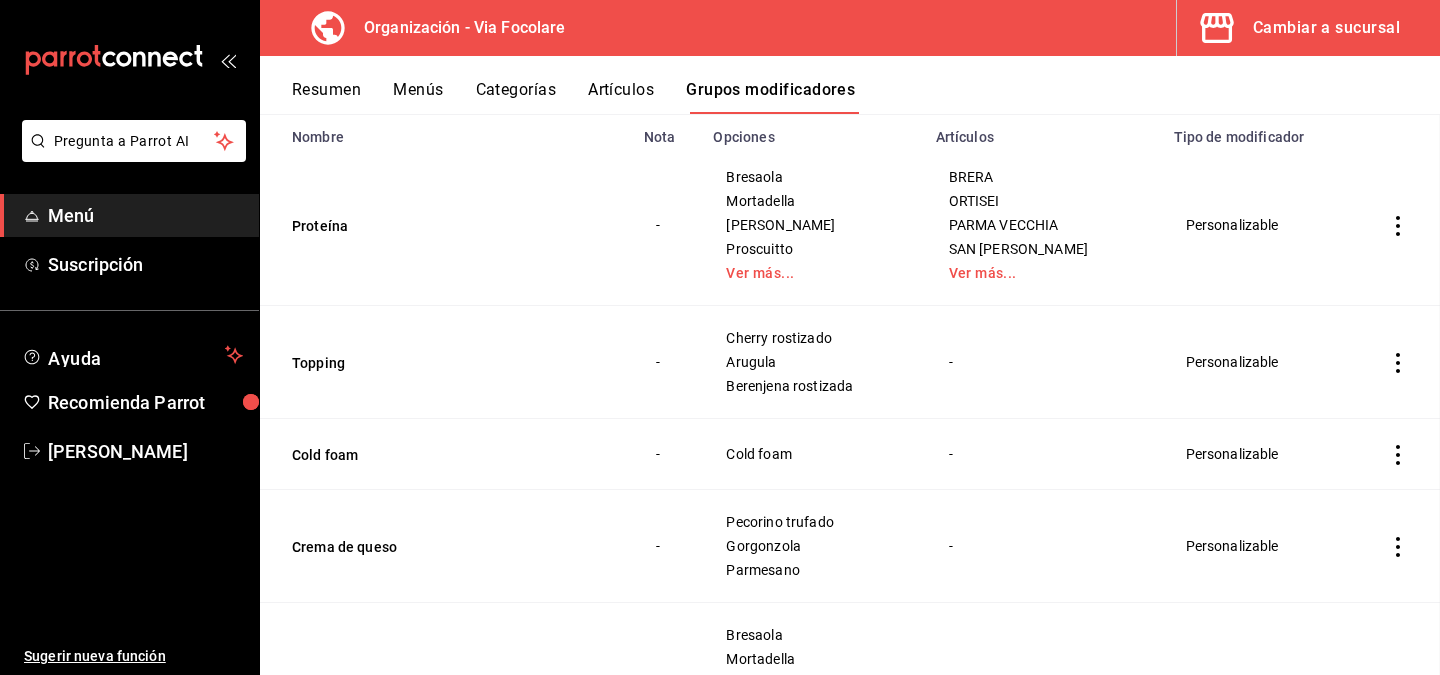 scroll, scrollTop: 0, scrollLeft: 0, axis: both 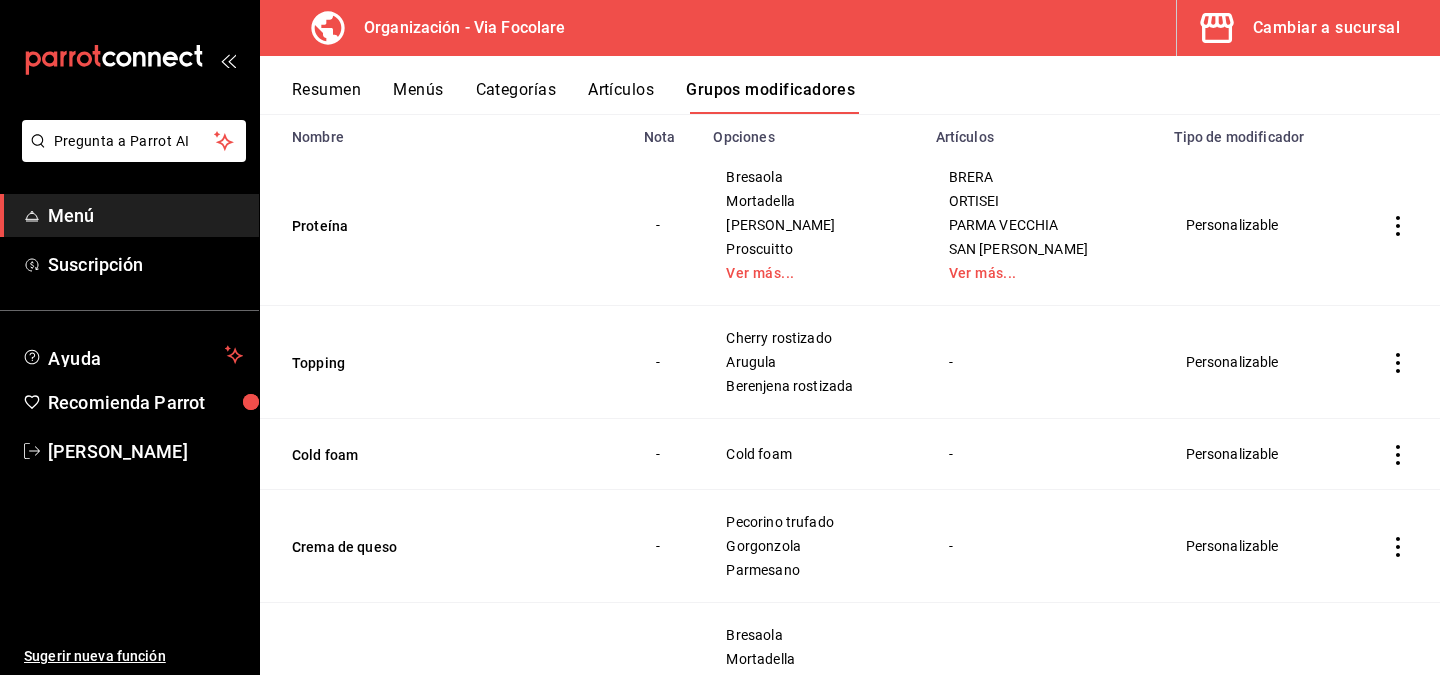 click on "Resumen" at bounding box center (326, 97) 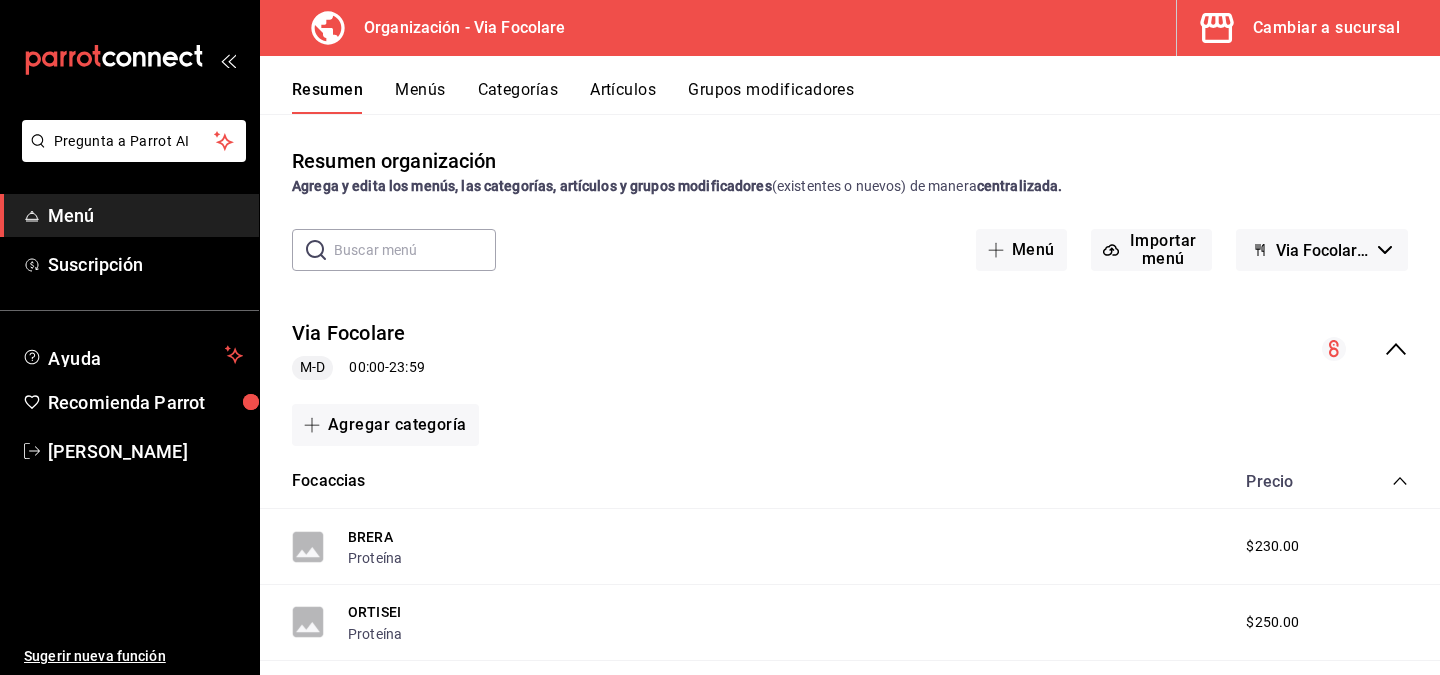 click 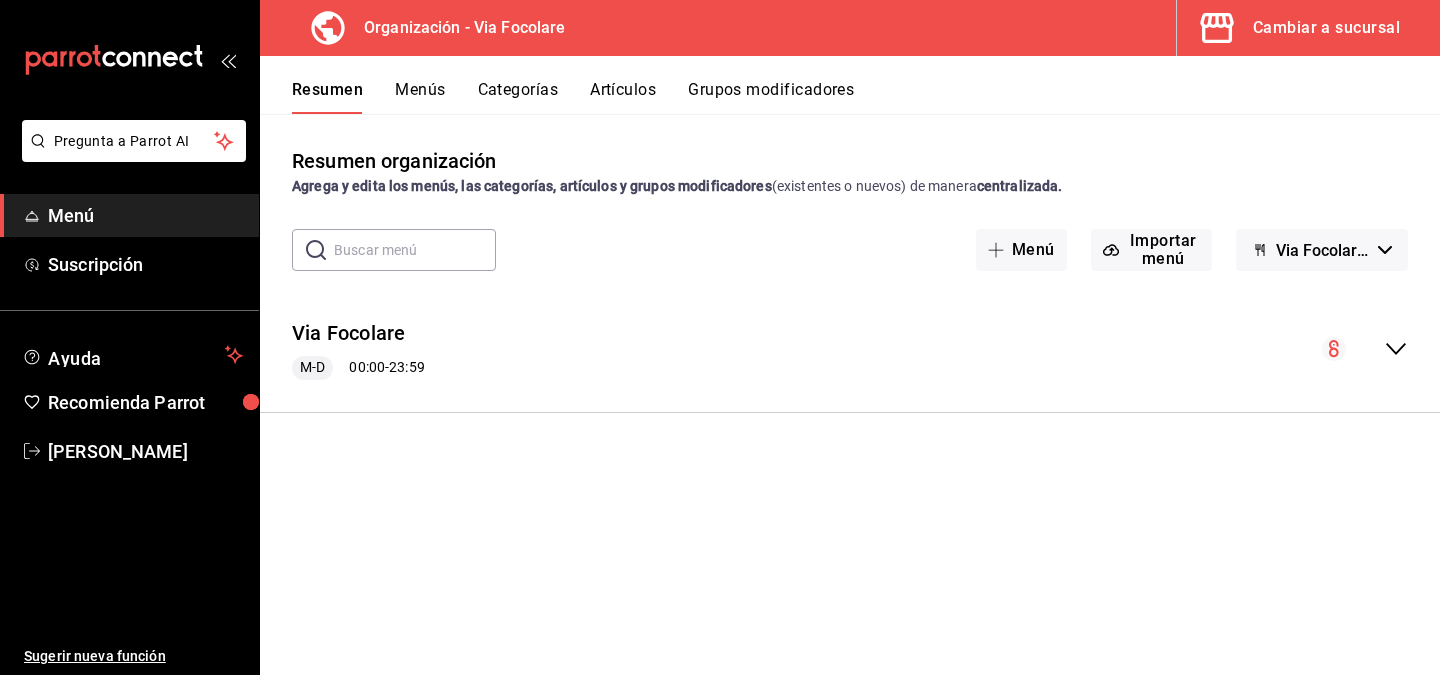 click on "Menús" at bounding box center (420, 97) 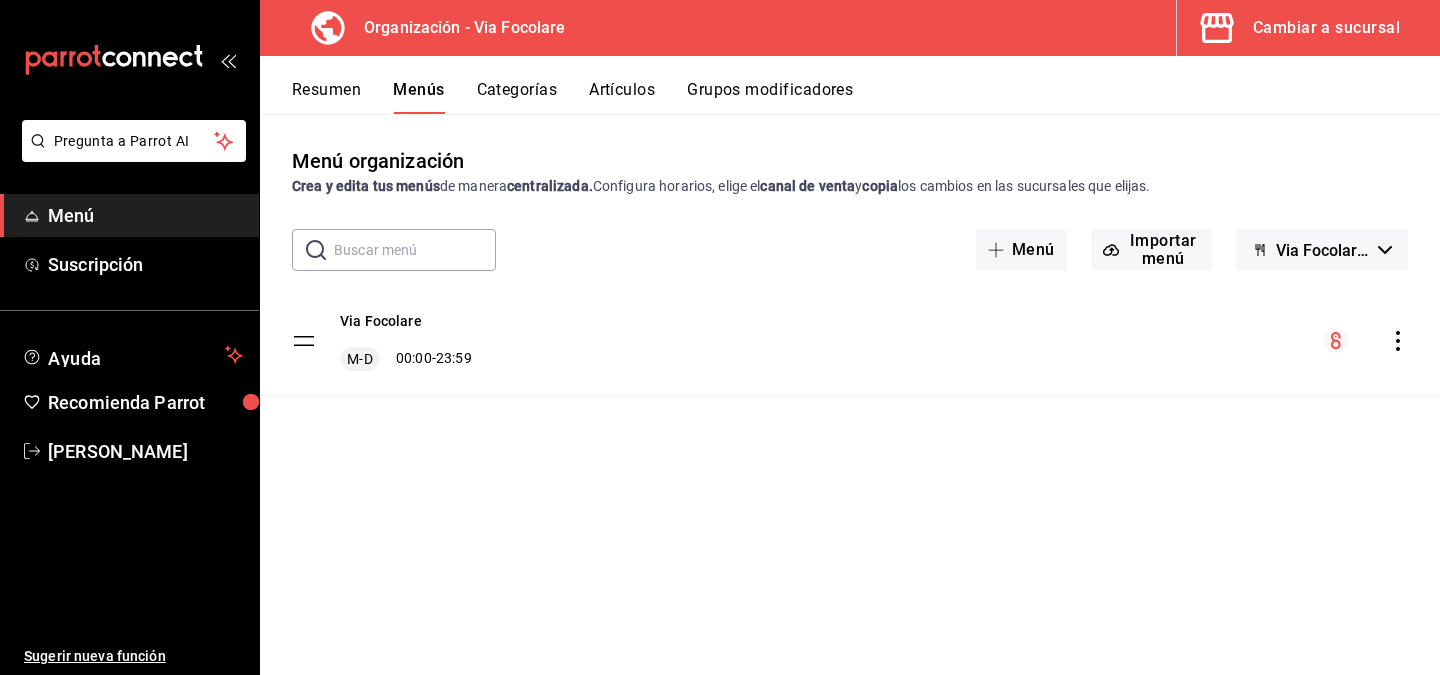 click 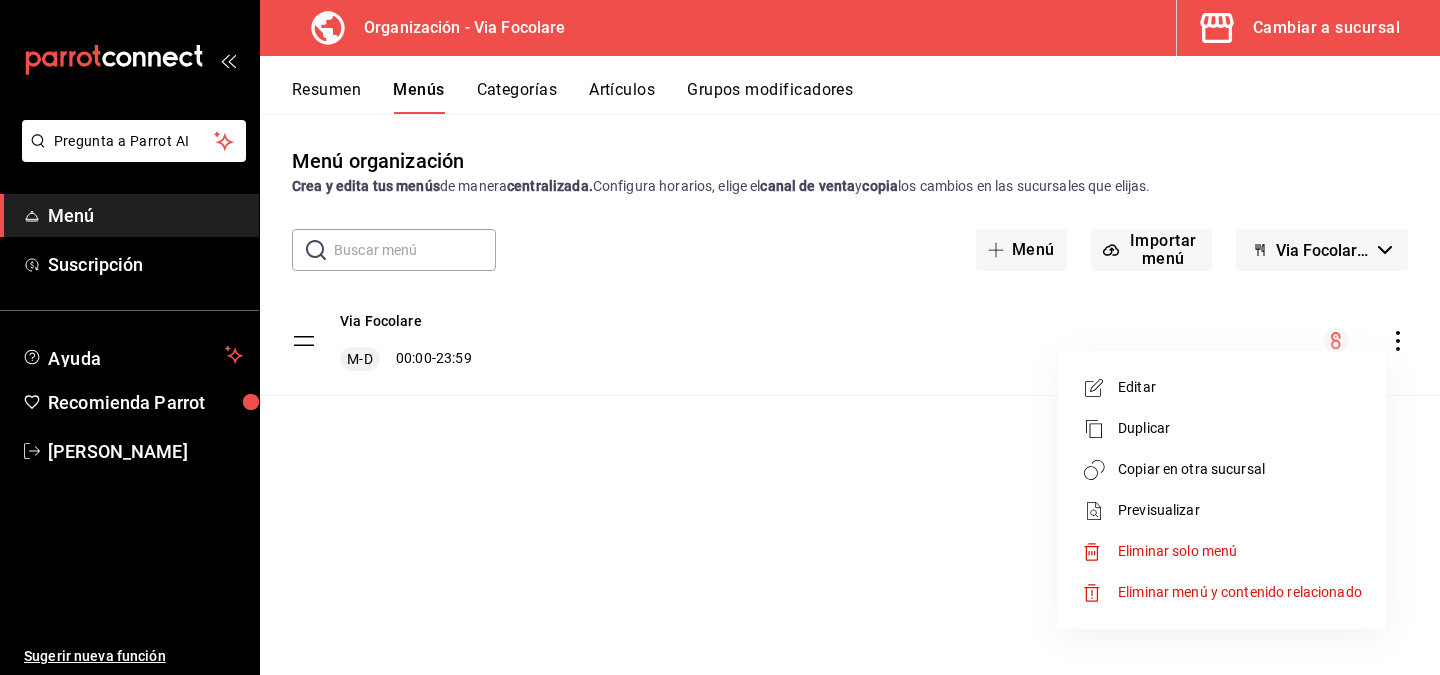 click on "Copiar en otra sucursal" at bounding box center [1240, 469] 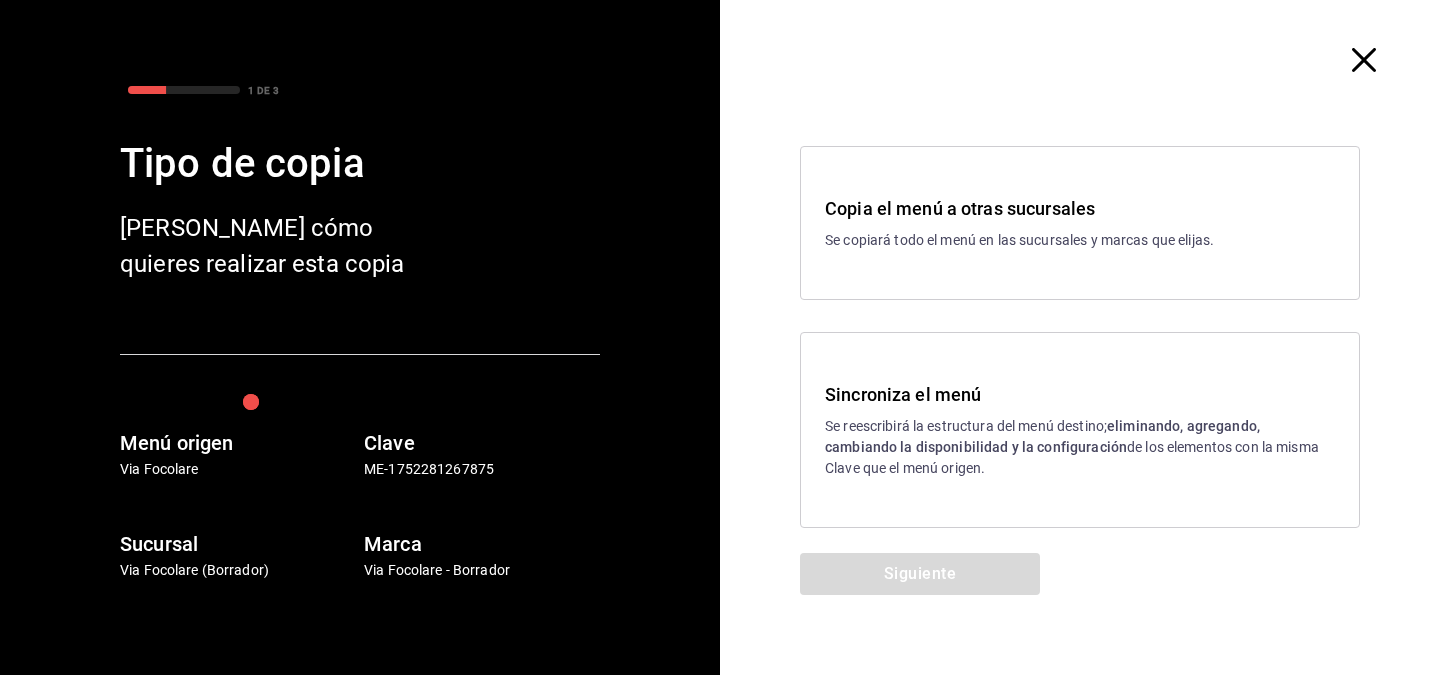 click on "eliminando, agregando, cambiando la disponibilidad y la configuración" at bounding box center (1042, 436) 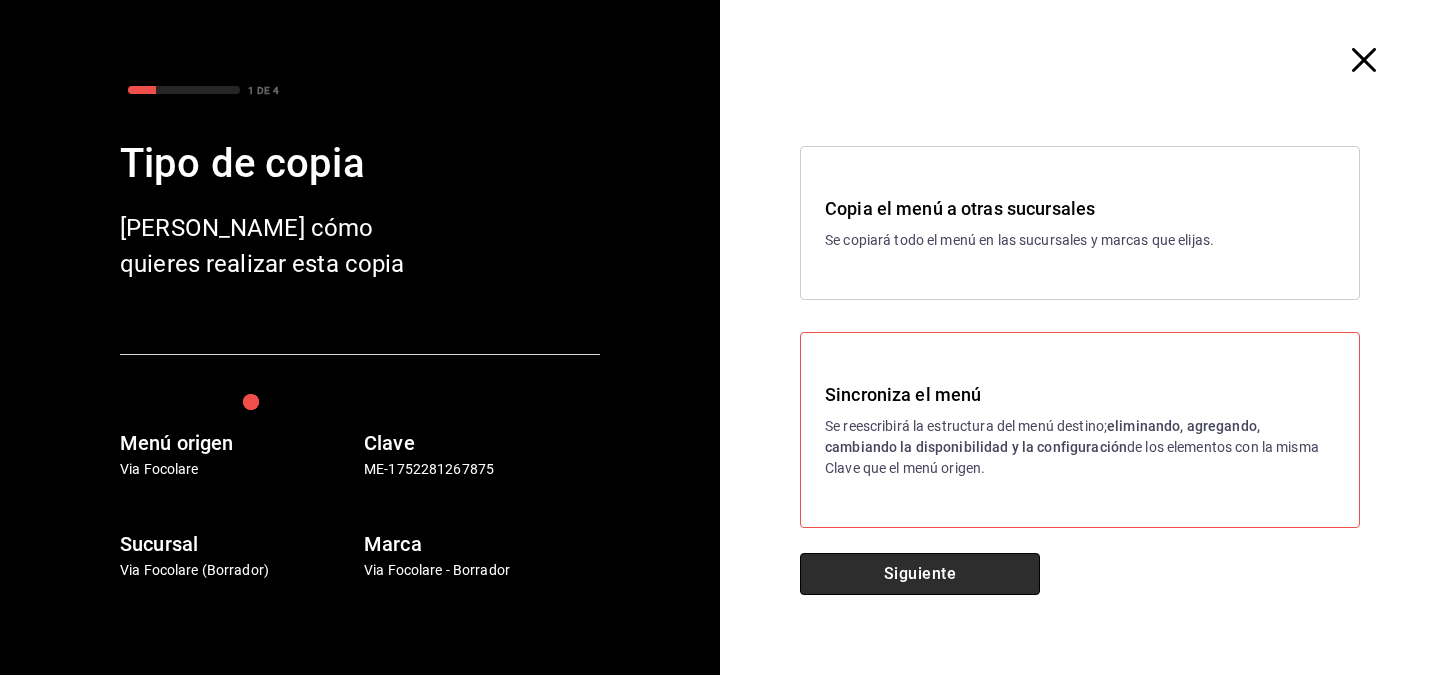 click on "Siguiente" at bounding box center [920, 574] 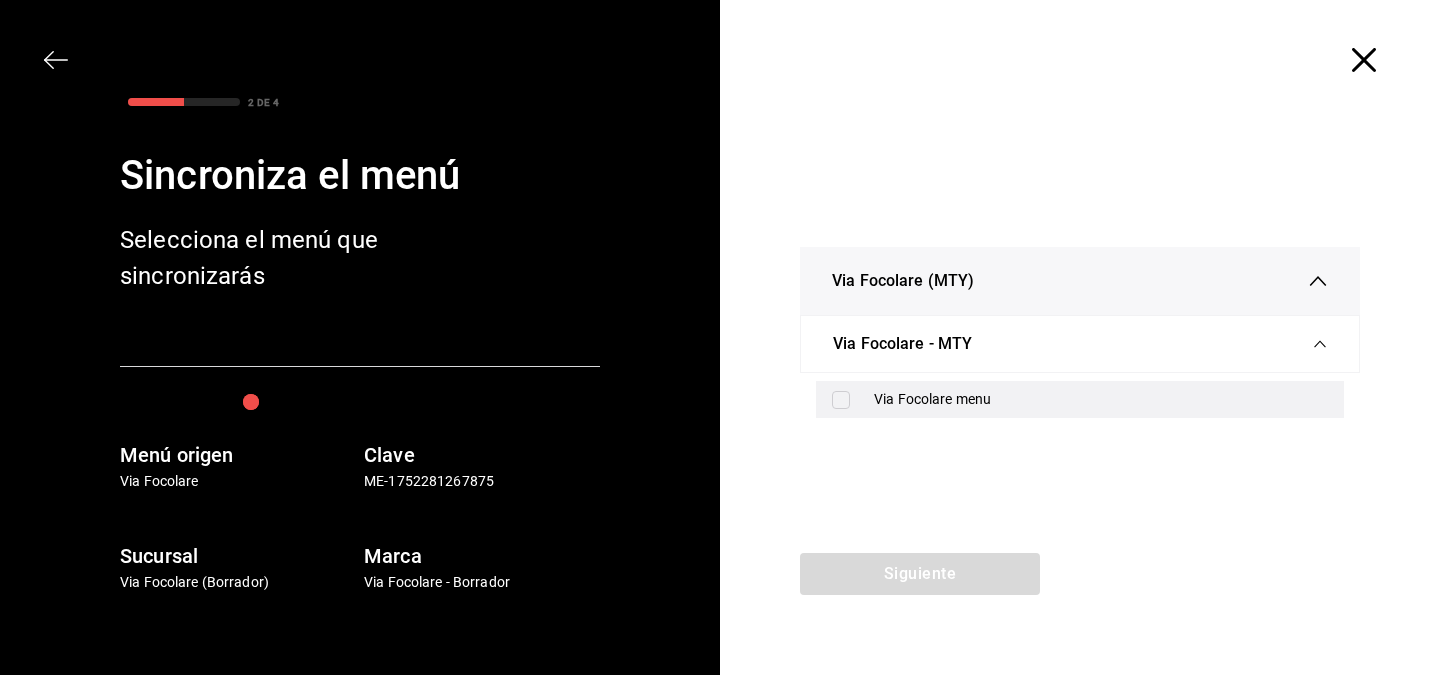 click on "Via Focolare menu" at bounding box center (1101, 399) 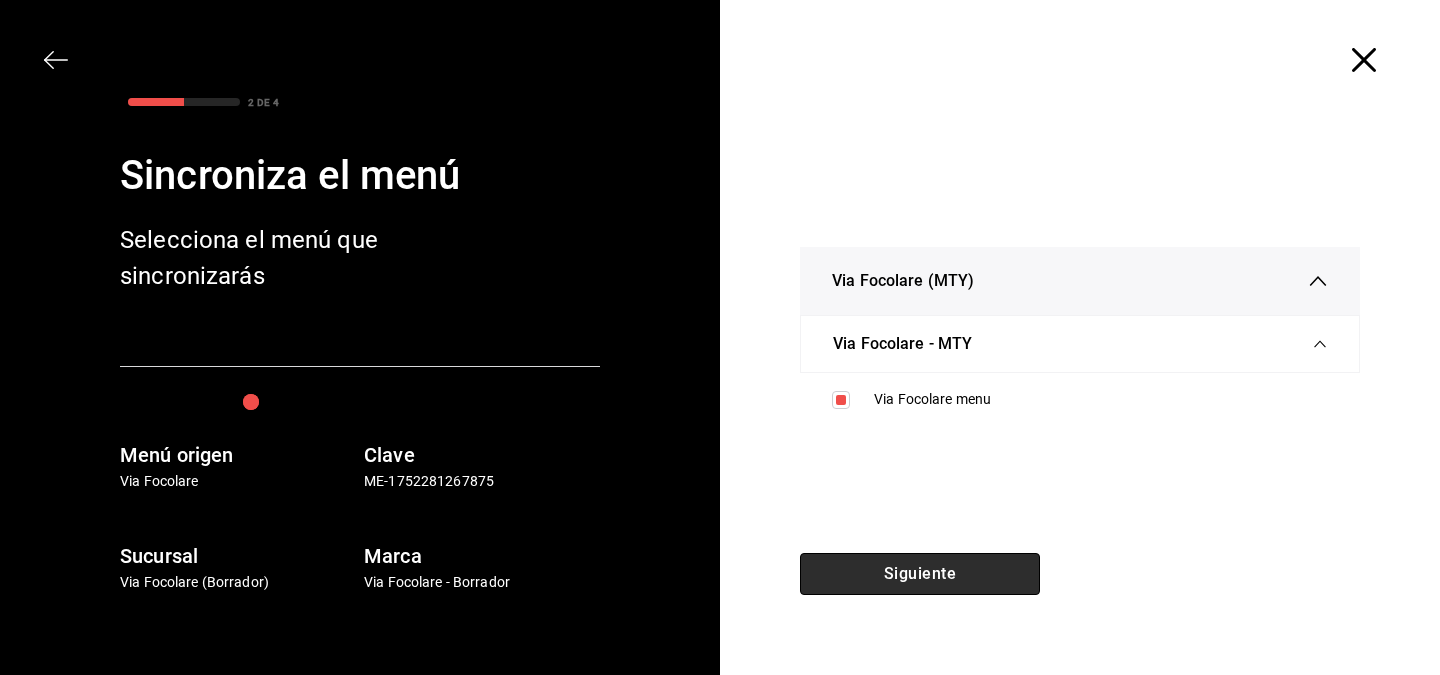 click on "Siguiente" at bounding box center (920, 574) 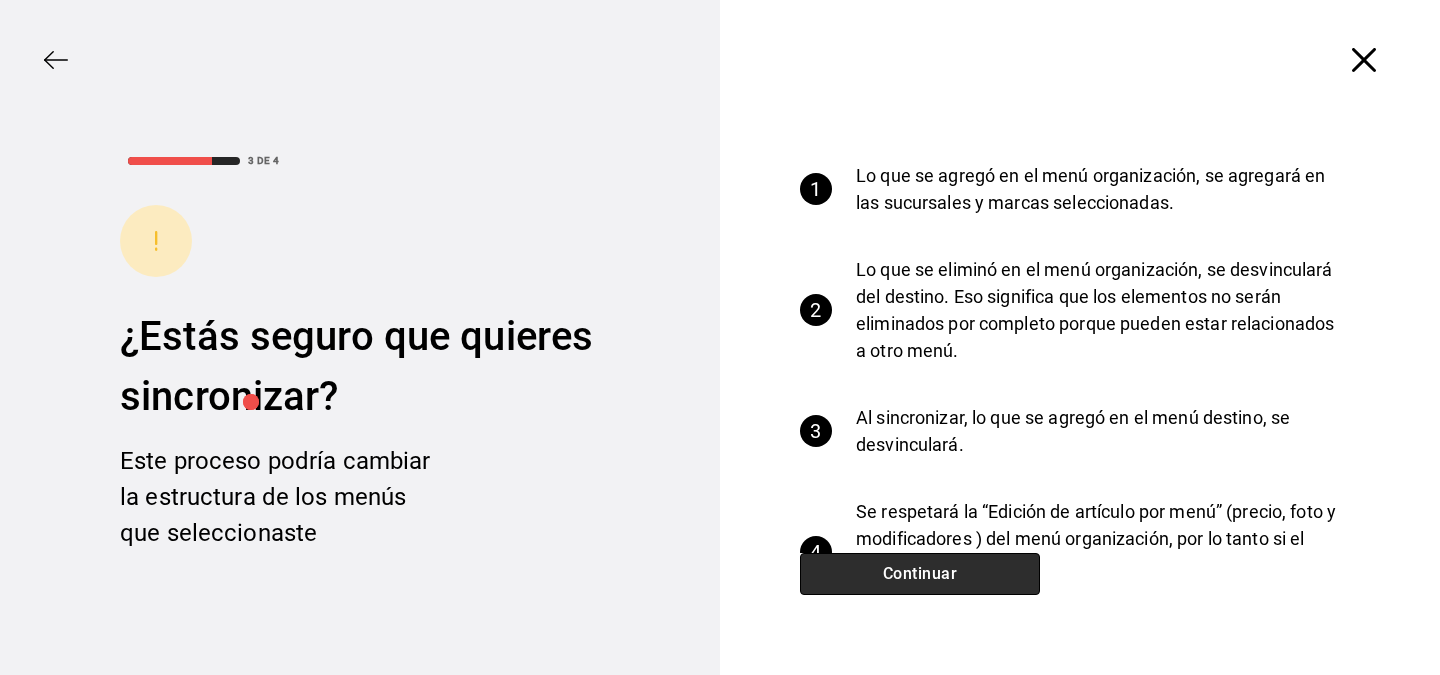 click on "Continuar" at bounding box center (920, 574) 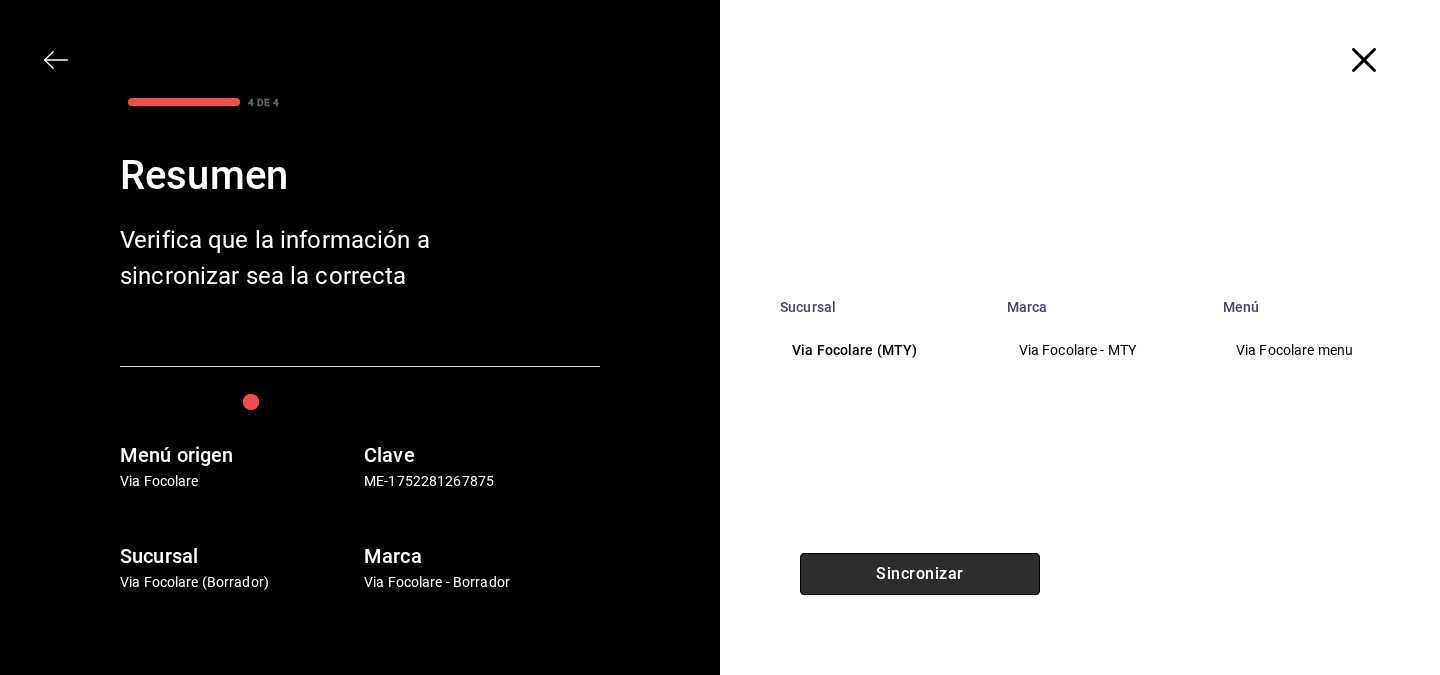 click on "Sincronizar" at bounding box center [920, 574] 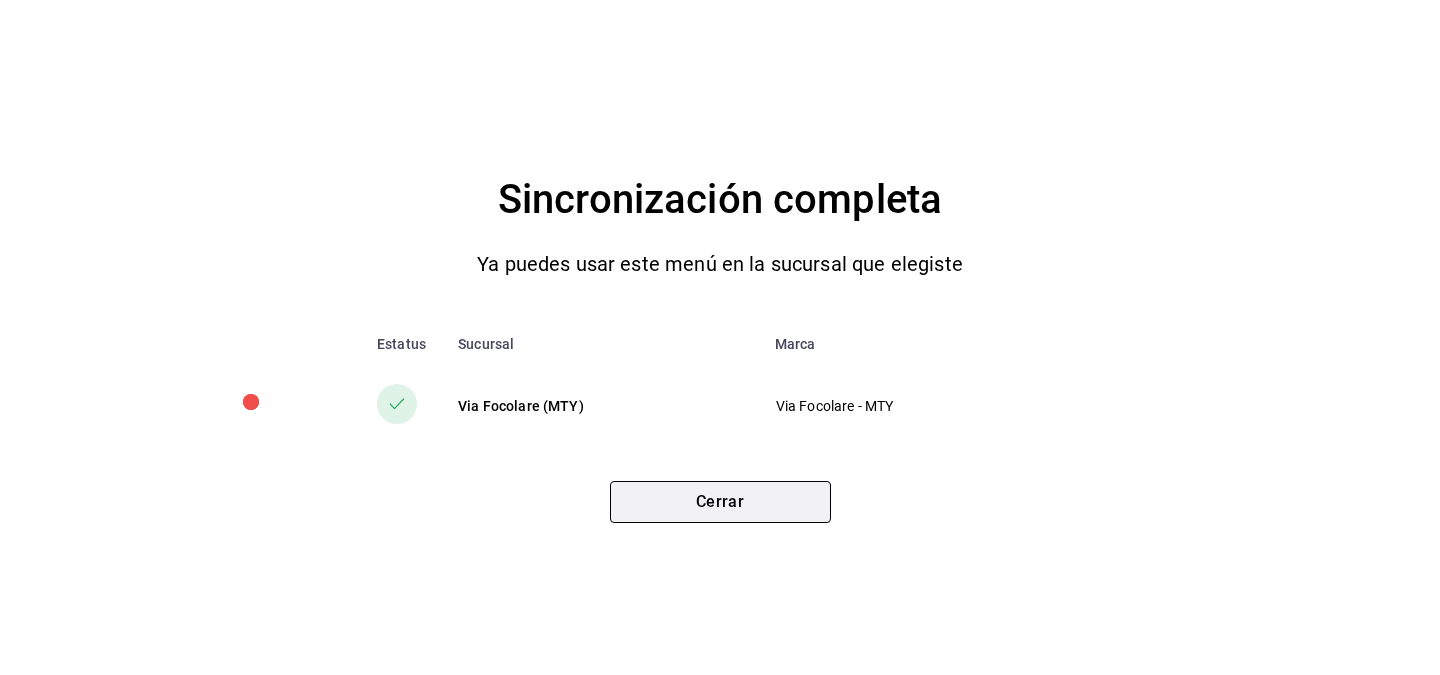 click on "Cerrar" at bounding box center [720, 502] 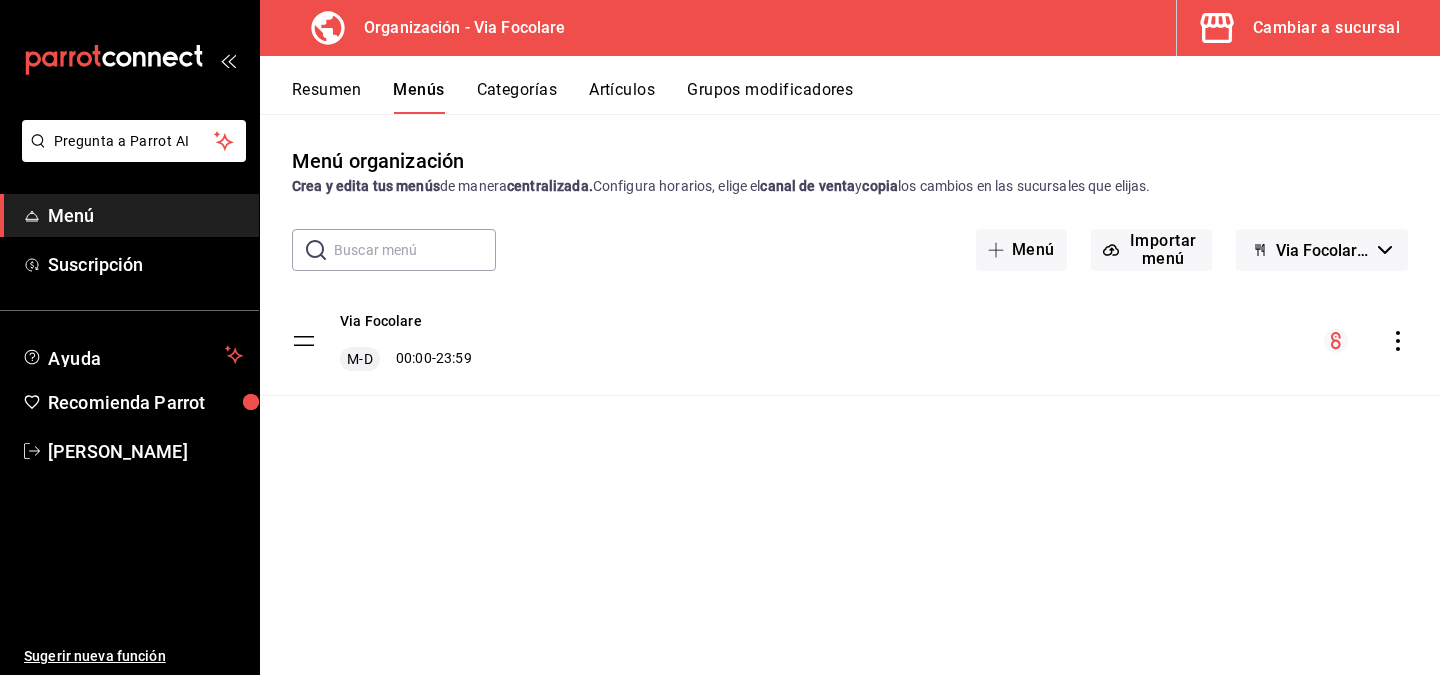 click on "Cambiar a sucursal" at bounding box center (1300, 28) 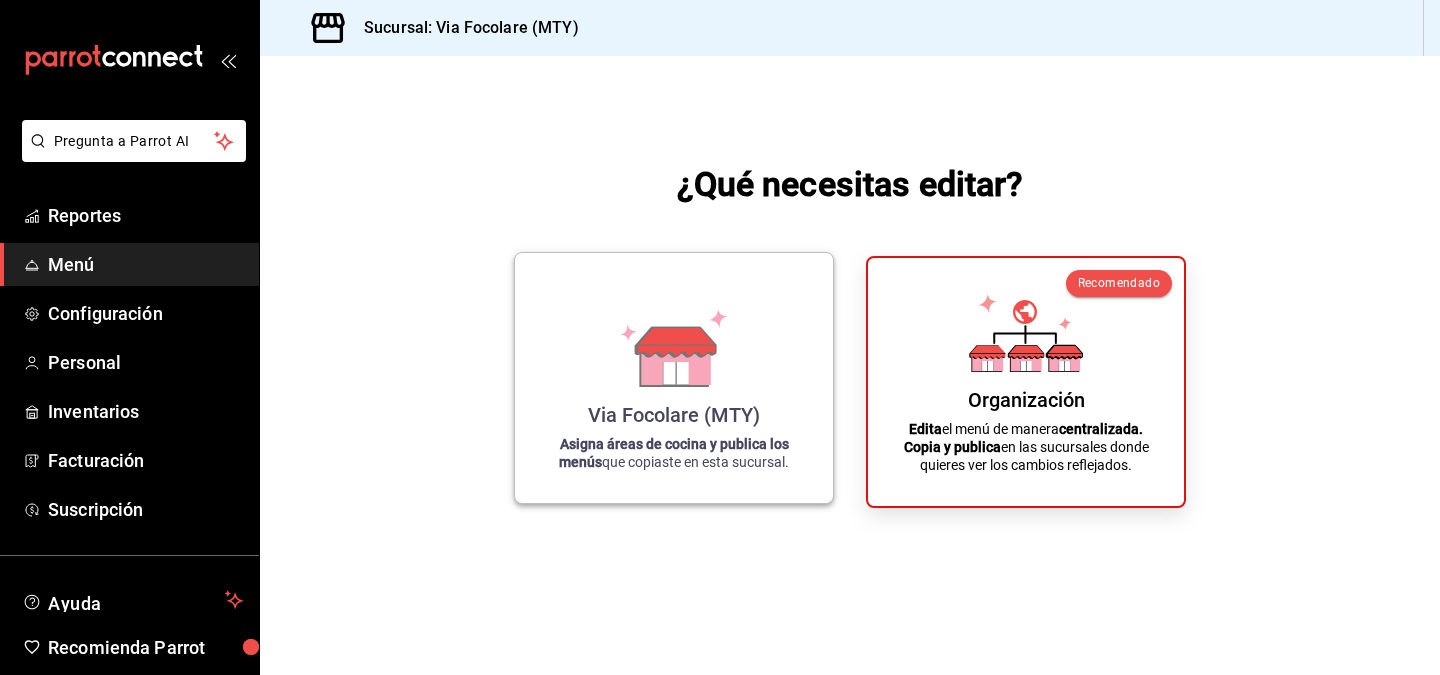 click on "Via Focolare (MTY) Asigna áreas de cocina y publica los menús  que copiaste en esta sucursal." at bounding box center (674, 378) 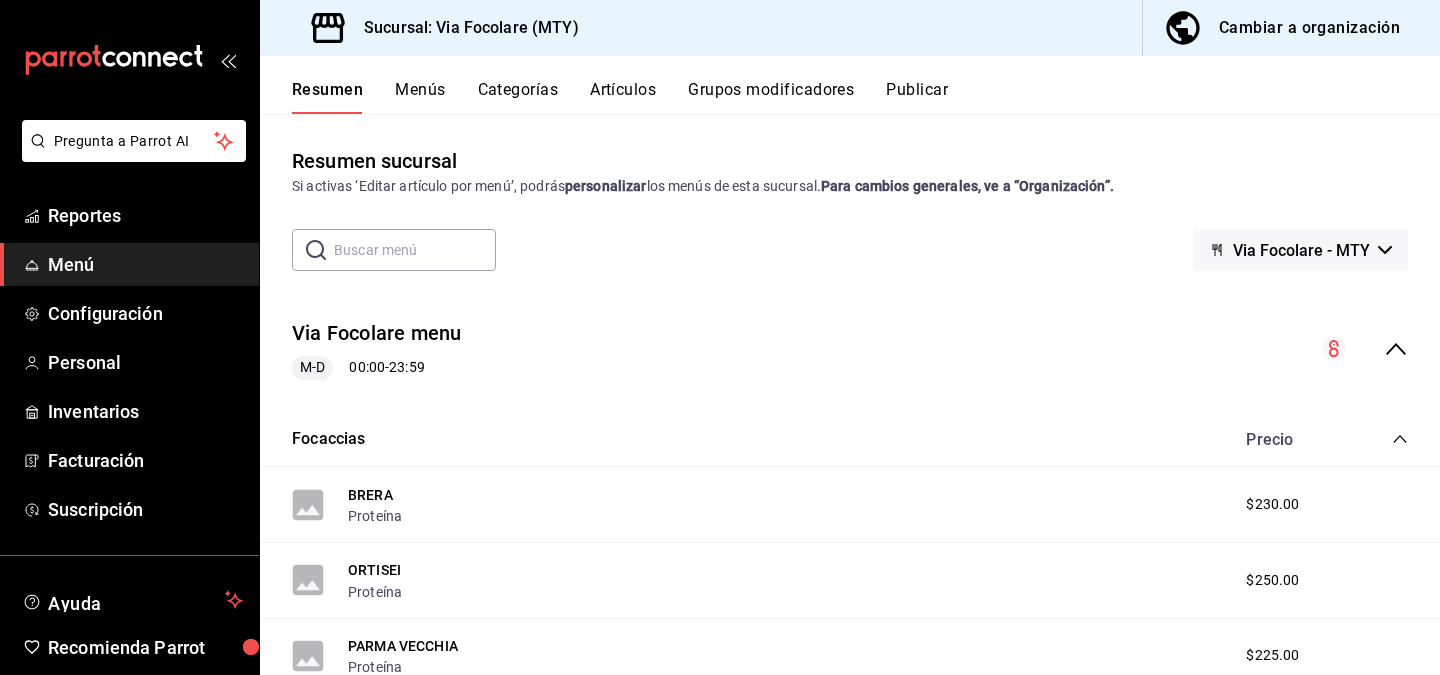 click on "Grupos modificadores" at bounding box center (771, 97) 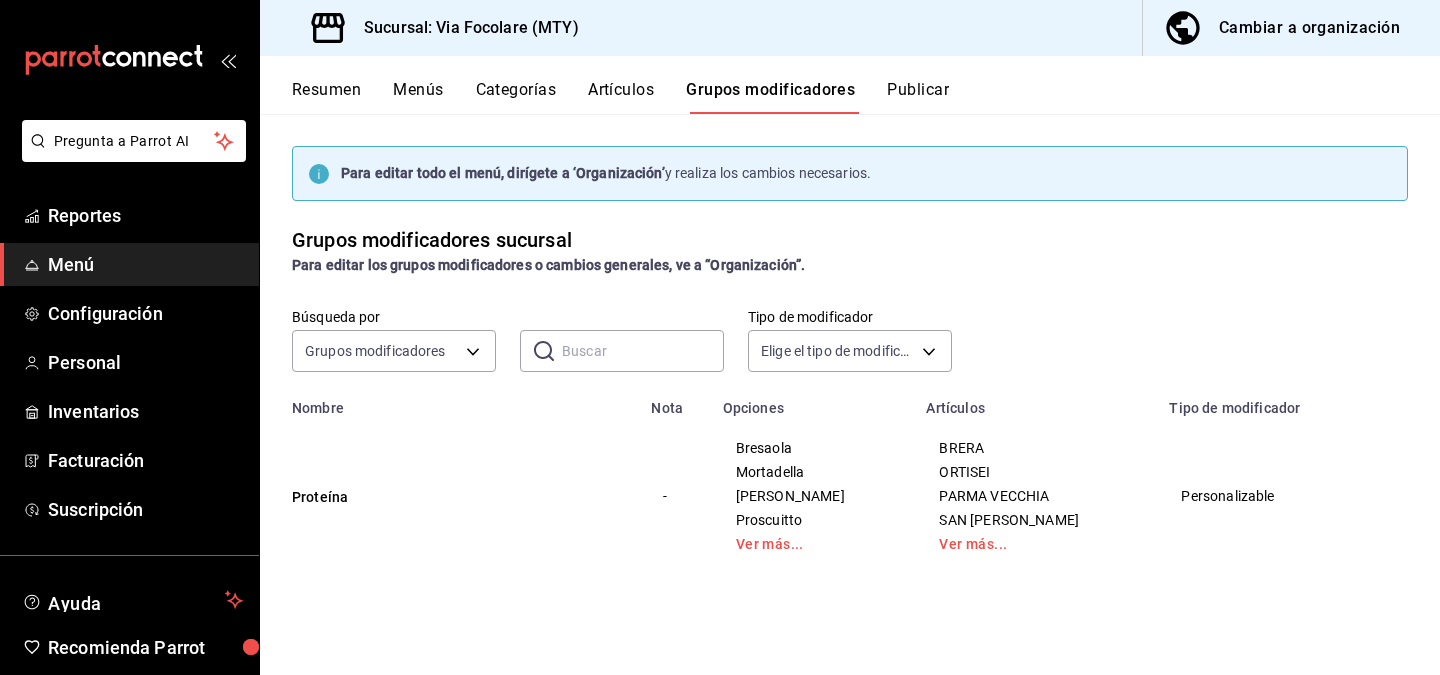 click on "Cambiar a organización" at bounding box center (1283, 28) 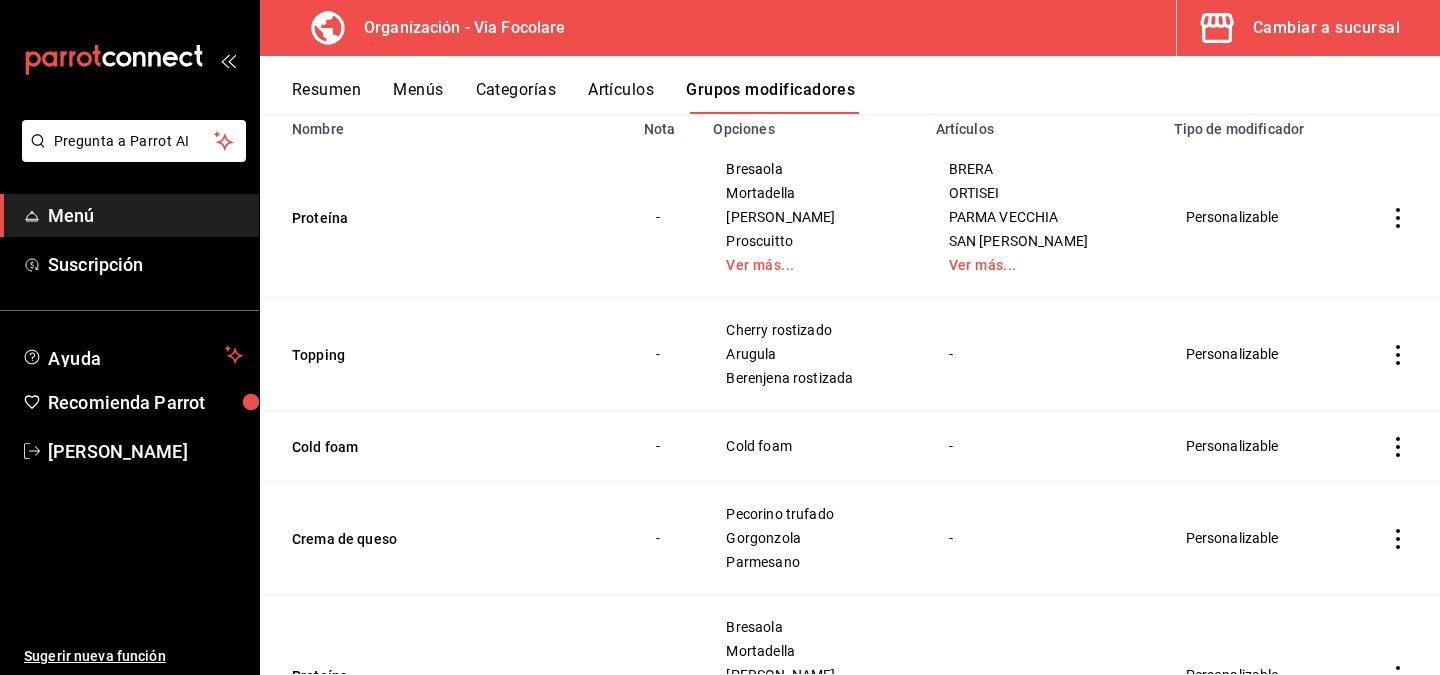 scroll, scrollTop: 202, scrollLeft: 0, axis: vertical 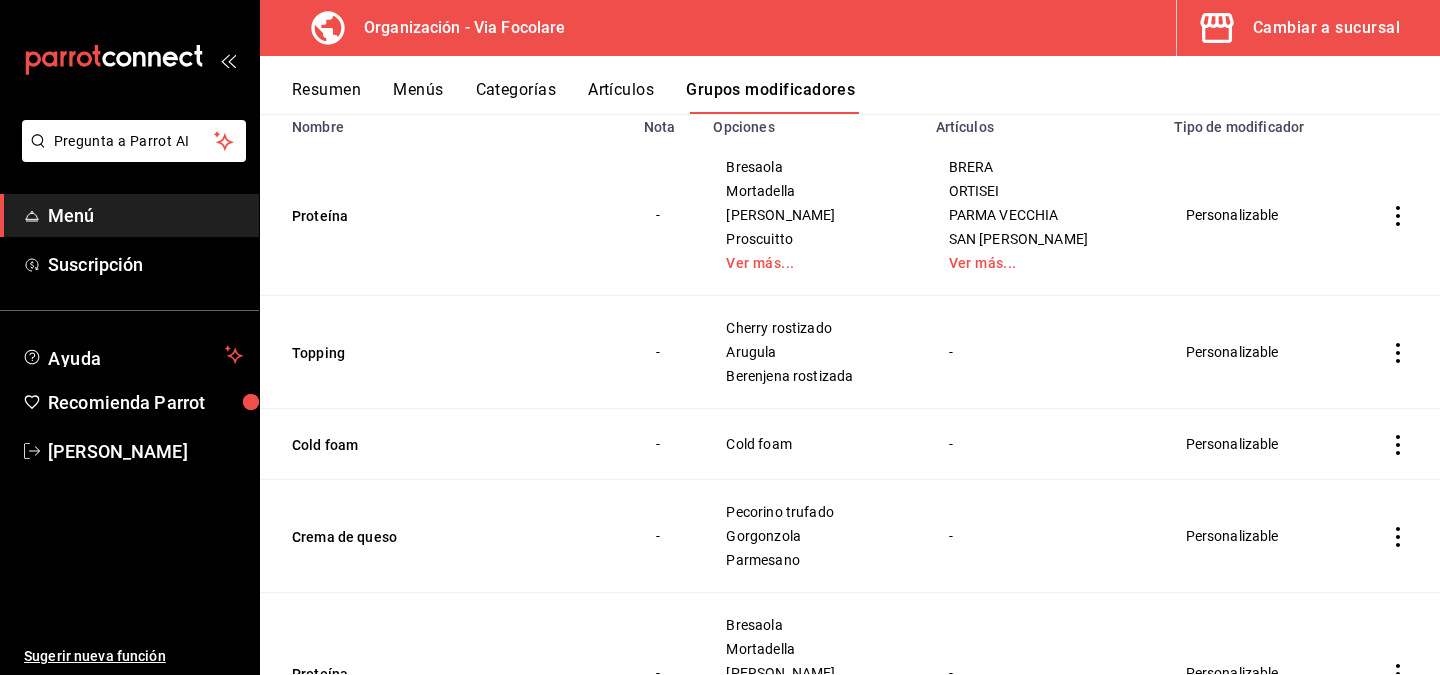 click 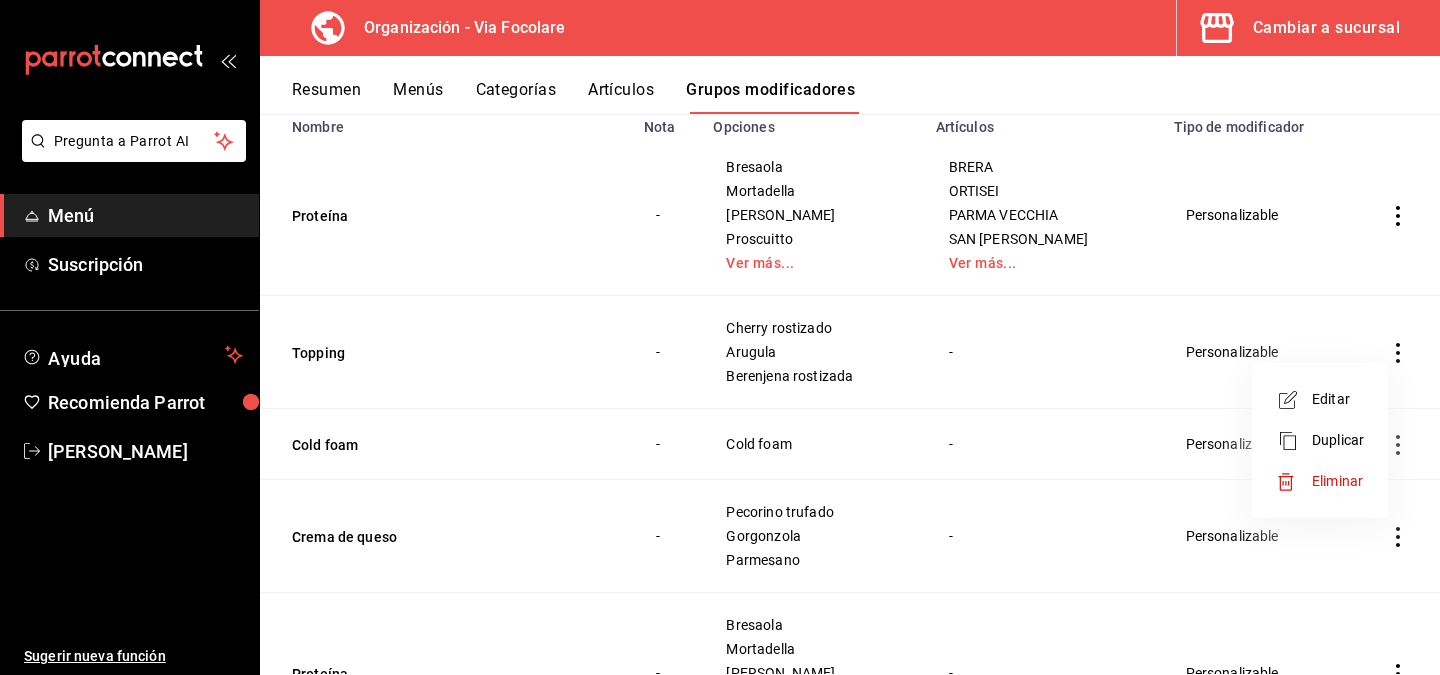 click at bounding box center [720, 337] 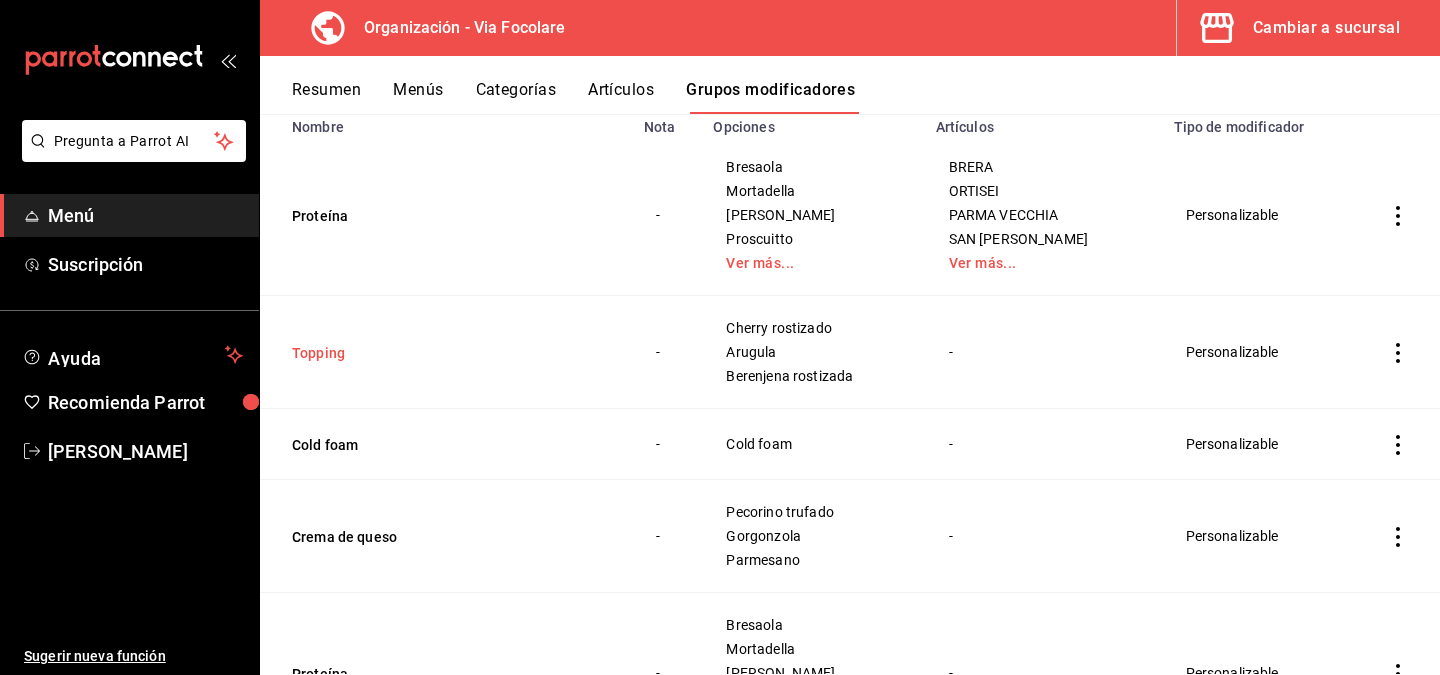 click on "Topping" at bounding box center [412, 353] 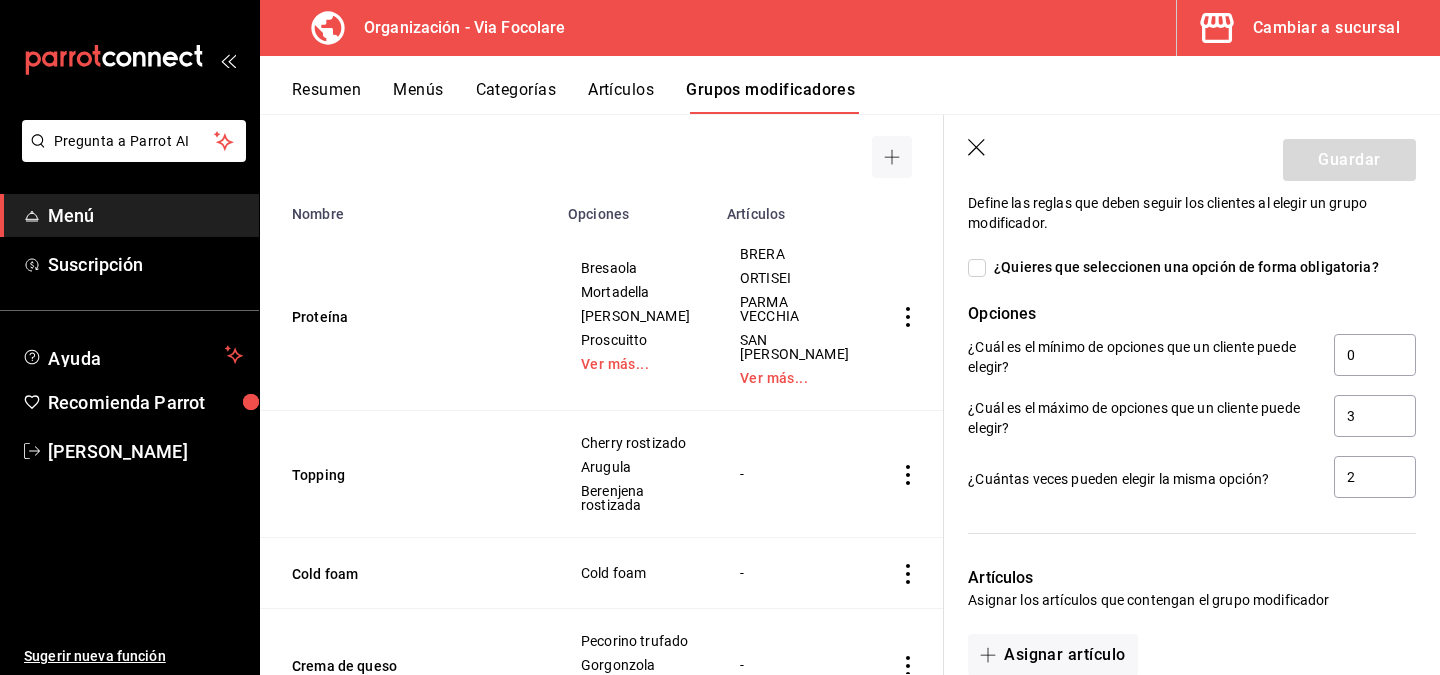 scroll, scrollTop: 1185, scrollLeft: 0, axis: vertical 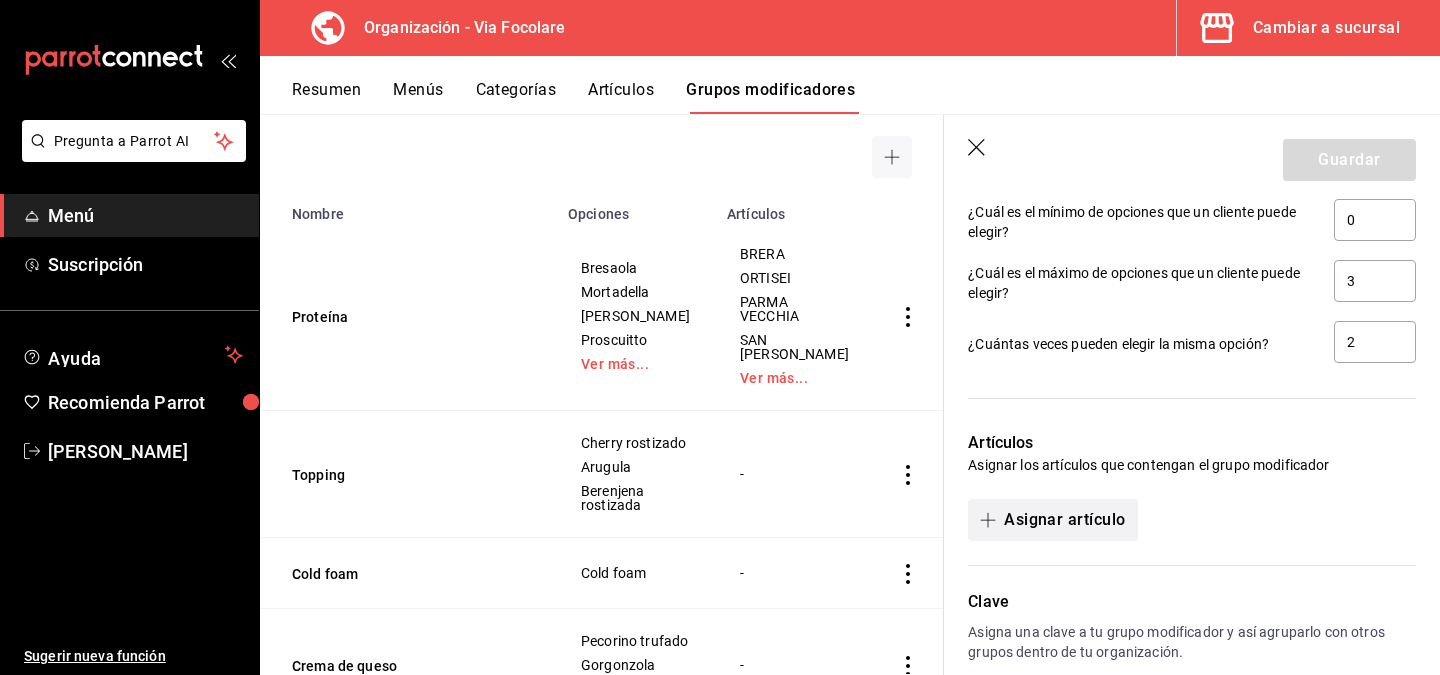 click on "Asignar artículo" at bounding box center (1052, 520) 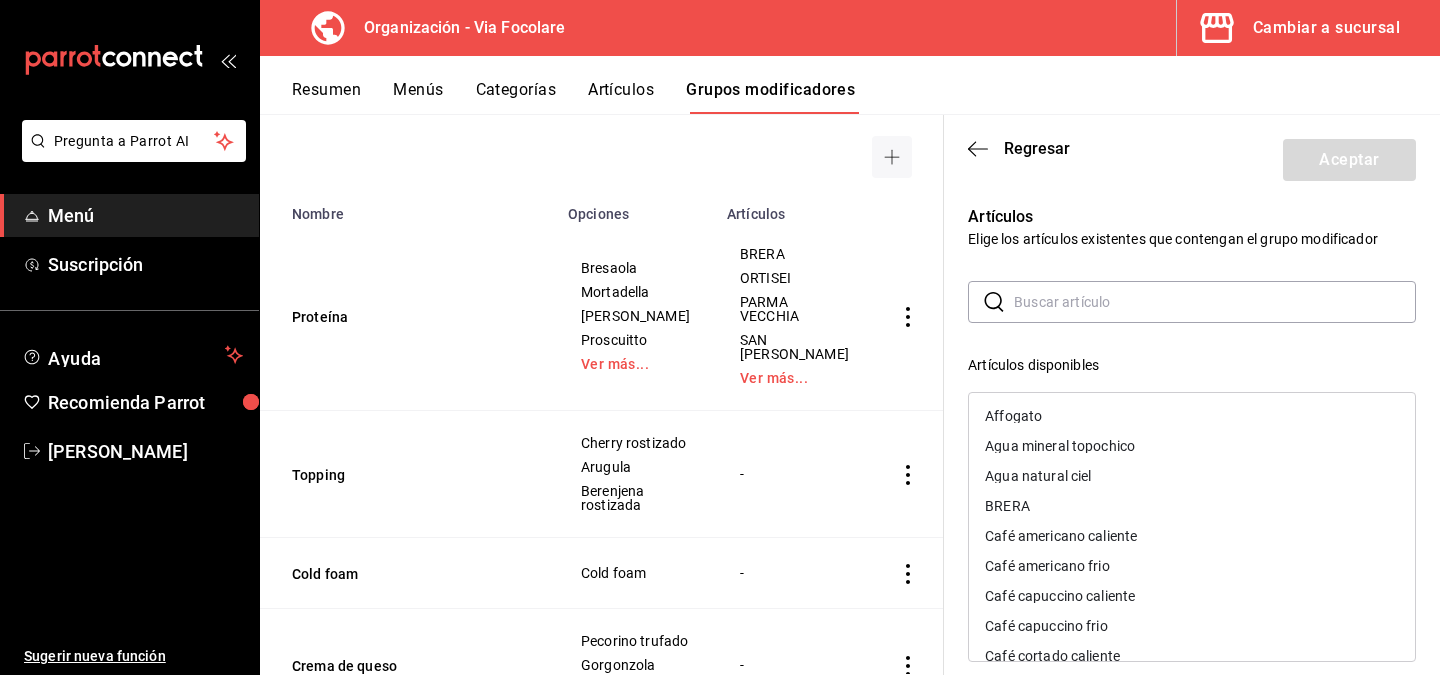 click on "BRERA" at bounding box center (1007, 506) 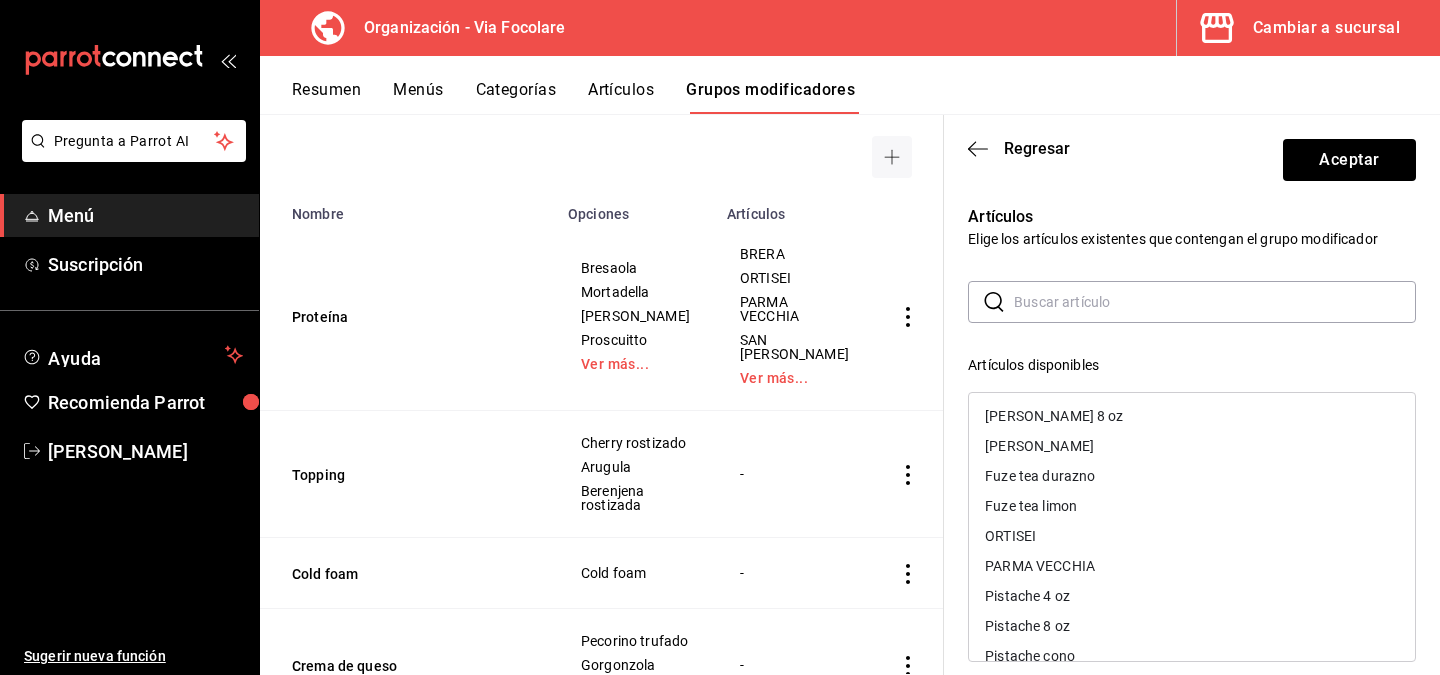 scroll, scrollTop: 556, scrollLeft: 0, axis: vertical 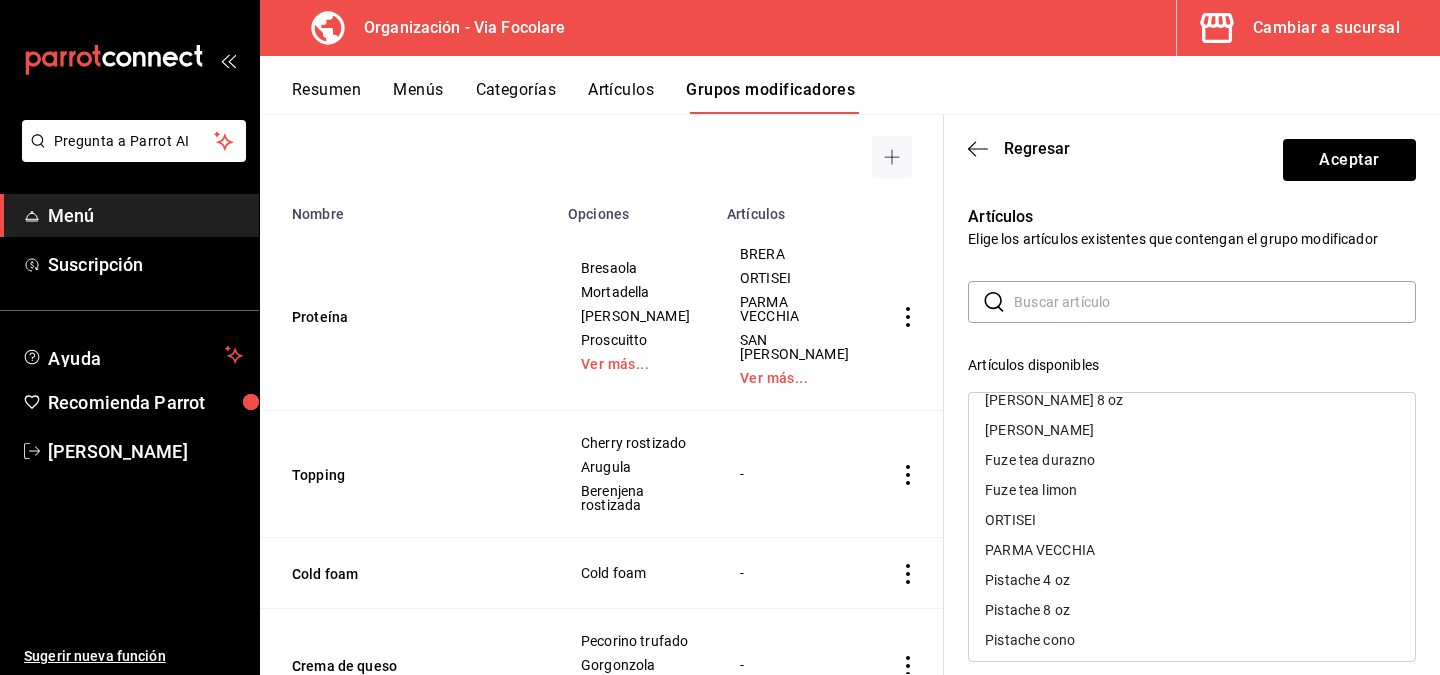click on "ORTISEI" at bounding box center [1010, 520] 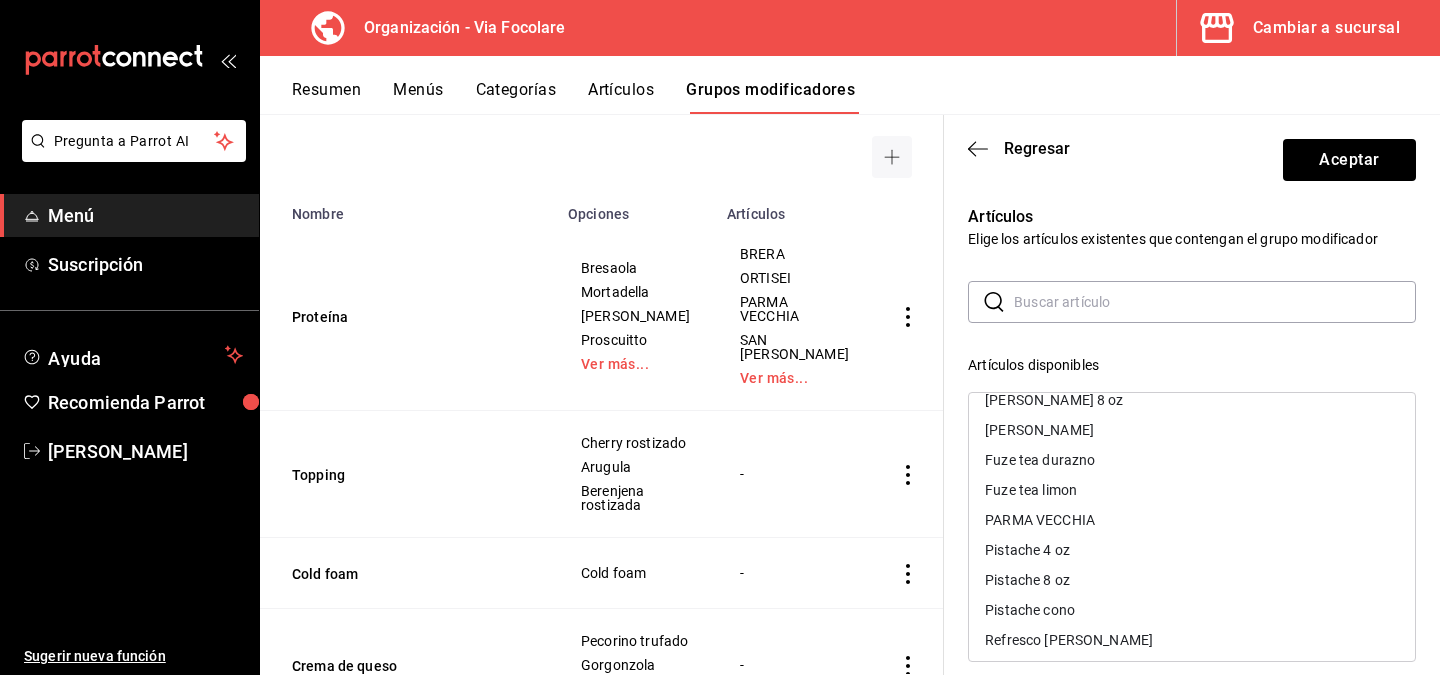 click on "PARMA VECCHIA" at bounding box center [1040, 520] 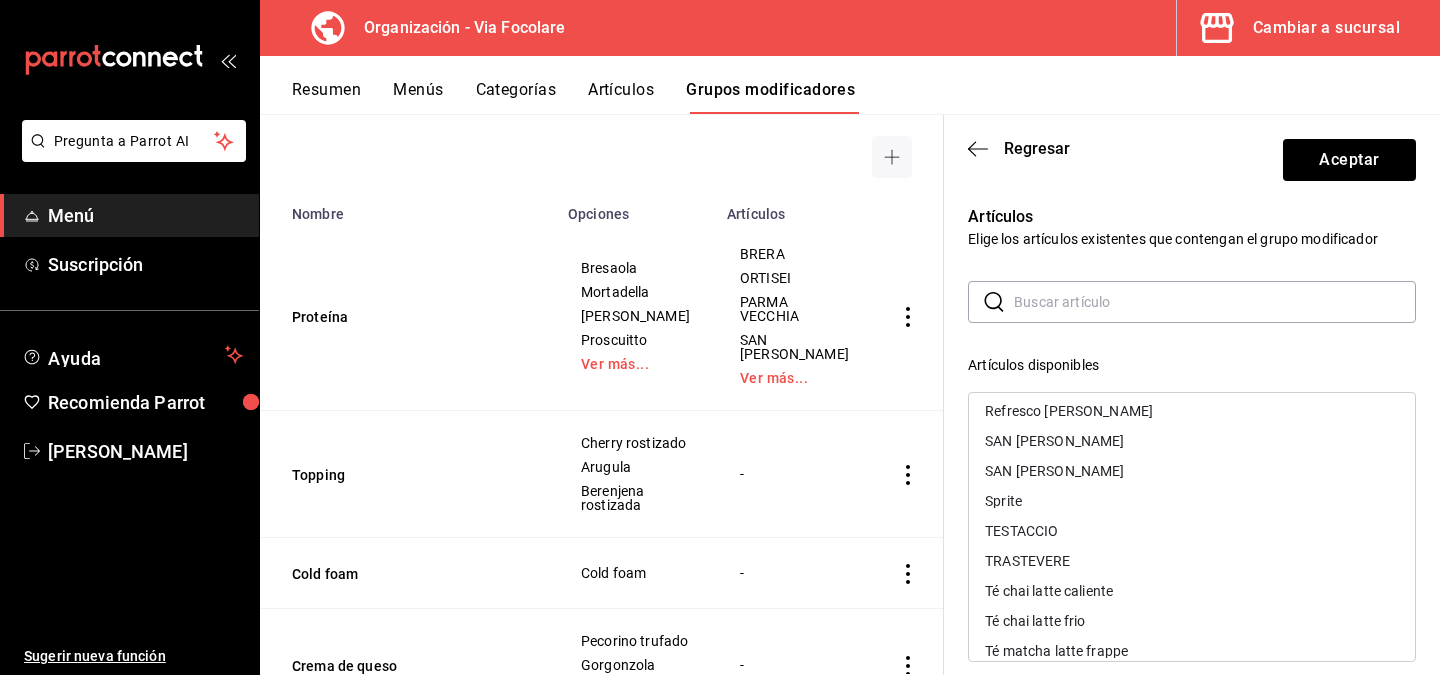 scroll, scrollTop: 761, scrollLeft: 0, axis: vertical 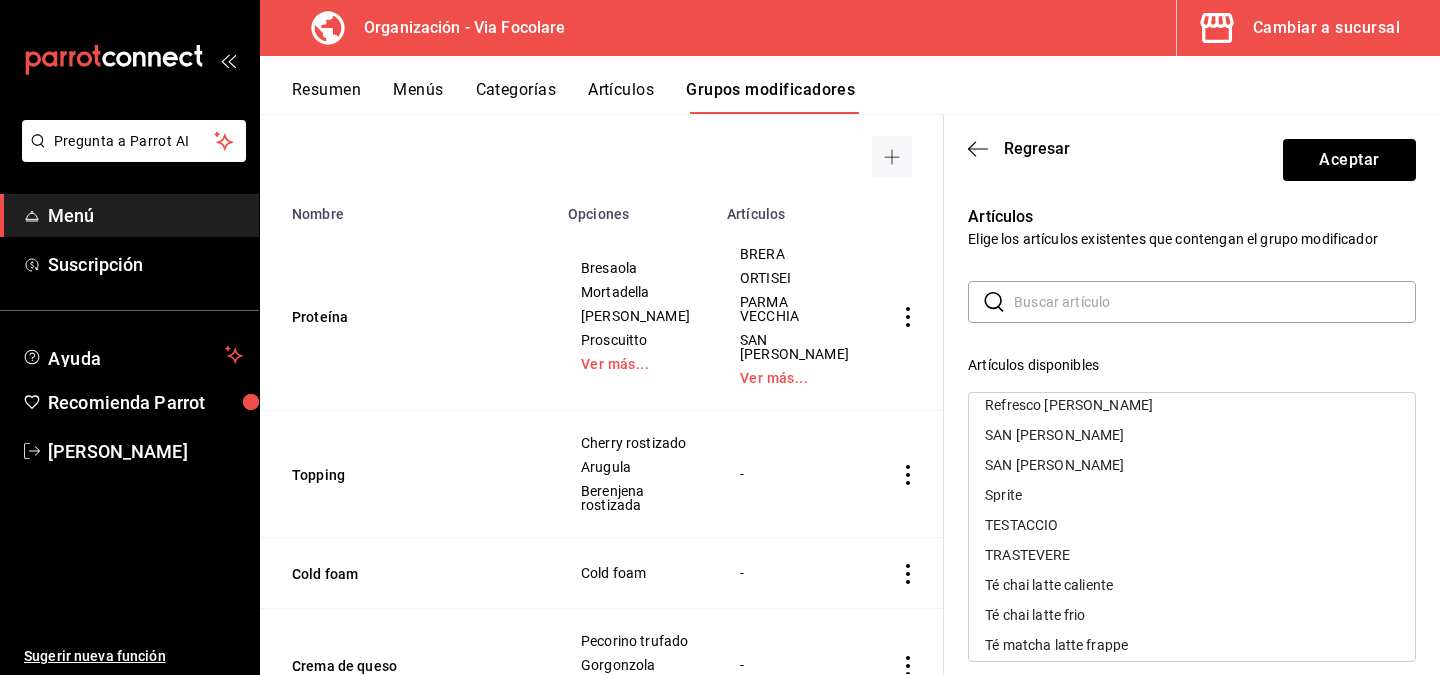 click on "SAN [PERSON_NAME]" at bounding box center [1192, 435] 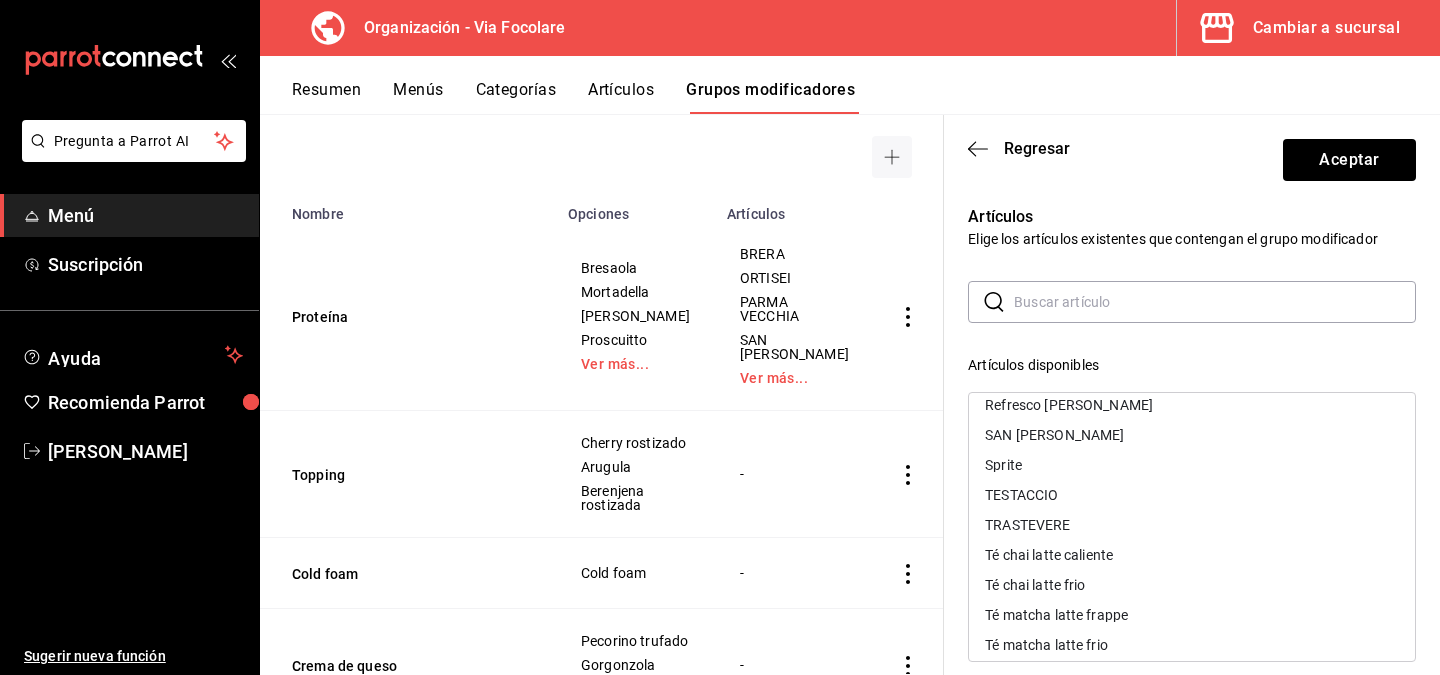 click on "SAN [PERSON_NAME]" at bounding box center (1192, 435) 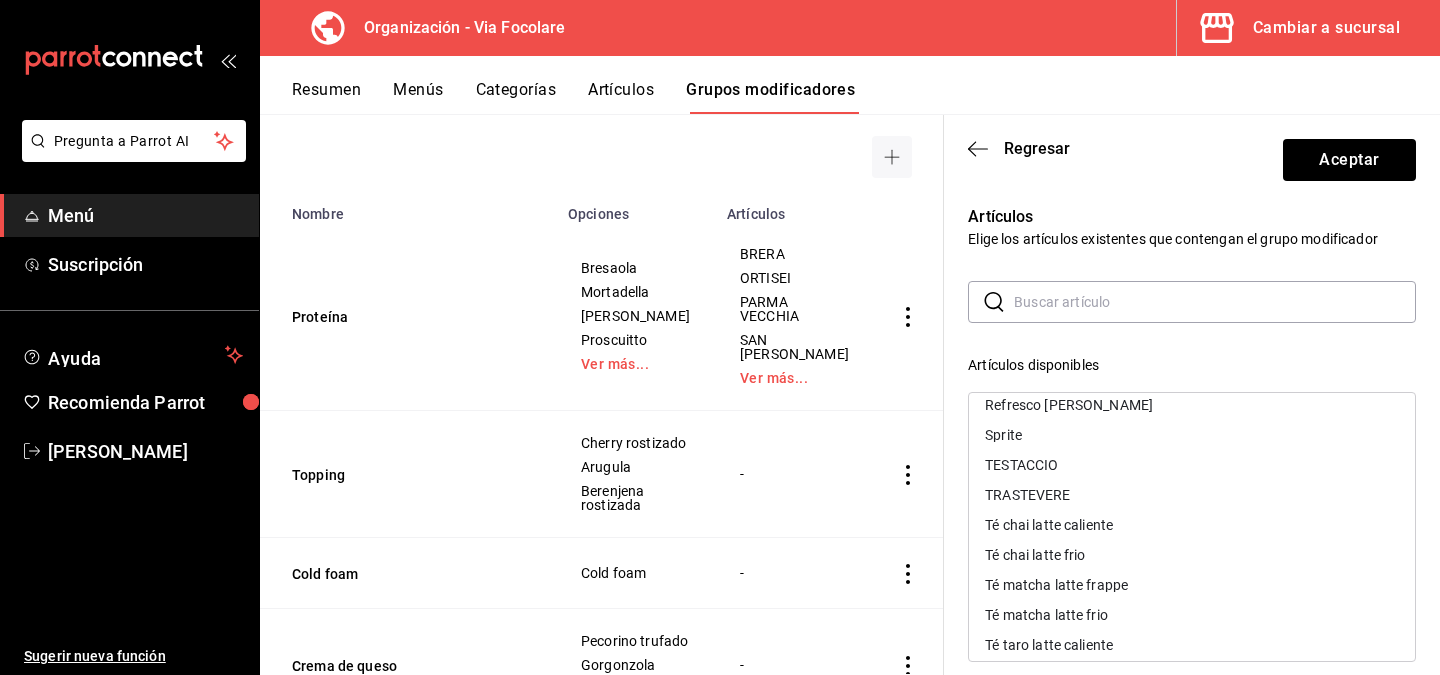 click on "TESTACCIO" at bounding box center (1021, 465) 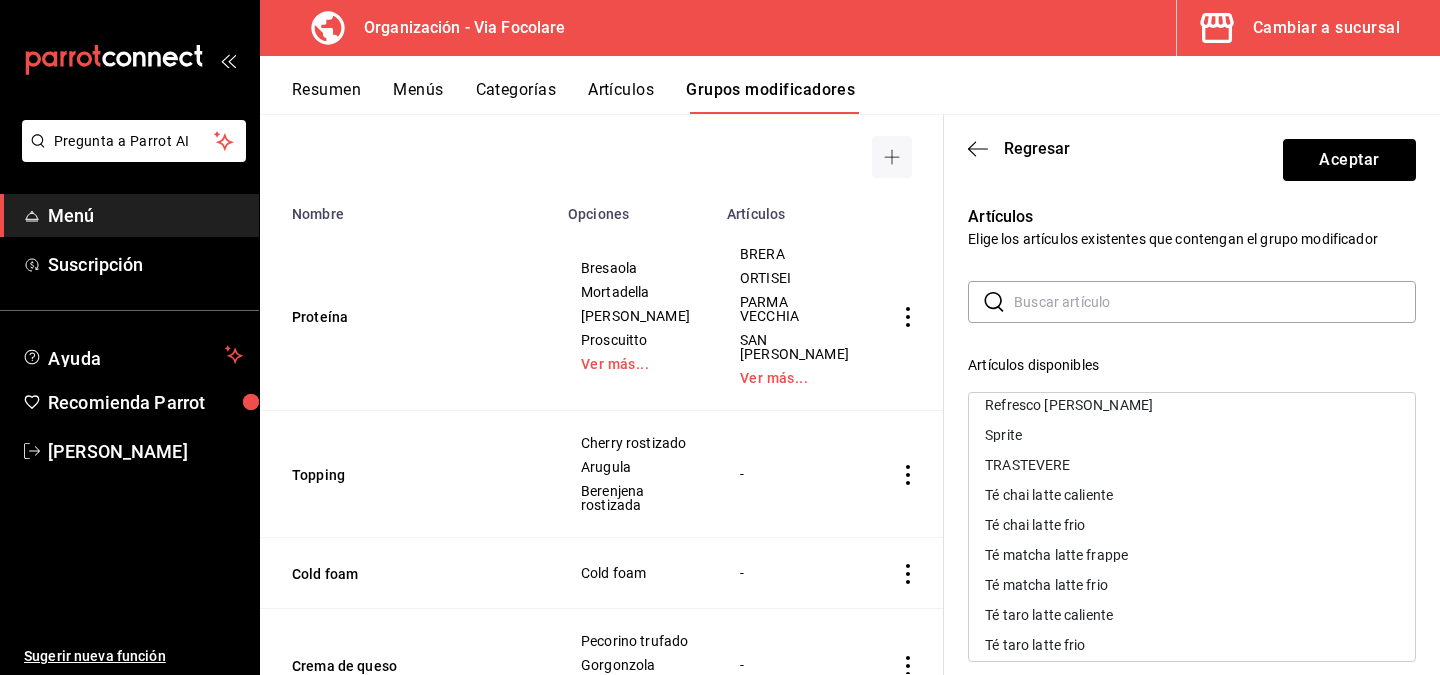 click on "TRASTEVERE" at bounding box center (1027, 465) 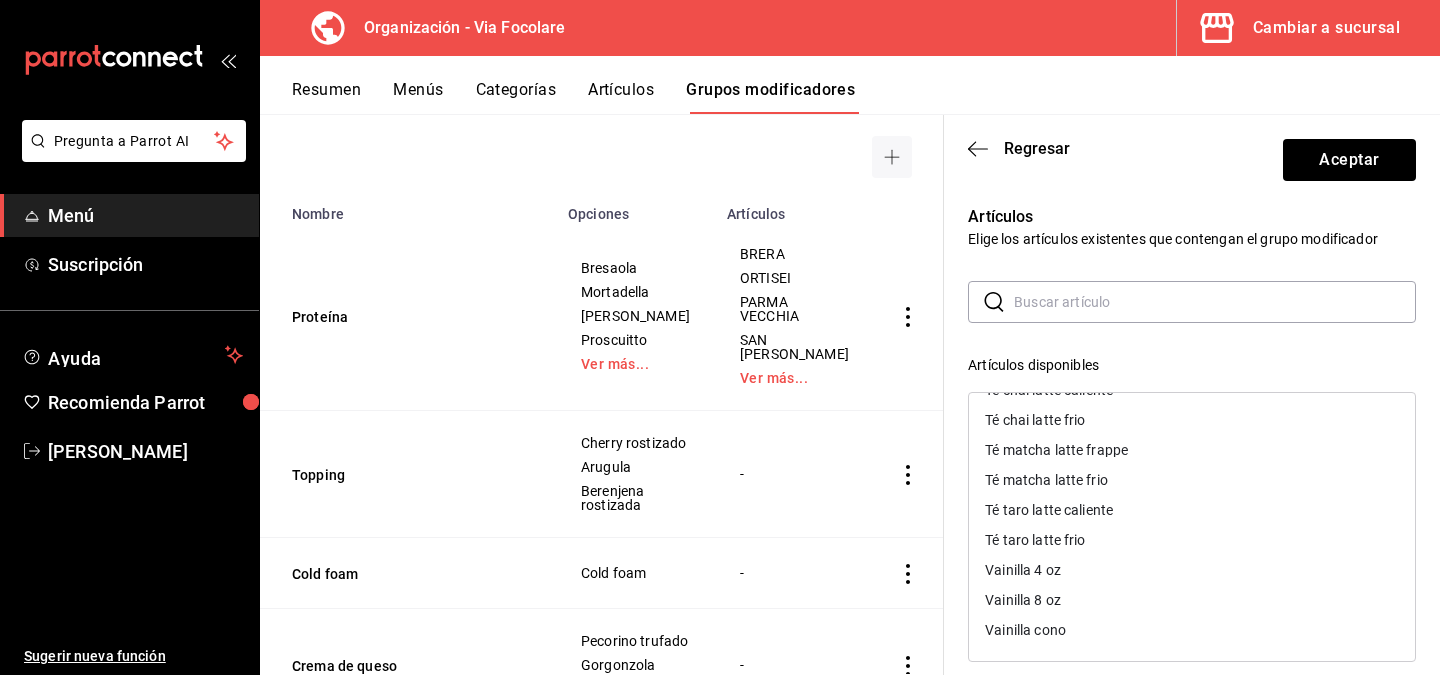 scroll, scrollTop: 0, scrollLeft: 0, axis: both 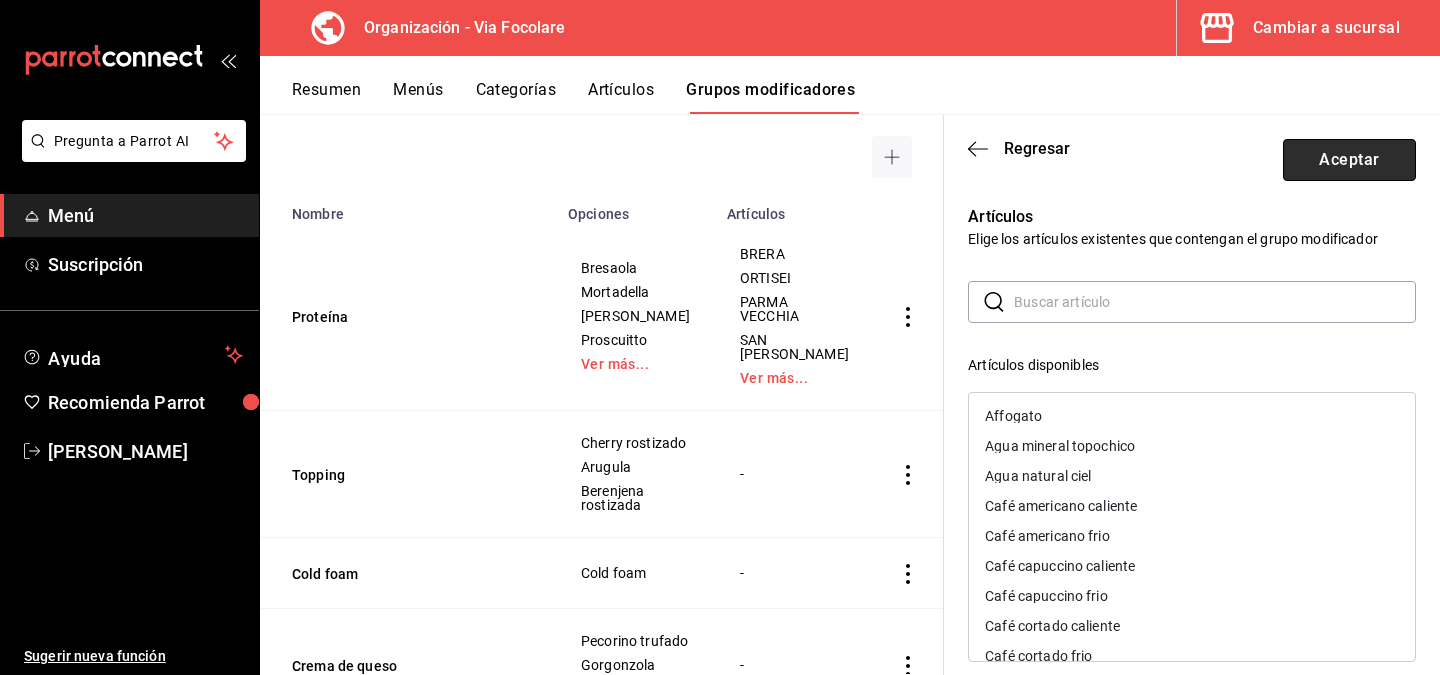 click on "Aceptar" at bounding box center (1349, 160) 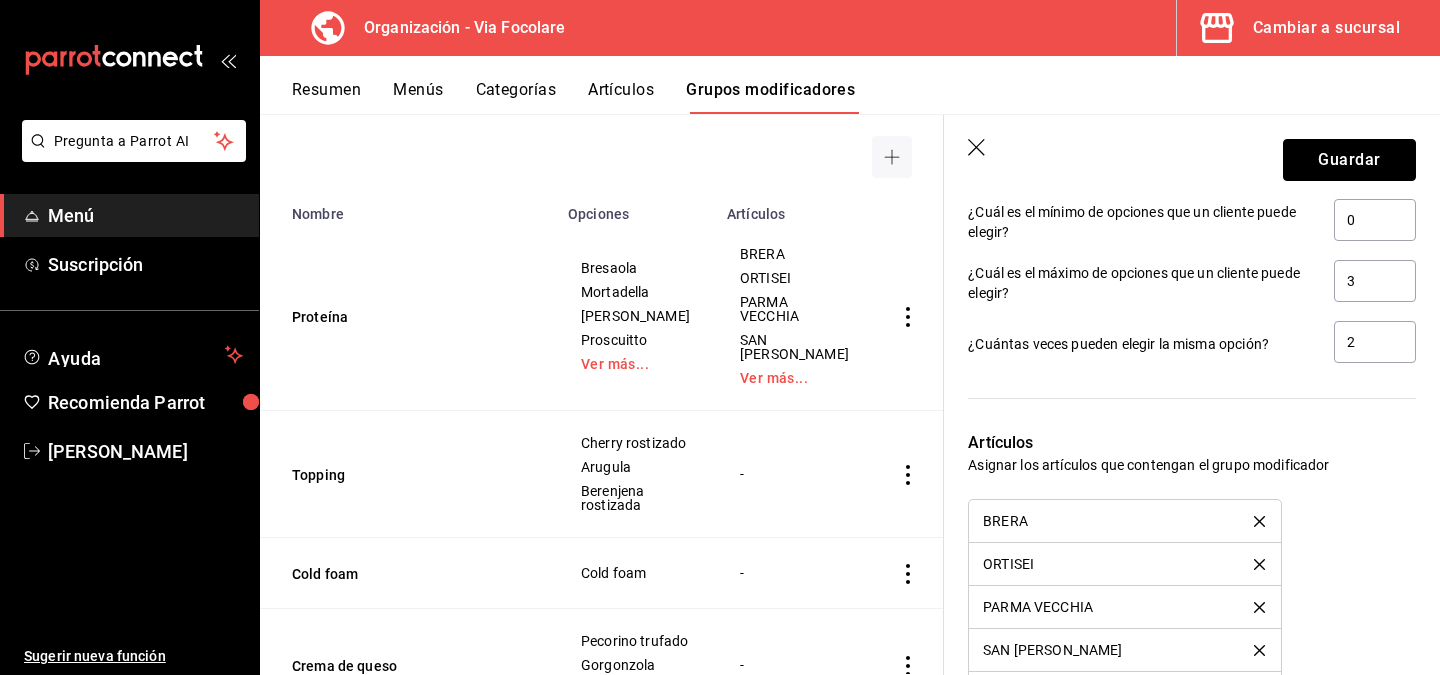 click on "Guardar" at bounding box center (1349, 160) 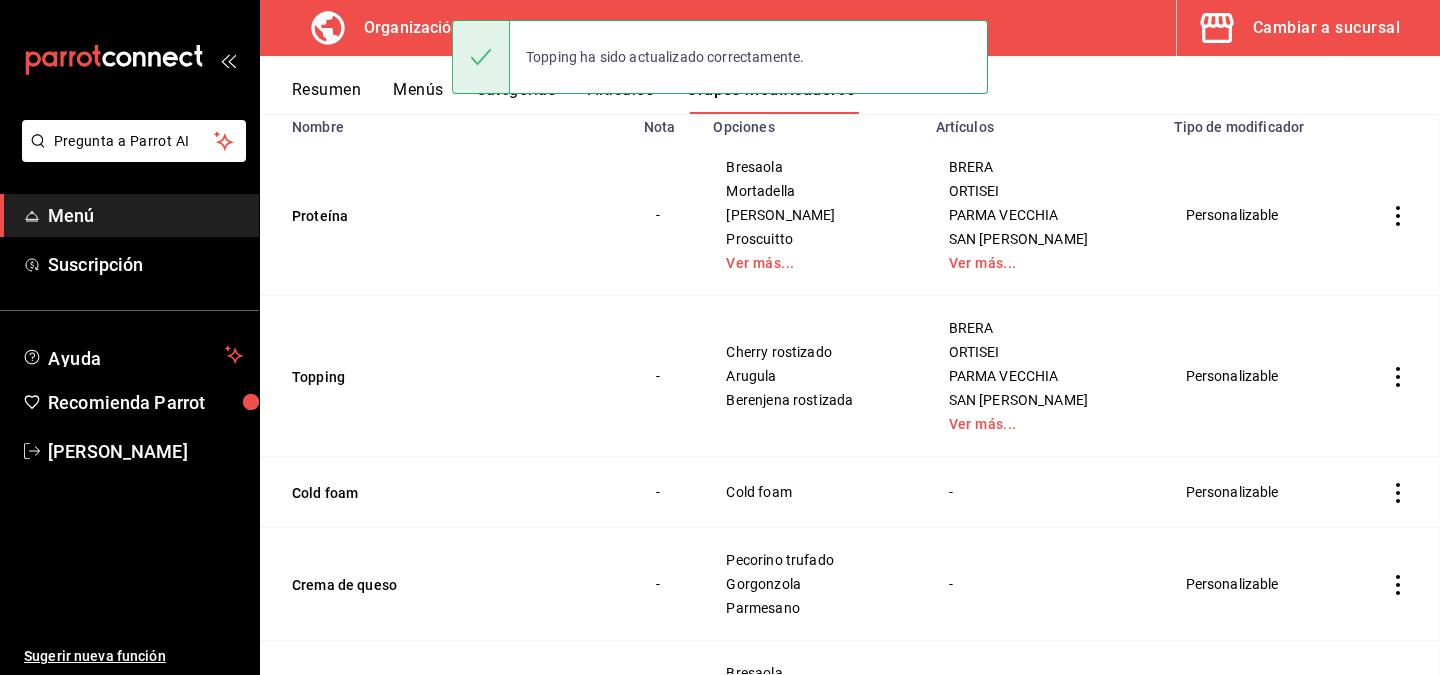 scroll, scrollTop: 0, scrollLeft: 0, axis: both 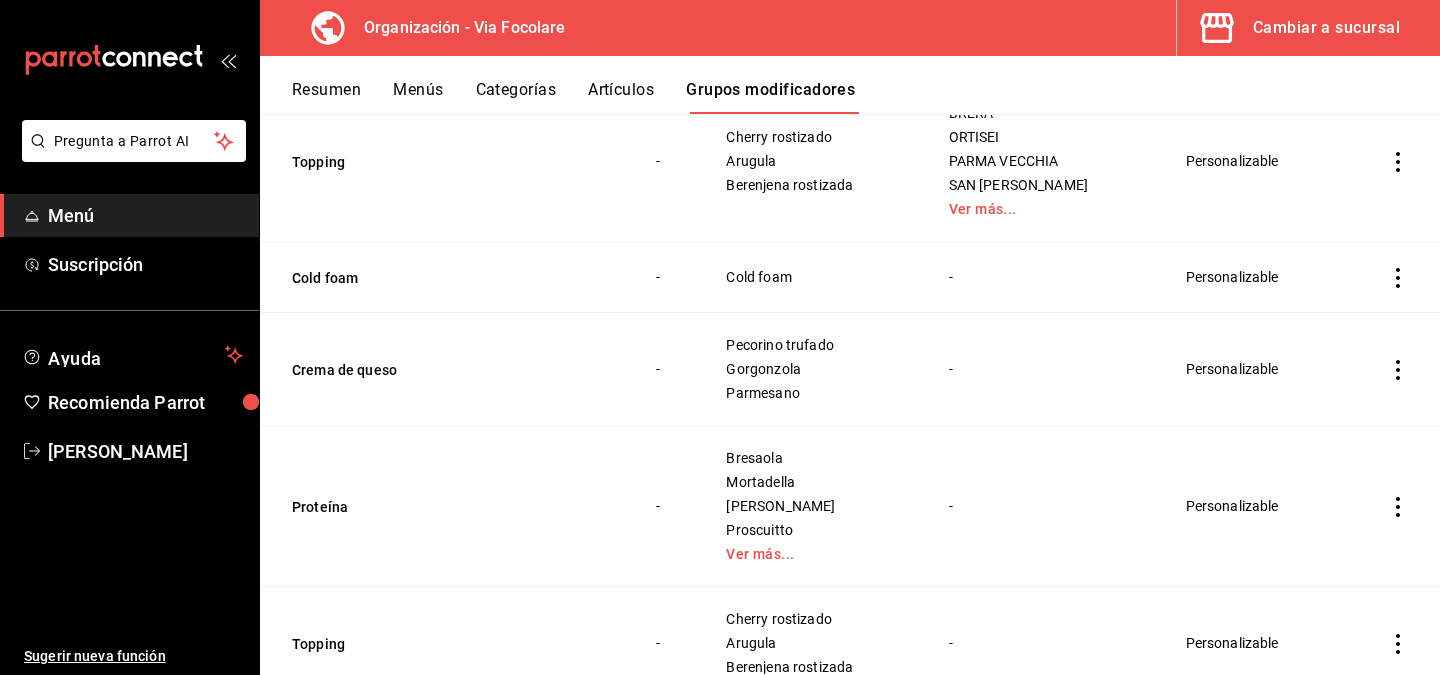 click 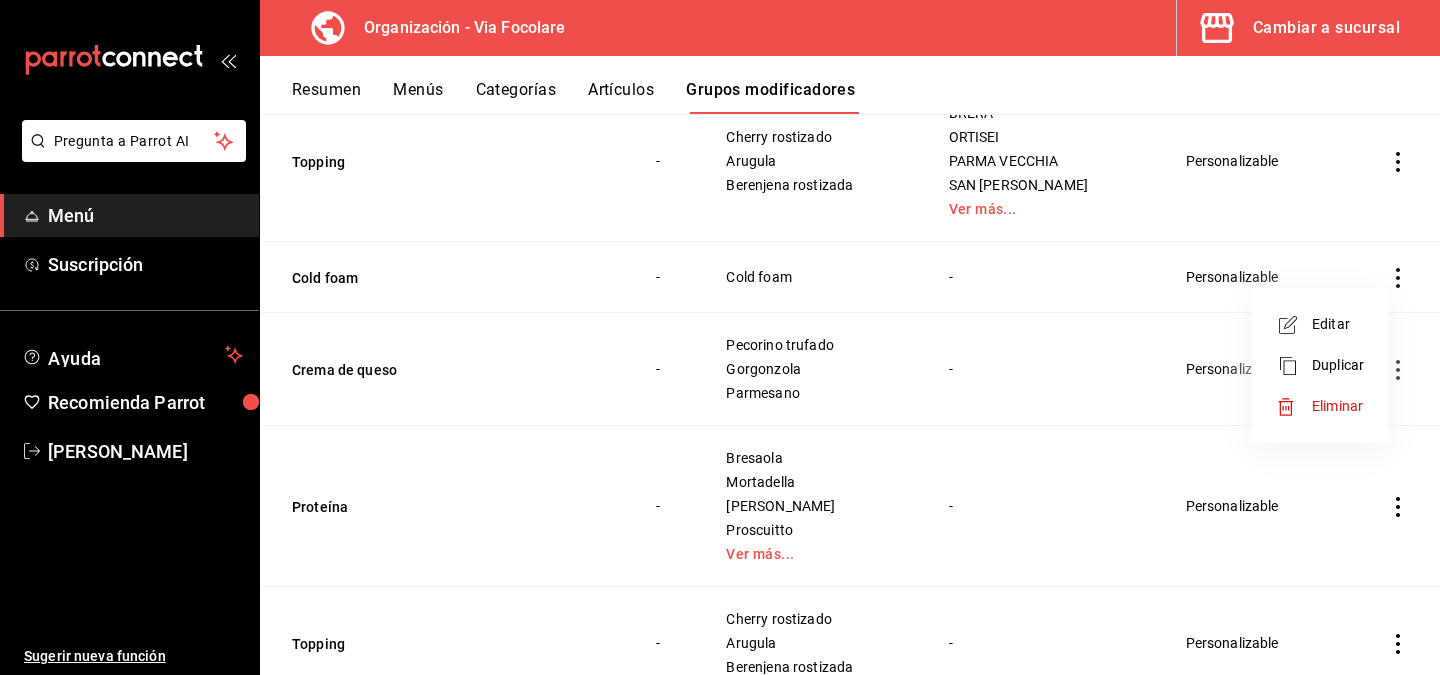 click at bounding box center [720, 337] 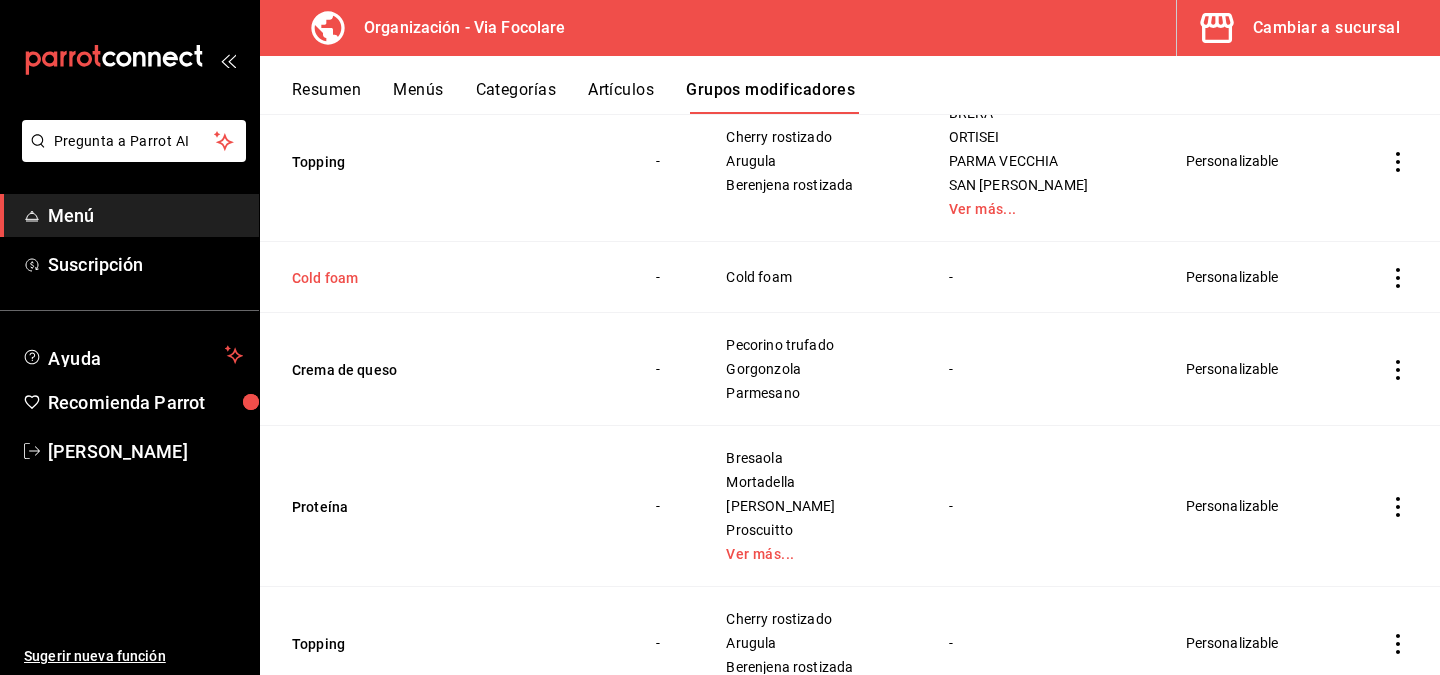 click on "Cold foam" at bounding box center [412, 278] 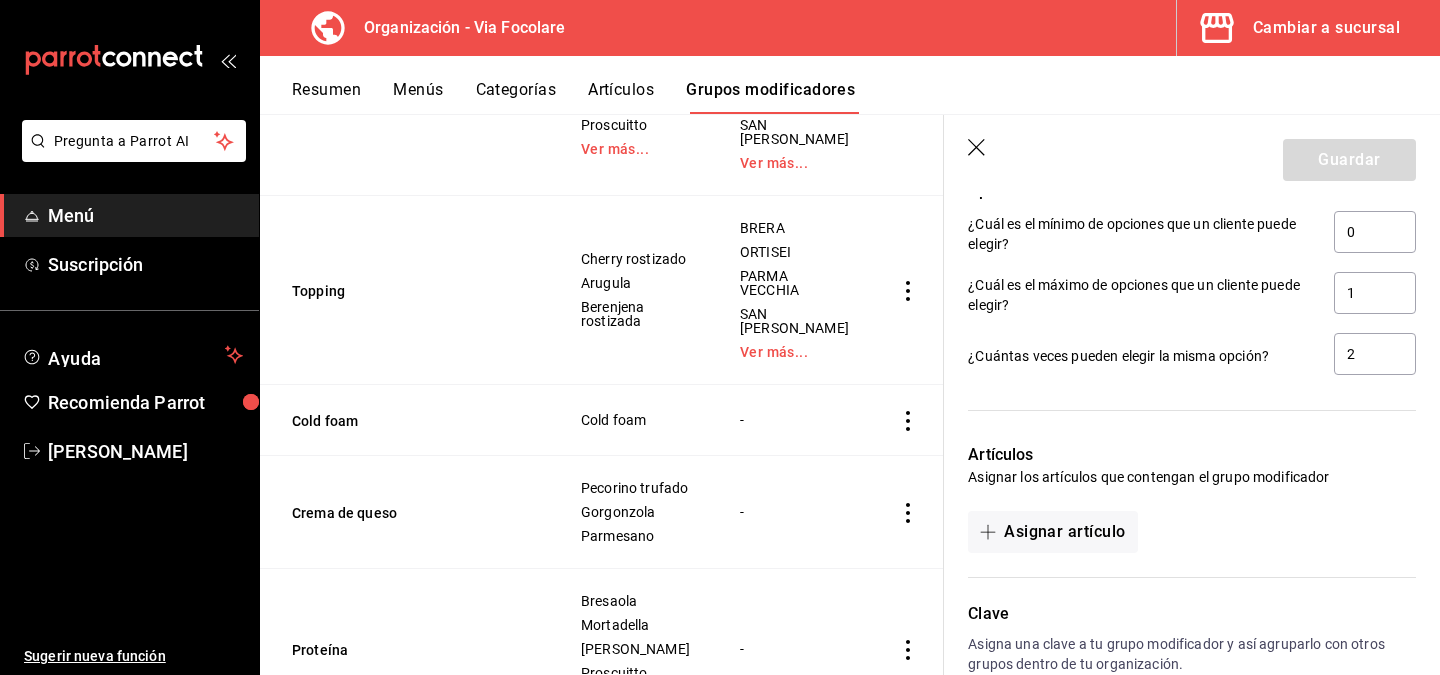 scroll, scrollTop: 1138, scrollLeft: 0, axis: vertical 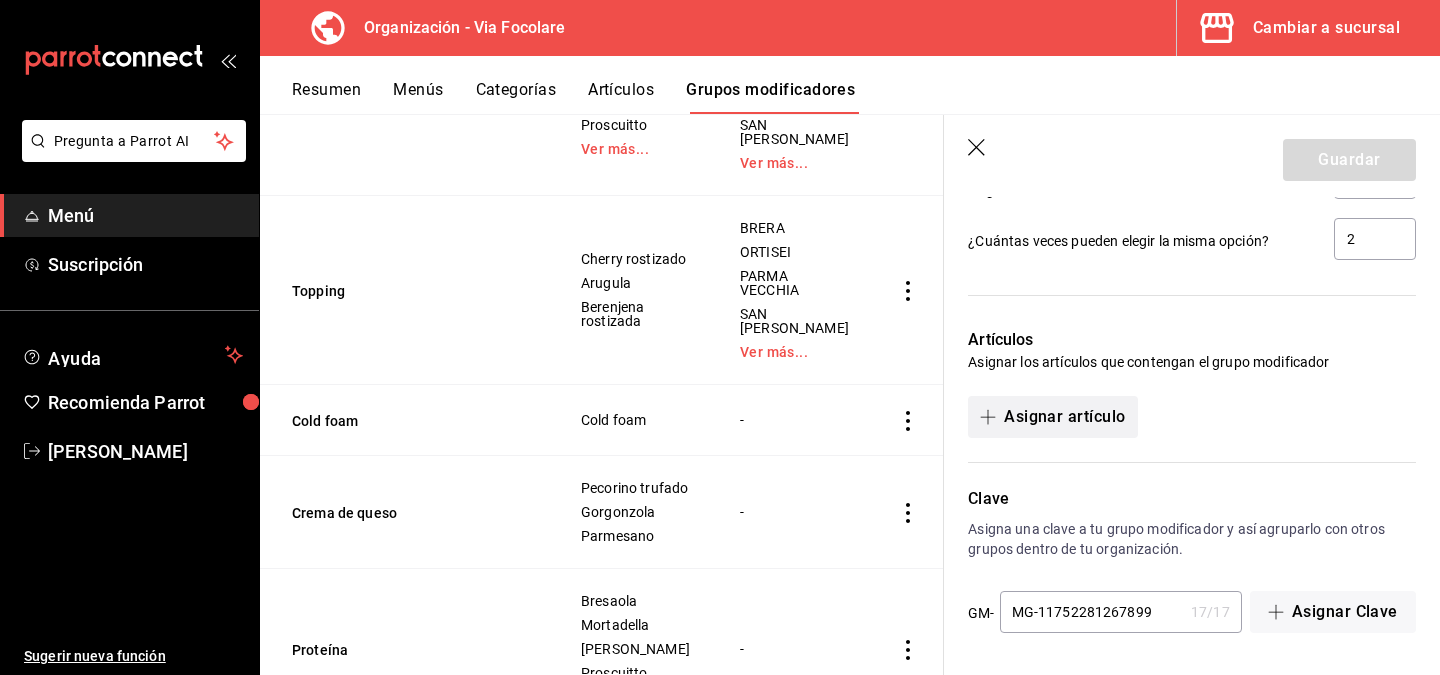 click on "Asignar artículo" at bounding box center (1052, 417) 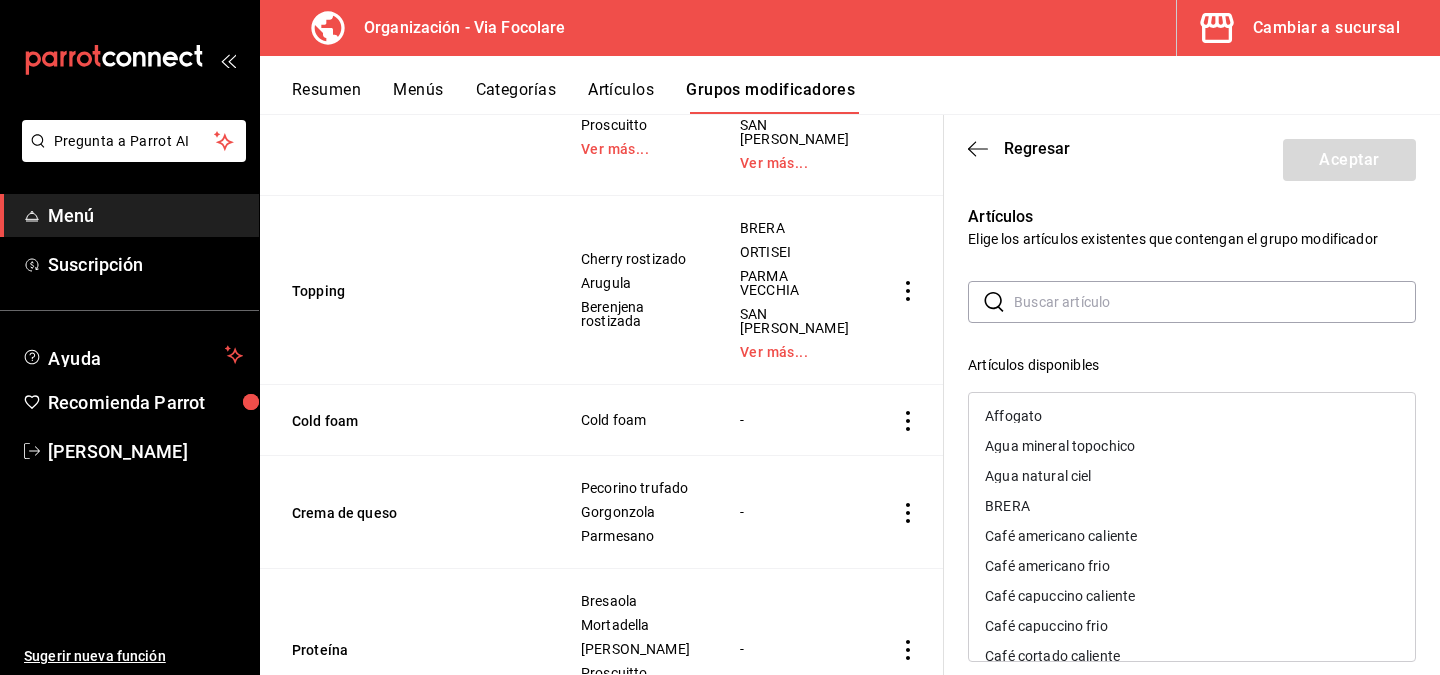 click on "Café americano caliente" at bounding box center (1061, 536) 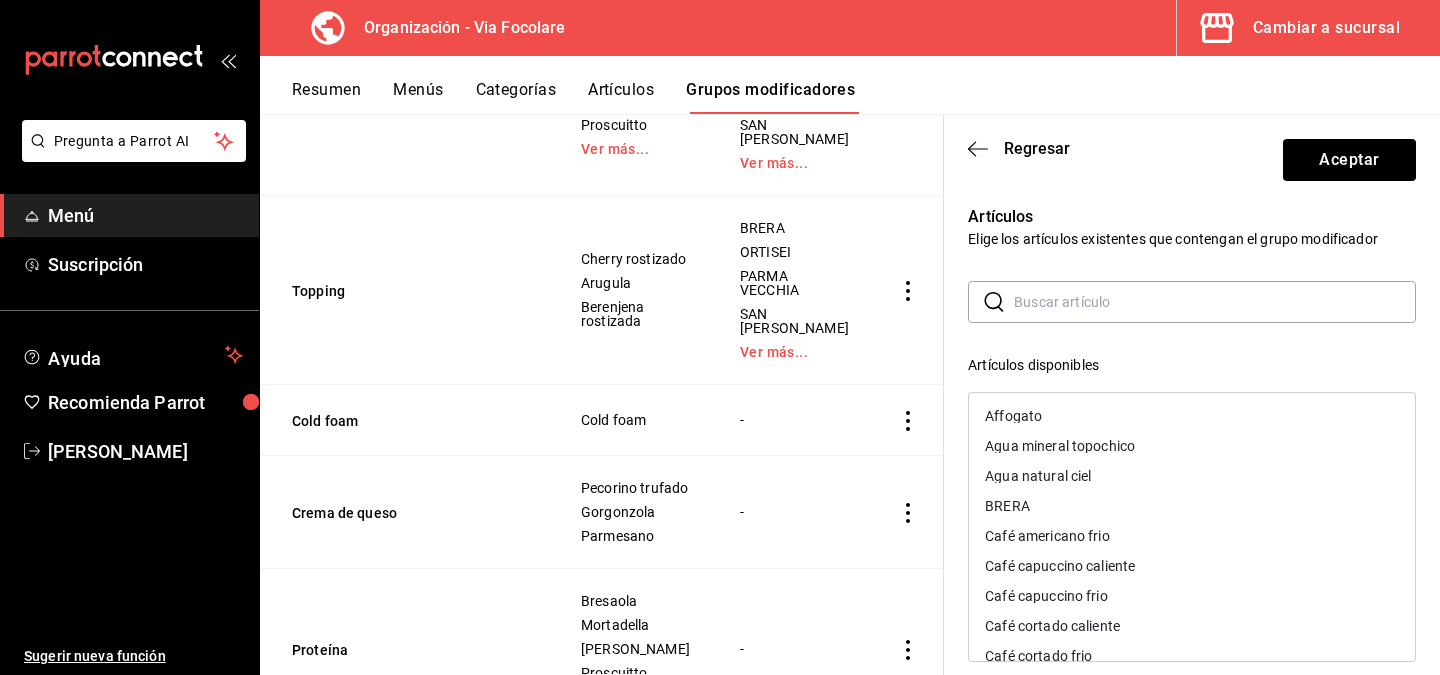 click on "Café americano frio" at bounding box center (1047, 536) 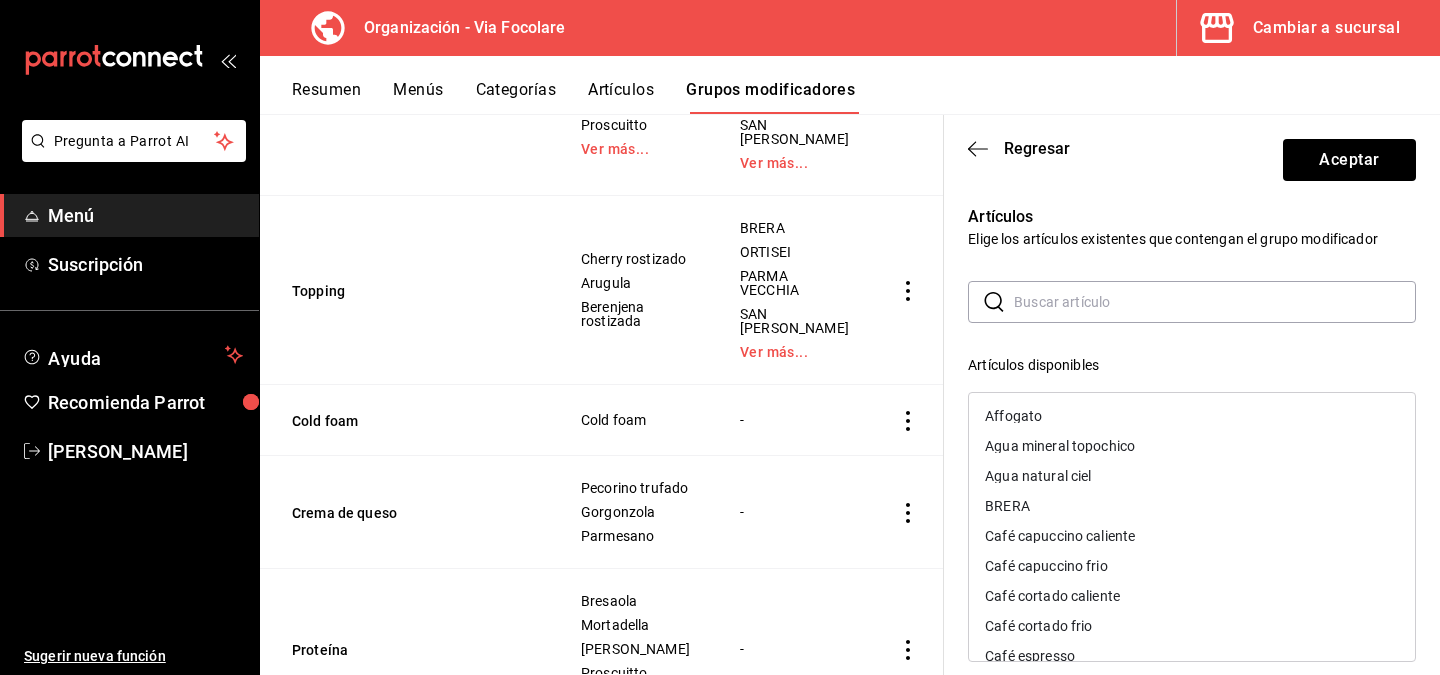 click on "Café capuccino caliente" at bounding box center [1060, 536] 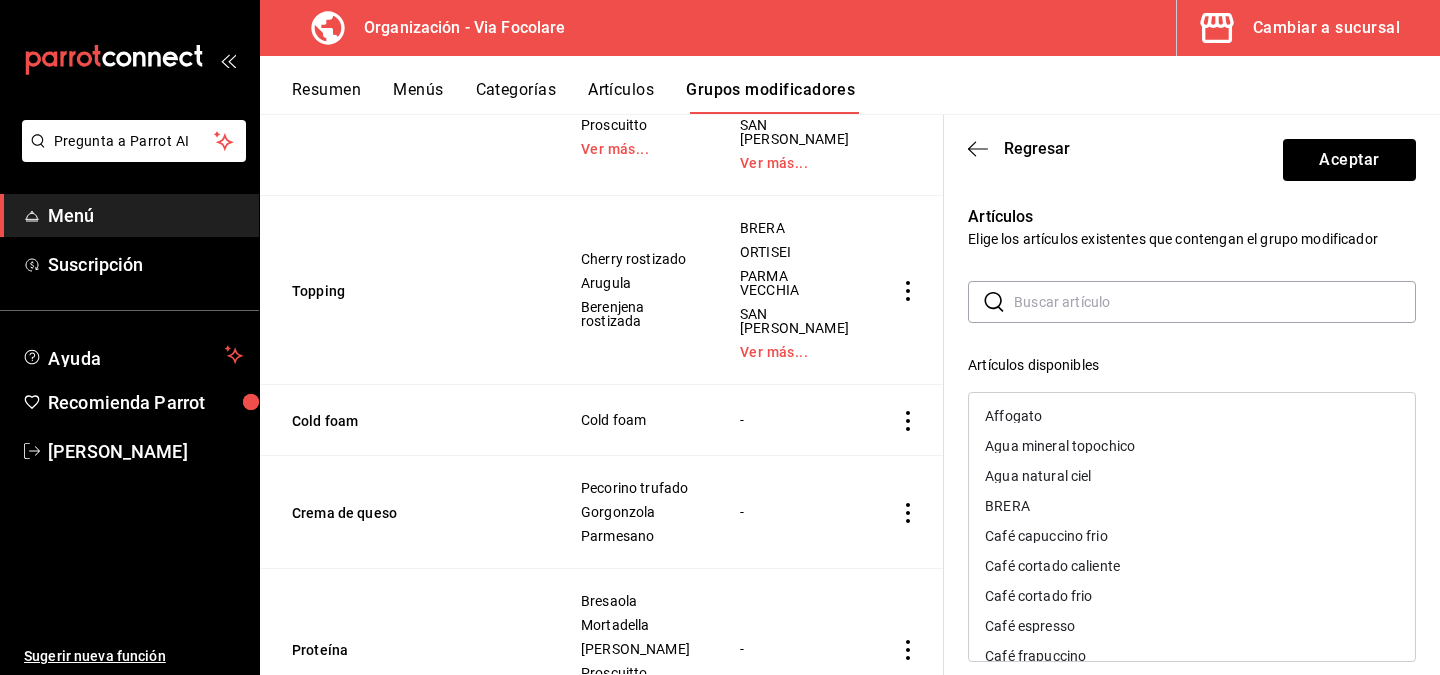 click on "Café capuccino frio" at bounding box center [1192, 536] 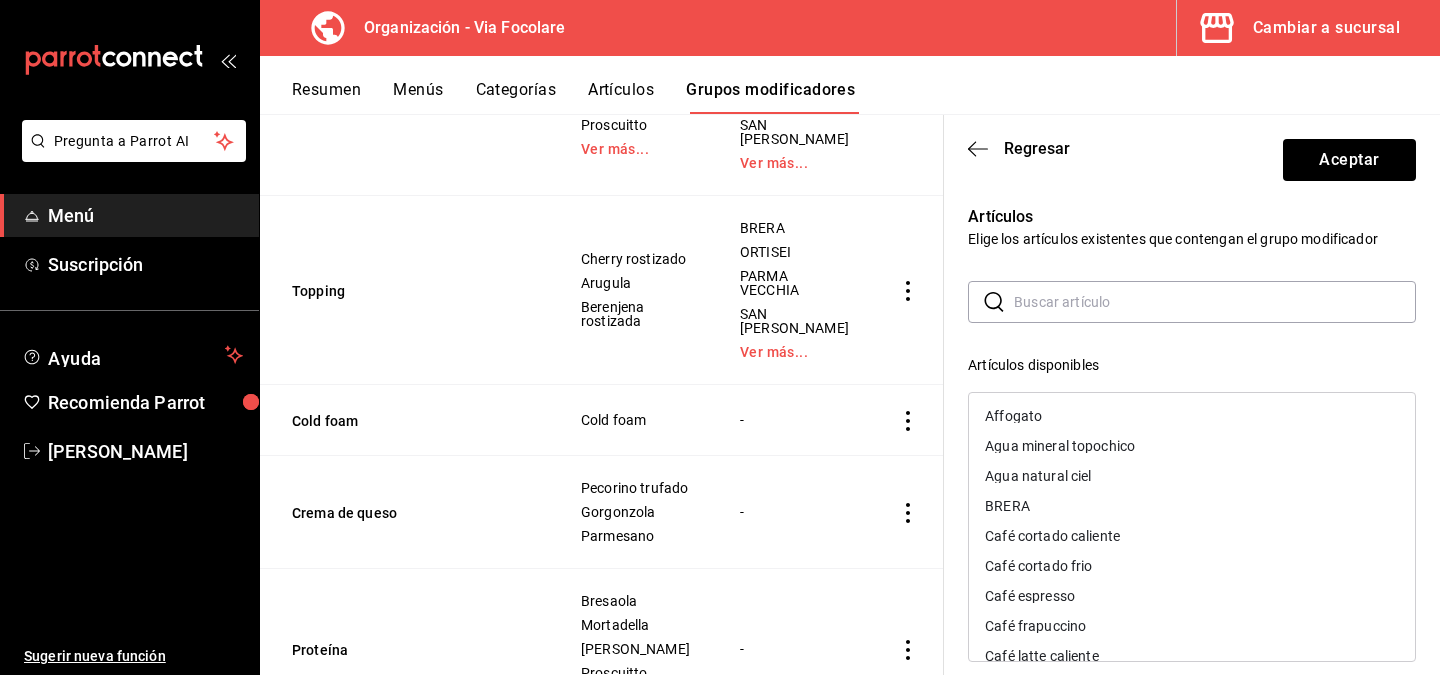 click on "Artículos" at bounding box center [1192, 217] 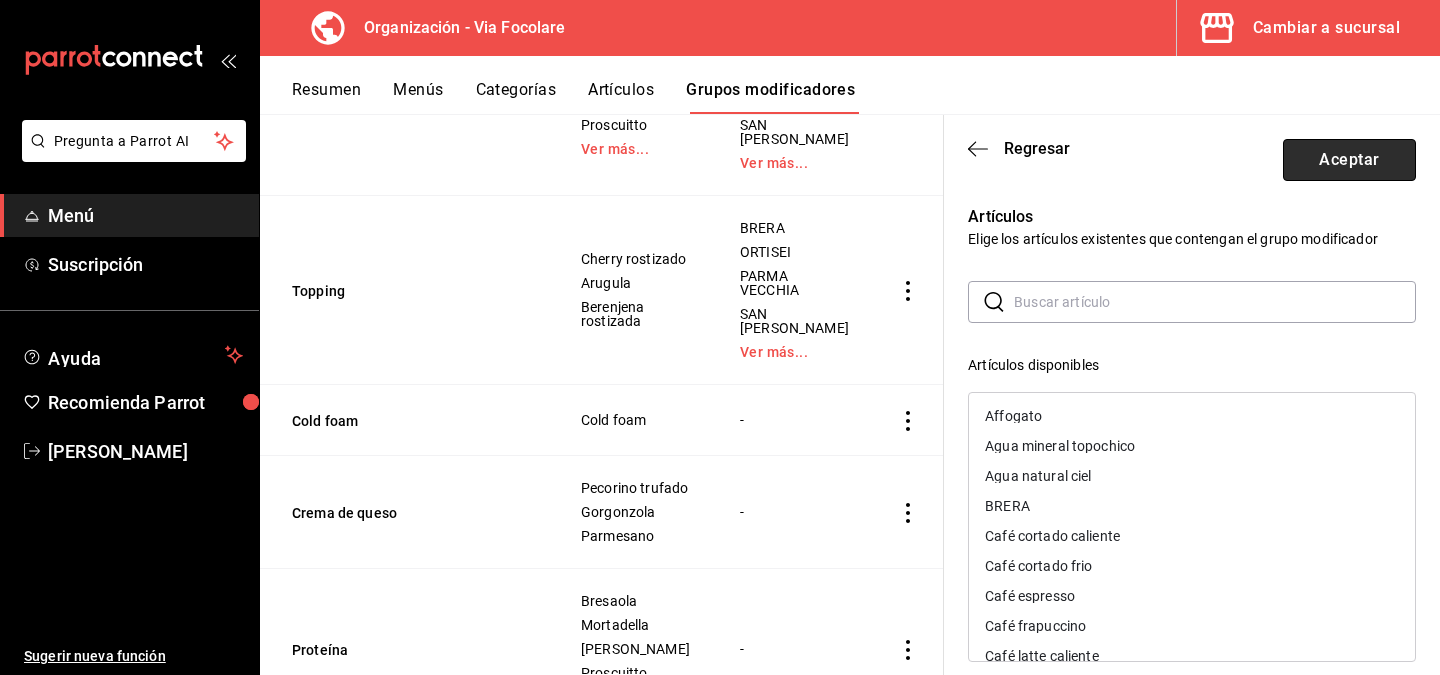 click on "Aceptar" at bounding box center (1349, 160) 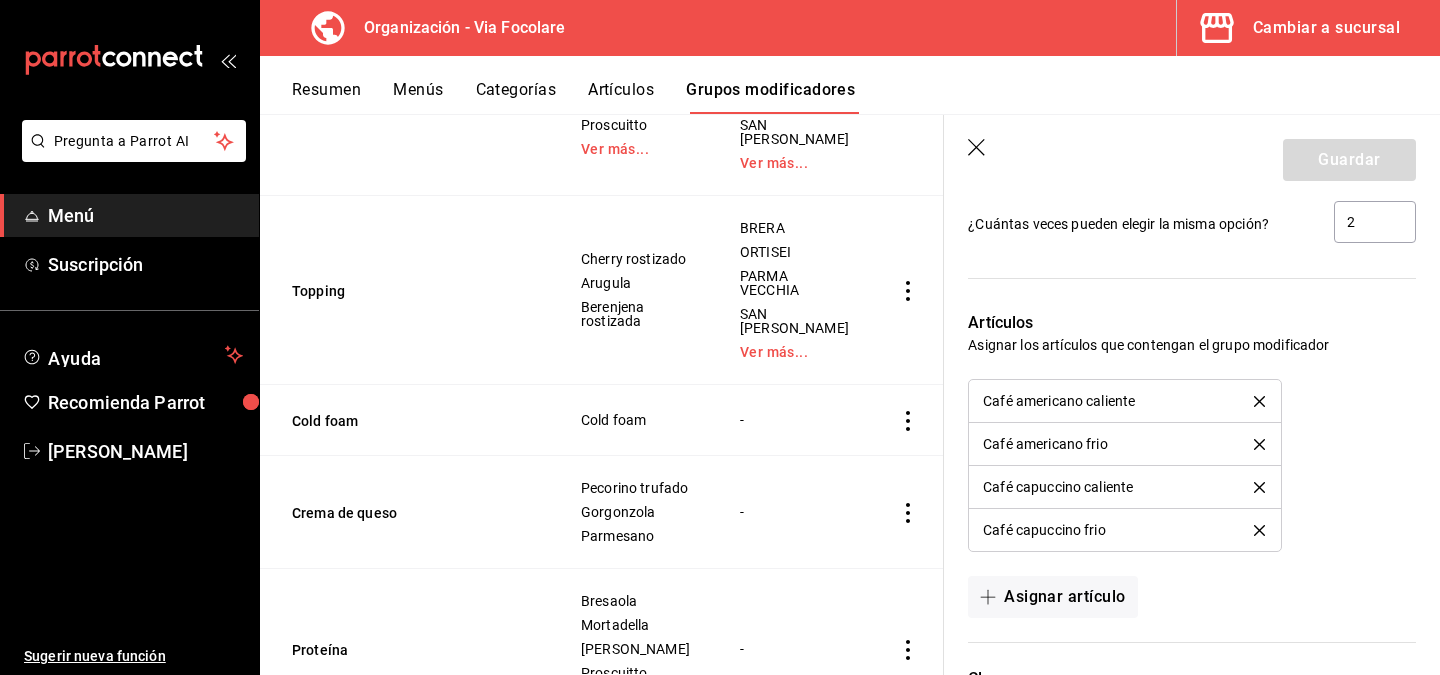 scroll, scrollTop: 1157, scrollLeft: 0, axis: vertical 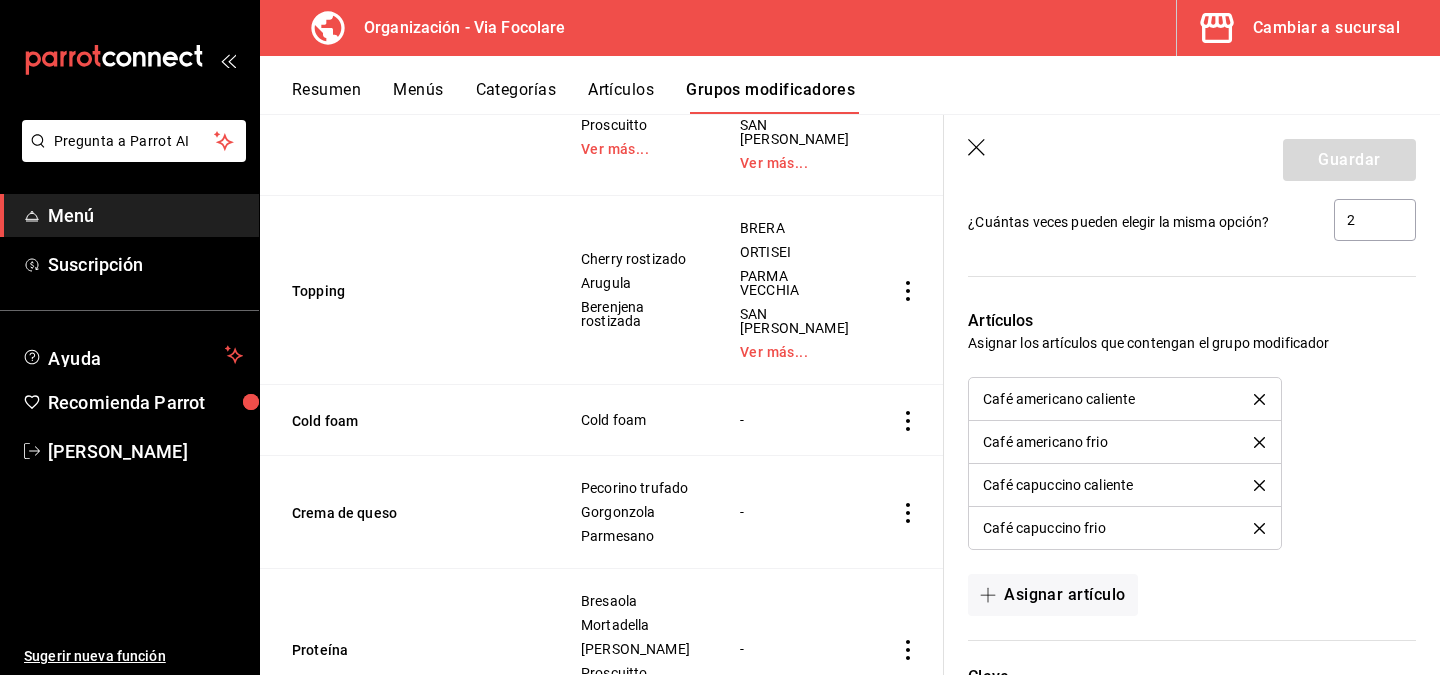 click at bounding box center (1259, 442) 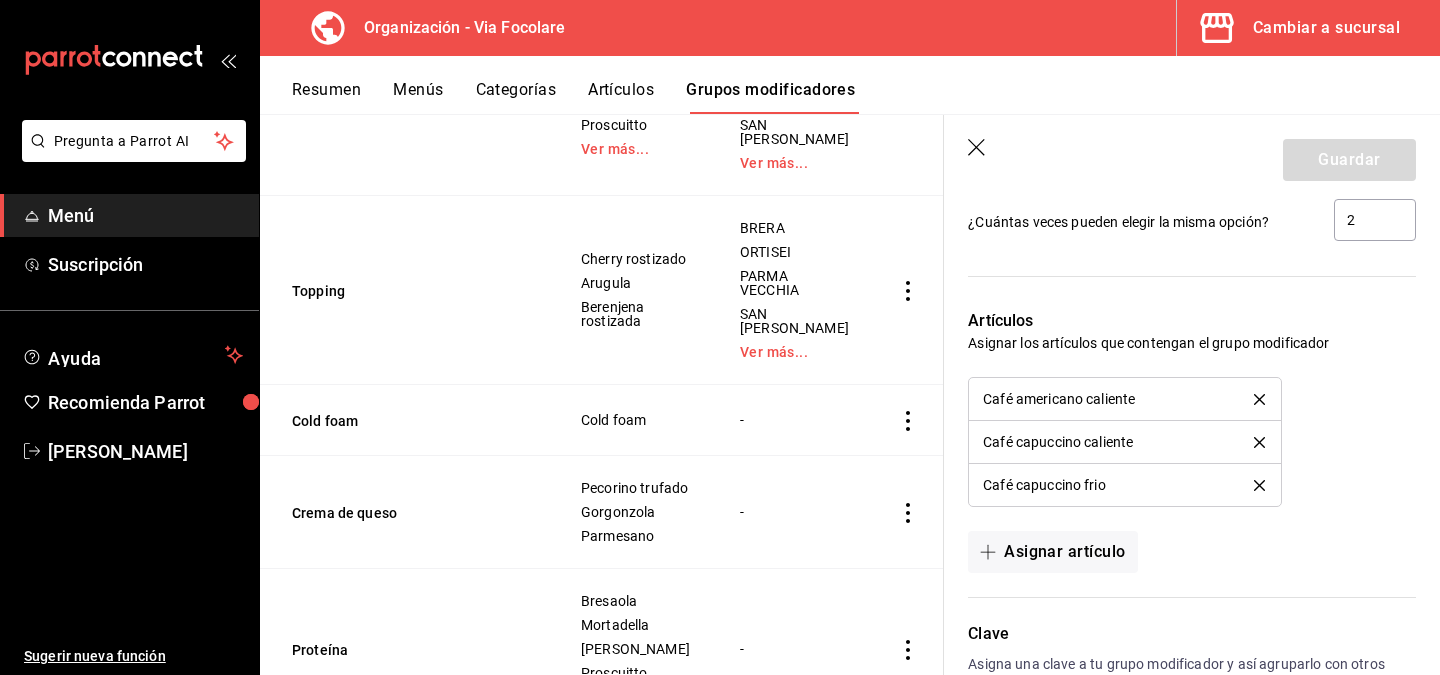 click on "Café capuccino caliente" at bounding box center (1124, 442) 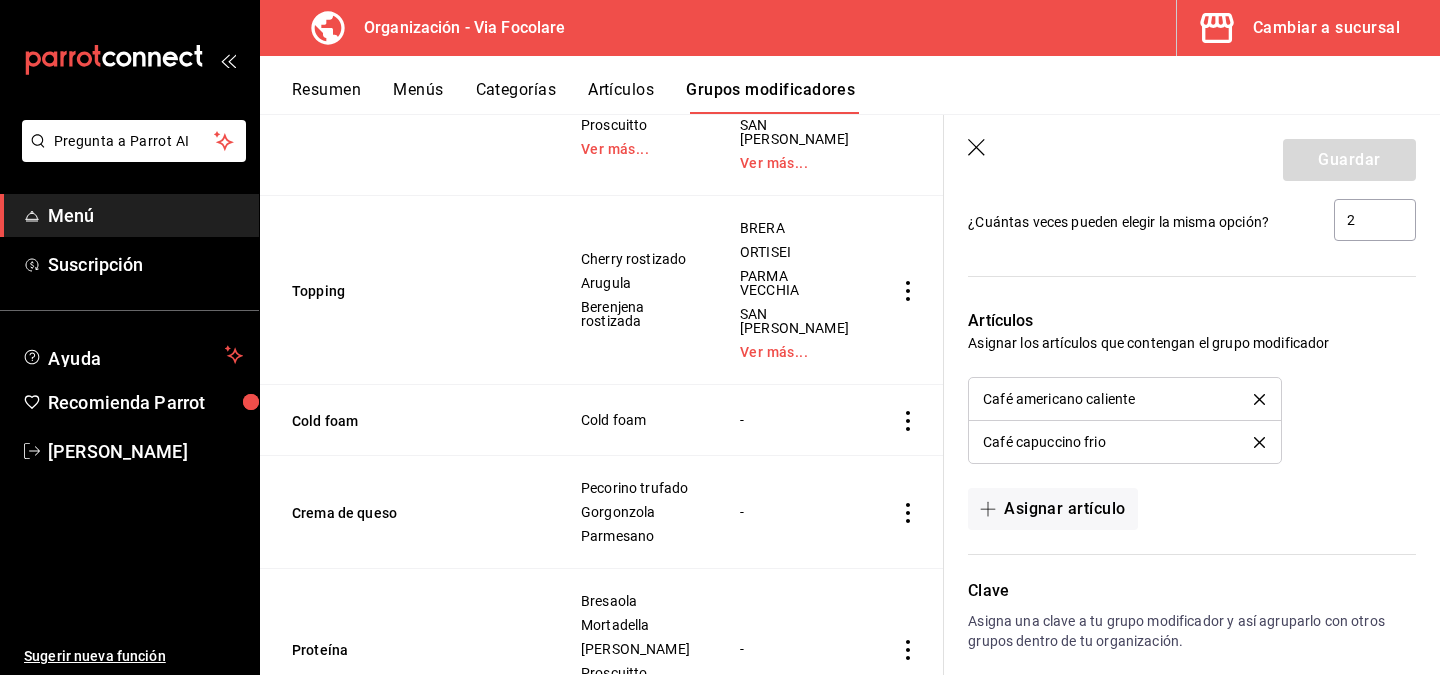 click 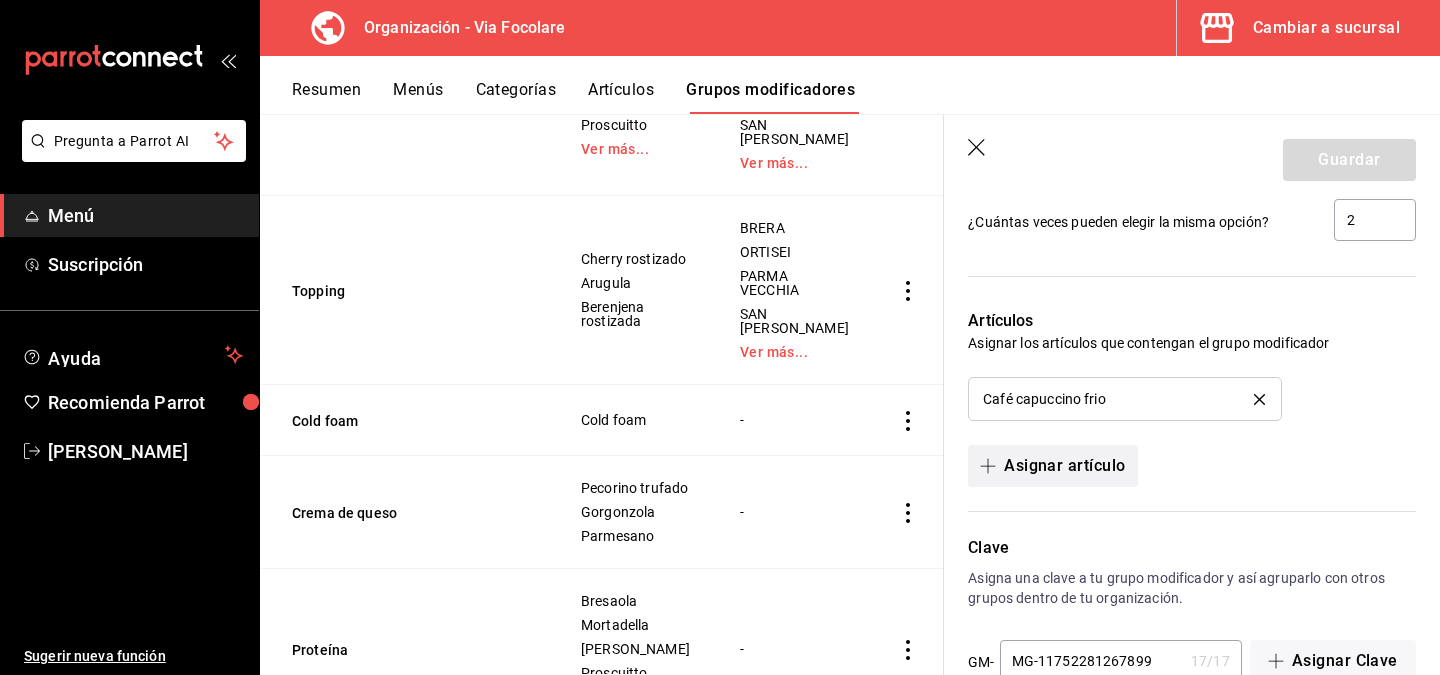 click on "Asignar artículo" at bounding box center [1052, 466] 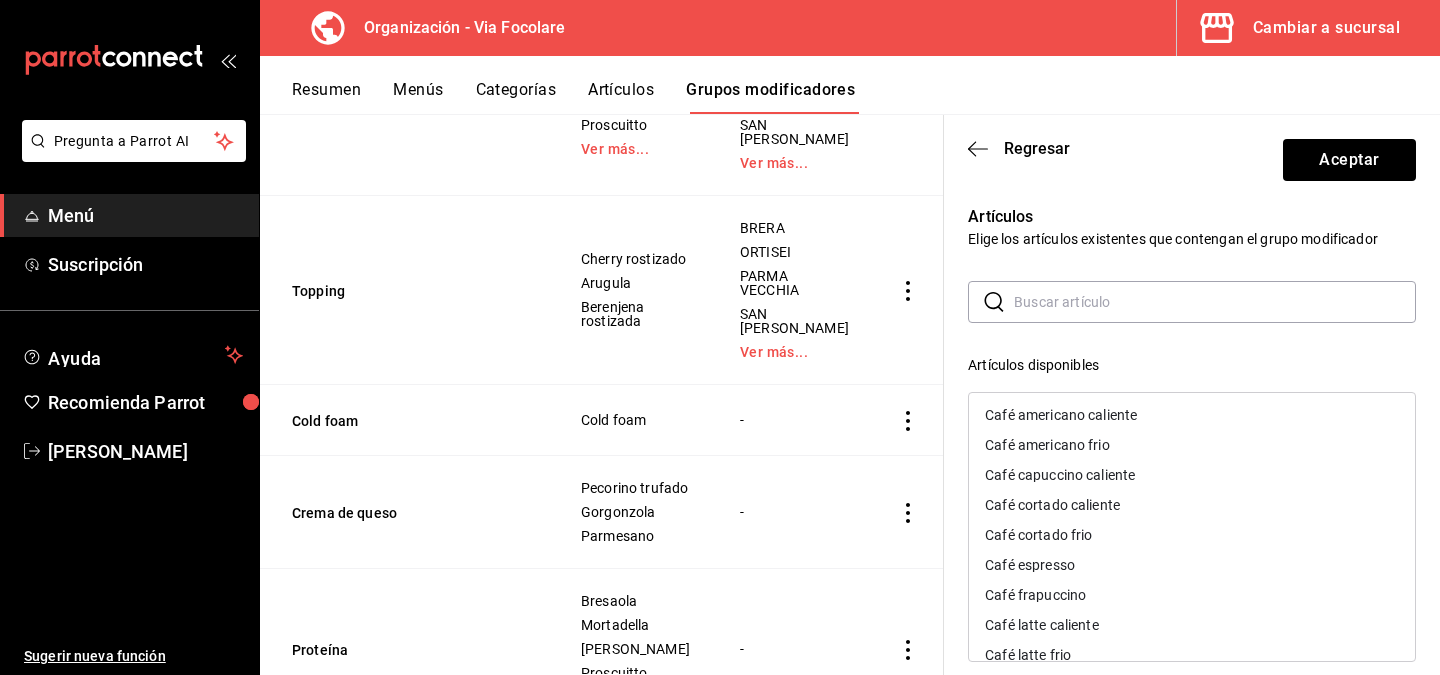 scroll, scrollTop: 111, scrollLeft: 0, axis: vertical 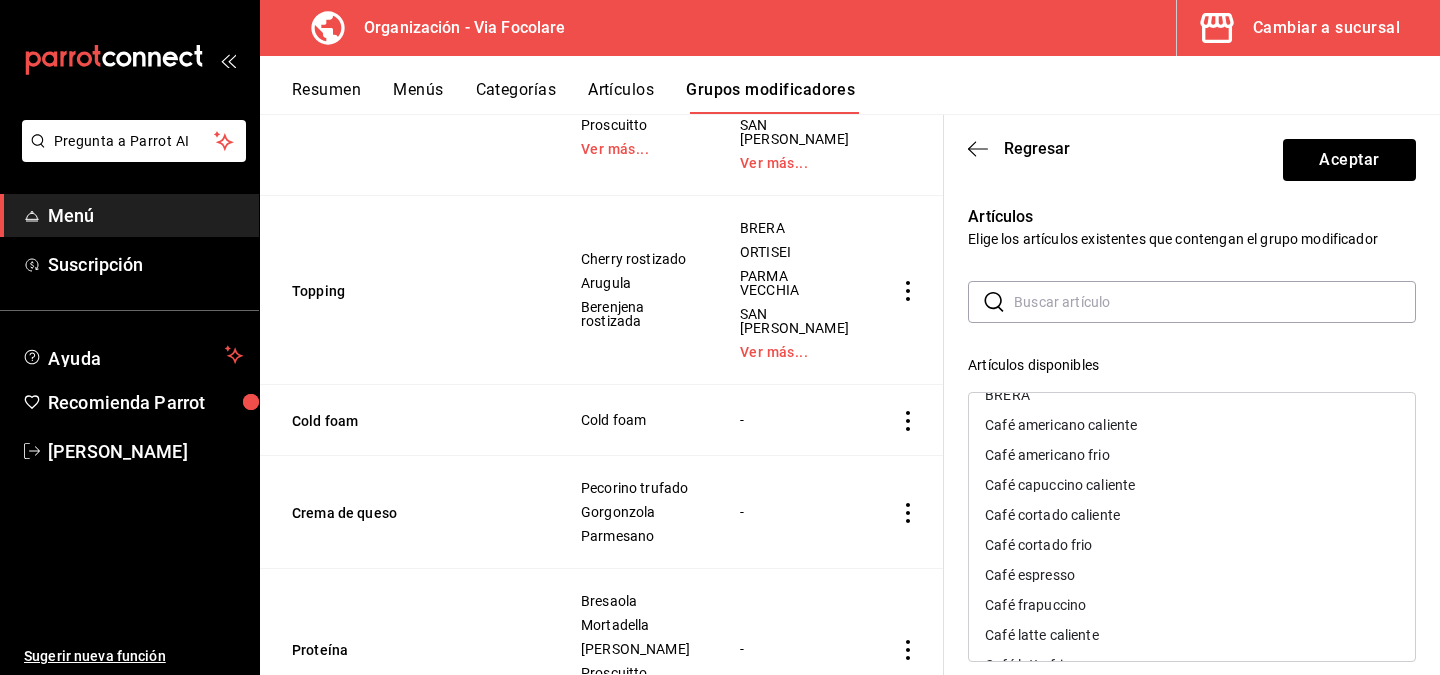 click on "Café americano frio" at bounding box center (1192, 455) 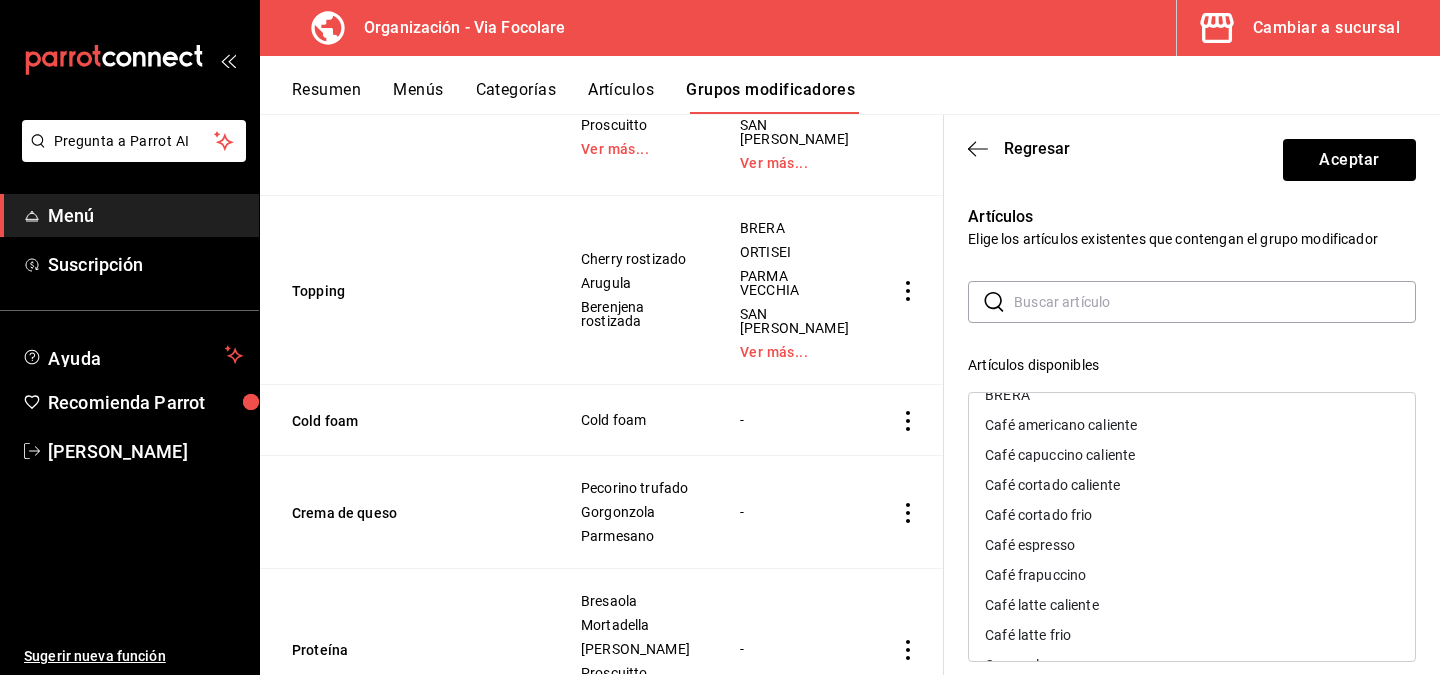 click on "Café cortado frio" at bounding box center (1192, 515) 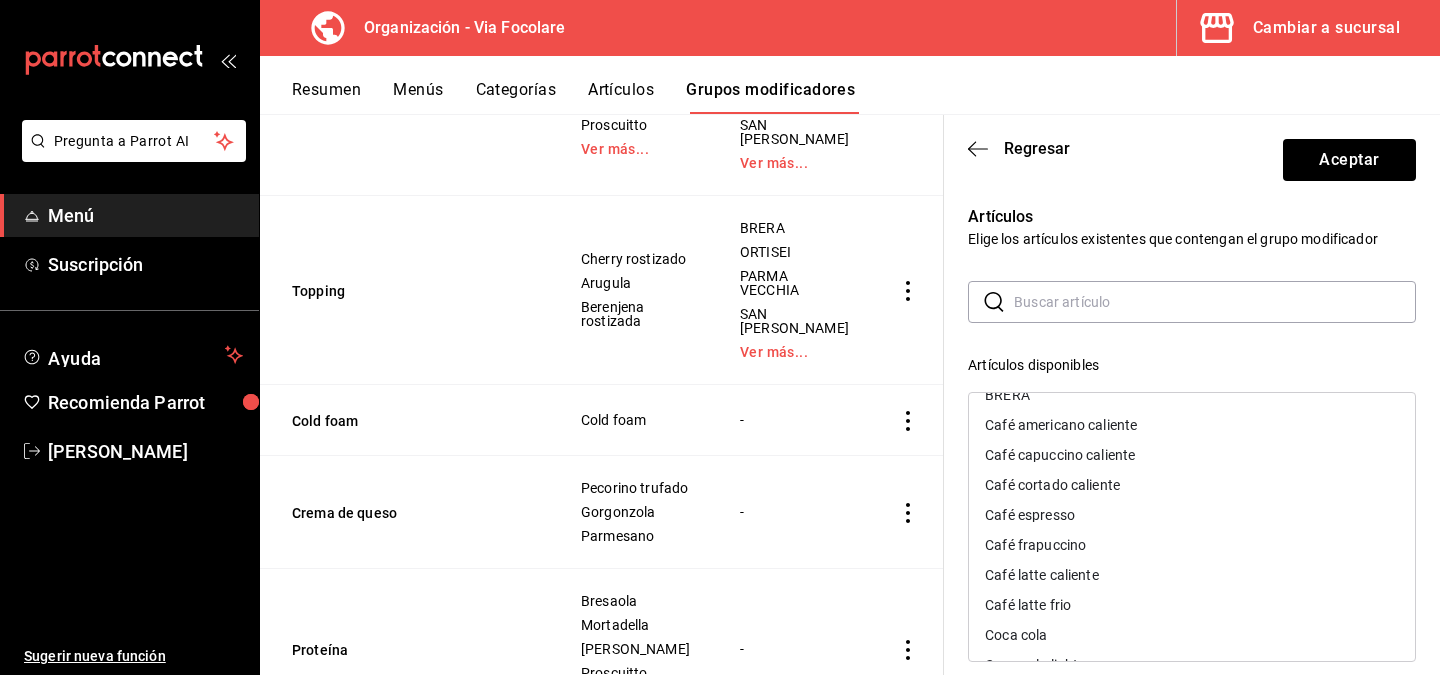 click on "Café latte frio" at bounding box center [1192, 605] 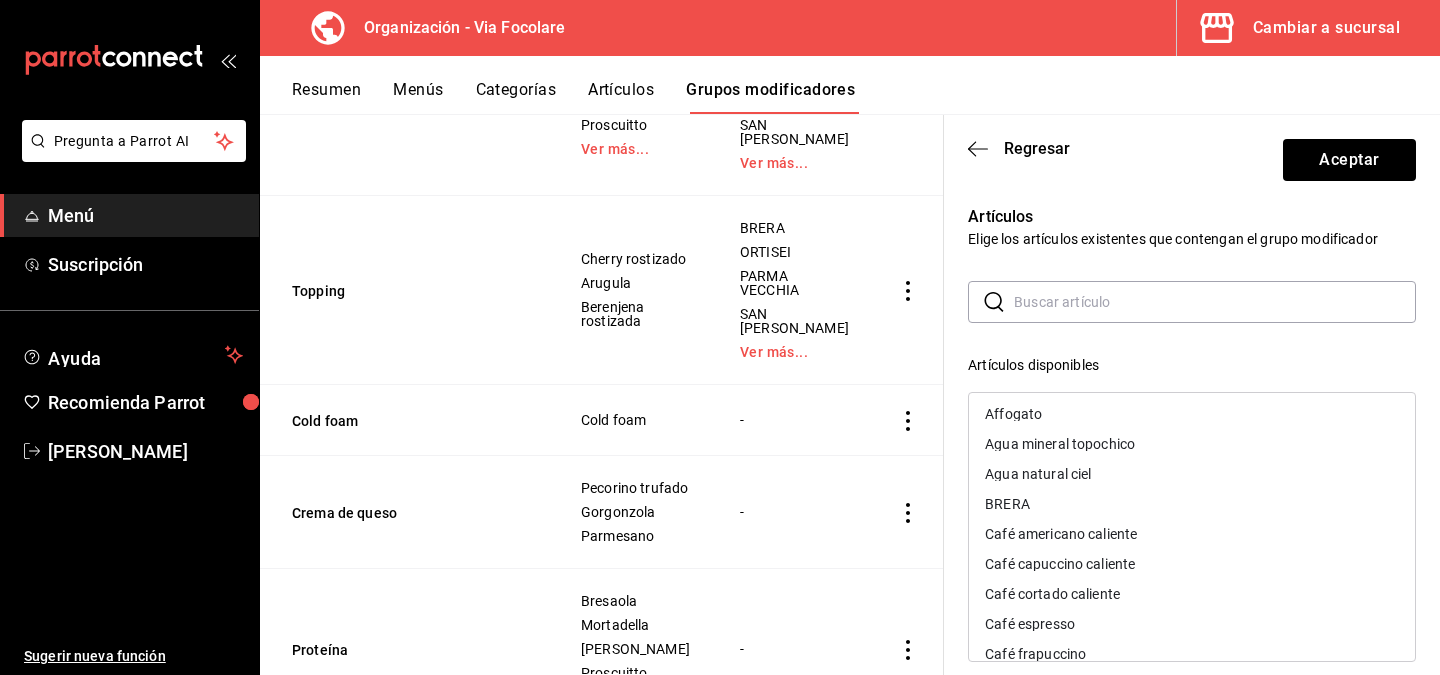scroll, scrollTop: 0, scrollLeft: 0, axis: both 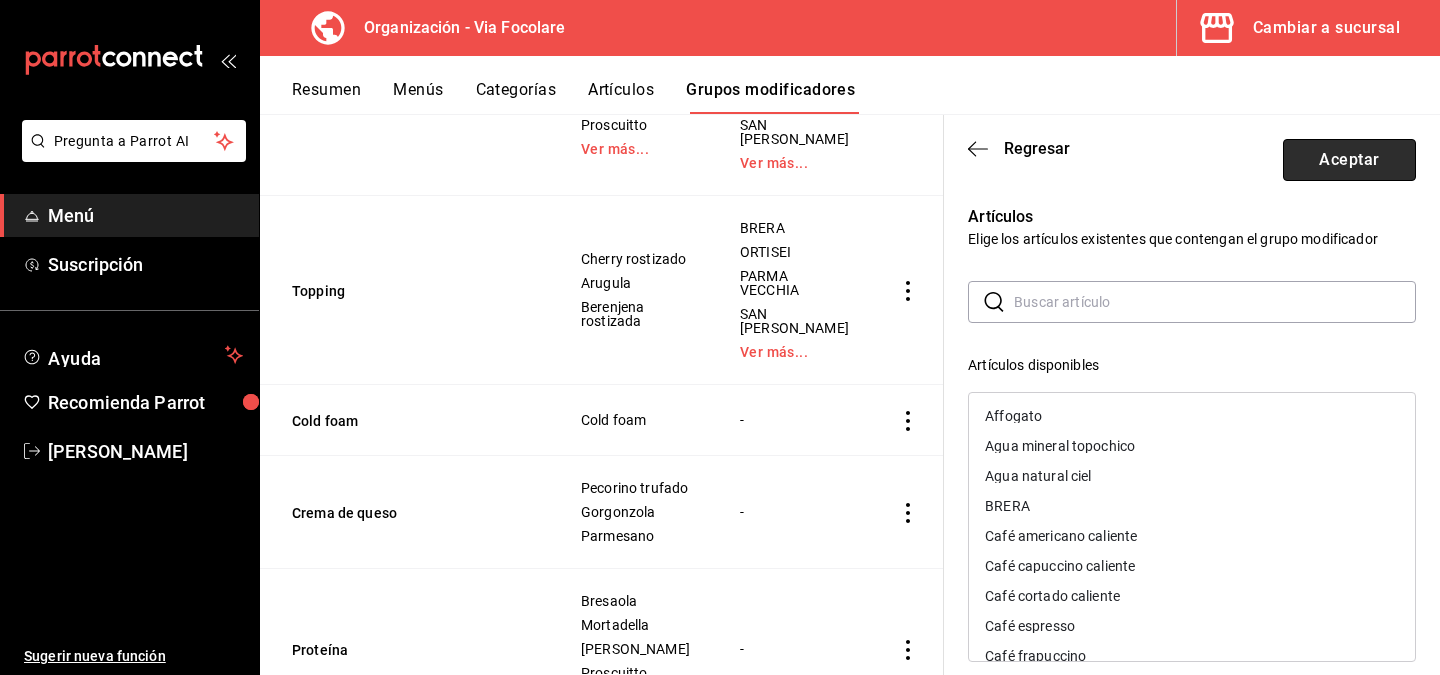 click on "Aceptar" at bounding box center [1349, 160] 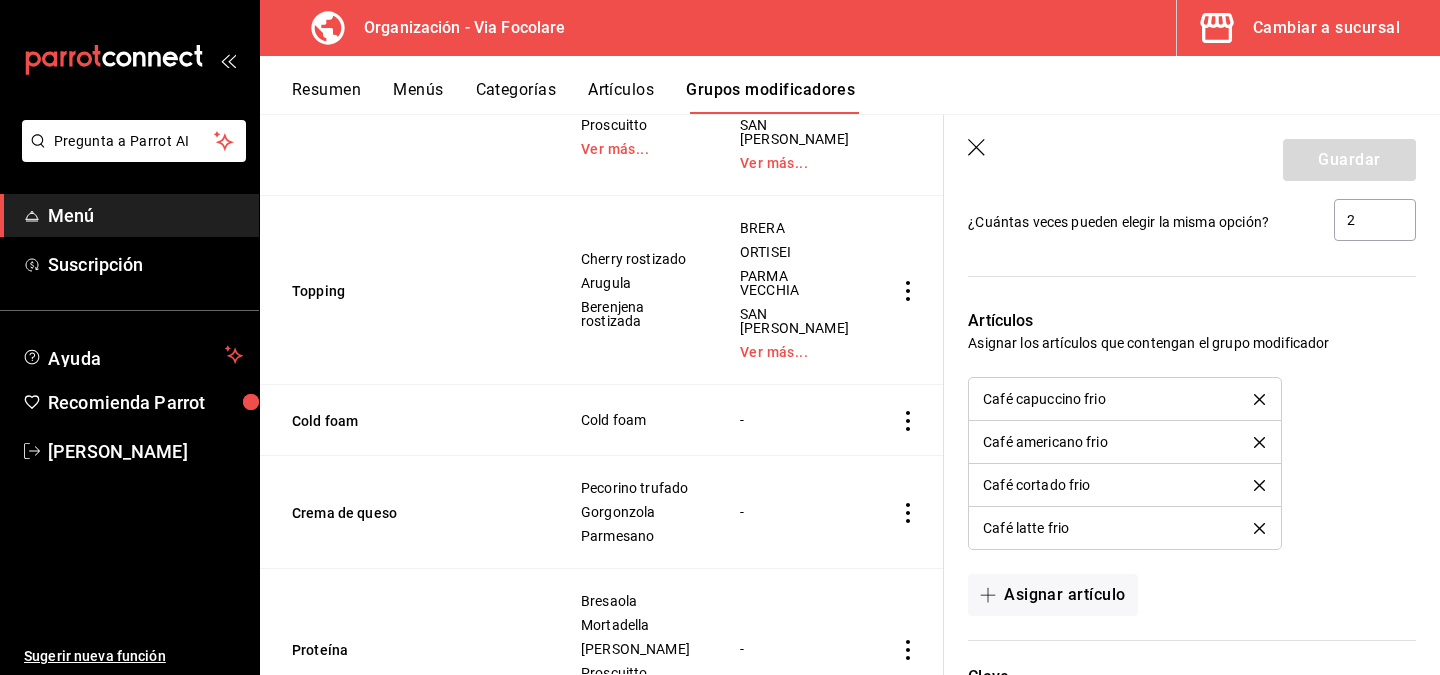 click 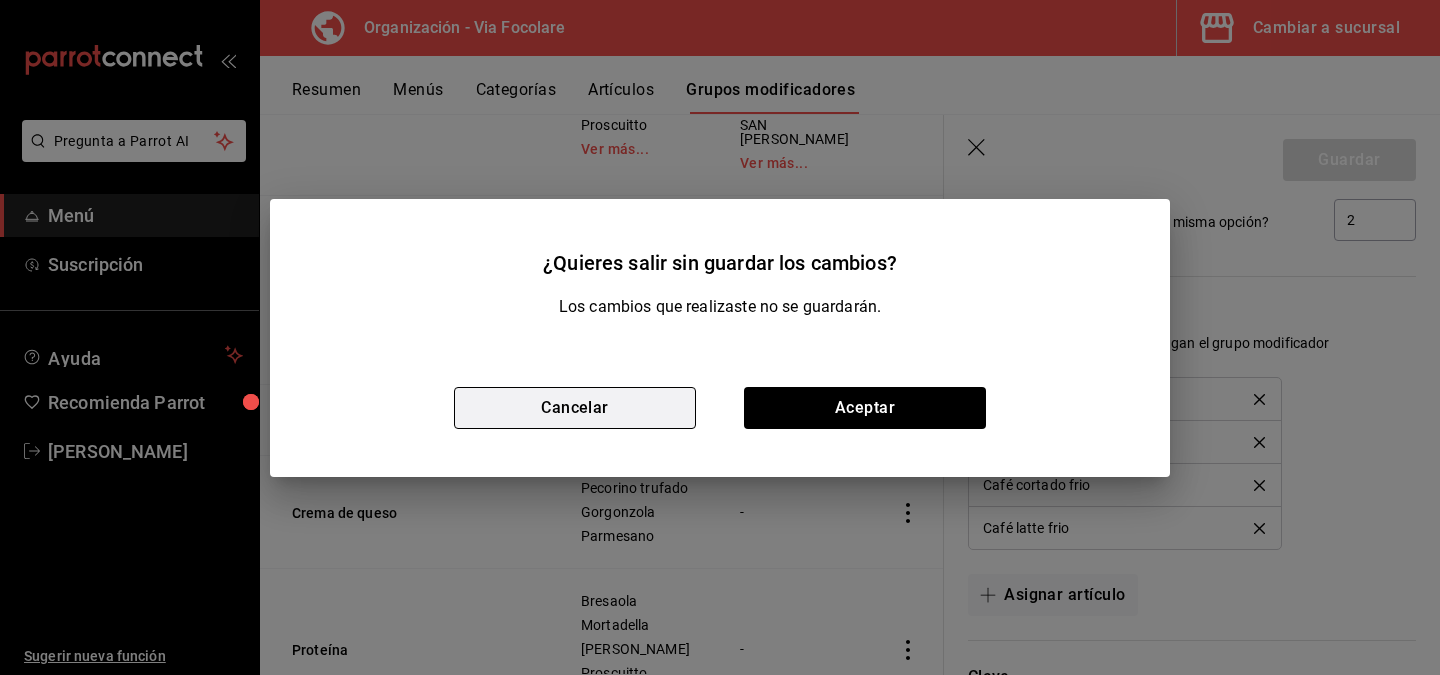 click on "Cancelar" at bounding box center (575, 408) 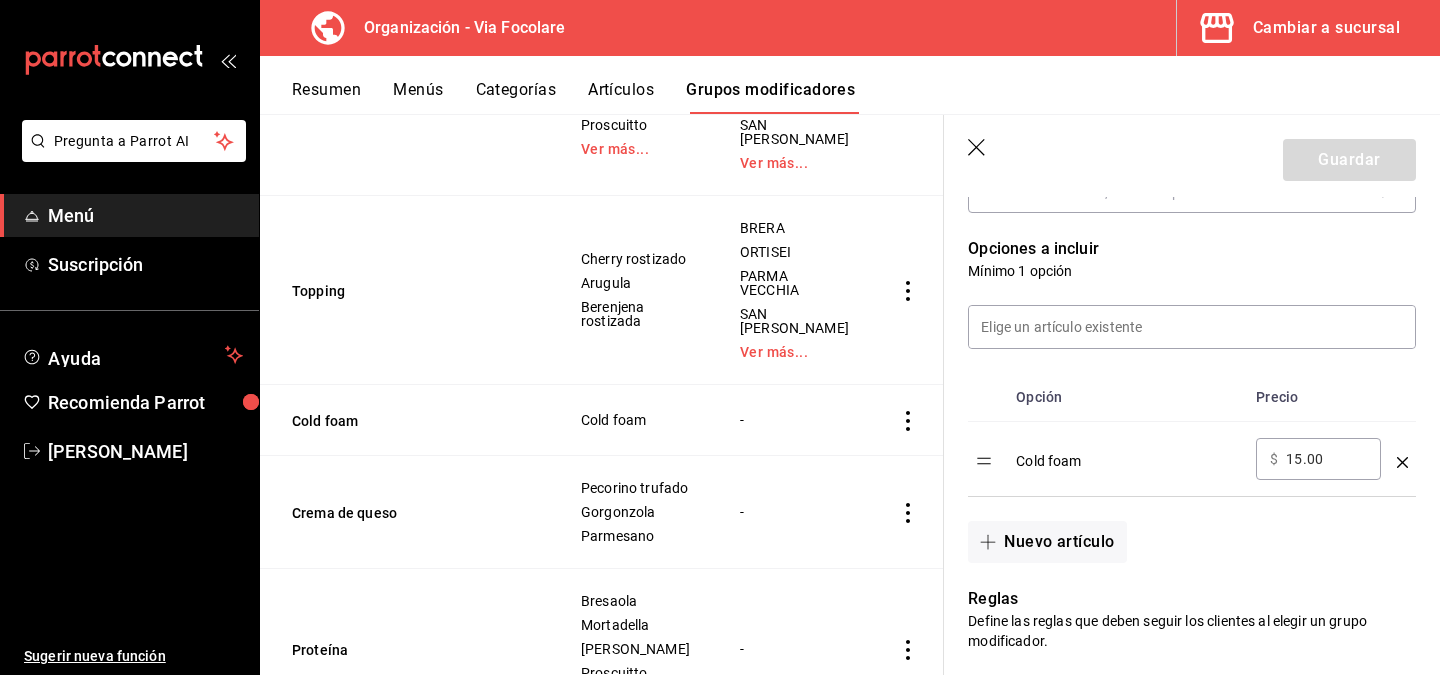 scroll, scrollTop: 398, scrollLeft: 0, axis: vertical 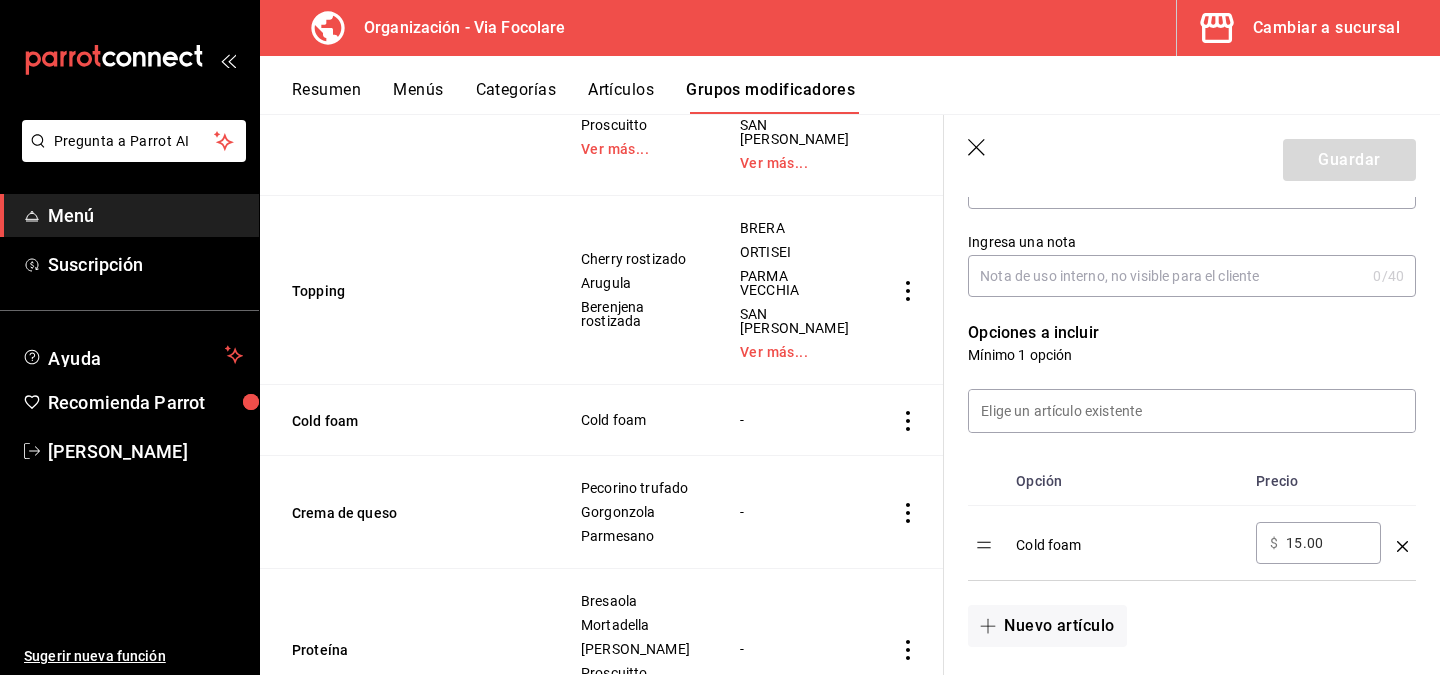 click on "Guardar" at bounding box center (1349, 160) 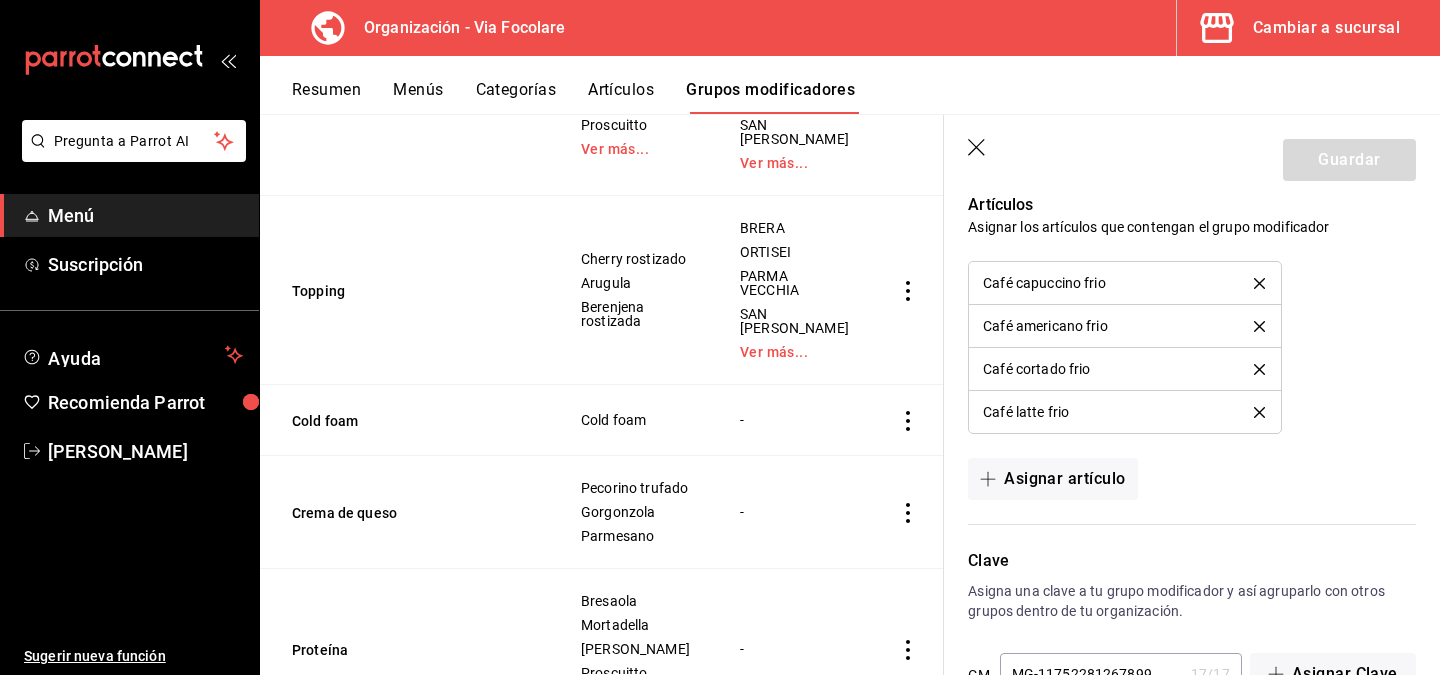 scroll, scrollTop: 1316, scrollLeft: 0, axis: vertical 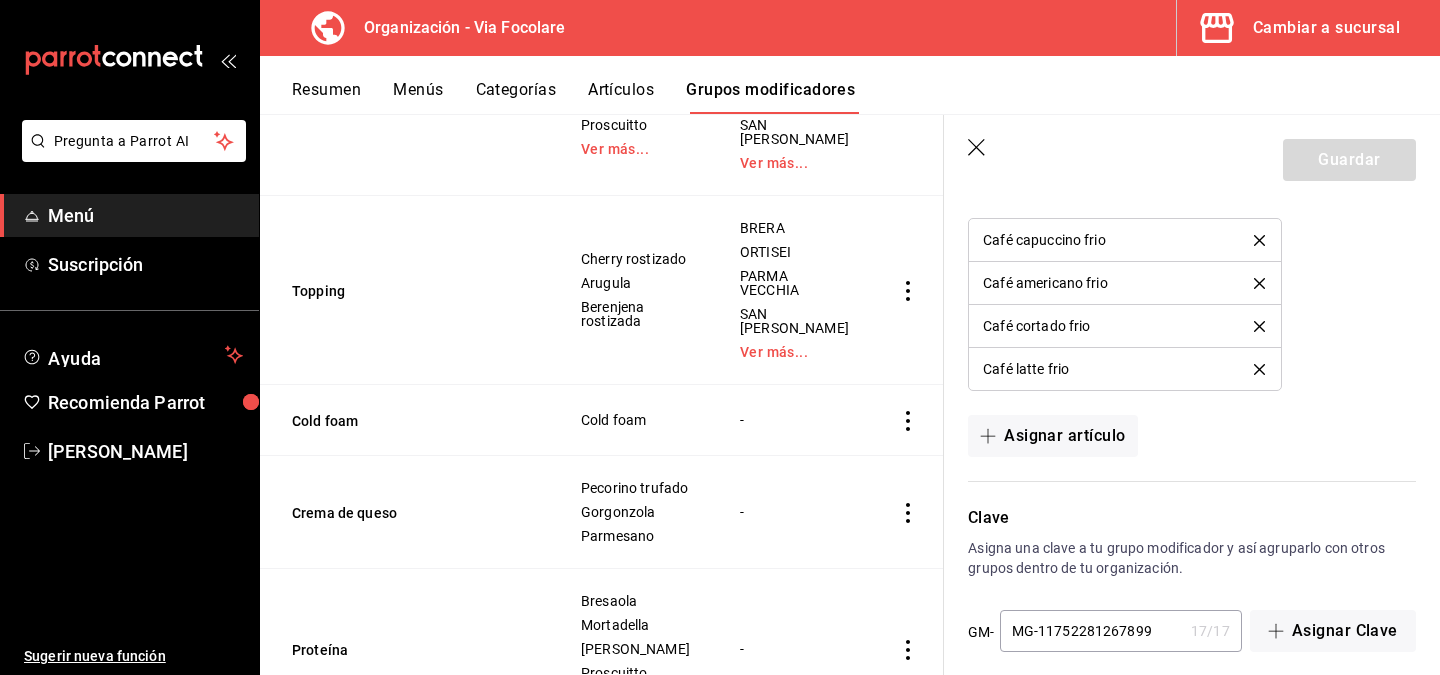click 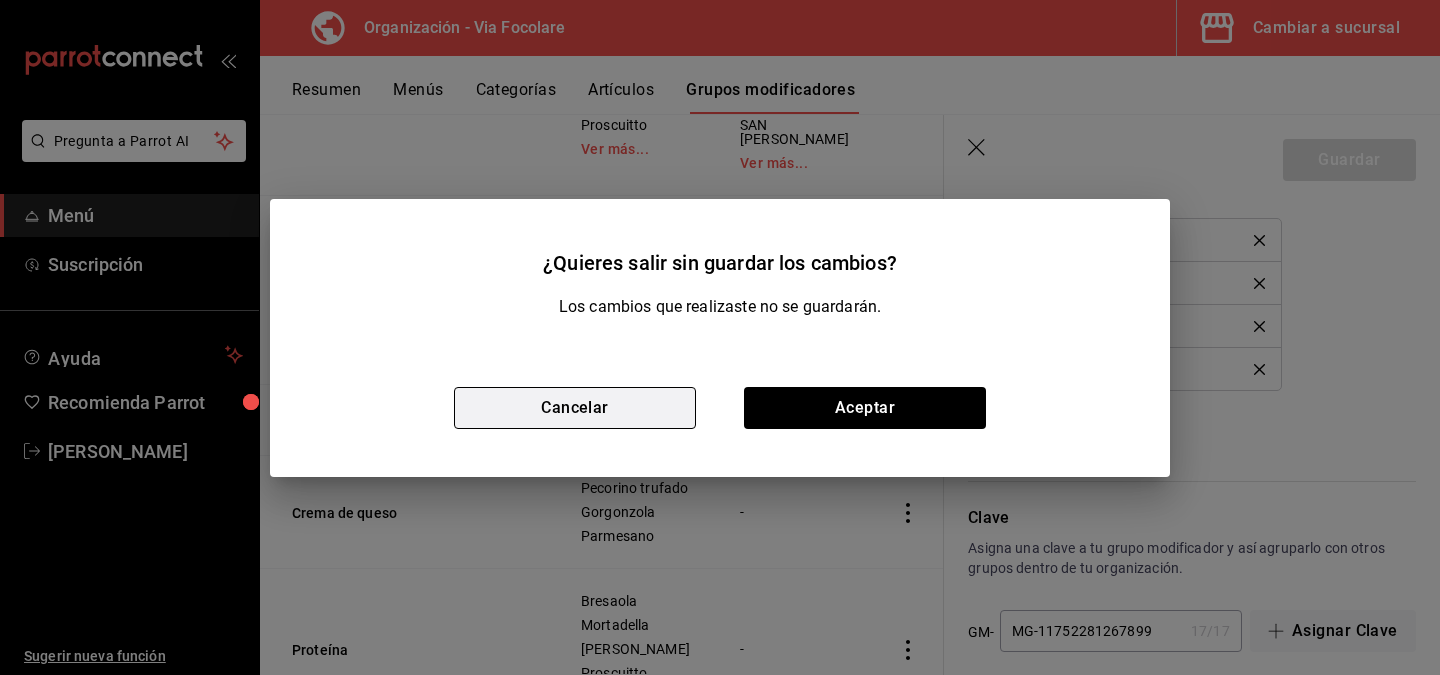 click on "Cancelar" at bounding box center [575, 408] 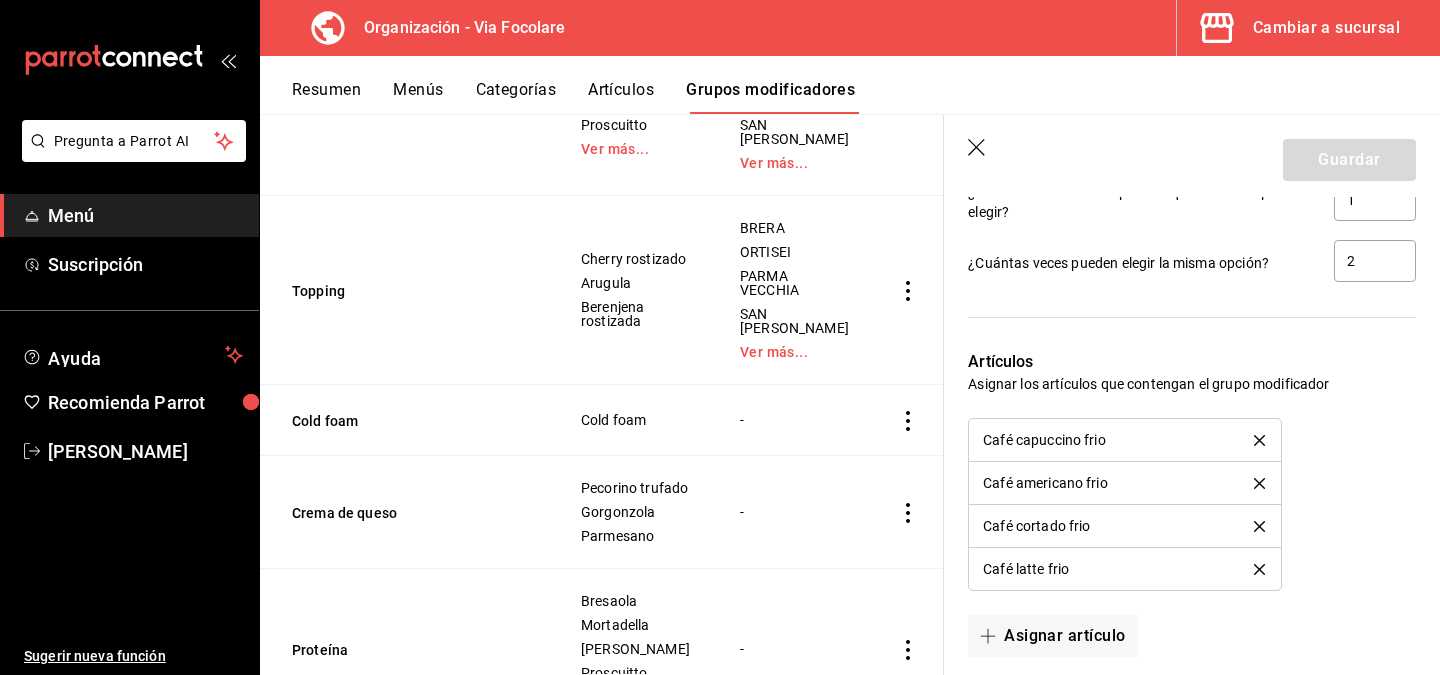 scroll, scrollTop: 1218, scrollLeft: 0, axis: vertical 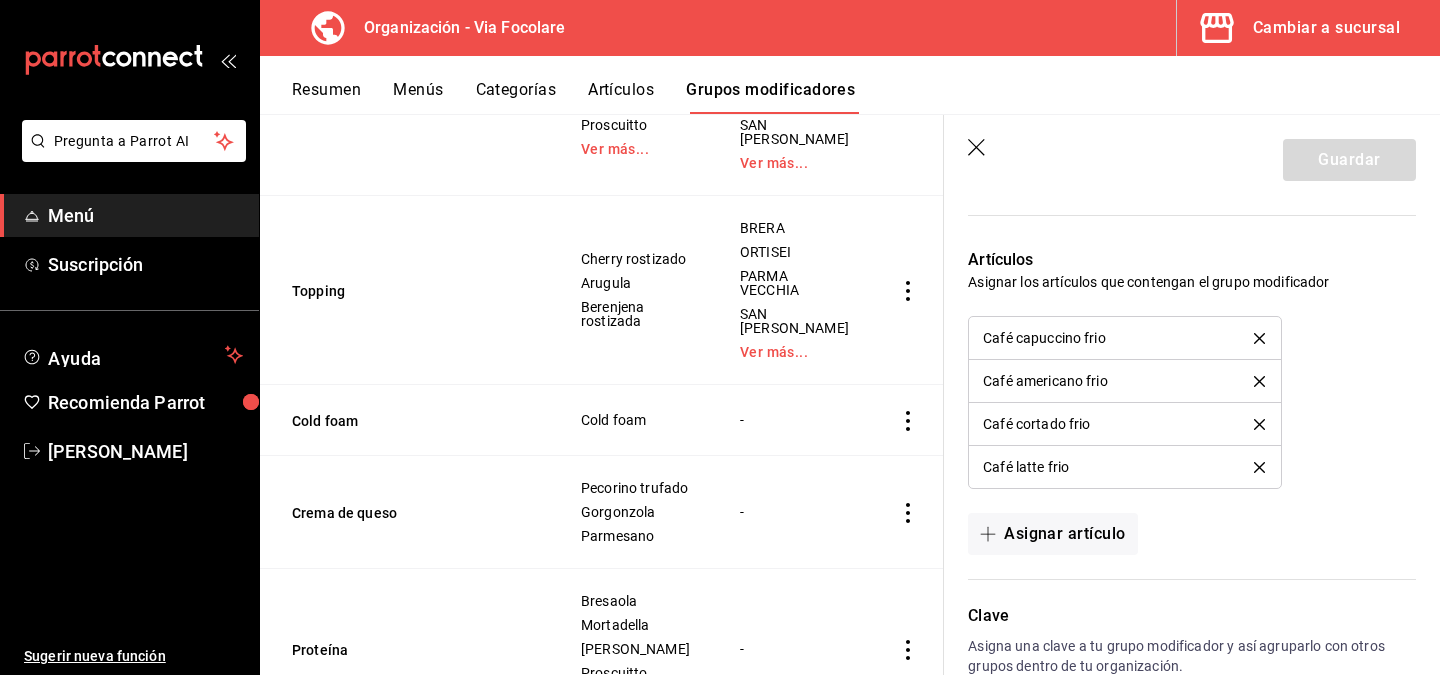 click 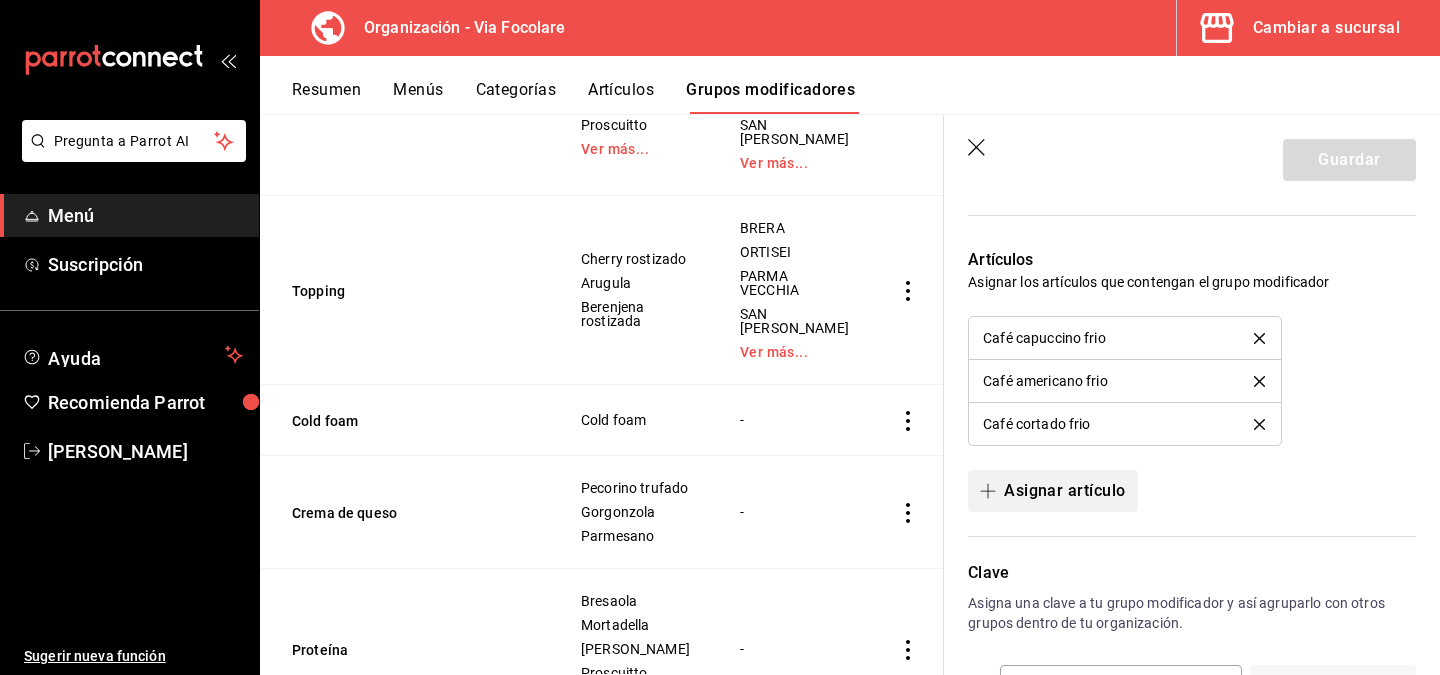 click on "Asignar artículo" at bounding box center (1052, 491) 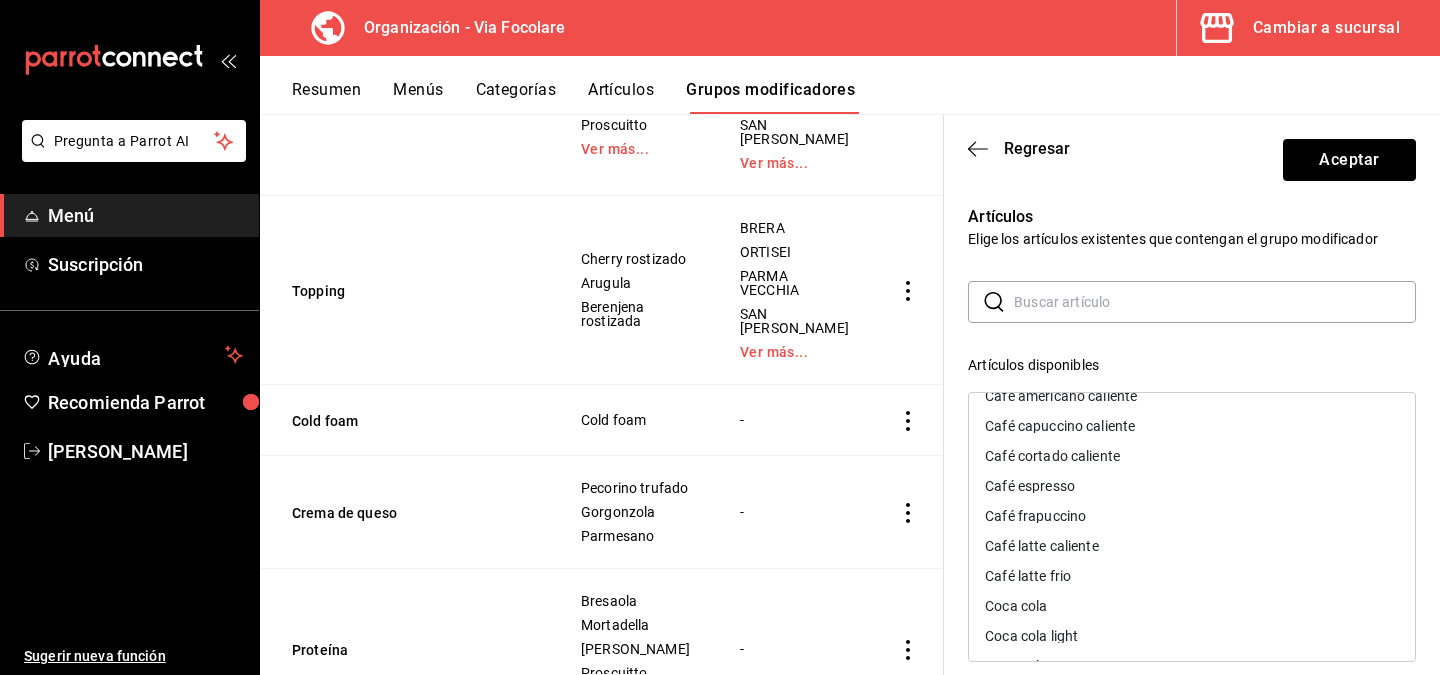 scroll, scrollTop: 152, scrollLeft: 0, axis: vertical 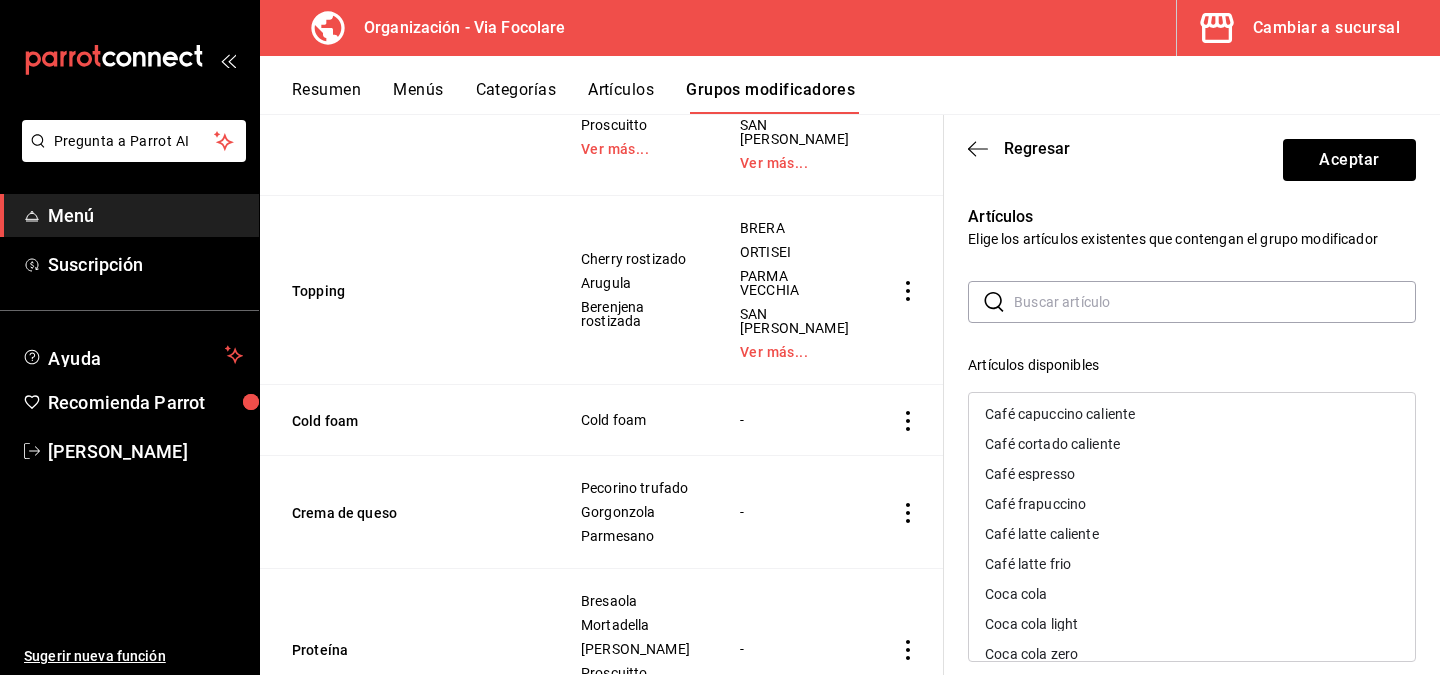 click on "Café latte frio" at bounding box center (1192, 564) 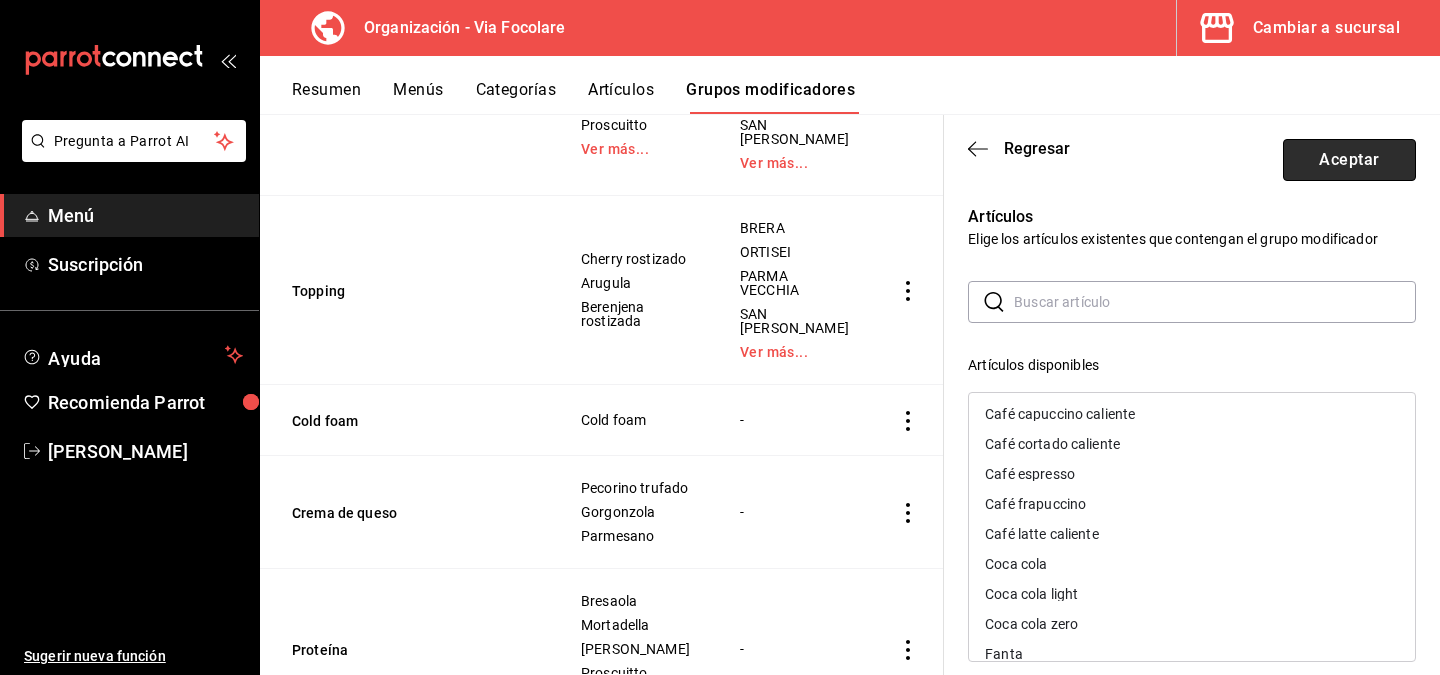 click on "Aceptar" at bounding box center [1349, 160] 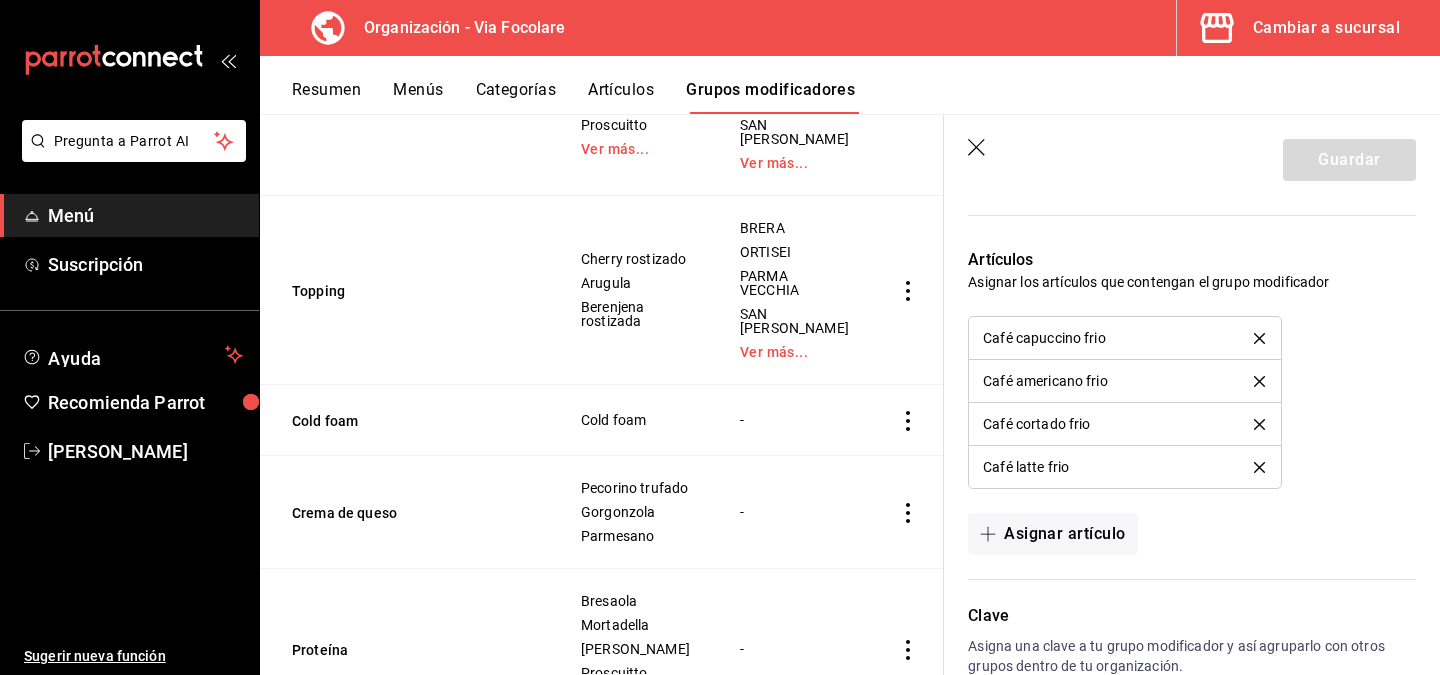 click on "Guardar" at bounding box center (1349, 160) 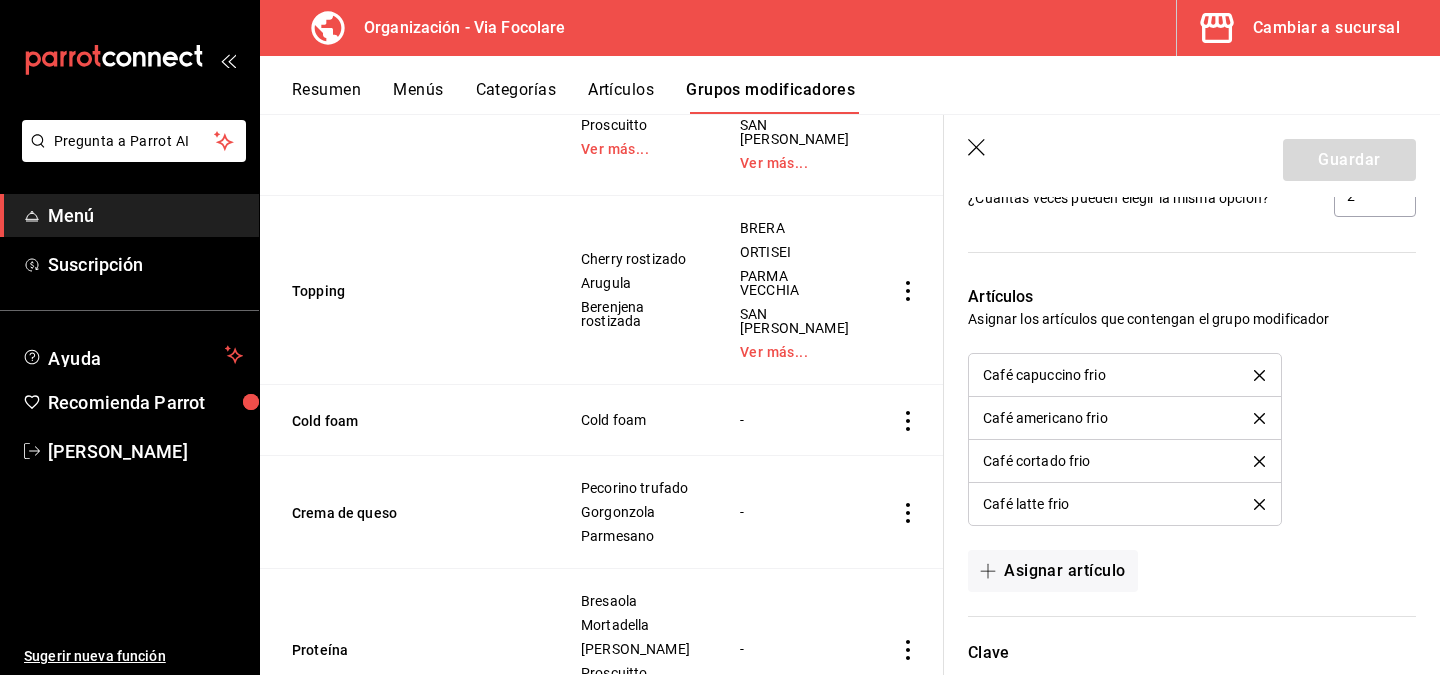 scroll, scrollTop: 1178, scrollLeft: 0, axis: vertical 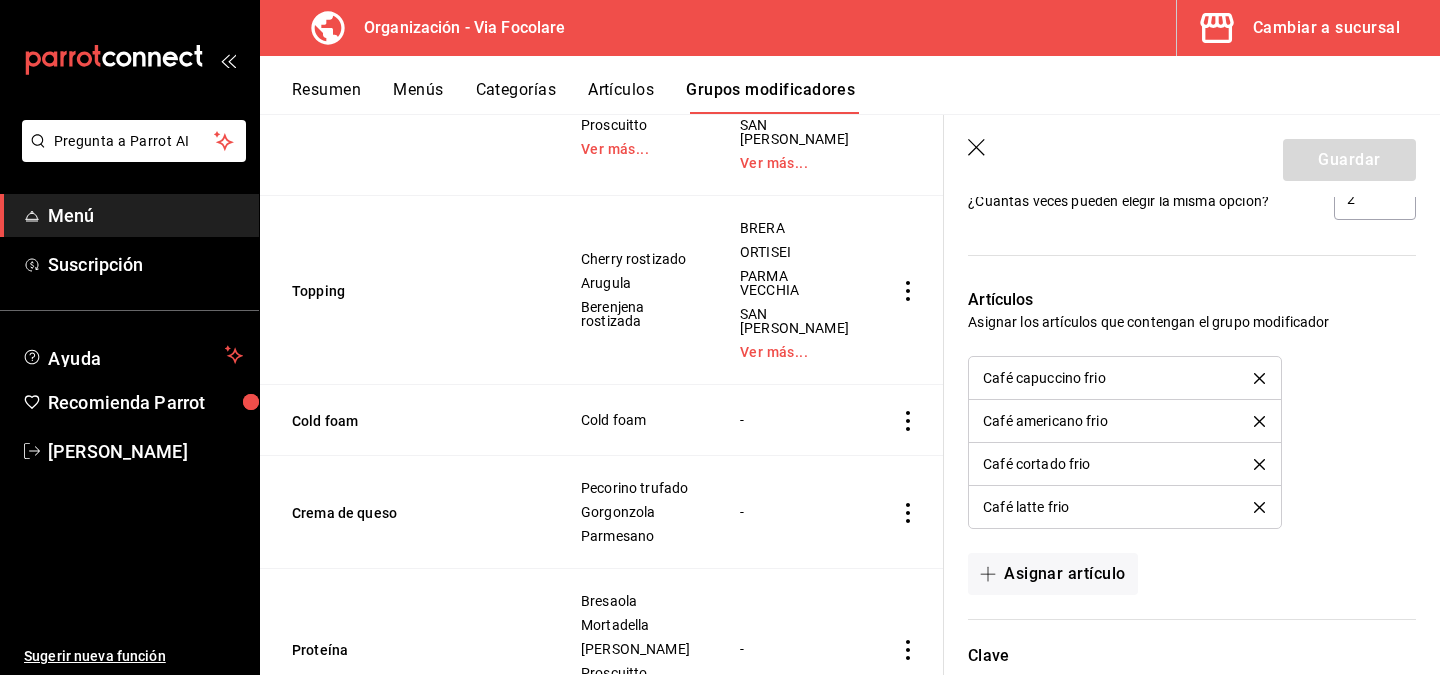 click 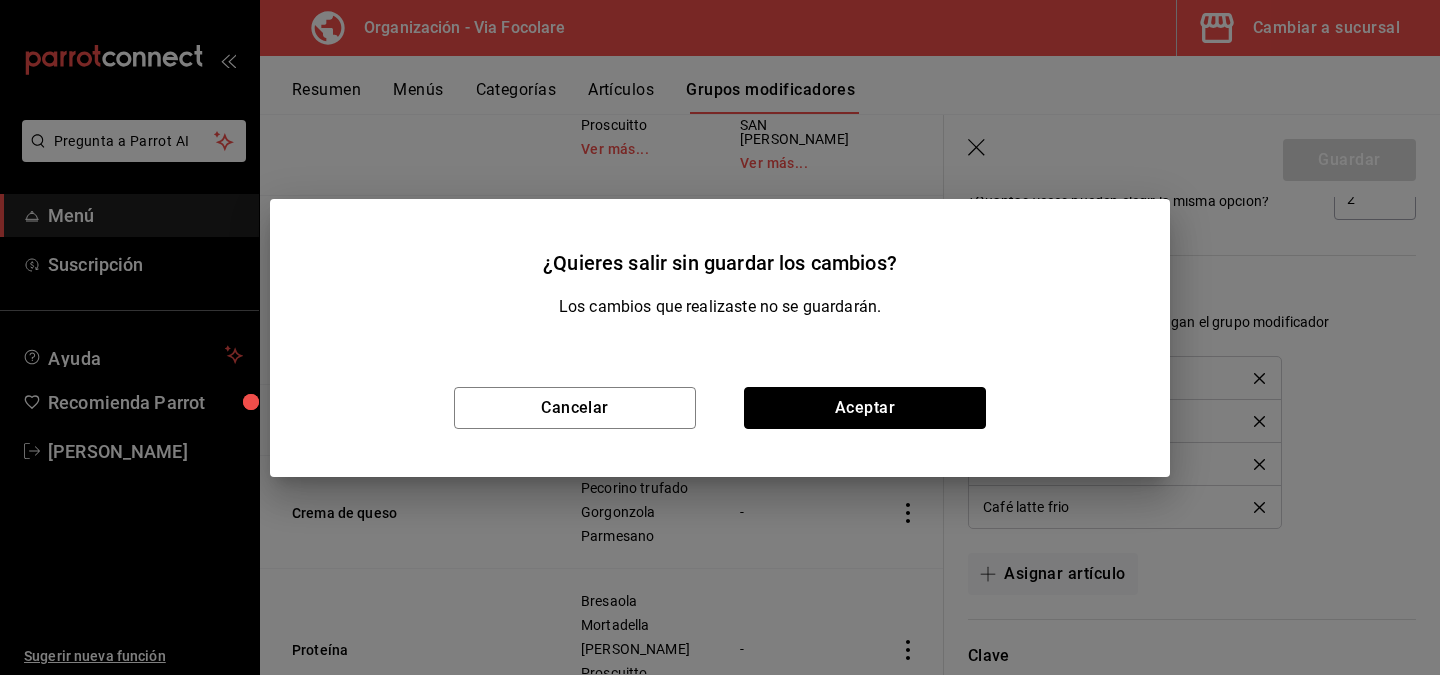 click on "Aceptar" at bounding box center (865, 408) 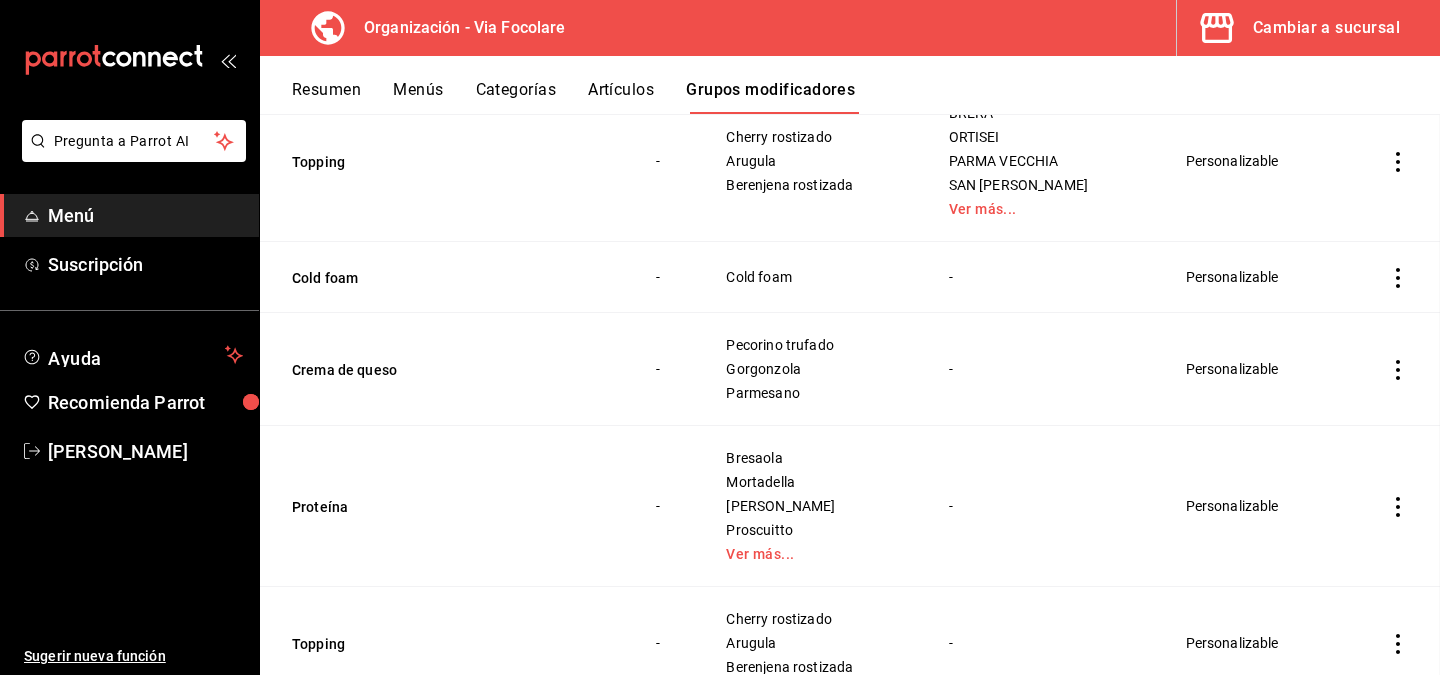 scroll, scrollTop: 0, scrollLeft: 0, axis: both 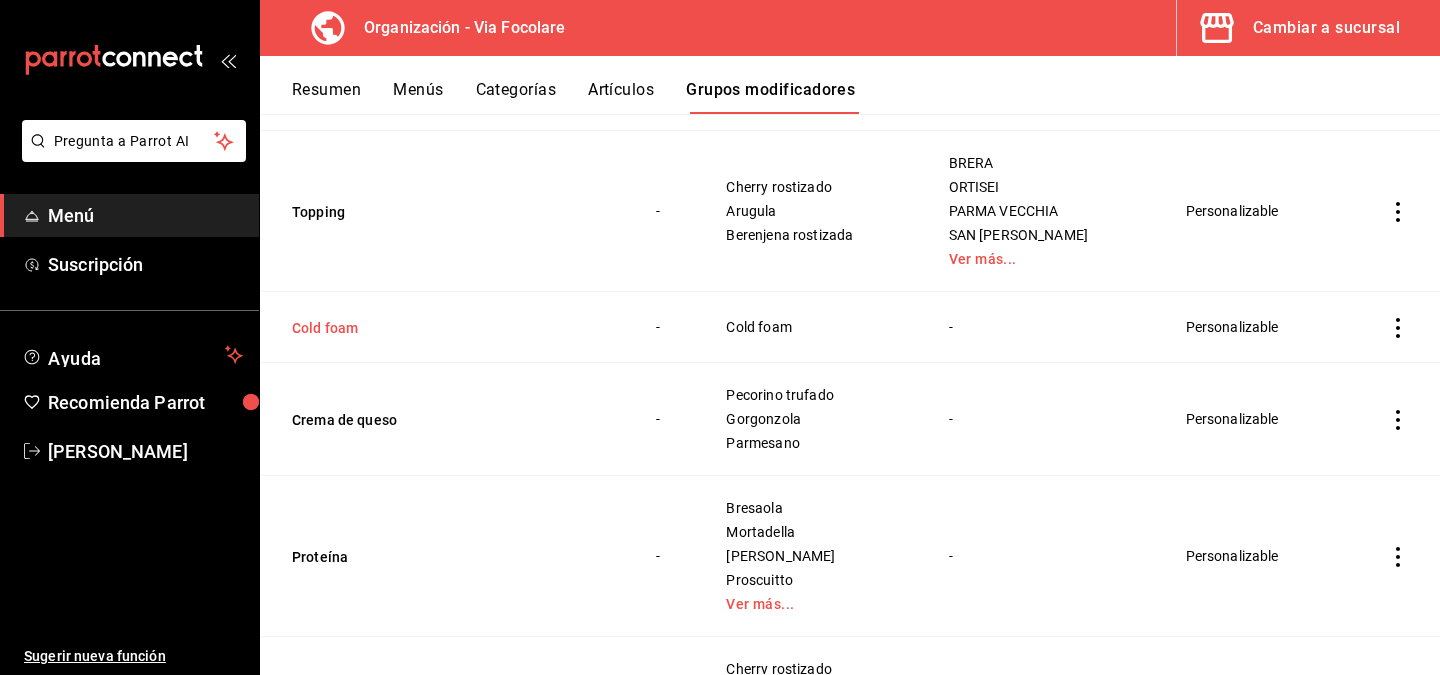 click on "Cold foam" at bounding box center [412, 328] 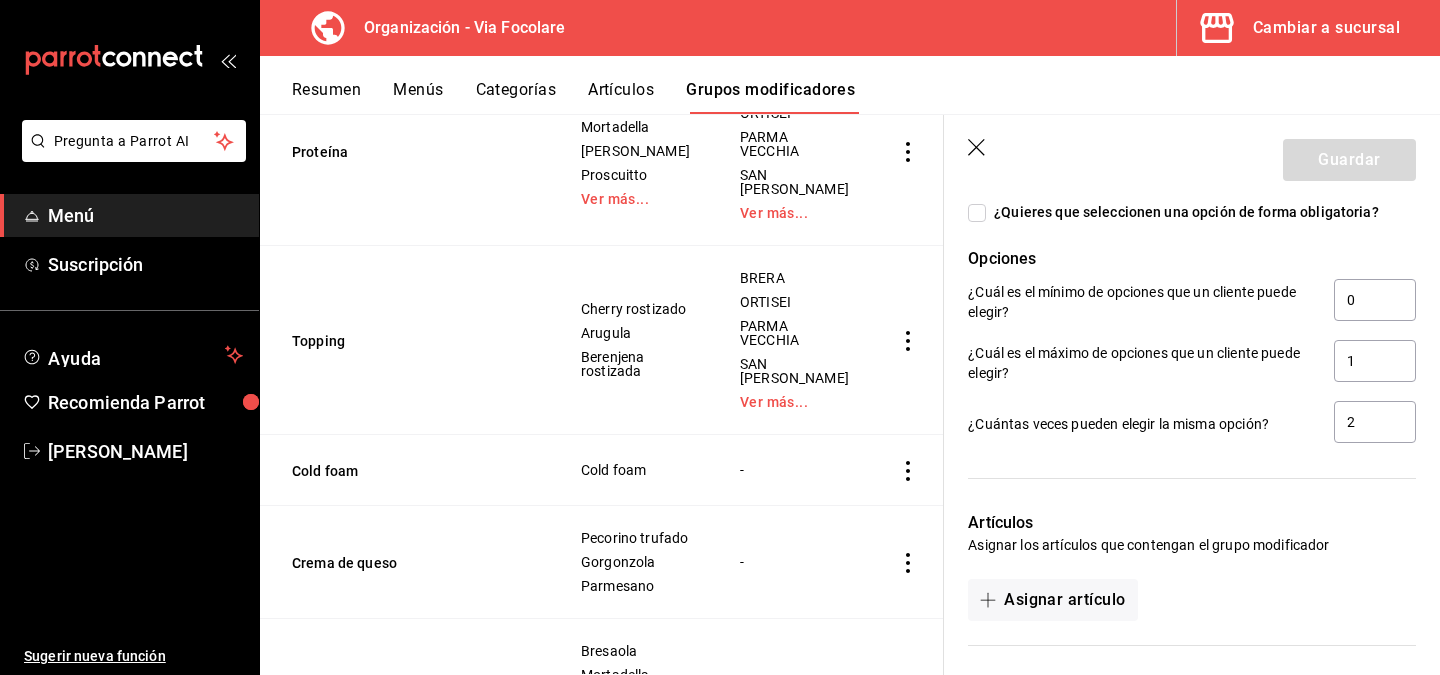 scroll, scrollTop: 1138, scrollLeft: 0, axis: vertical 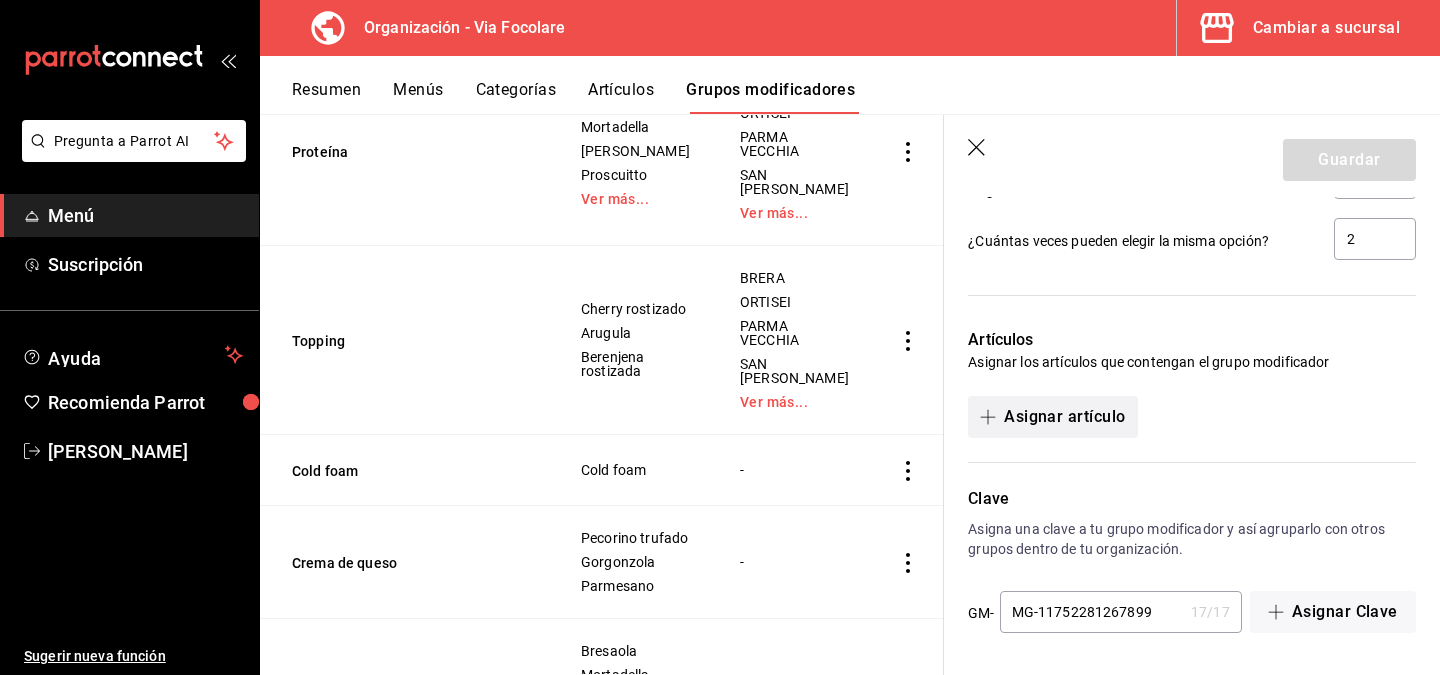 click on "Asignar artículo" at bounding box center (1052, 417) 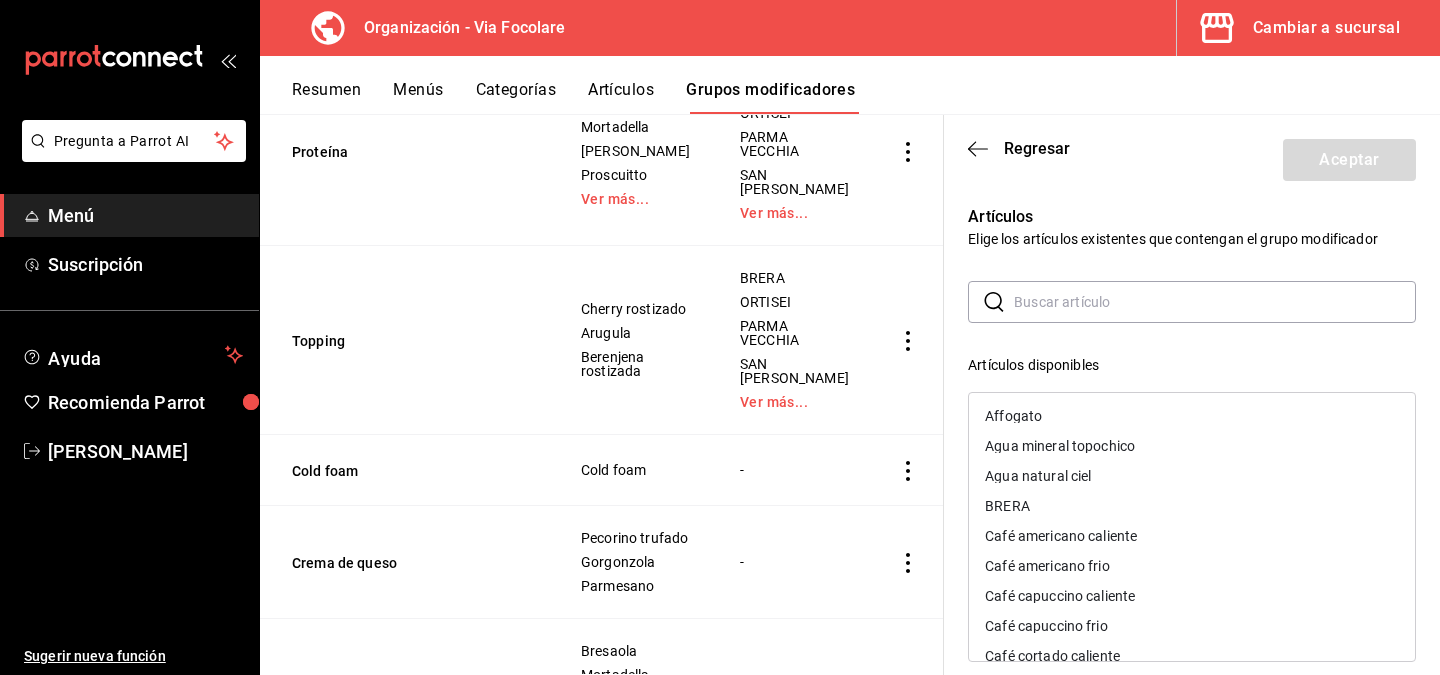 click on "Café americano frio" at bounding box center [1047, 566] 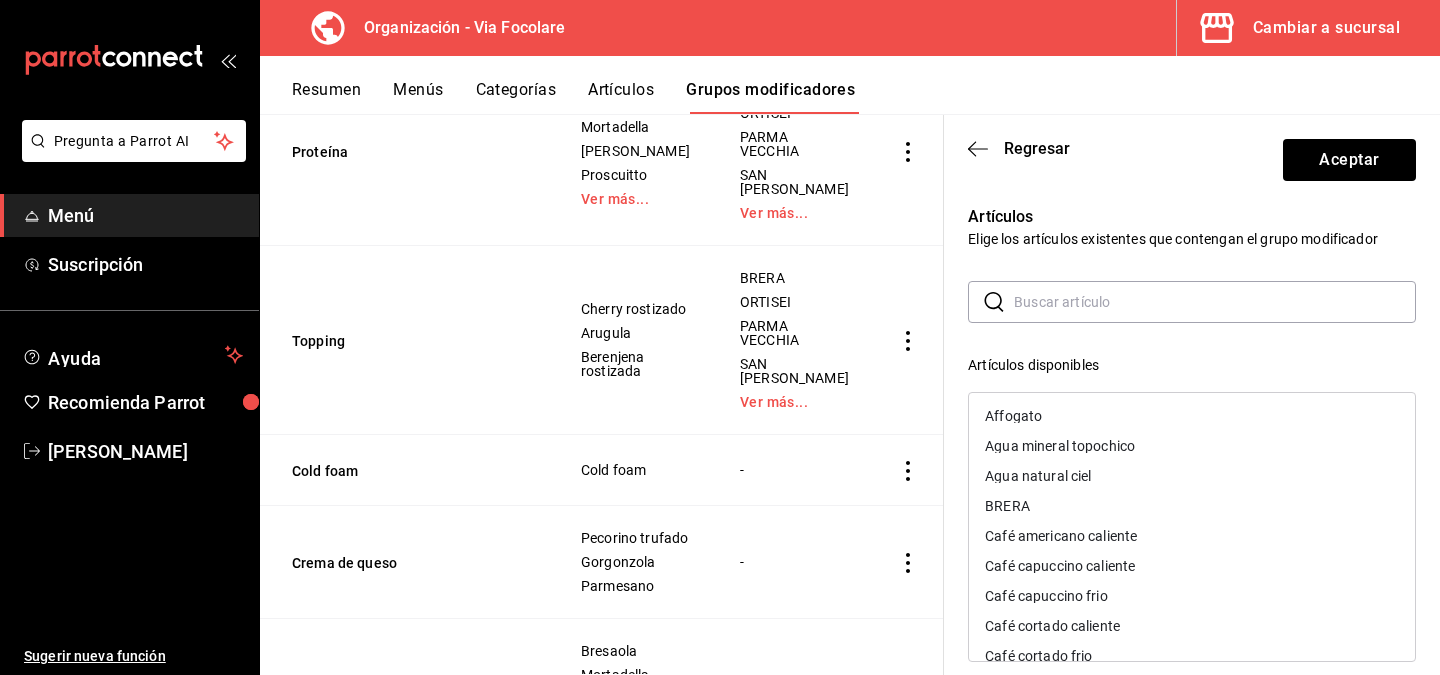 click on "Café capuccino frio" at bounding box center (1046, 596) 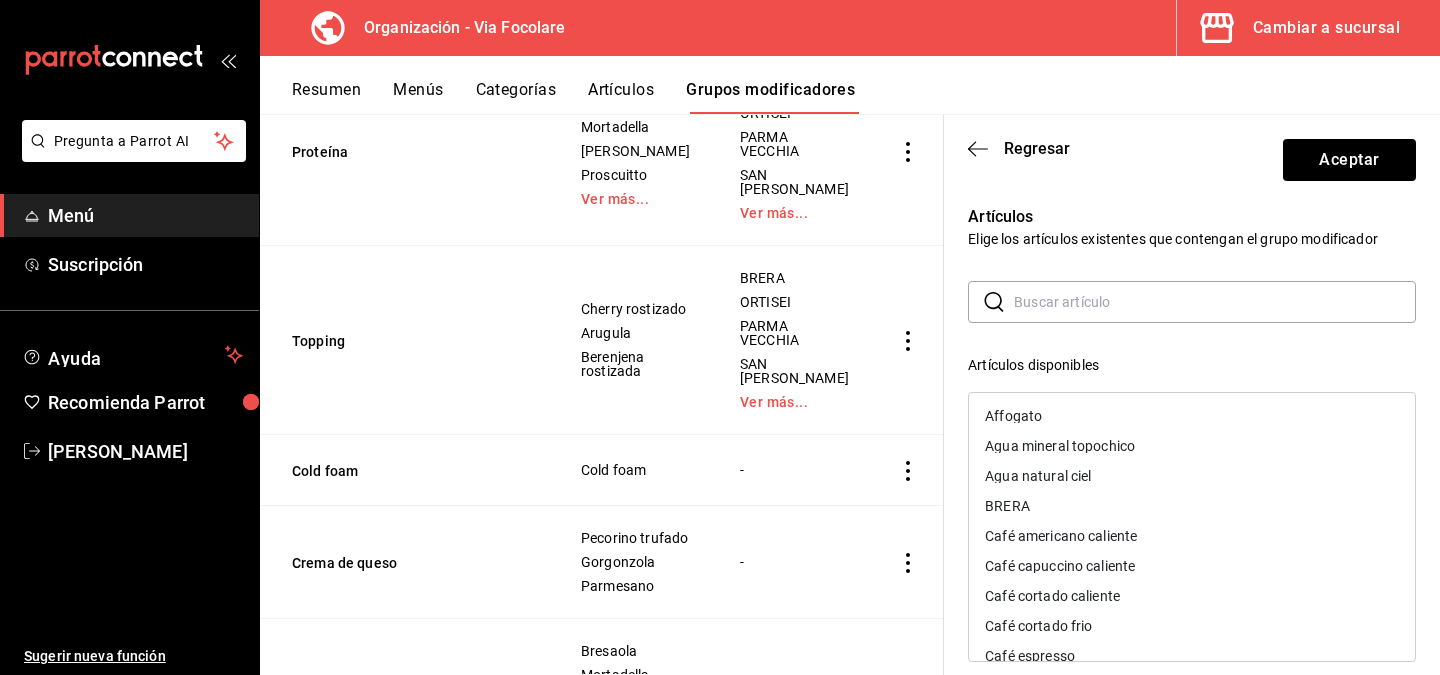 click on "Café cortado frio" at bounding box center (1192, 626) 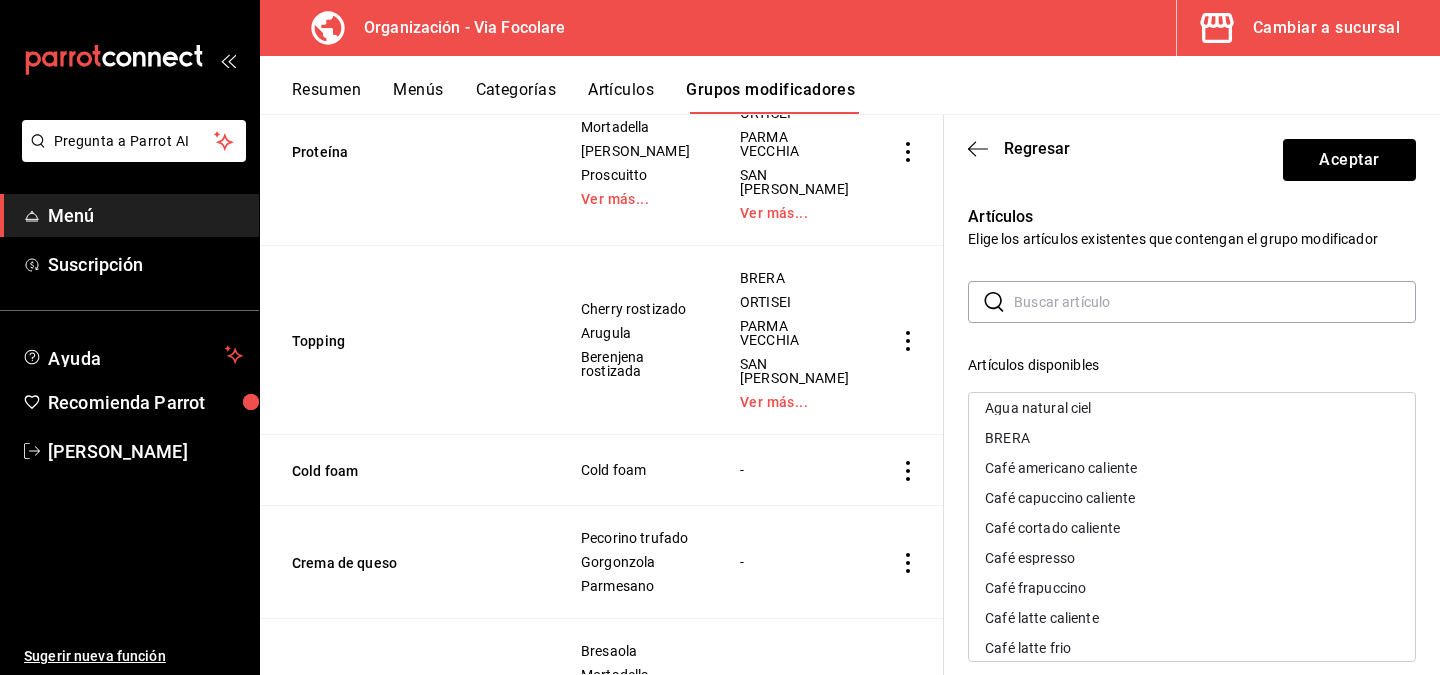 scroll, scrollTop: 74, scrollLeft: 0, axis: vertical 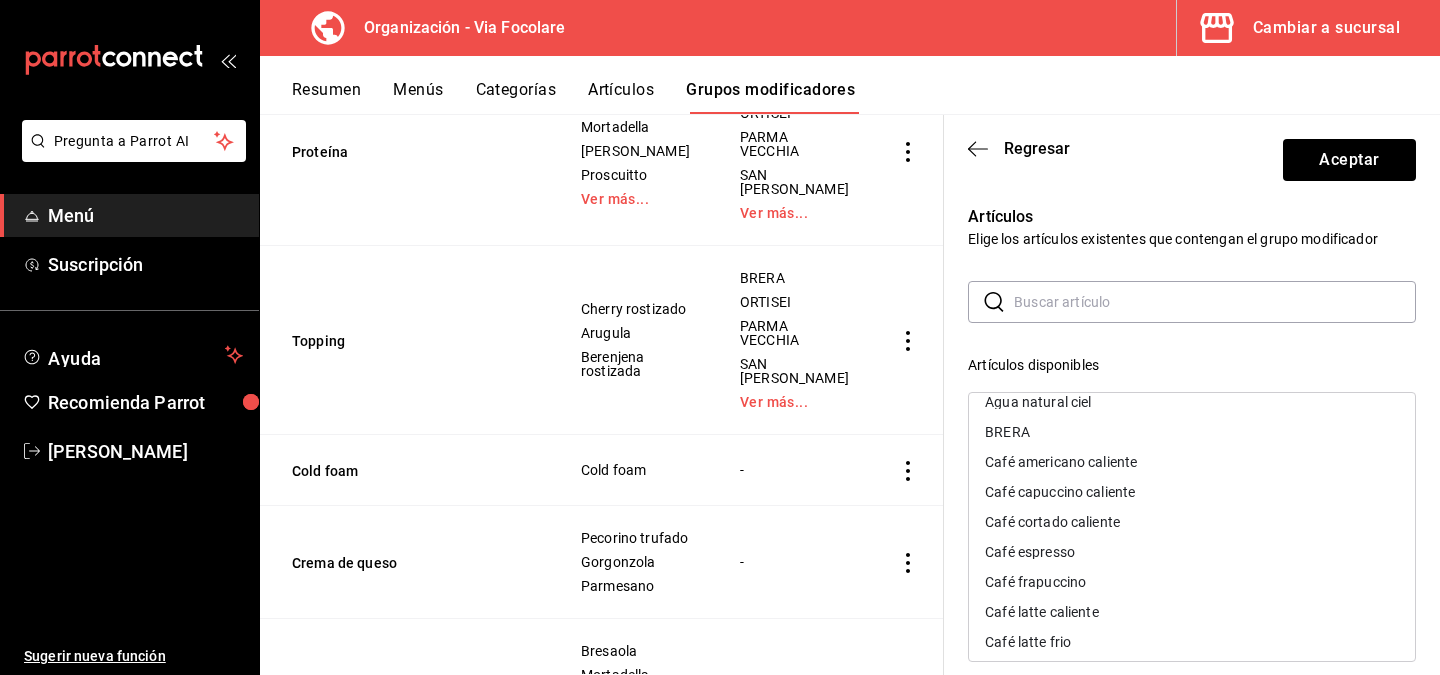 click on "Café latte frio" at bounding box center (1192, 642) 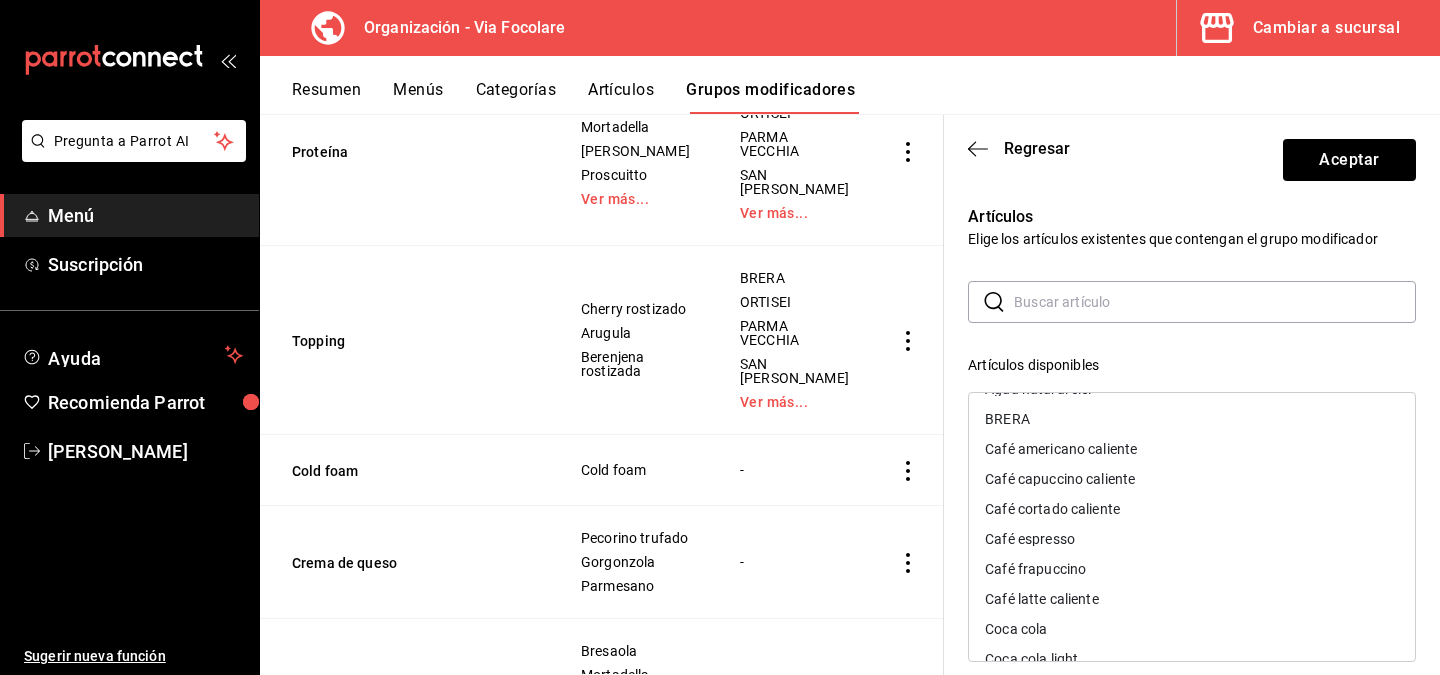 scroll, scrollTop: 76, scrollLeft: 0, axis: vertical 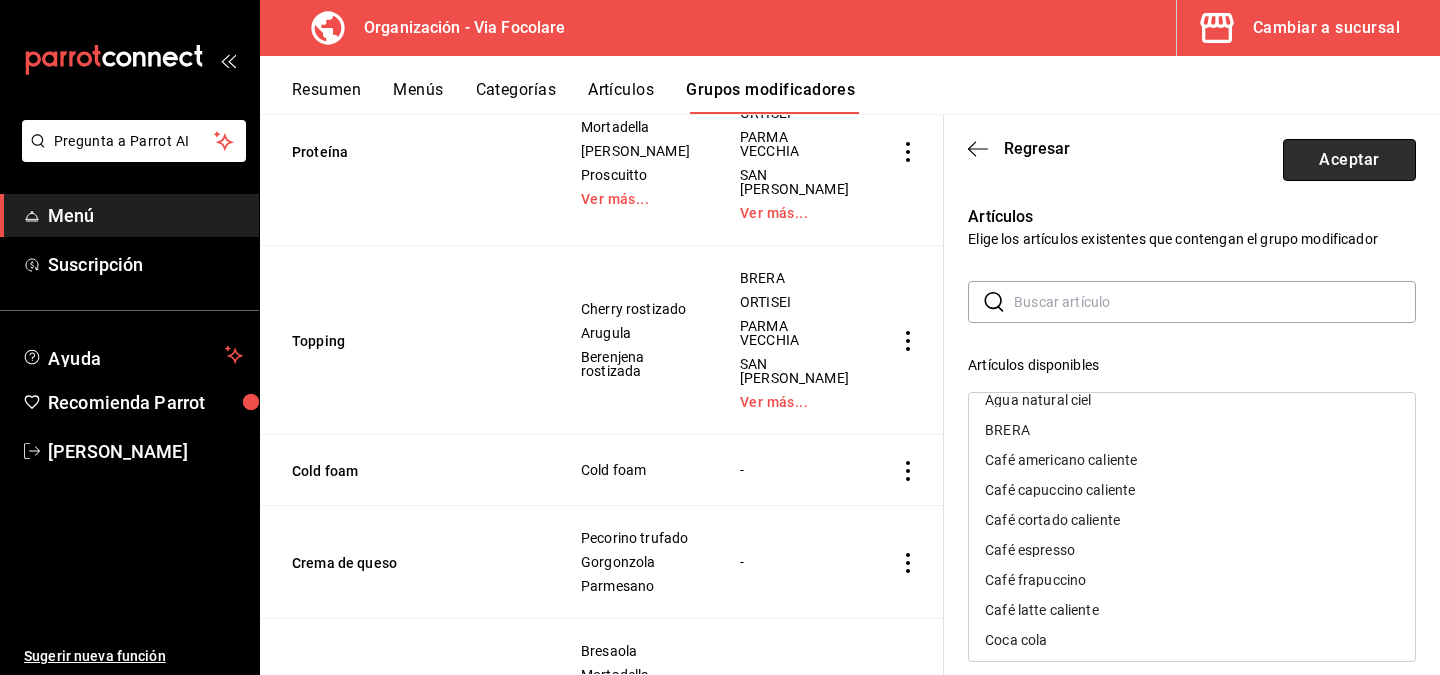 click on "Aceptar" at bounding box center [1349, 160] 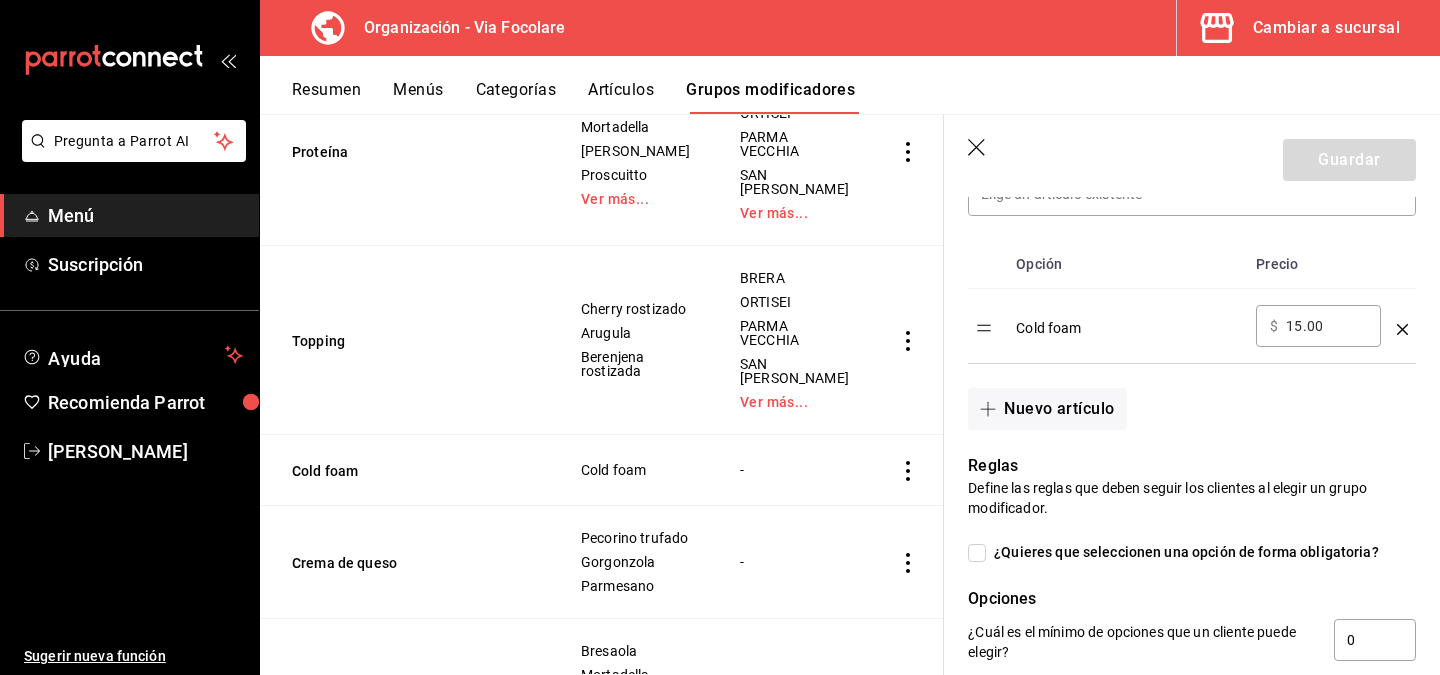 scroll, scrollTop: 797, scrollLeft: 0, axis: vertical 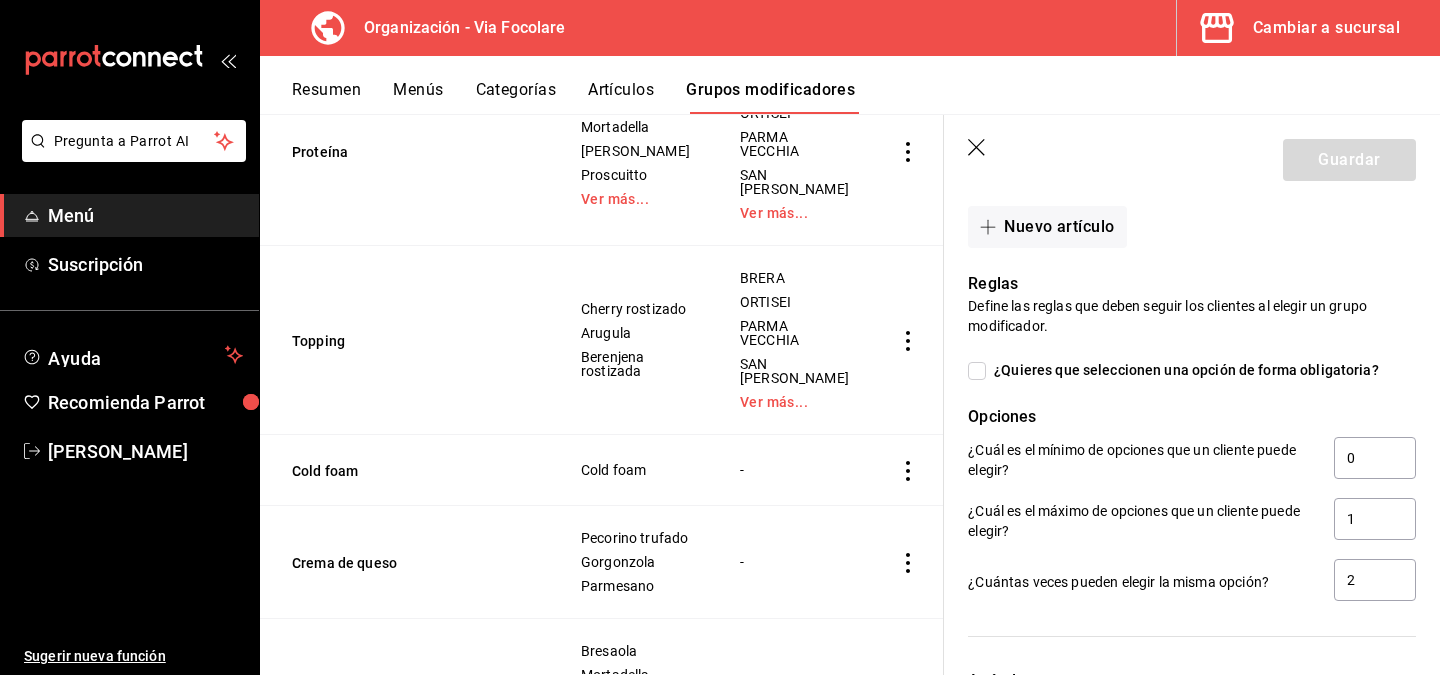 click 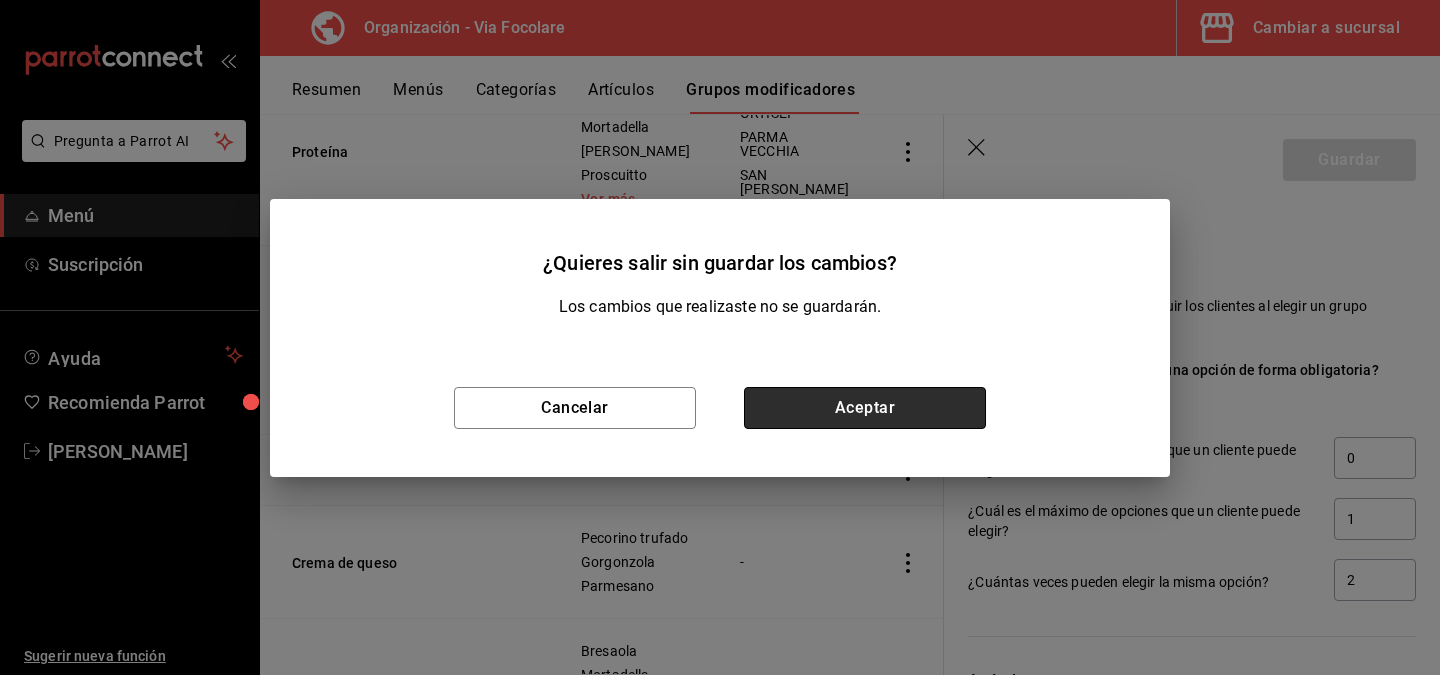 click on "Aceptar" at bounding box center (865, 408) 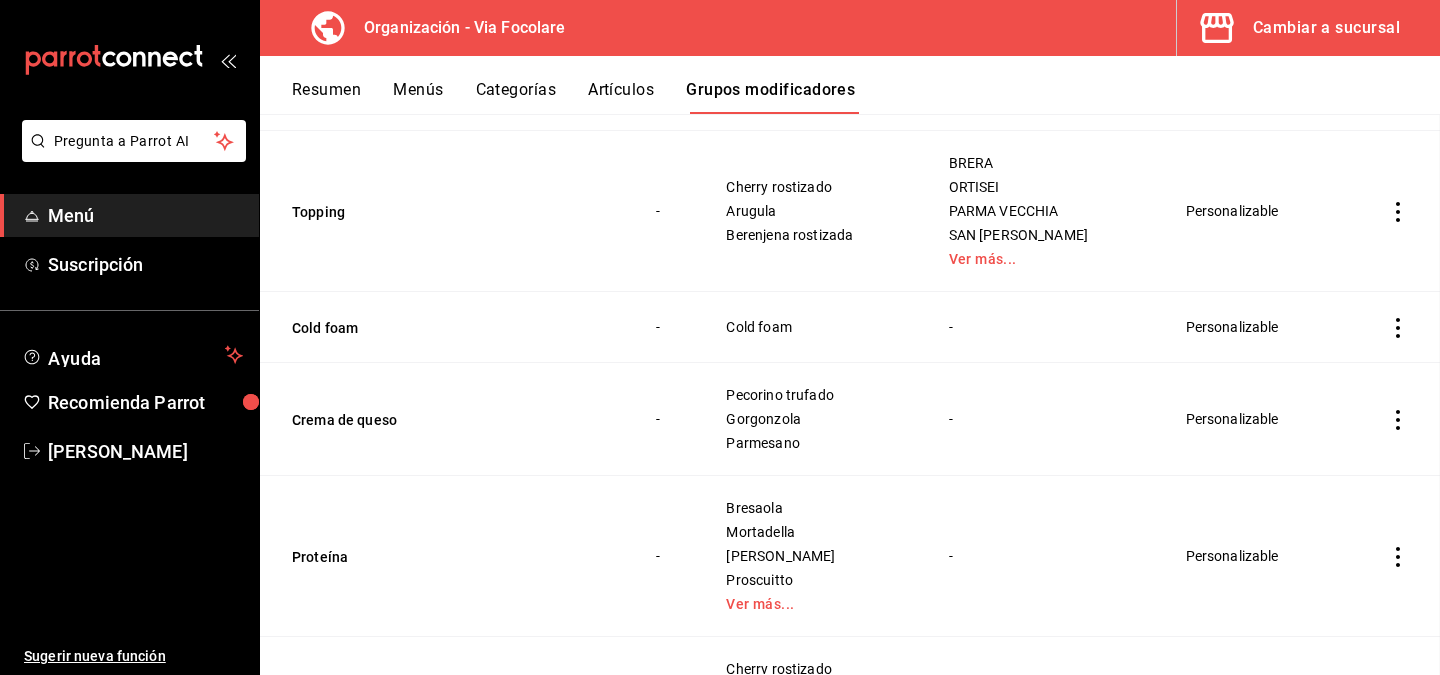 scroll, scrollTop: 0, scrollLeft: 0, axis: both 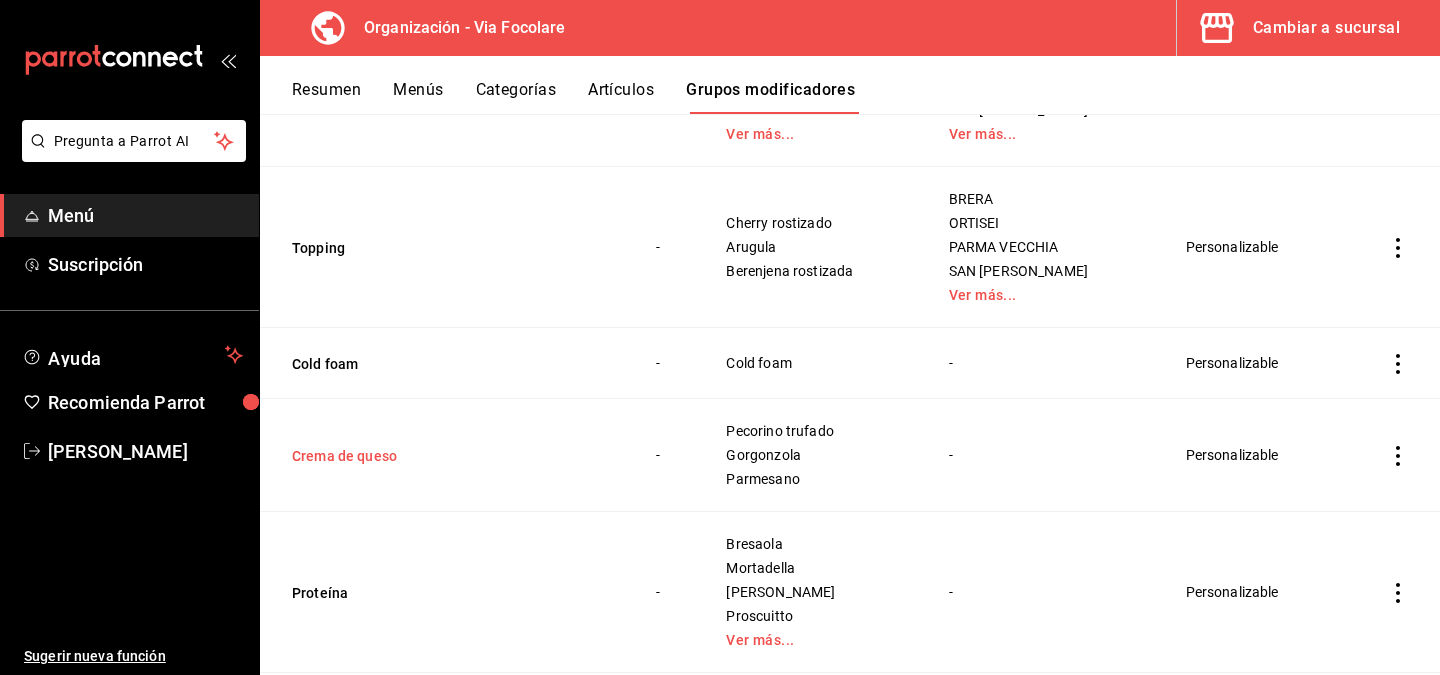 click on "Crema de queso" at bounding box center [412, 456] 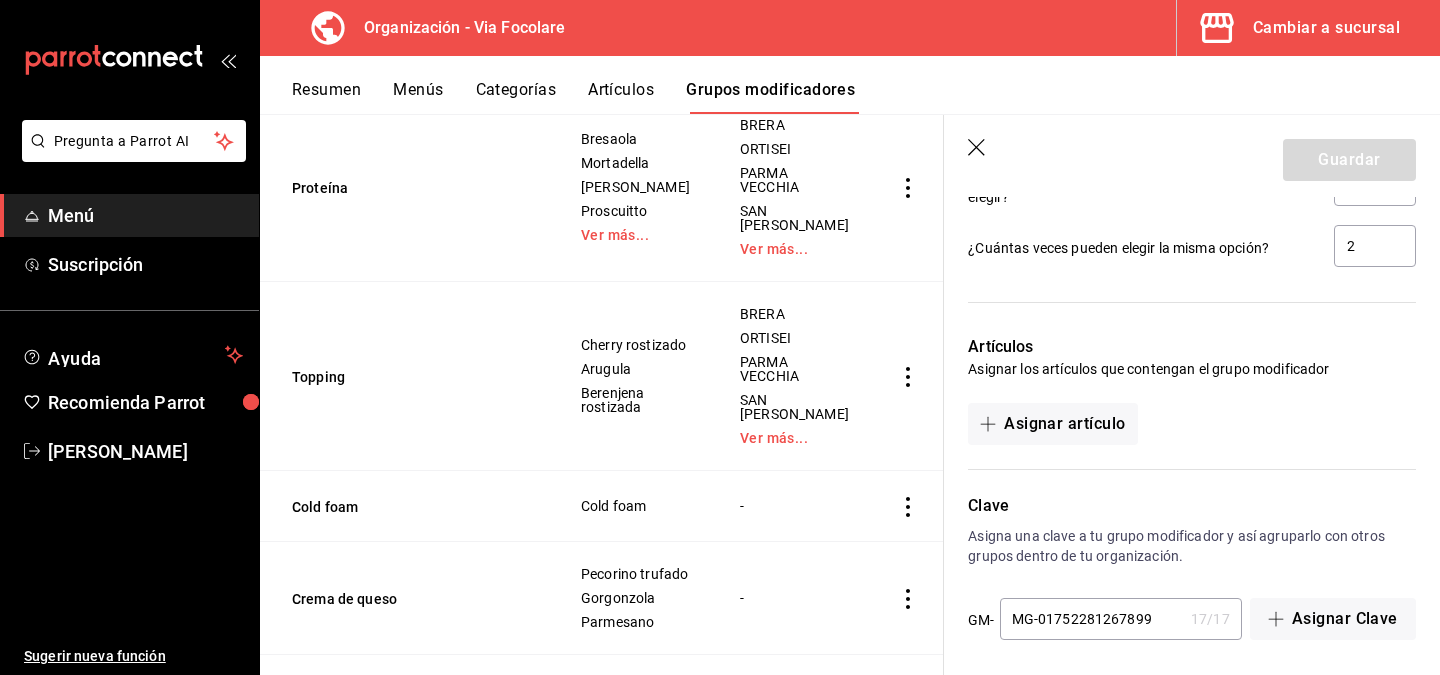 scroll, scrollTop: 1288, scrollLeft: 0, axis: vertical 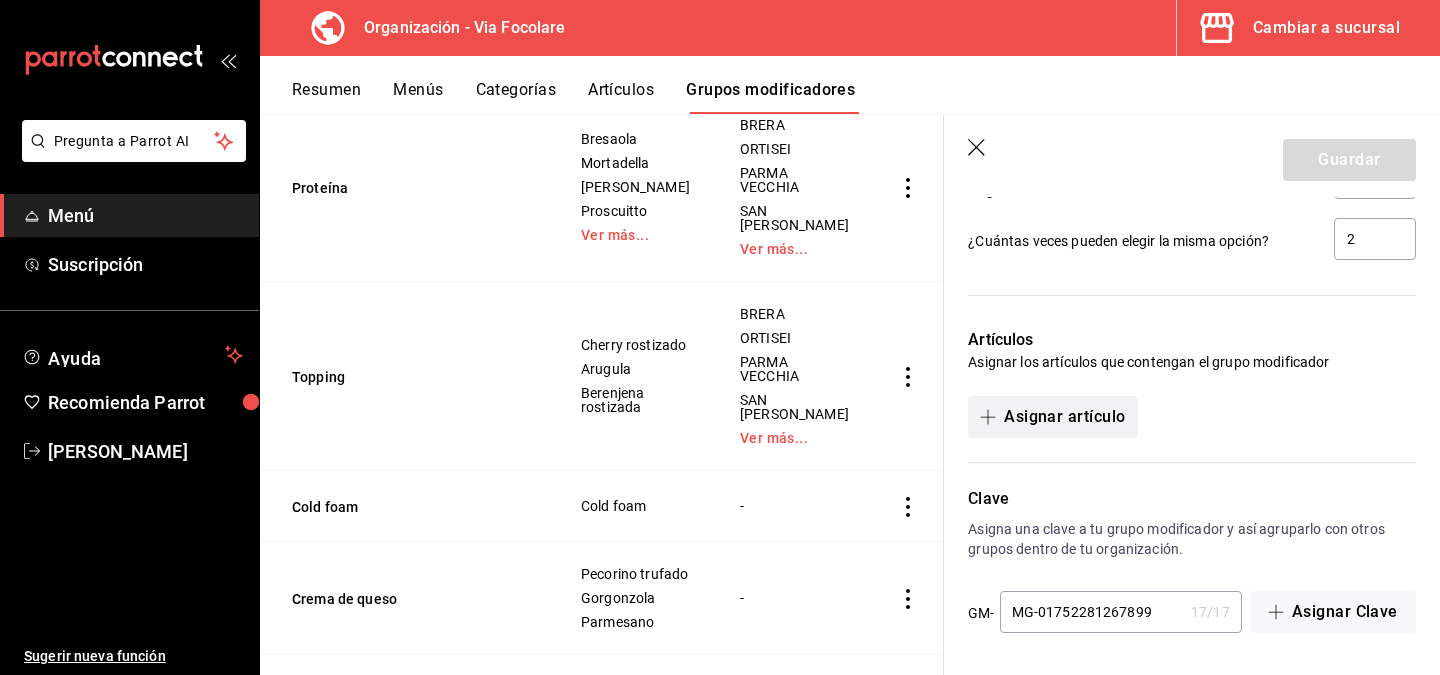 click on "Asignar artículo" at bounding box center (1052, 417) 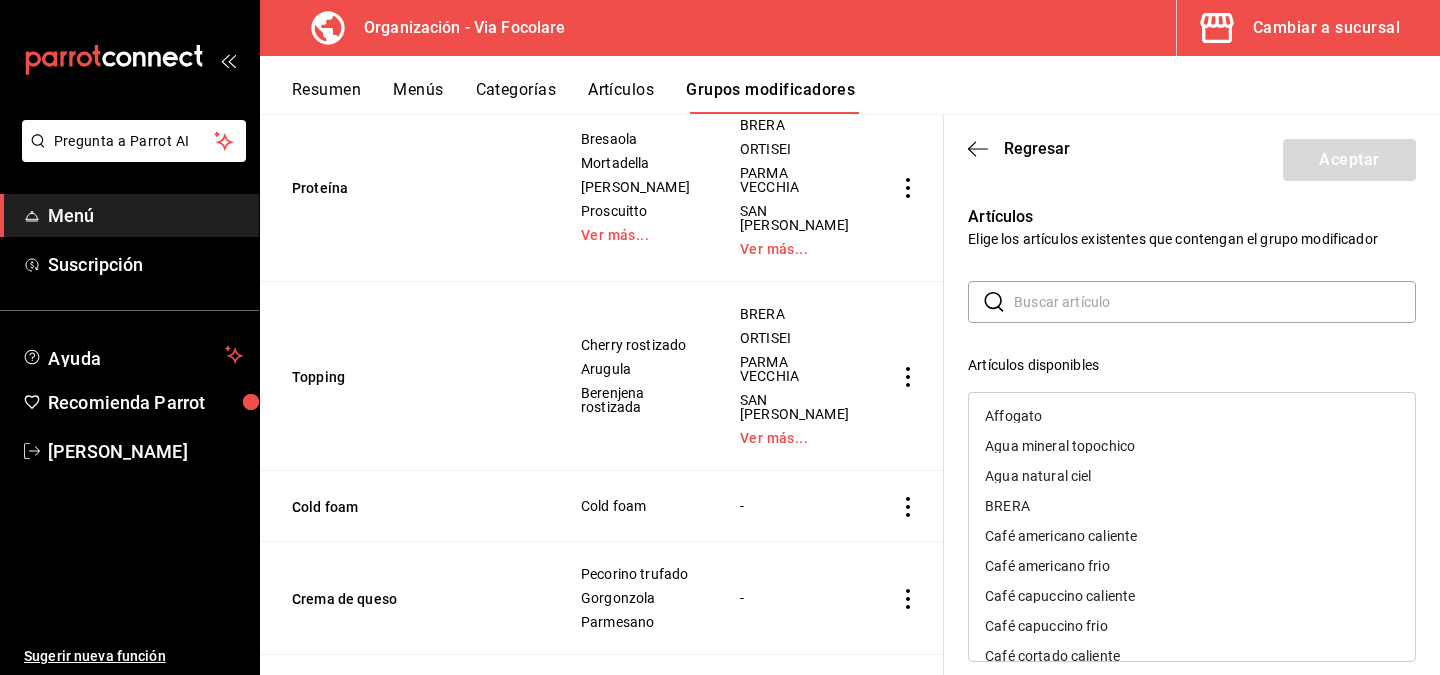 click on "BRERA" at bounding box center (1007, 506) 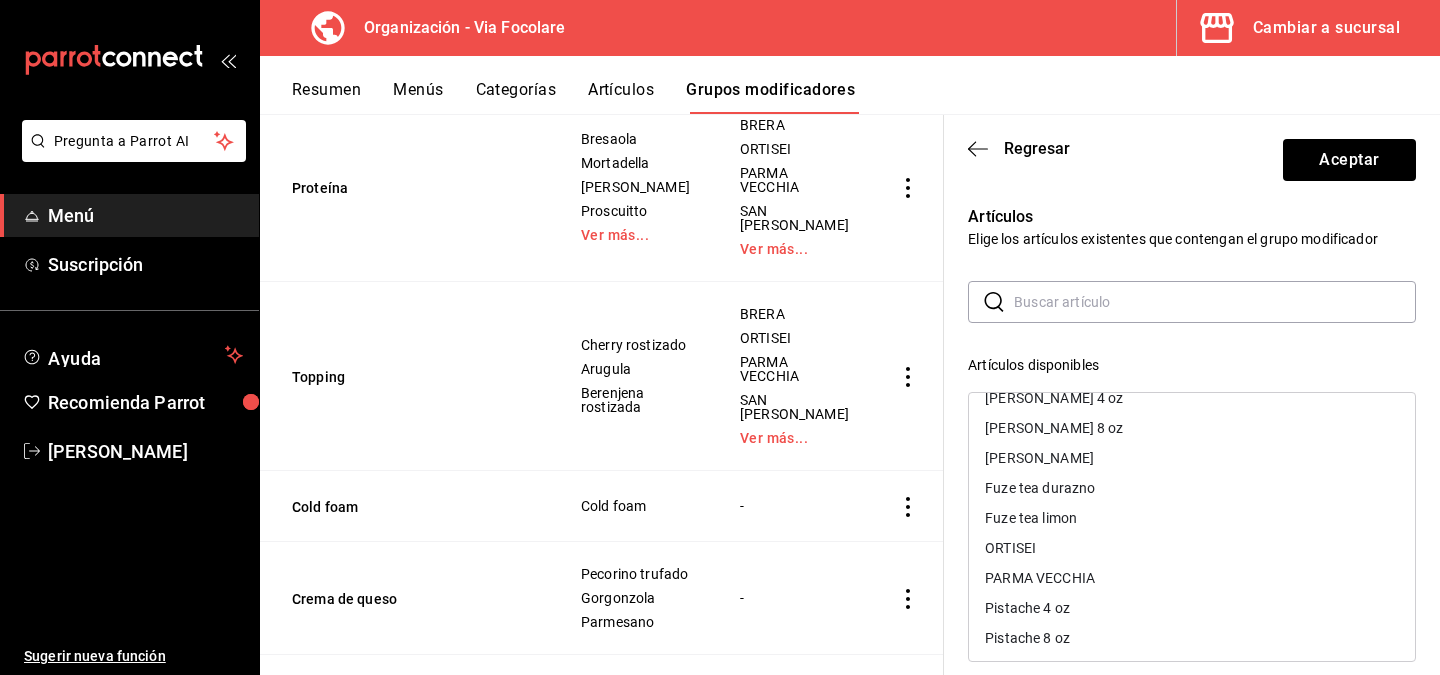 scroll, scrollTop: 538, scrollLeft: 0, axis: vertical 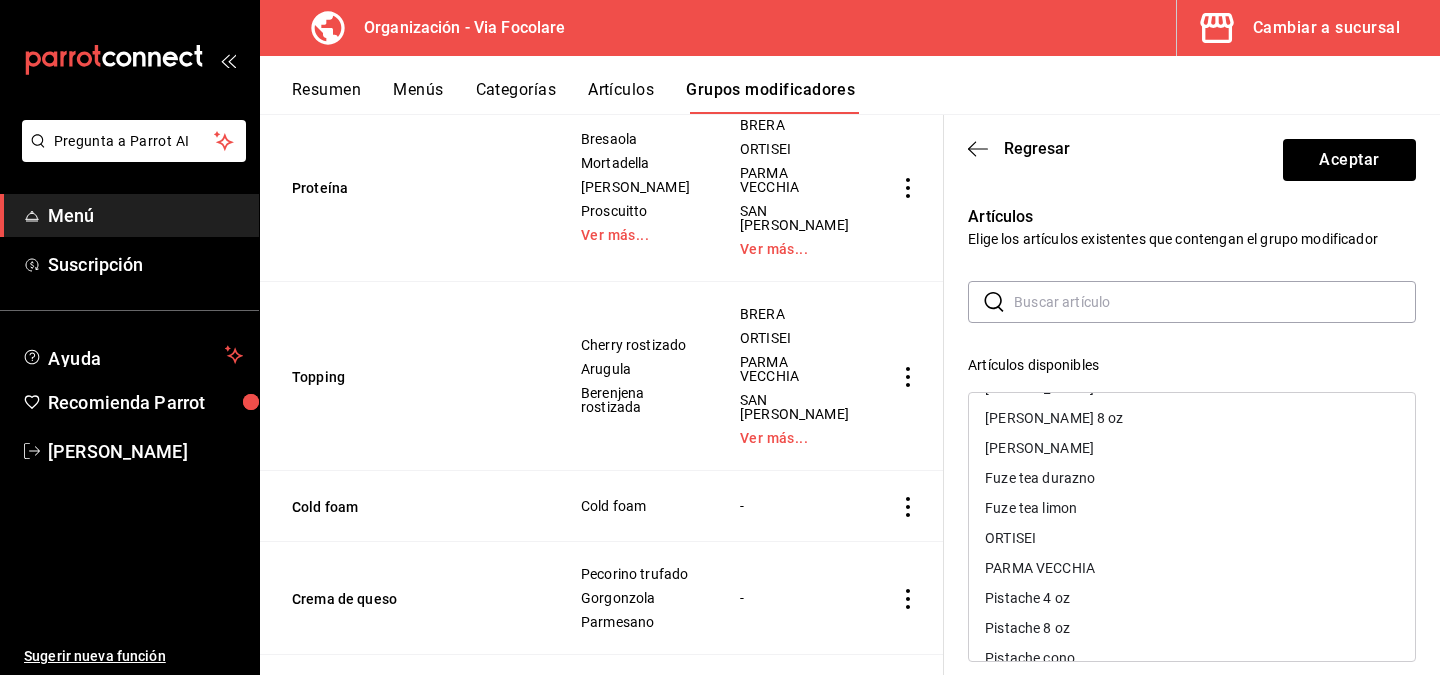 click on "ORTISEI" at bounding box center (1192, 538) 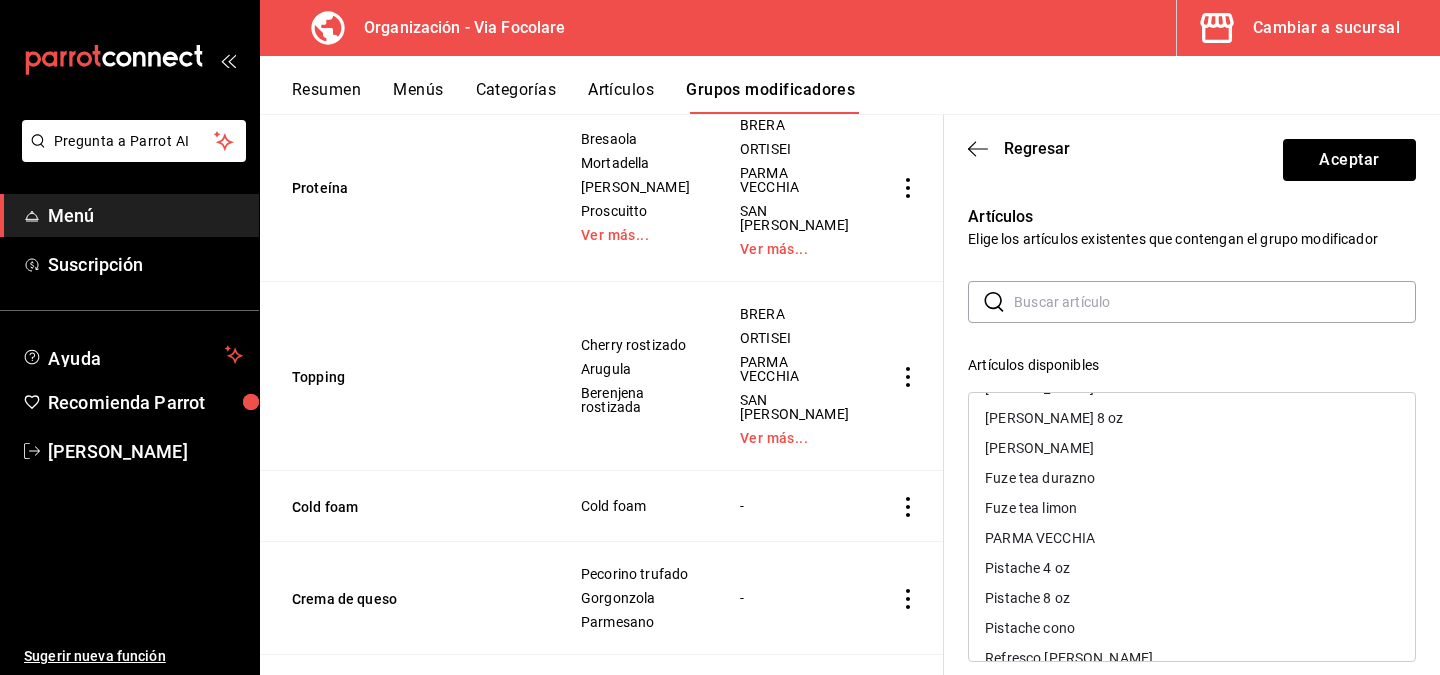 click on "PARMA VECCHIA" at bounding box center [1040, 538] 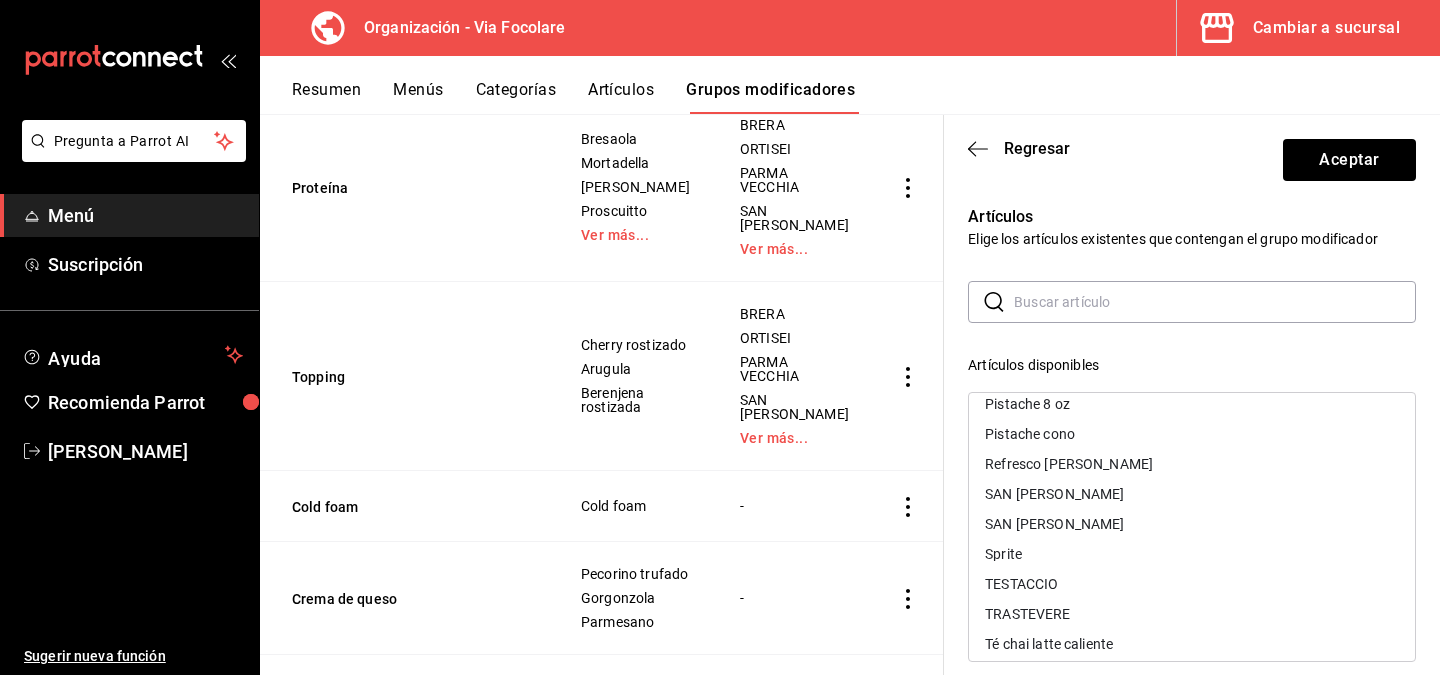 scroll, scrollTop: 705, scrollLeft: 0, axis: vertical 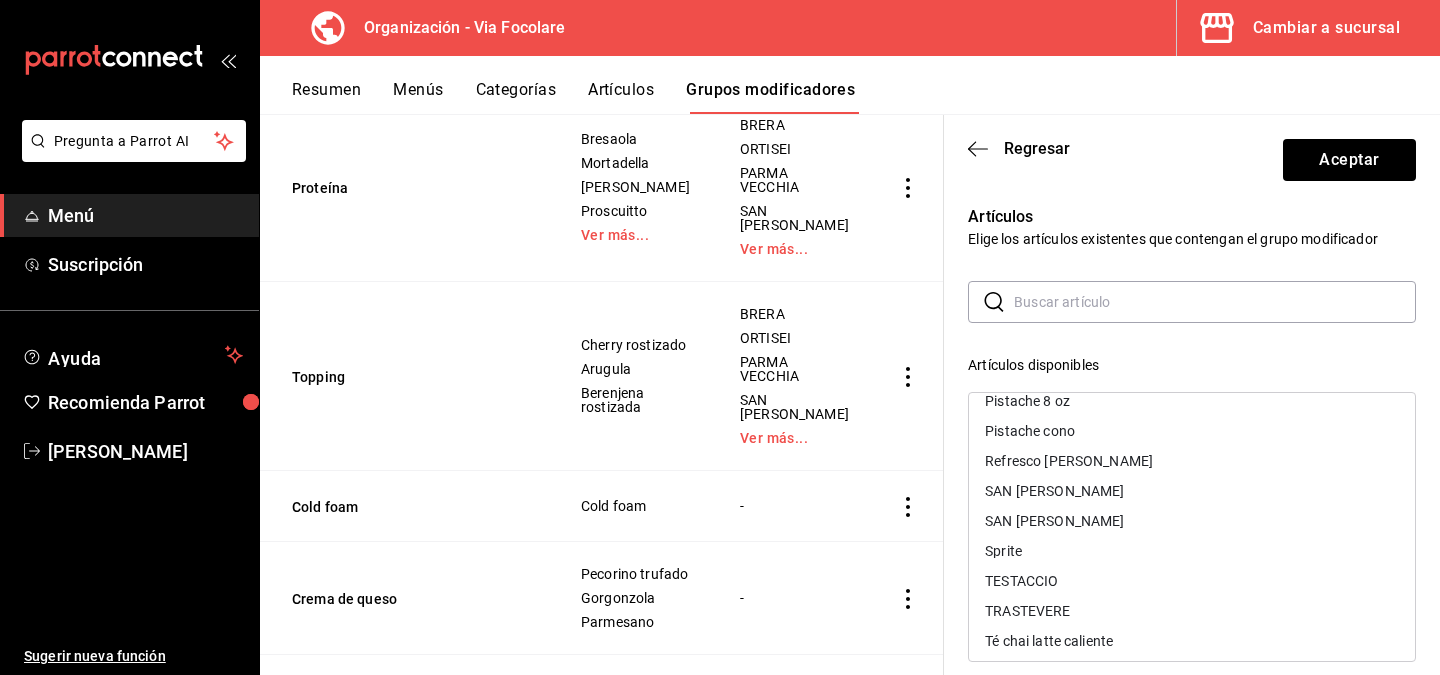 click on "SAN [PERSON_NAME]" at bounding box center (1054, 491) 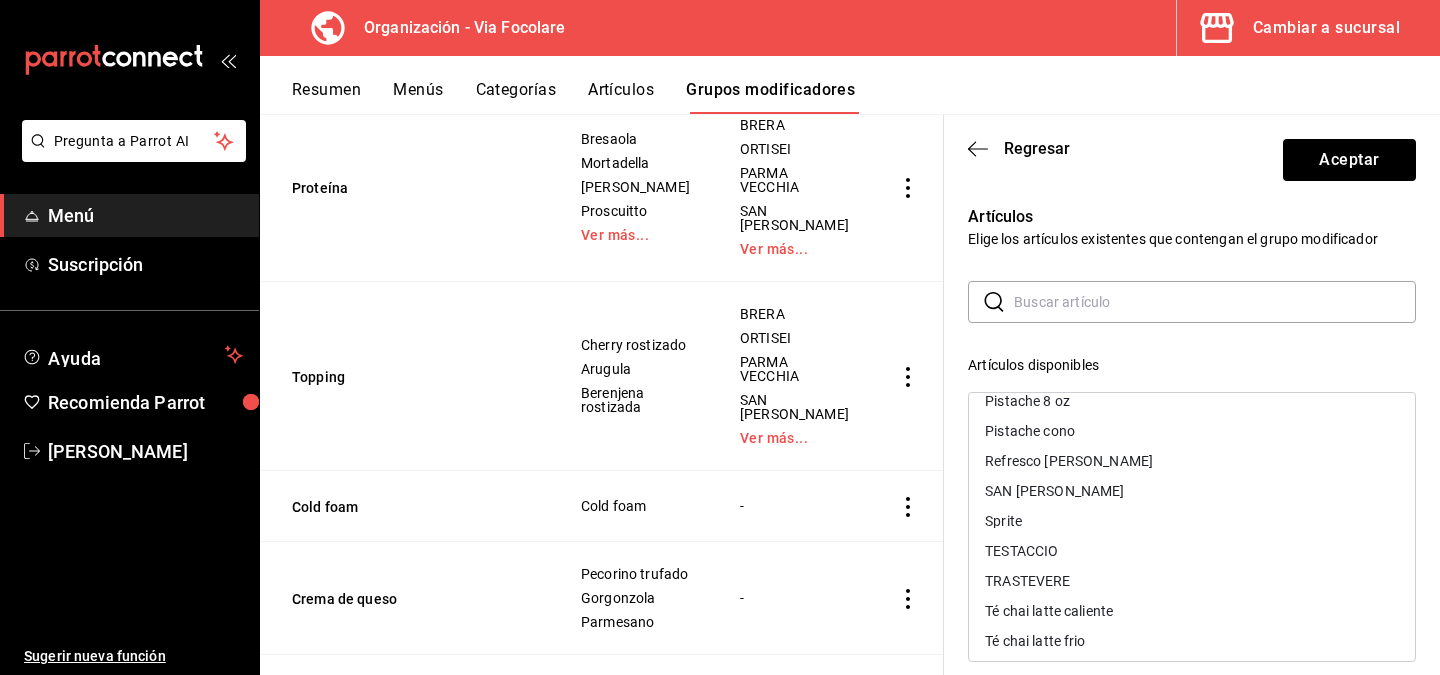 click on "SAN [PERSON_NAME]" at bounding box center [1054, 491] 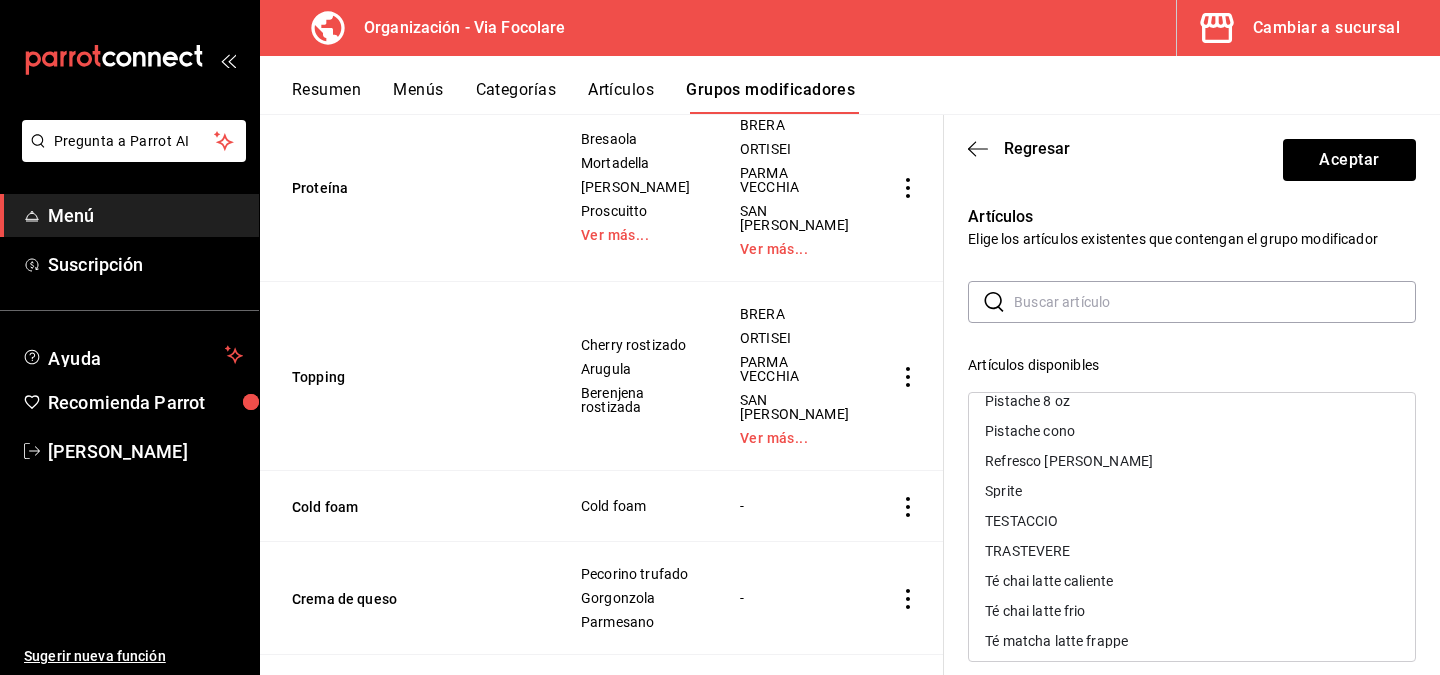 scroll, scrollTop: 764, scrollLeft: 0, axis: vertical 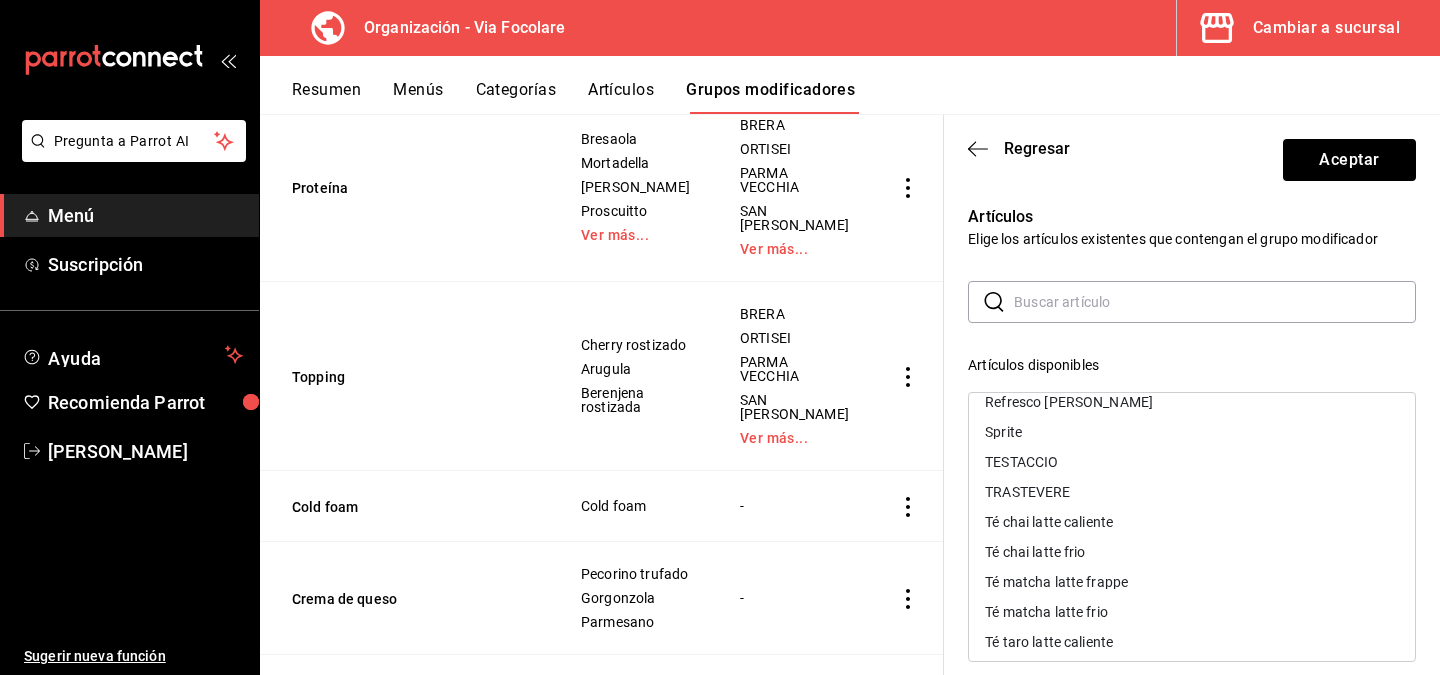click on "TESTACCIO" at bounding box center [1021, 462] 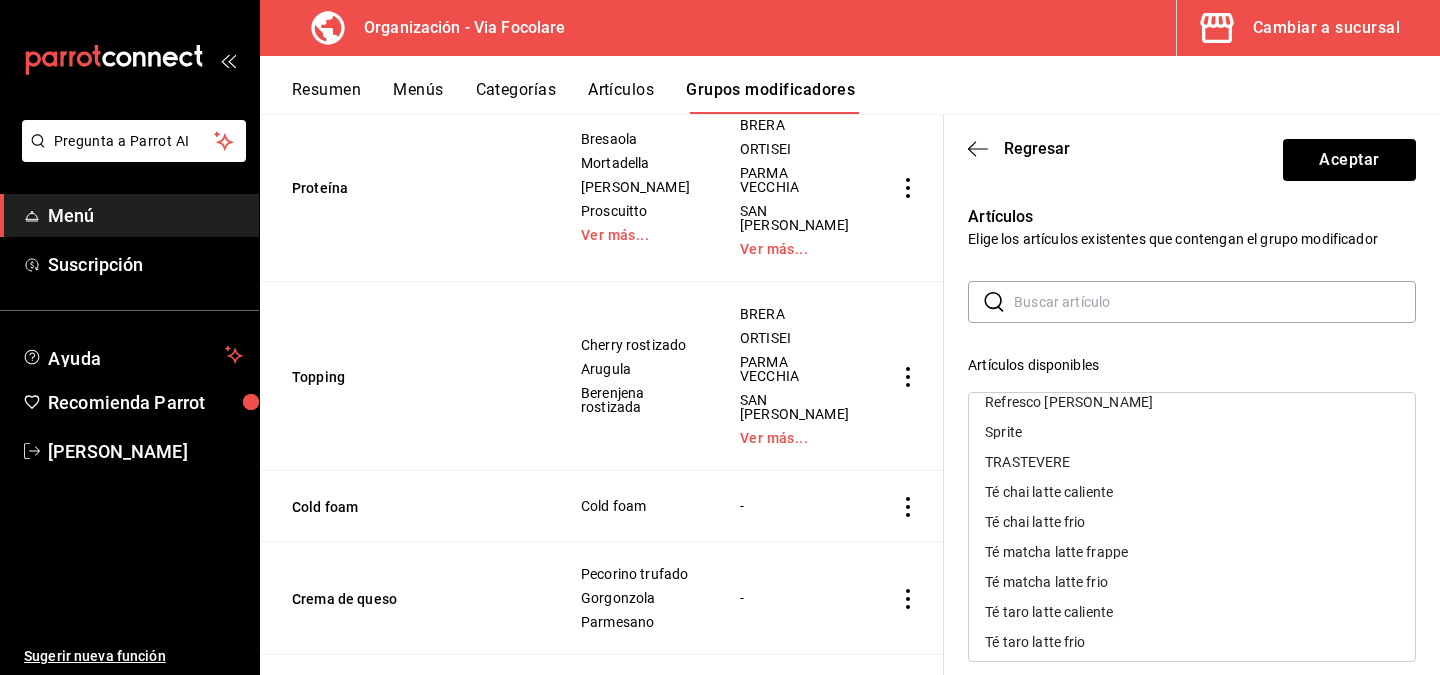 click on "TRASTEVERE" at bounding box center (1027, 462) 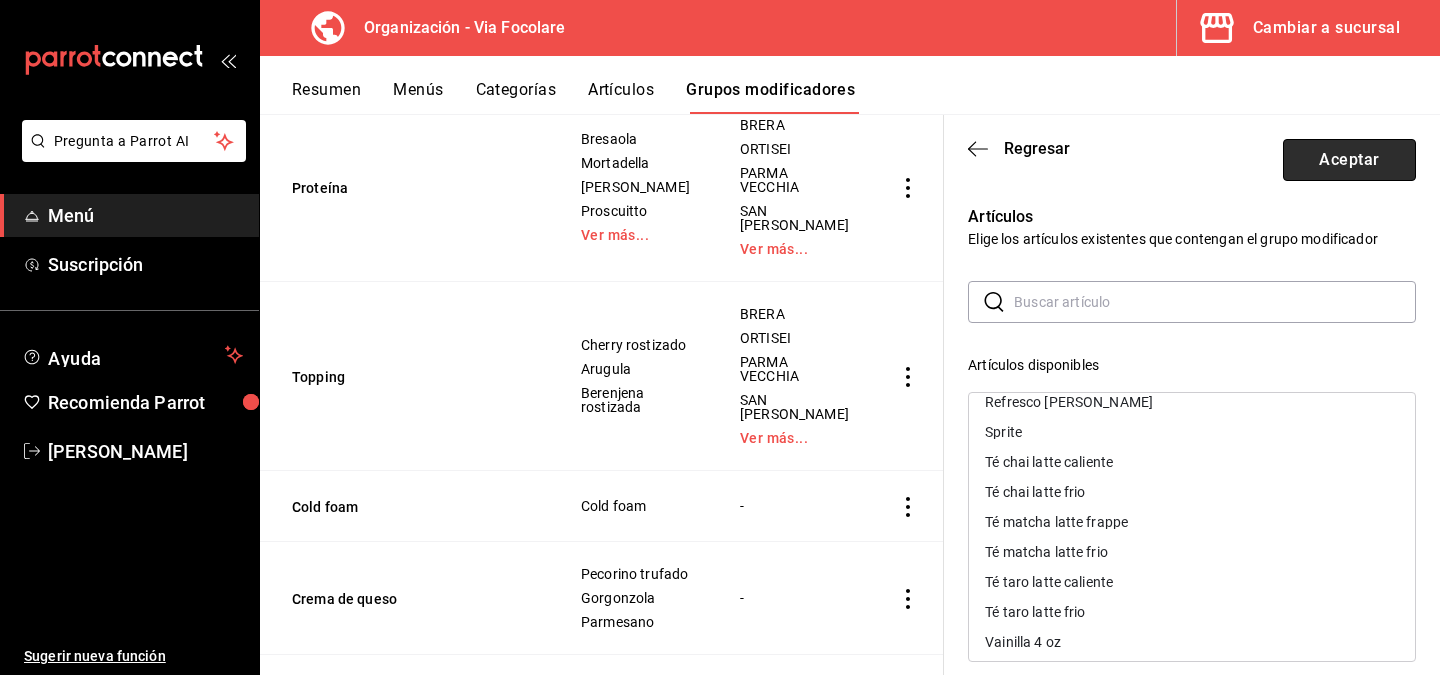 click on "Aceptar" at bounding box center (1349, 160) 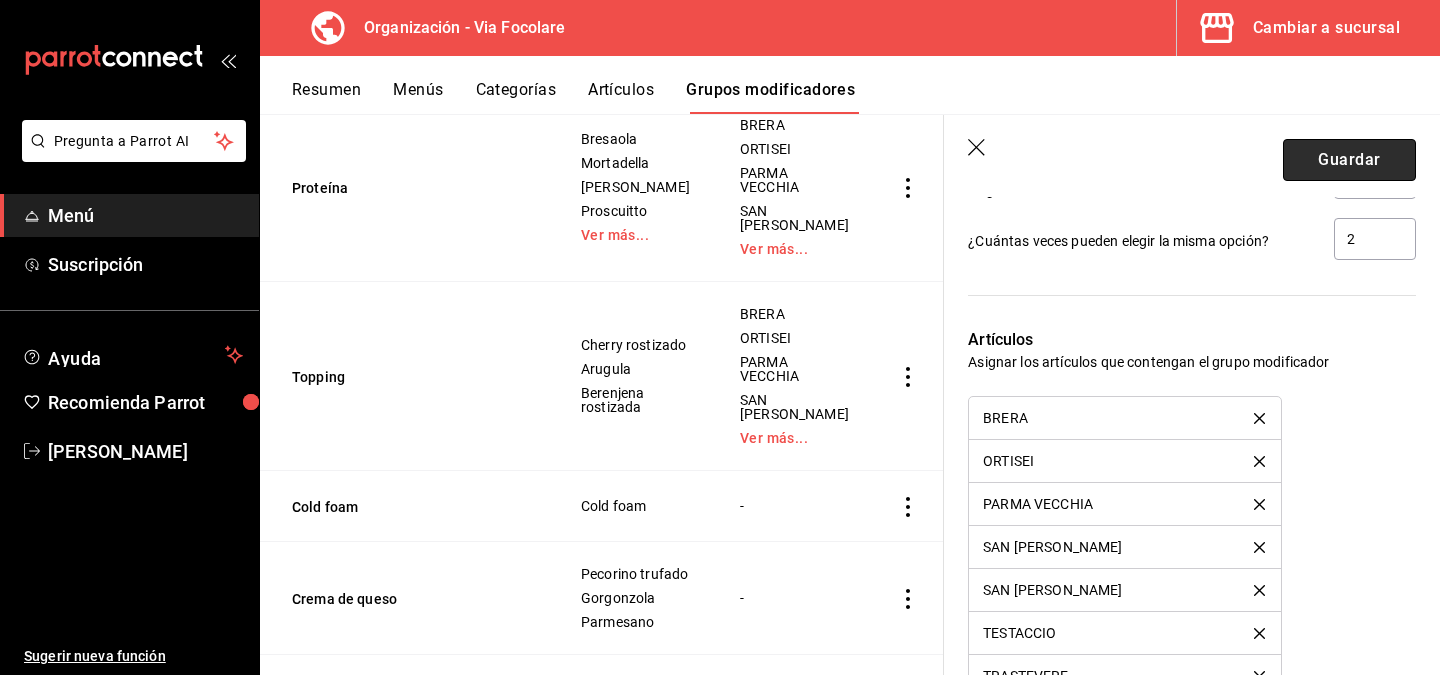 click on "Guardar" at bounding box center [1349, 160] 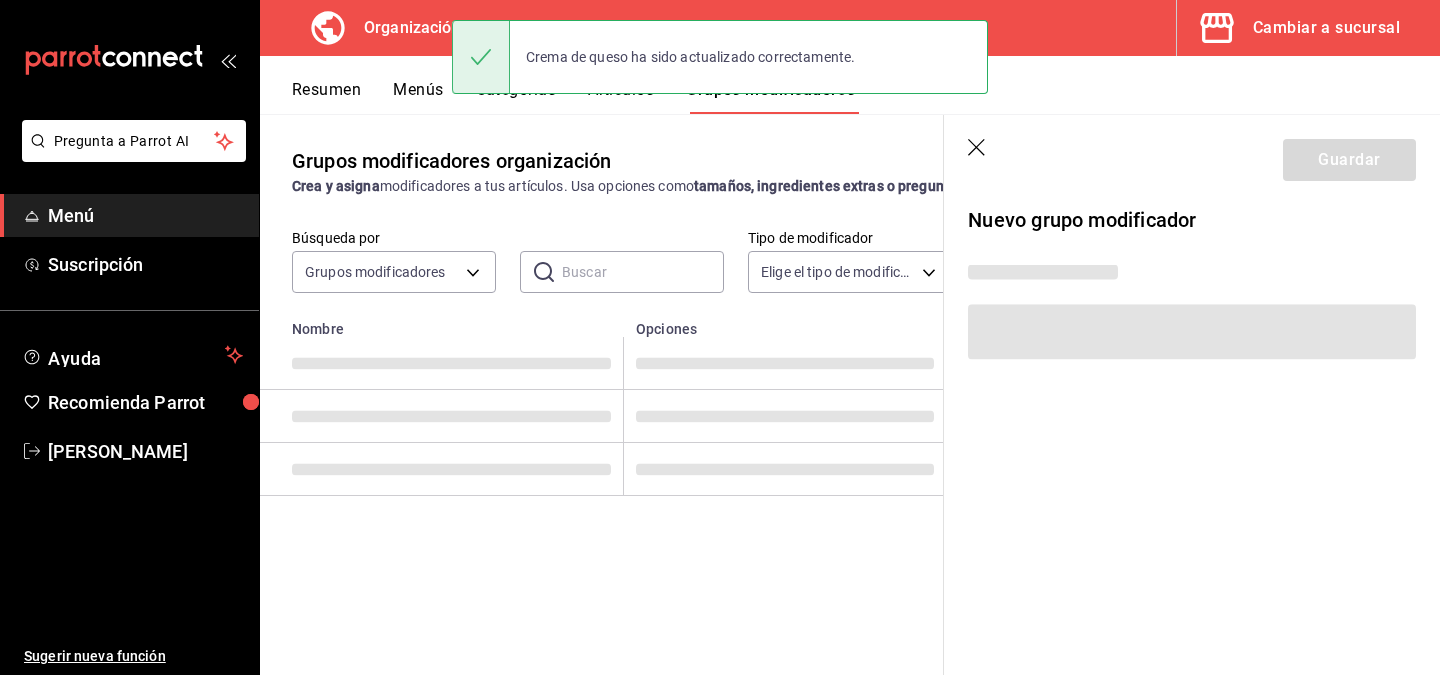 scroll, scrollTop: 0, scrollLeft: 0, axis: both 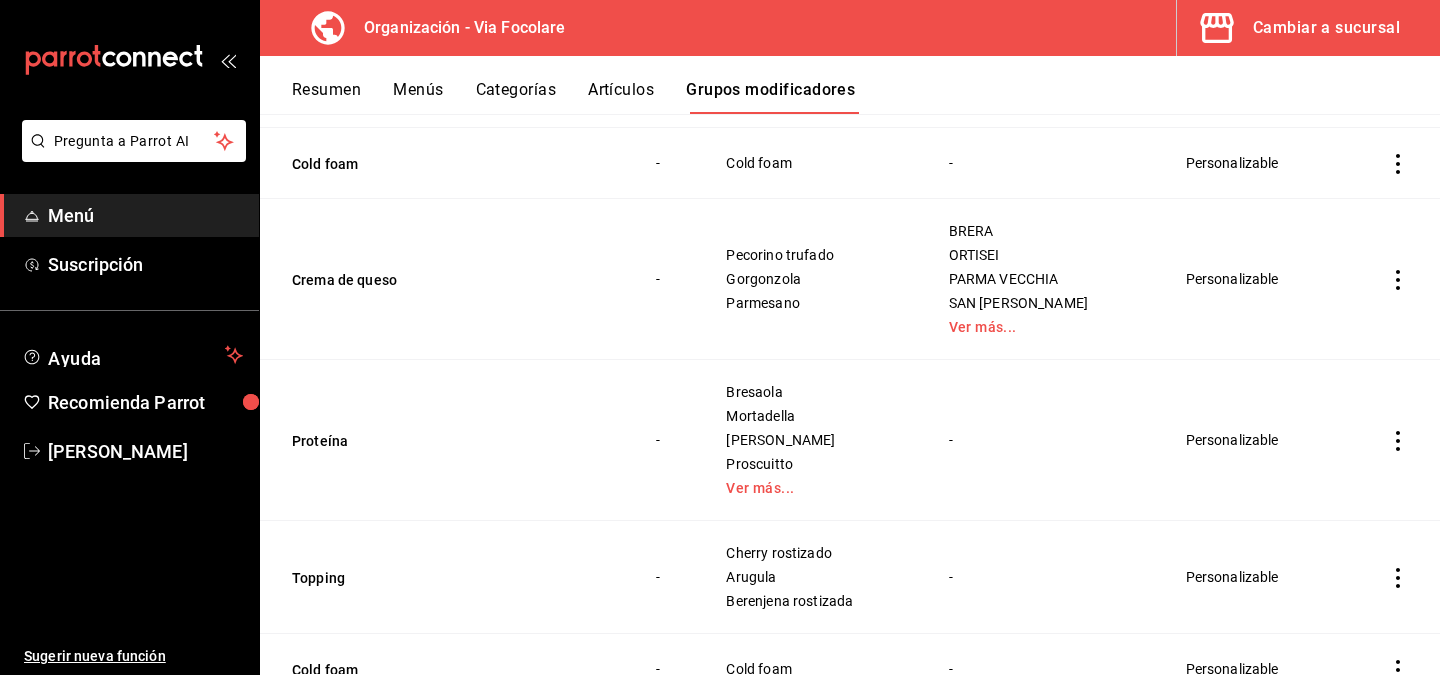 click 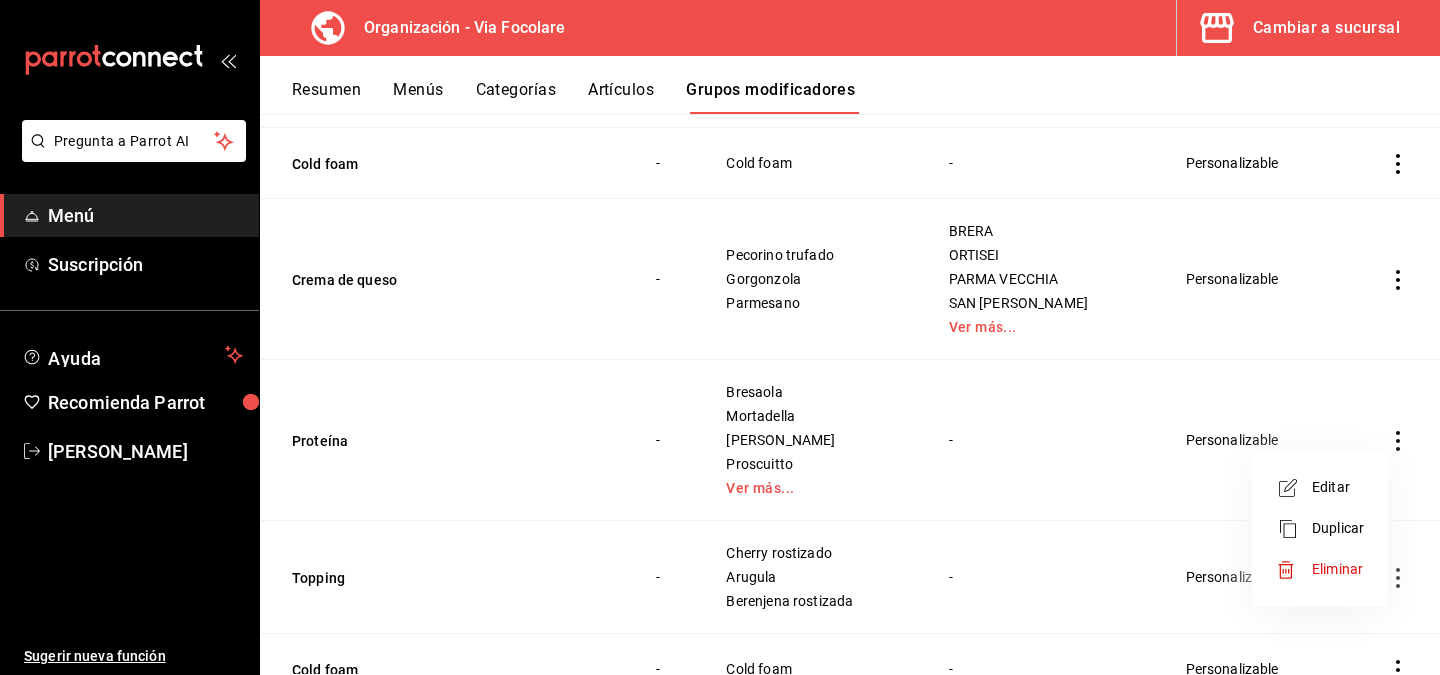 click on "Eliminar" at bounding box center [1337, 569] 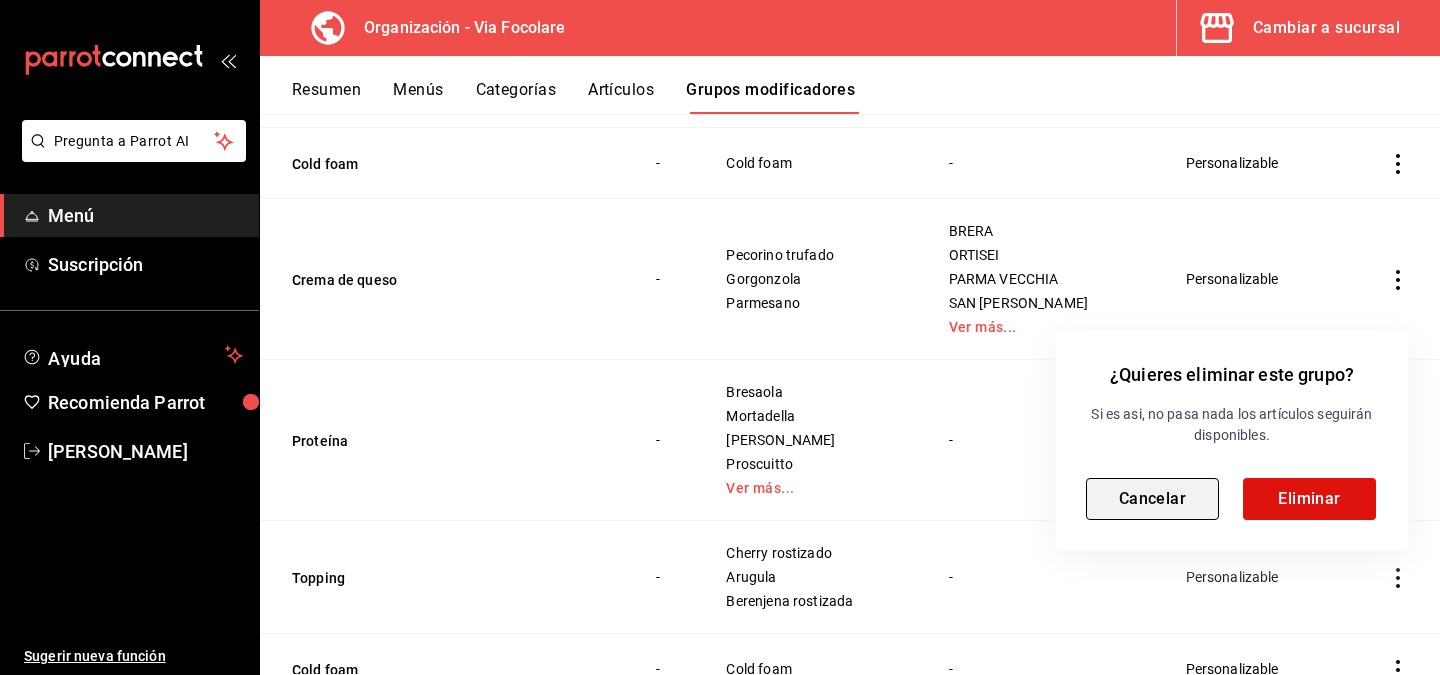 click on "Cancelar" at bounding box center [1152, 499] 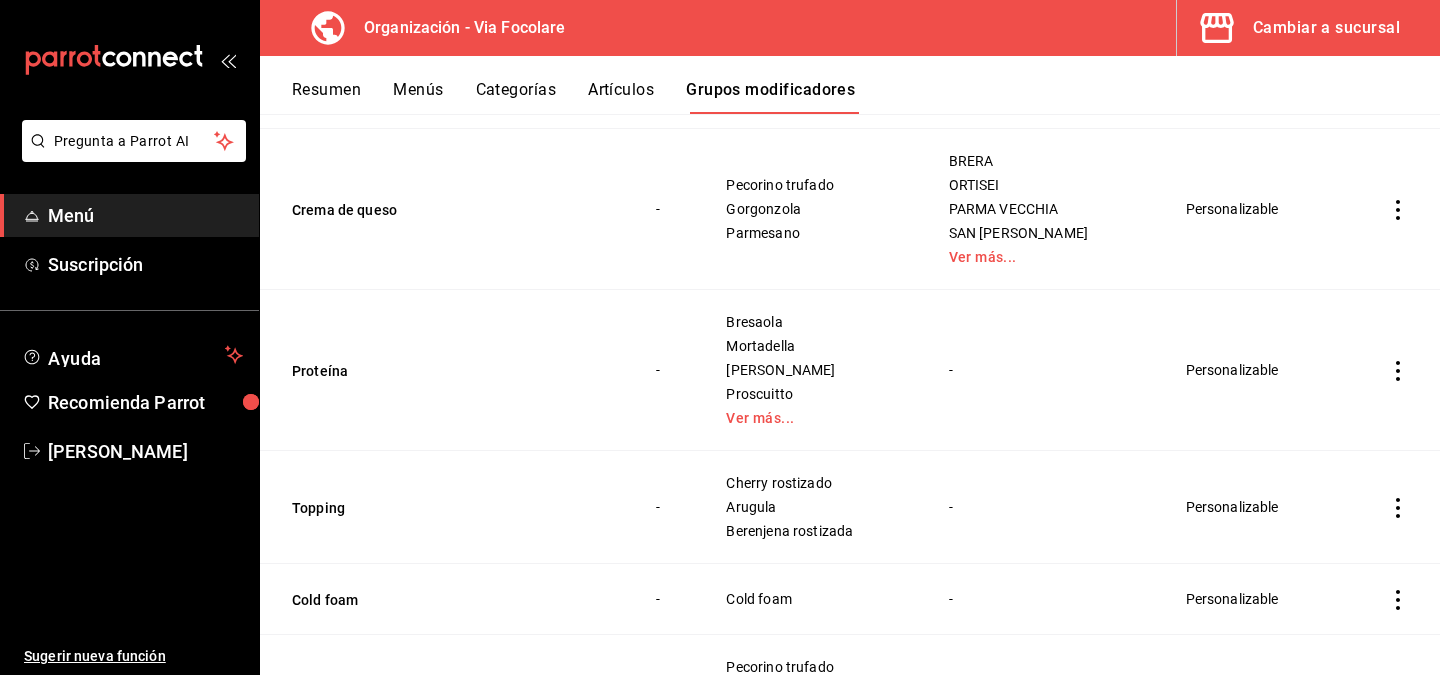 scroll, scrollTop: 521, scrollLeft: 0, axis: vertical 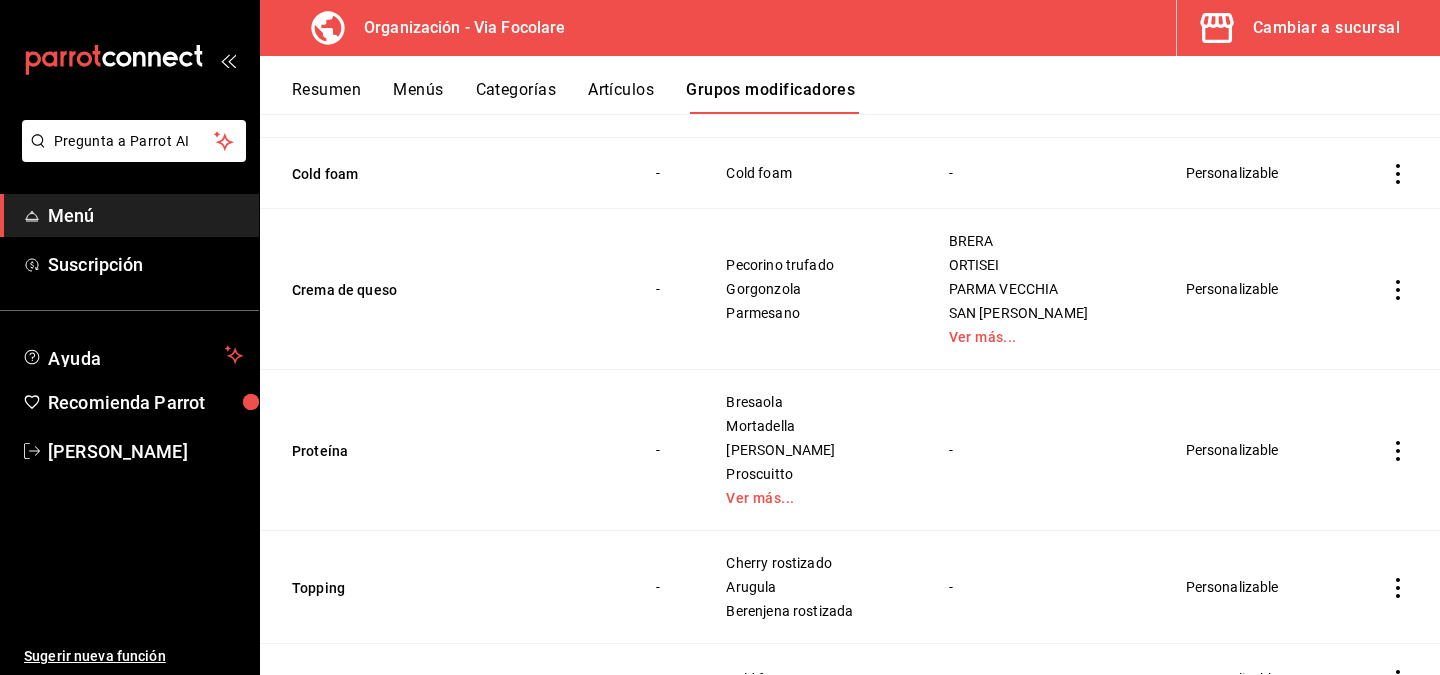 click 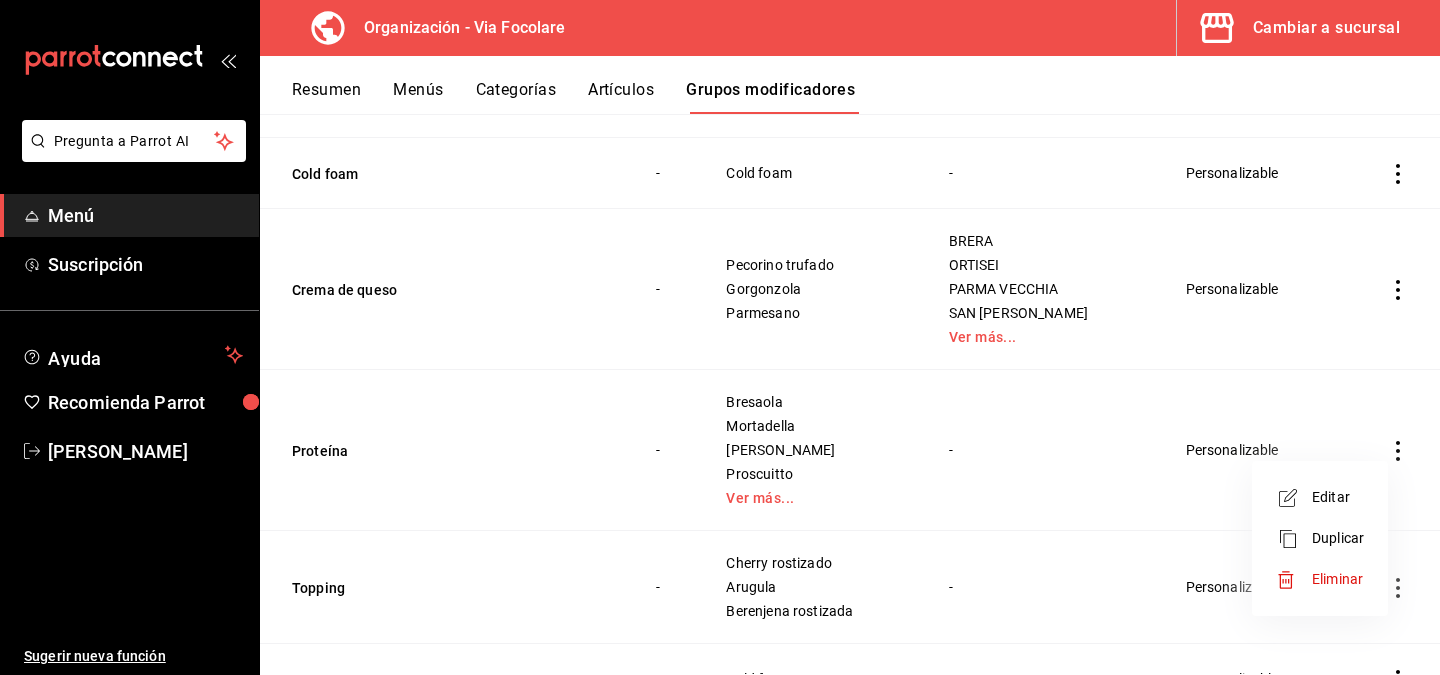 click on "Eliminar" at bounding box center (1337, 579) 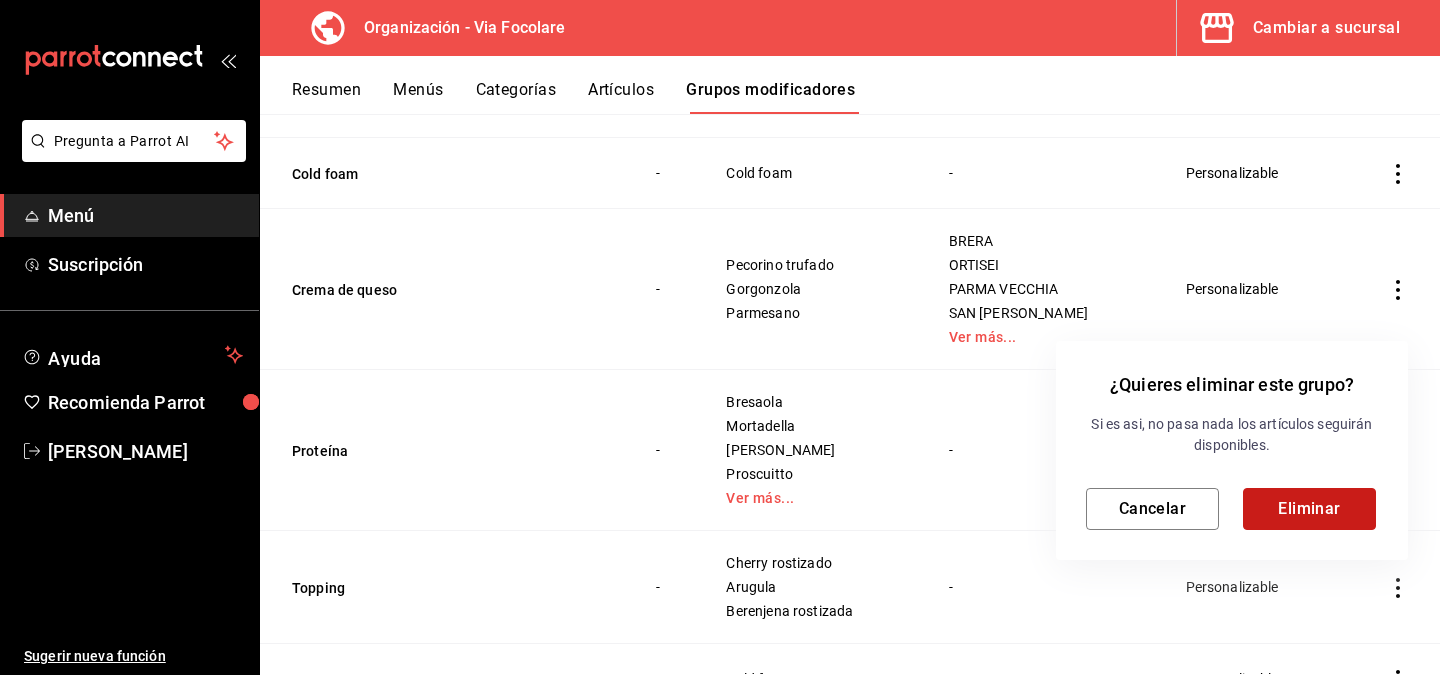 click on "Eliminar" at bounding box center (1309, 509) 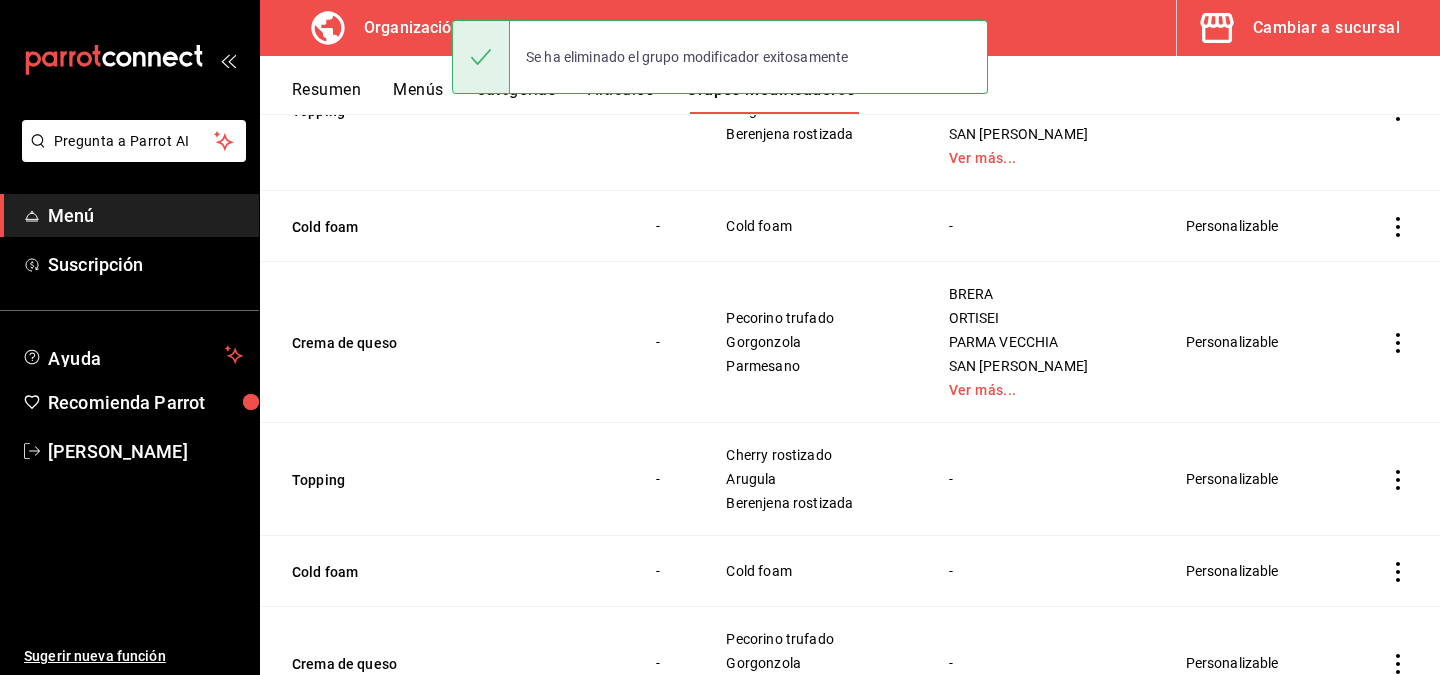 scroll, scrollTop: 469, scrollLeft: 0, axis: vertical 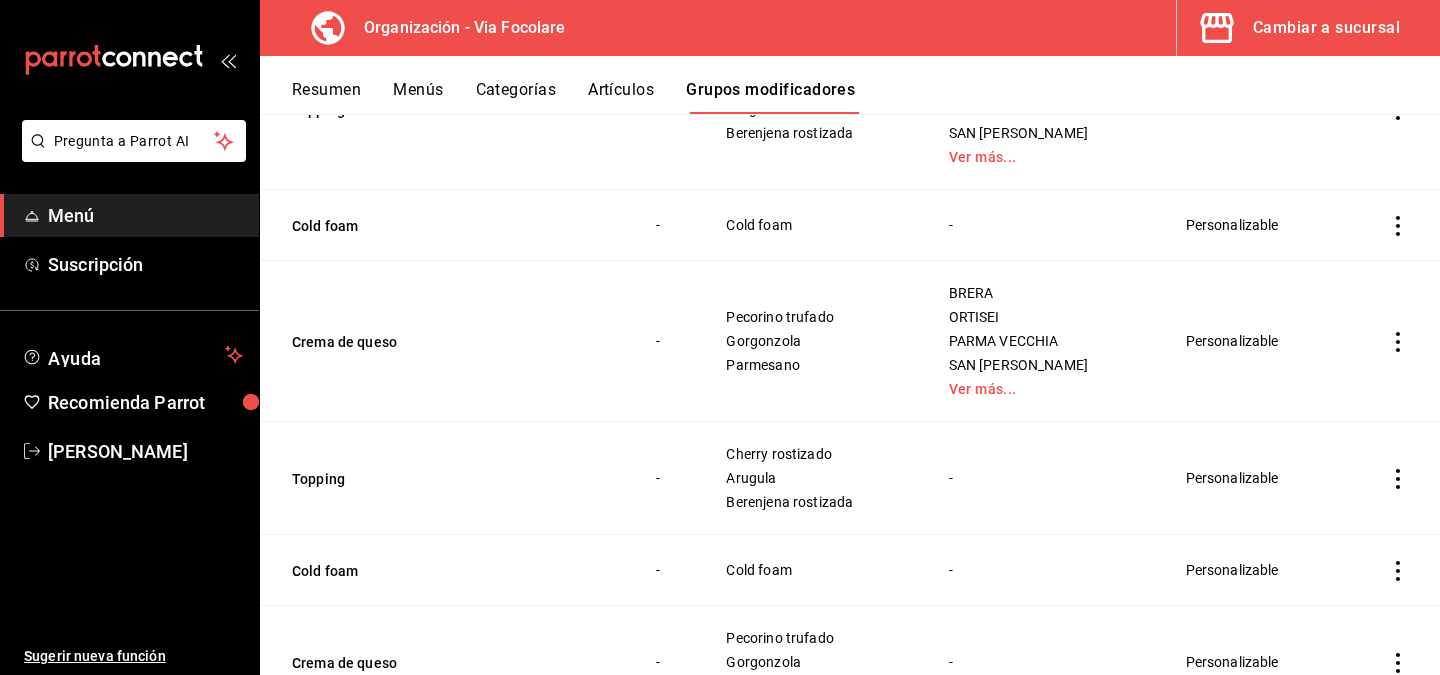 click 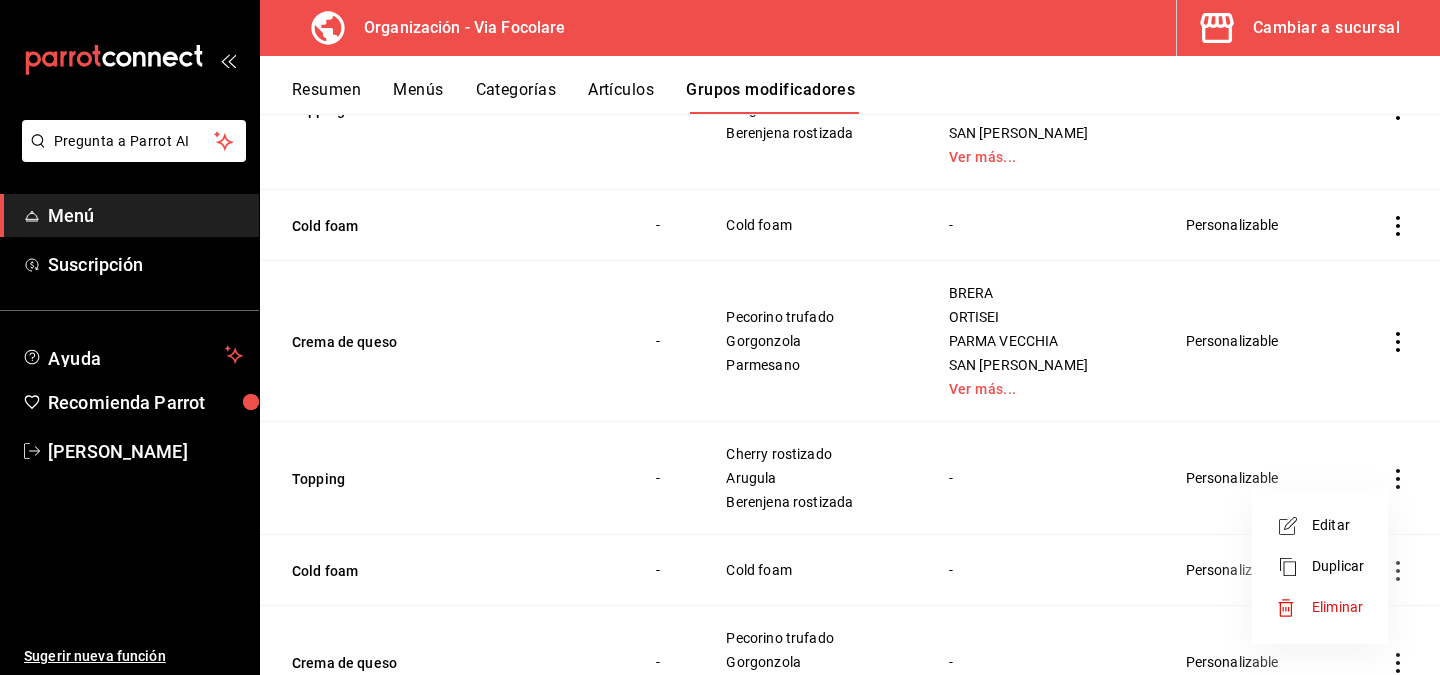 click on "Eliminar" at bounding box center (1337, 607) 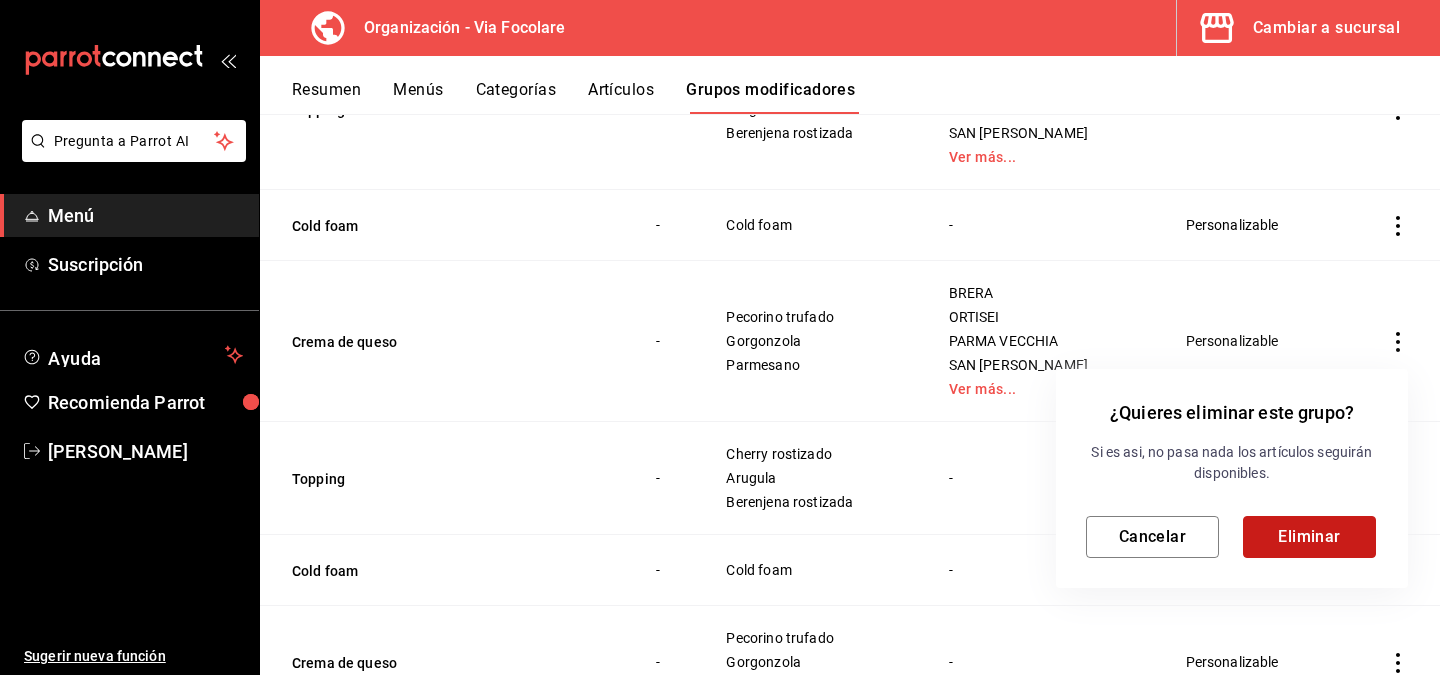 click on "Eliminar" at bounding box center (1309, 537) 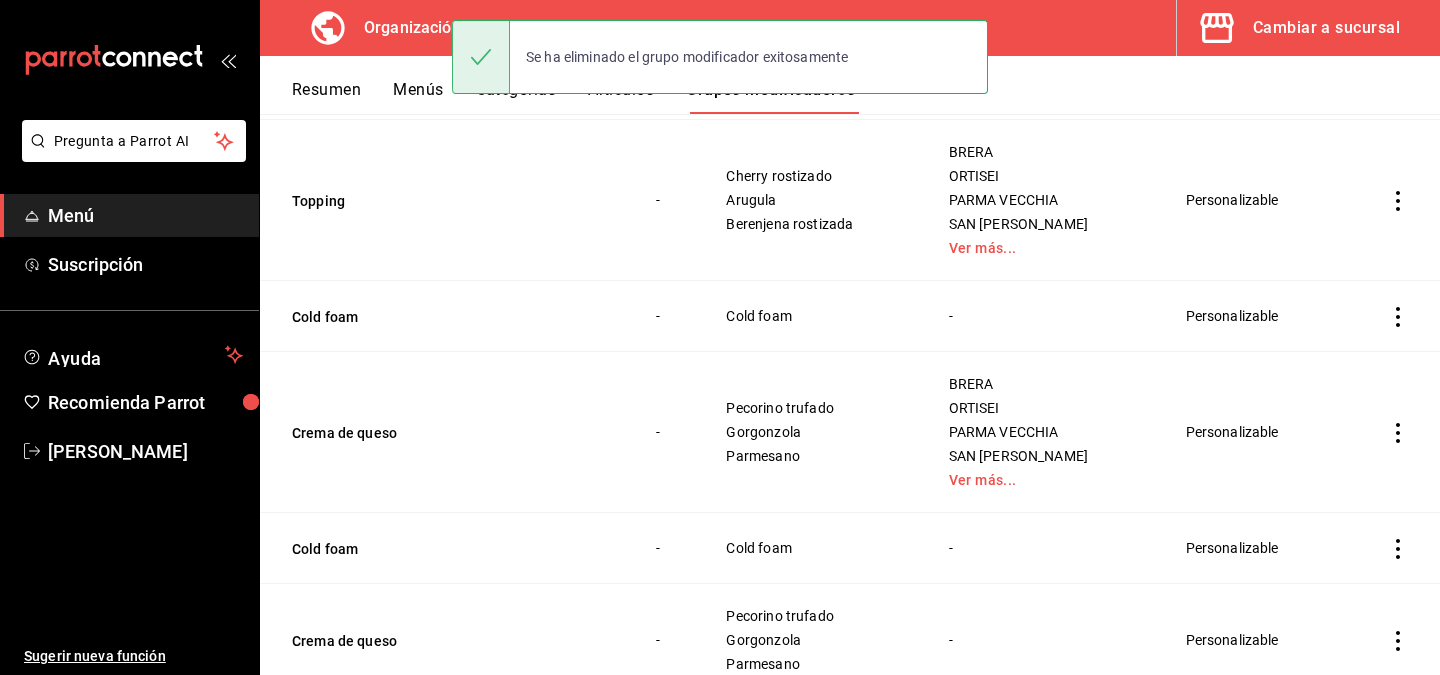 scroll, scrollTop: 448, scrollLeft: 0, axis: vertical 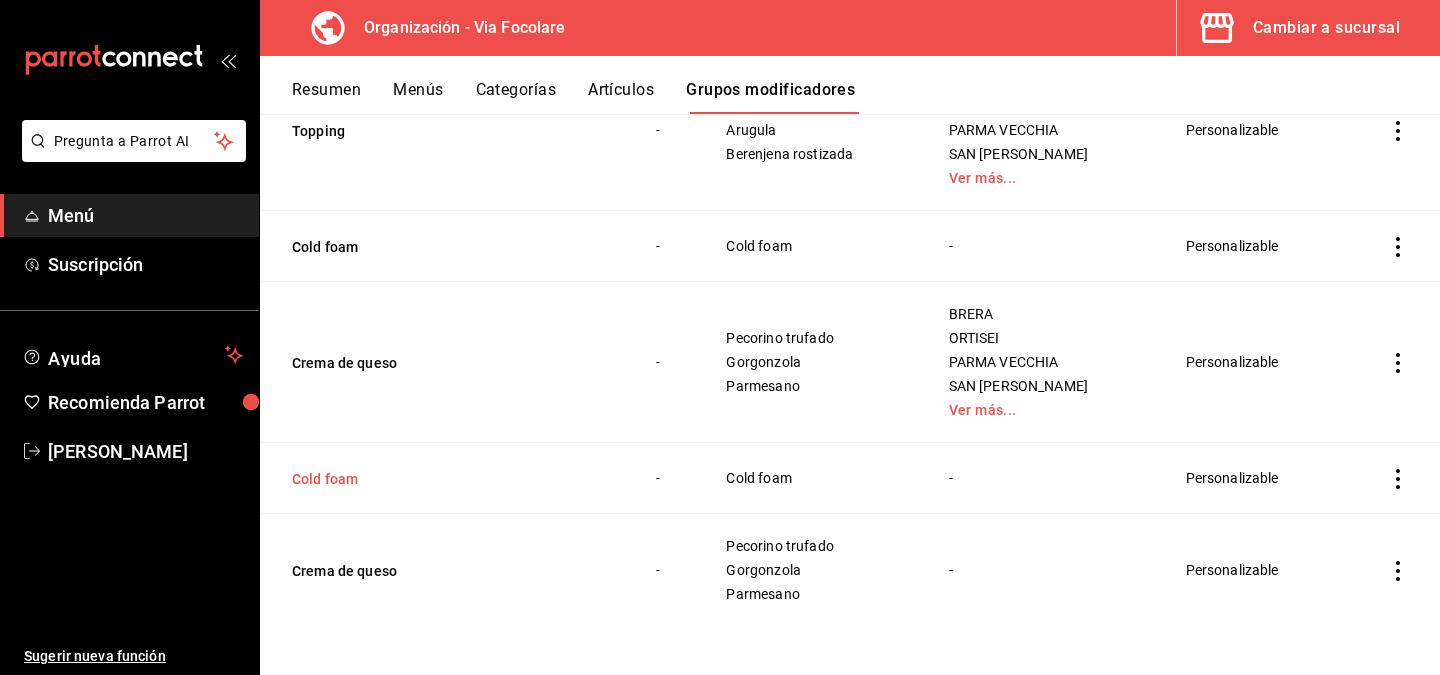 click on "Cold foam" at bounding box center (412, 479) 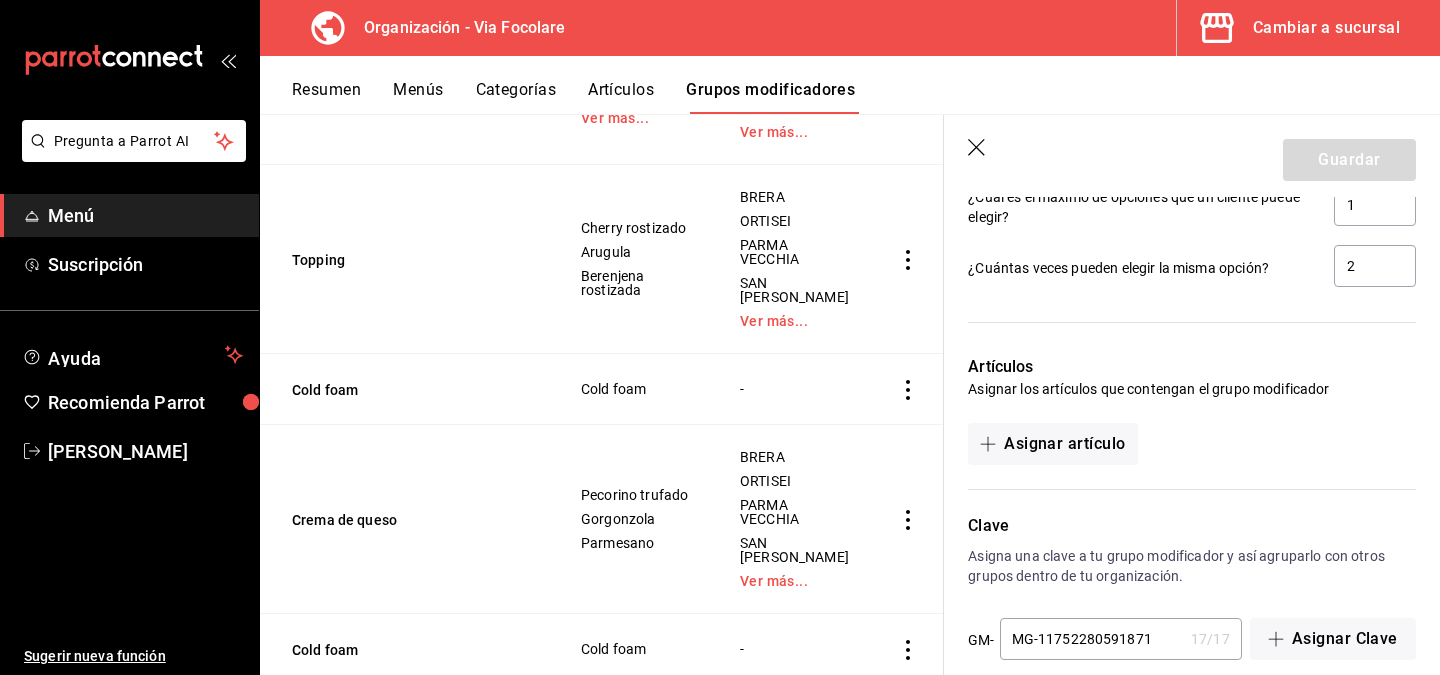scroll, scrollTop: 1138, scrollLeft: 0, axis: vertical 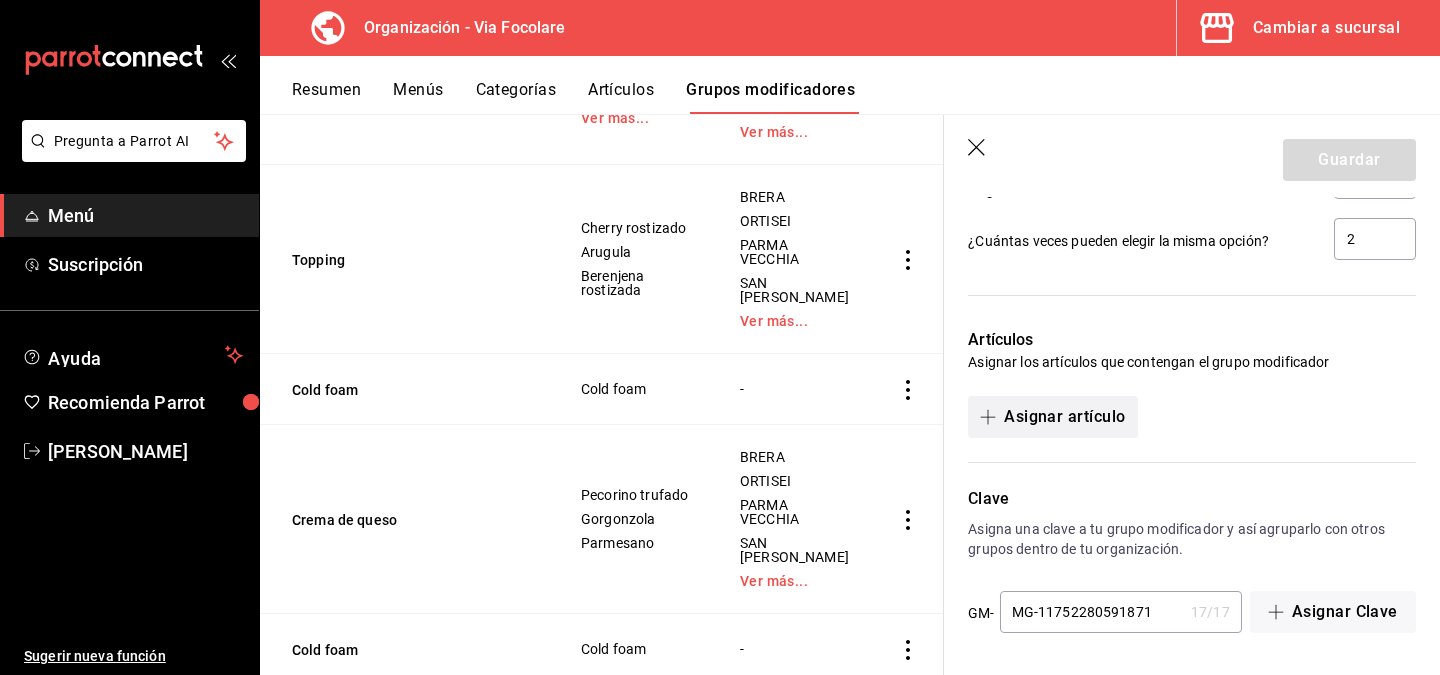 click on "Asignar artículo" at bounding box center [1052, 417] 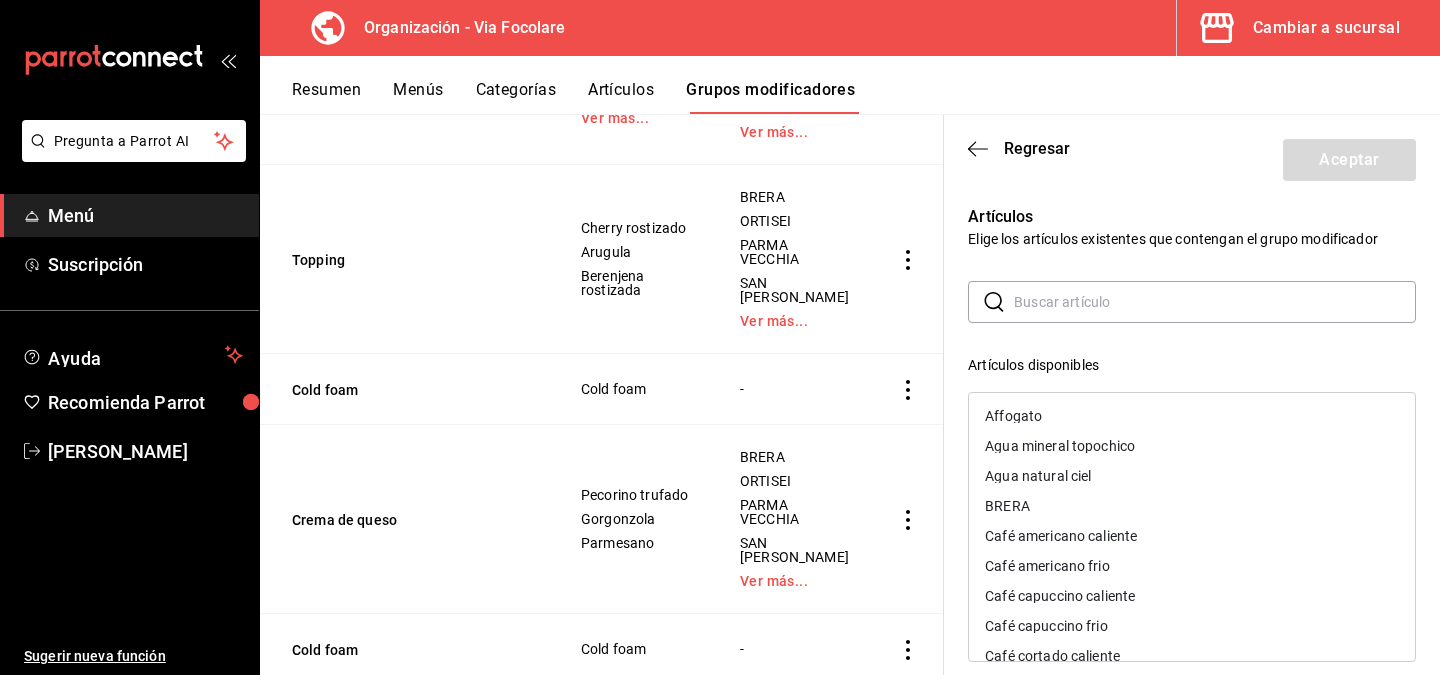 scroll, scrollTop: 64, scrollLeft: 0, axis: vertical 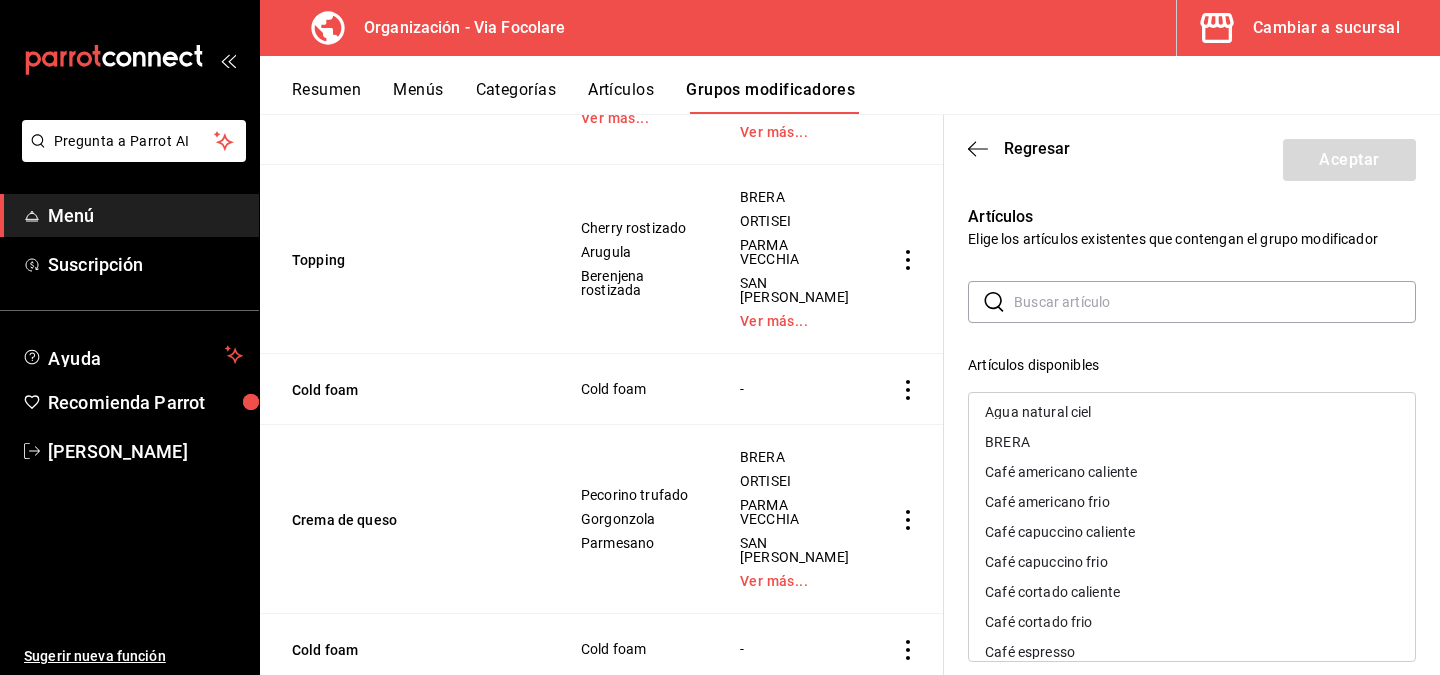 click on "Café americano frio" at bounding box center (1047, 502) 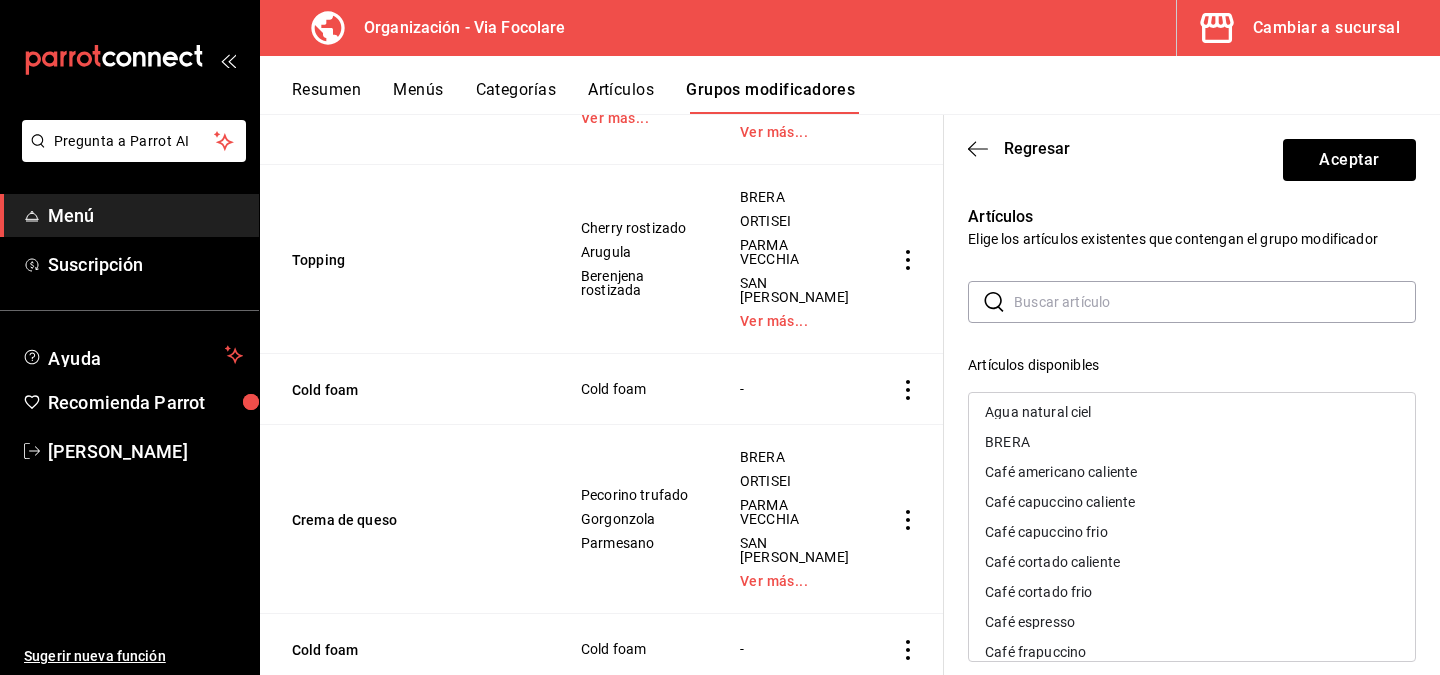click on "Café capuccino frio" at bounding box center (1046, 532) 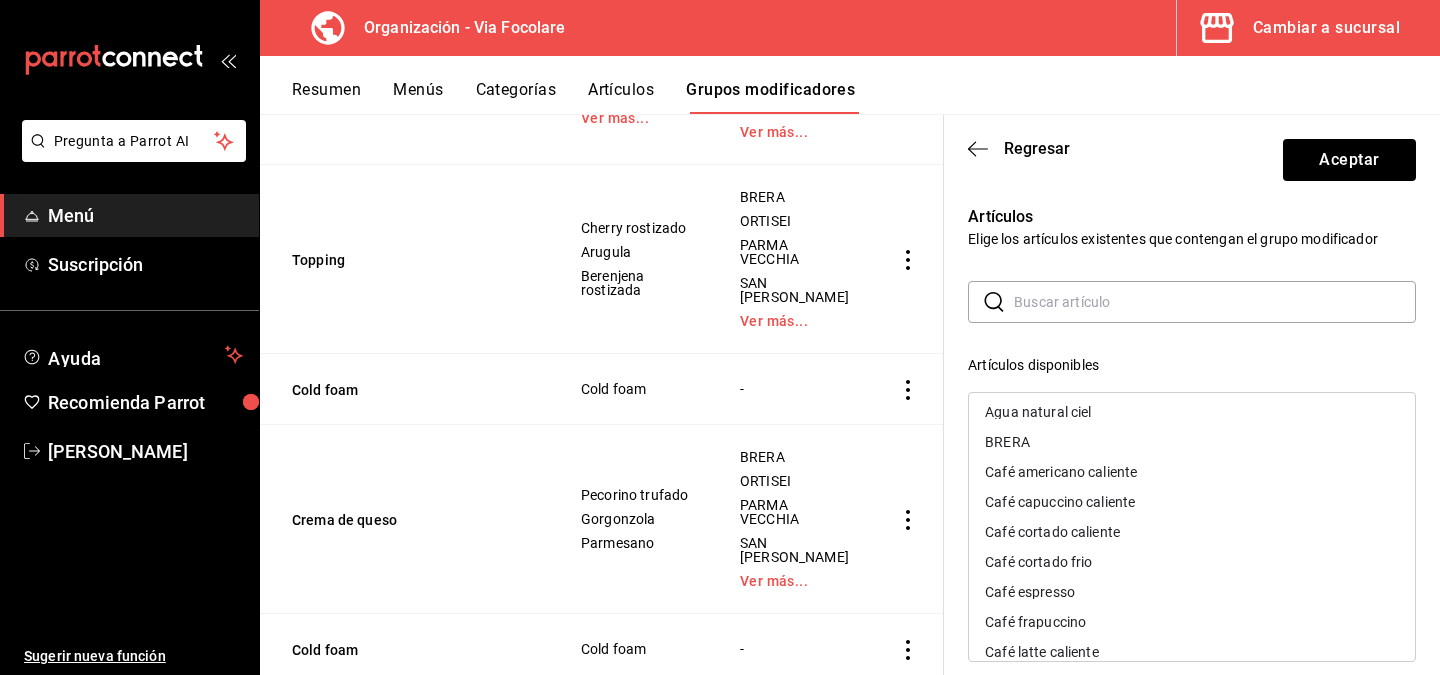 click on "Café cortado frio" at bounding box center (1192, 562) 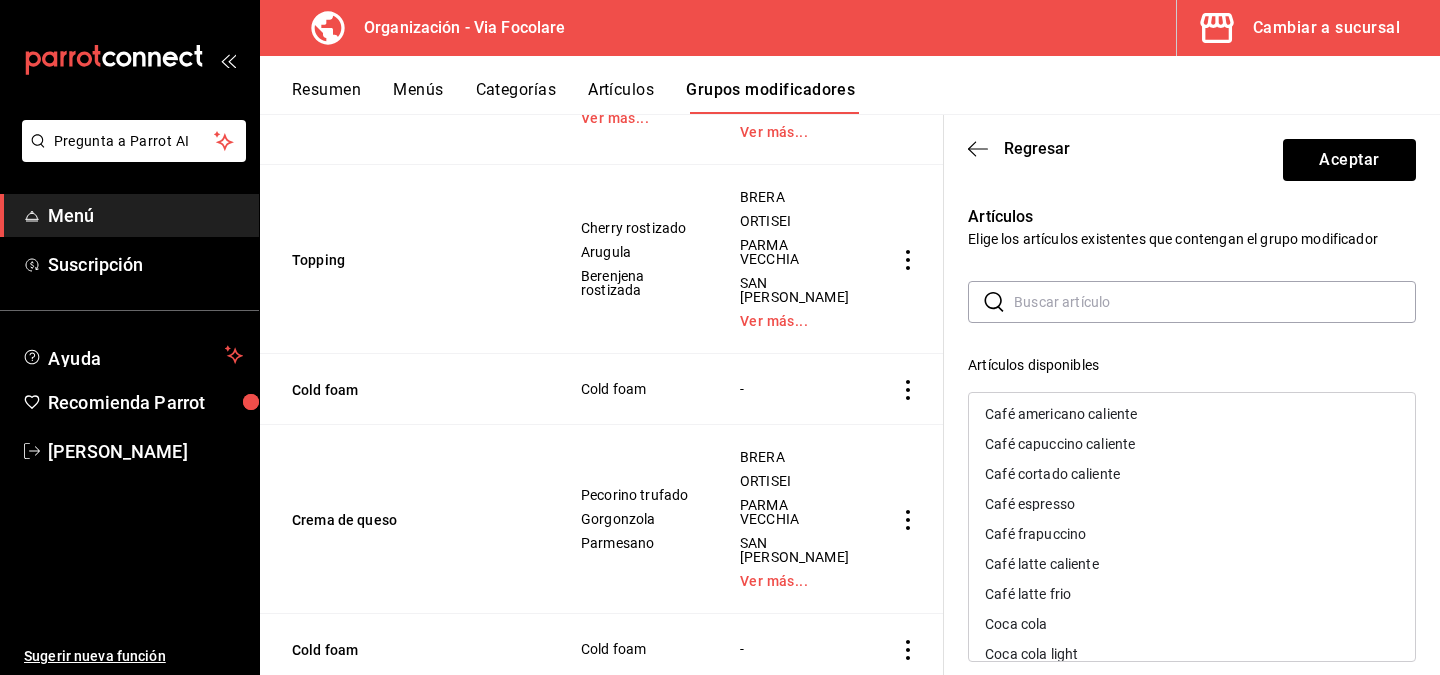 scroll, scrollTop: 124, scrollLeft: 0, axis: vertical 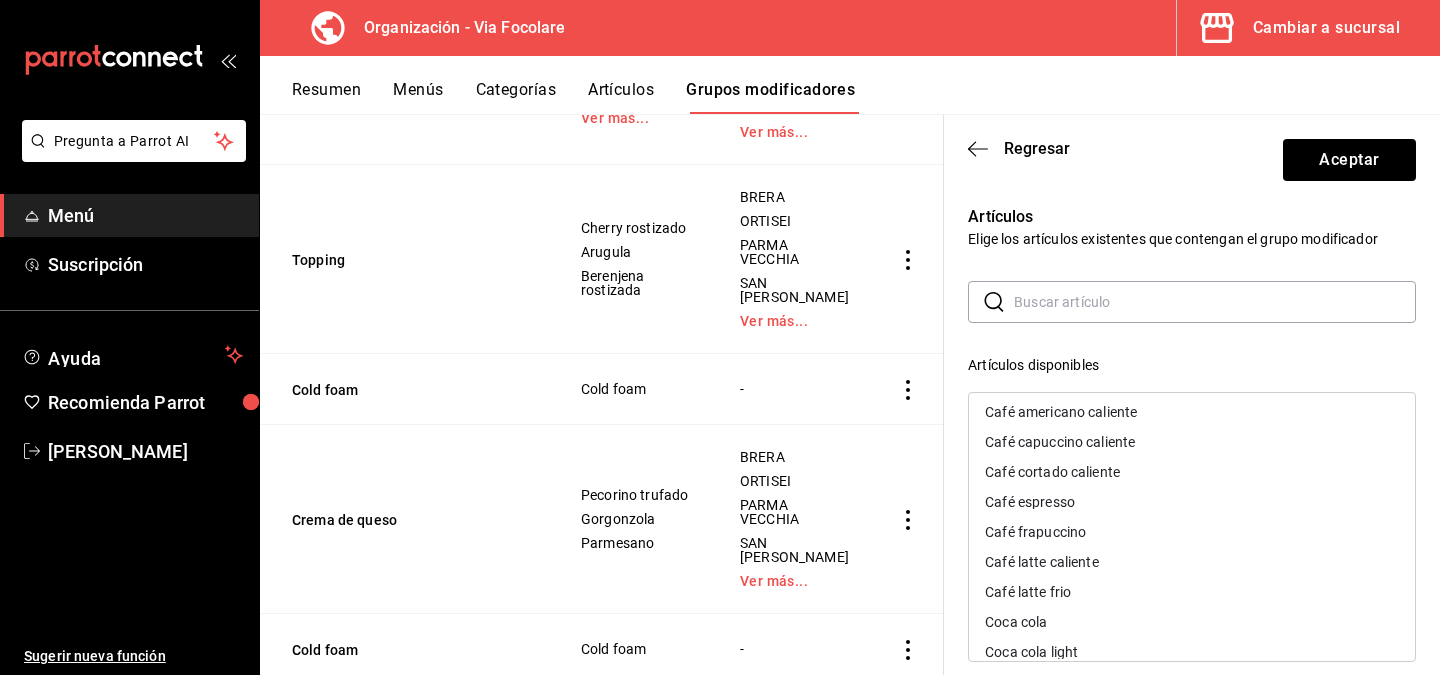 click on "Café latte frio" at bounding box center [1028, 592] 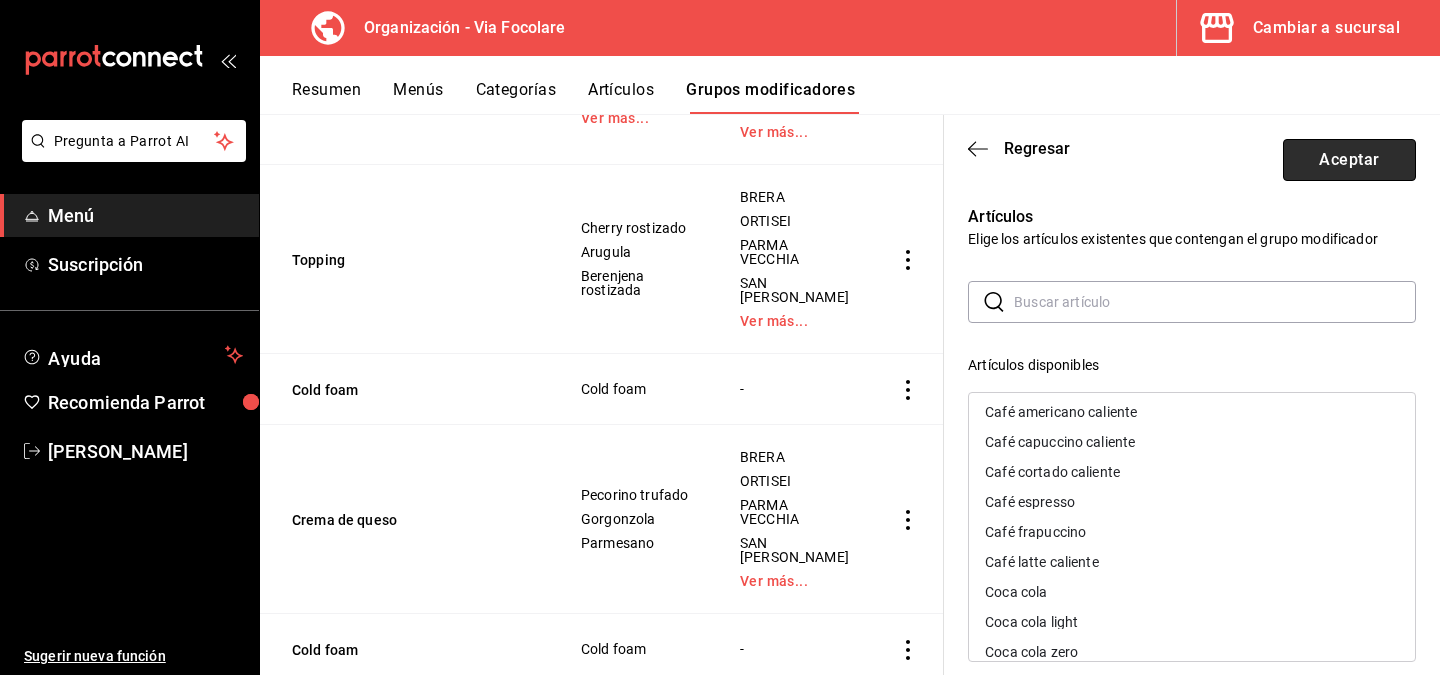 click on "Aceptar" at bounding box center [1349, 160] 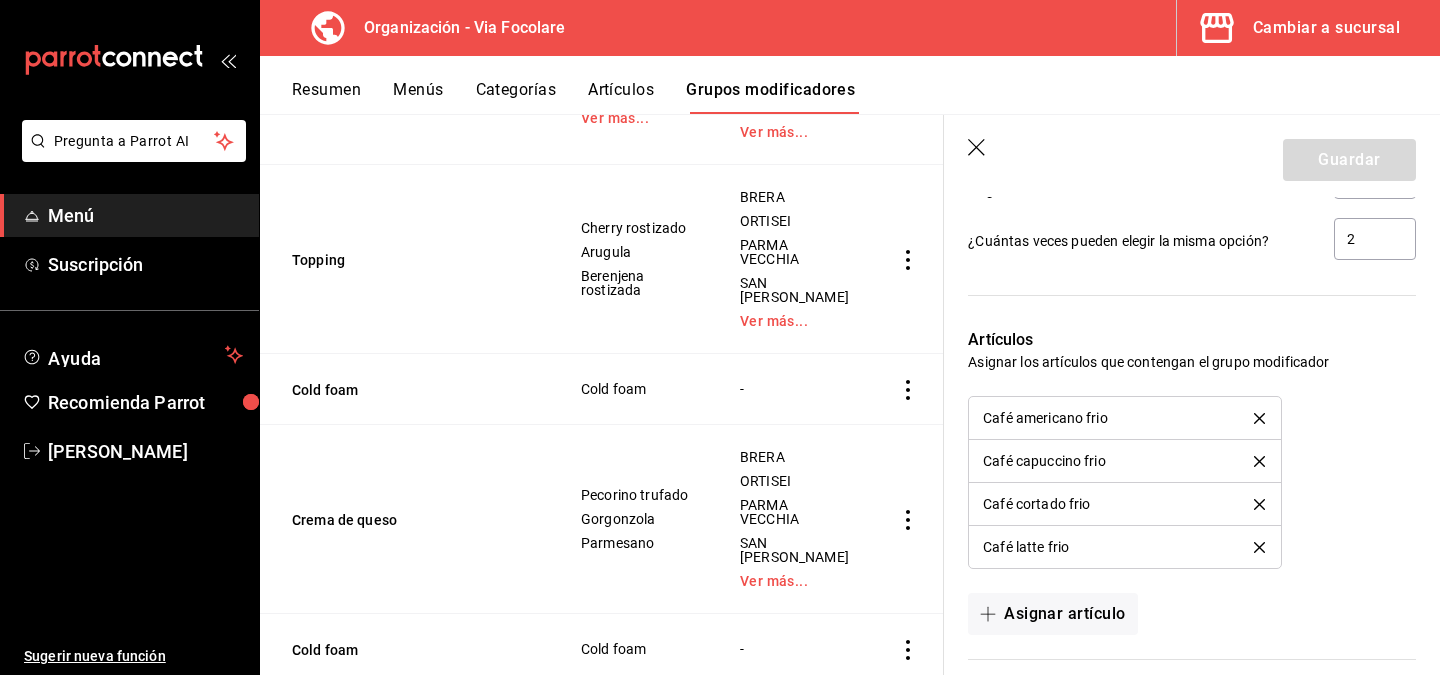 click 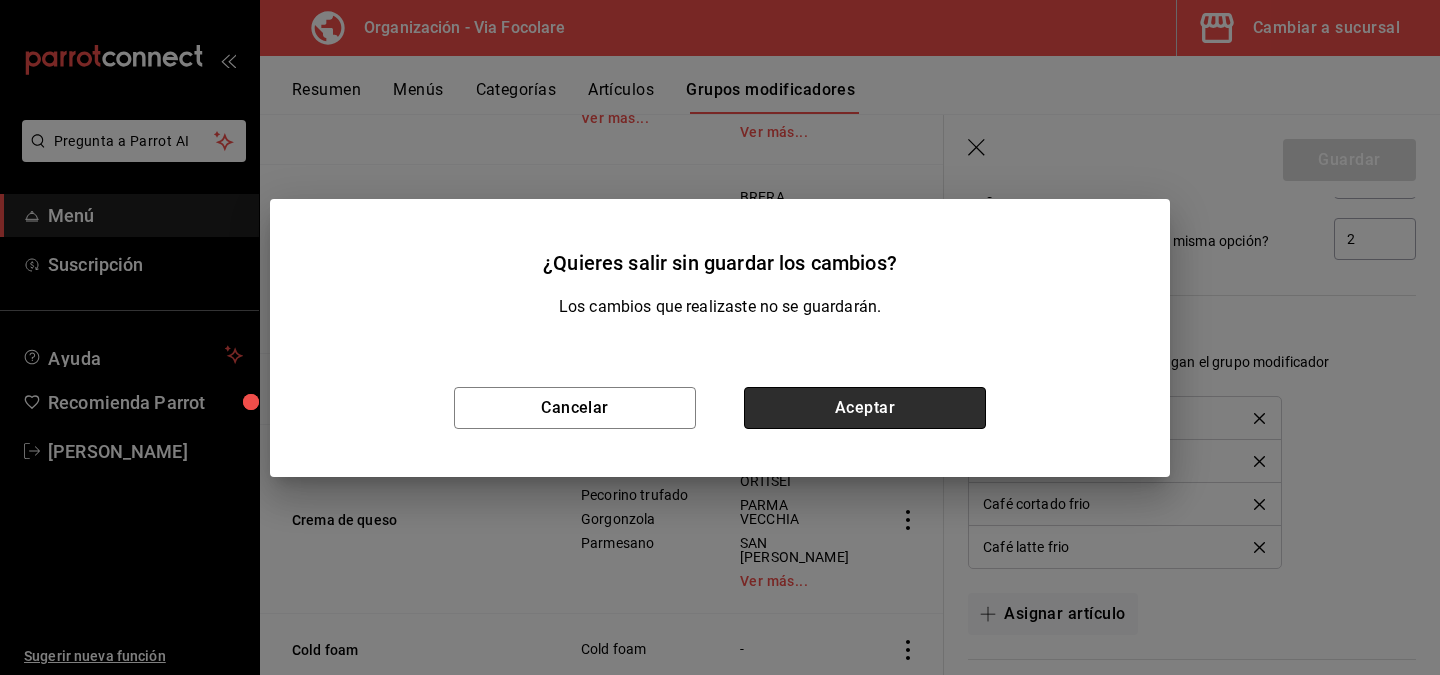 click on "Aceptar" at bounding box center [865, 408] 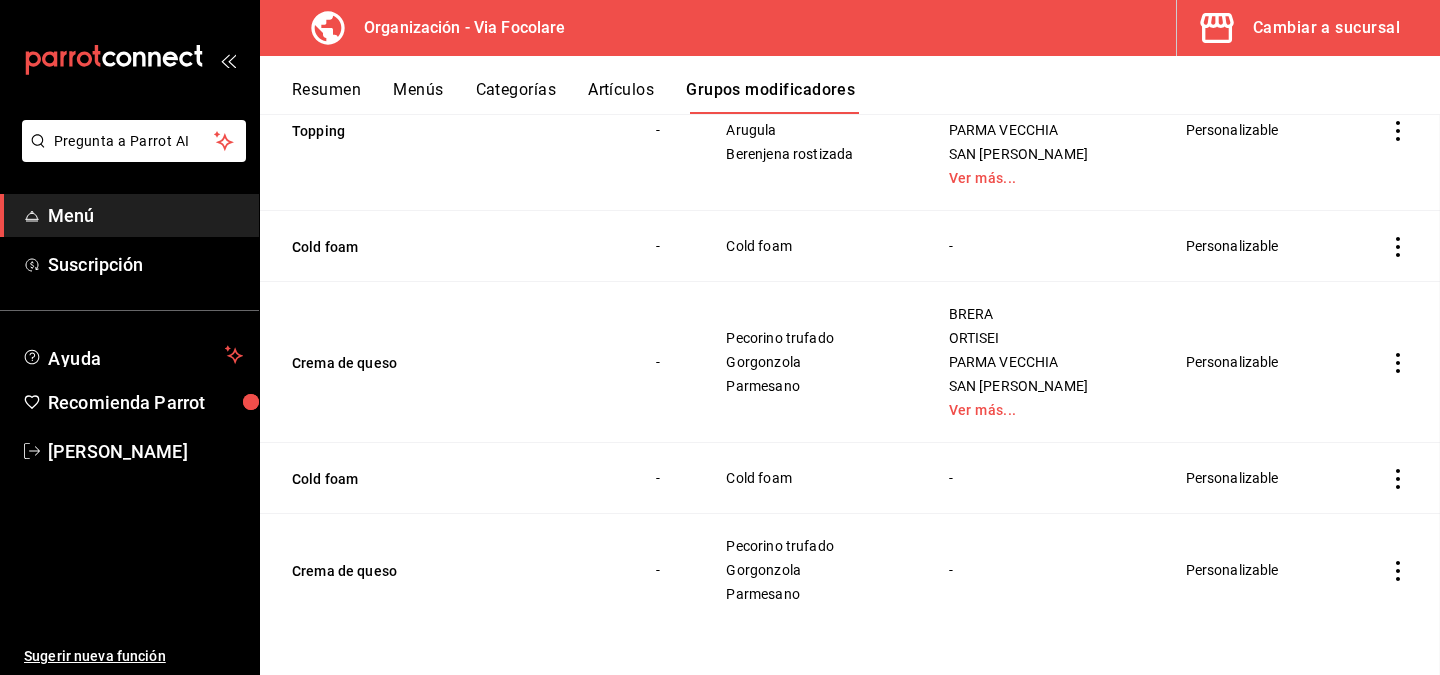 scroll, scrollTop: 0, scrollLeft: 0, axis: both 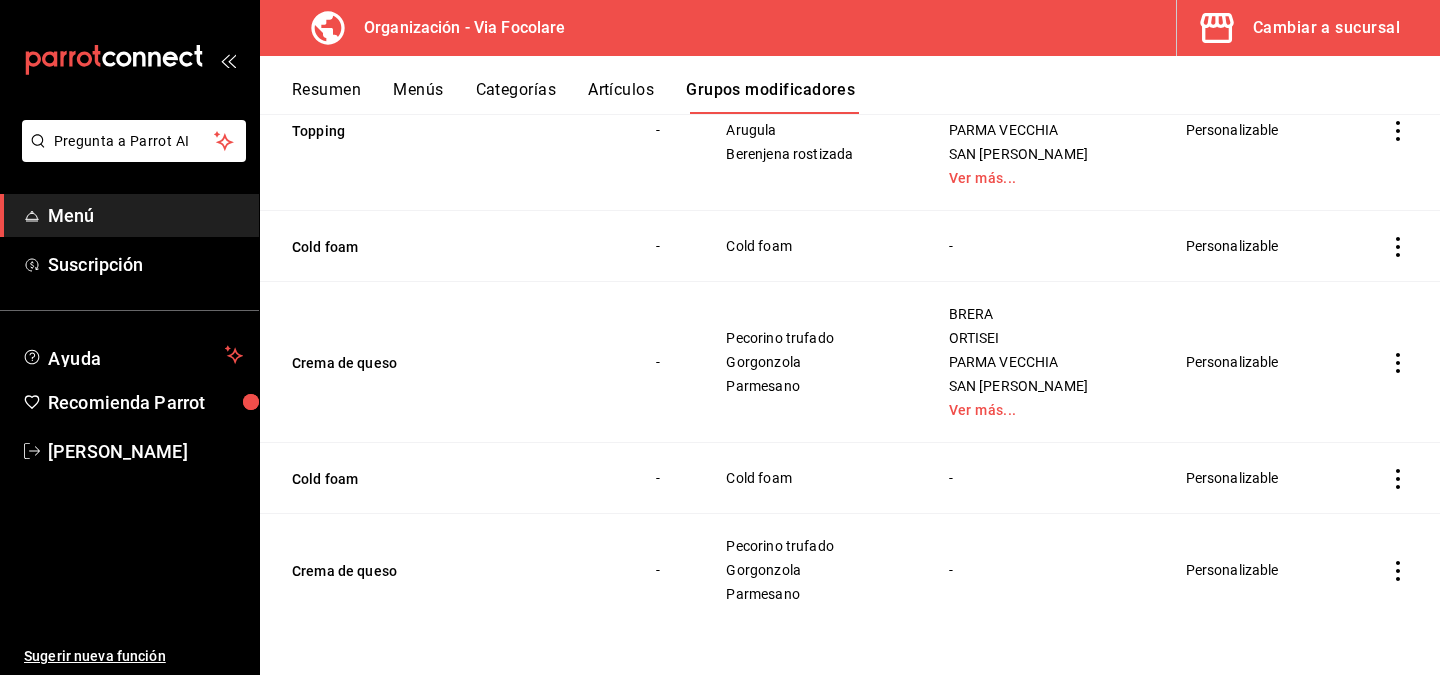 click 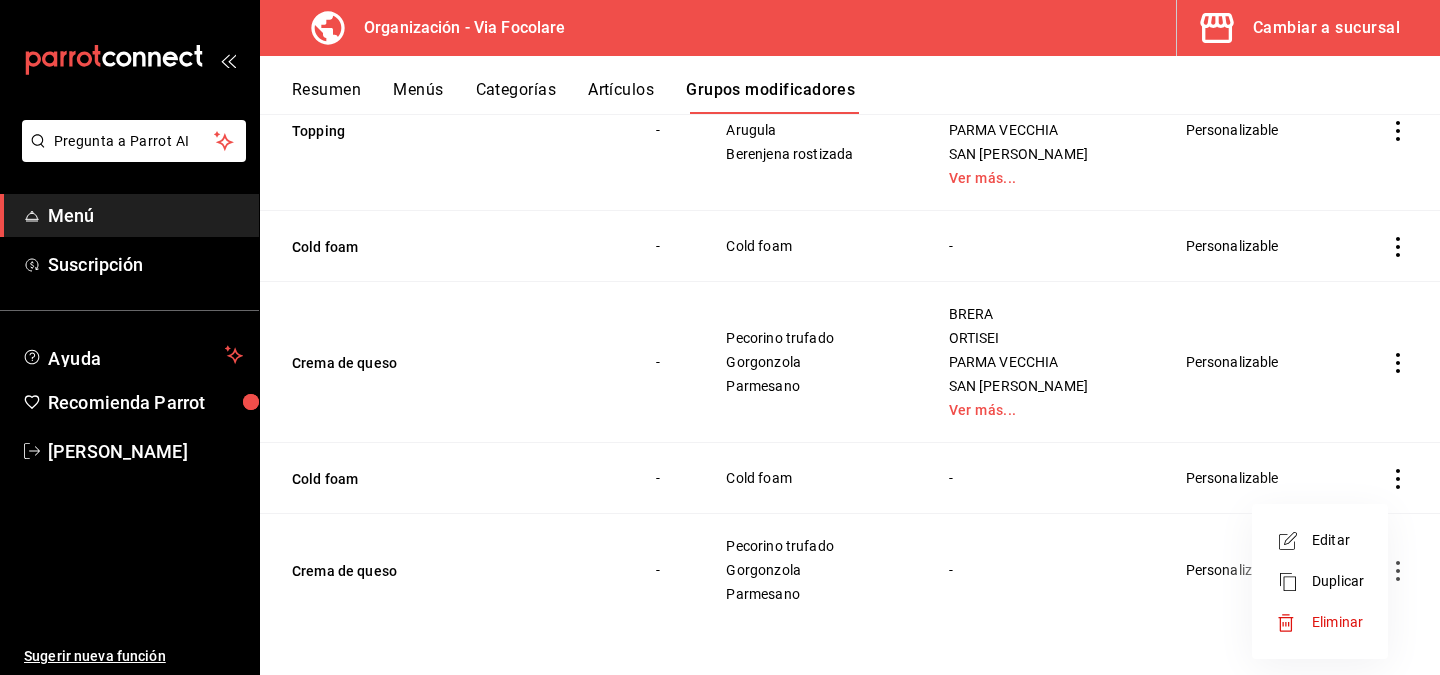 click on "Eliminar" at bounding box center [1337, 622] 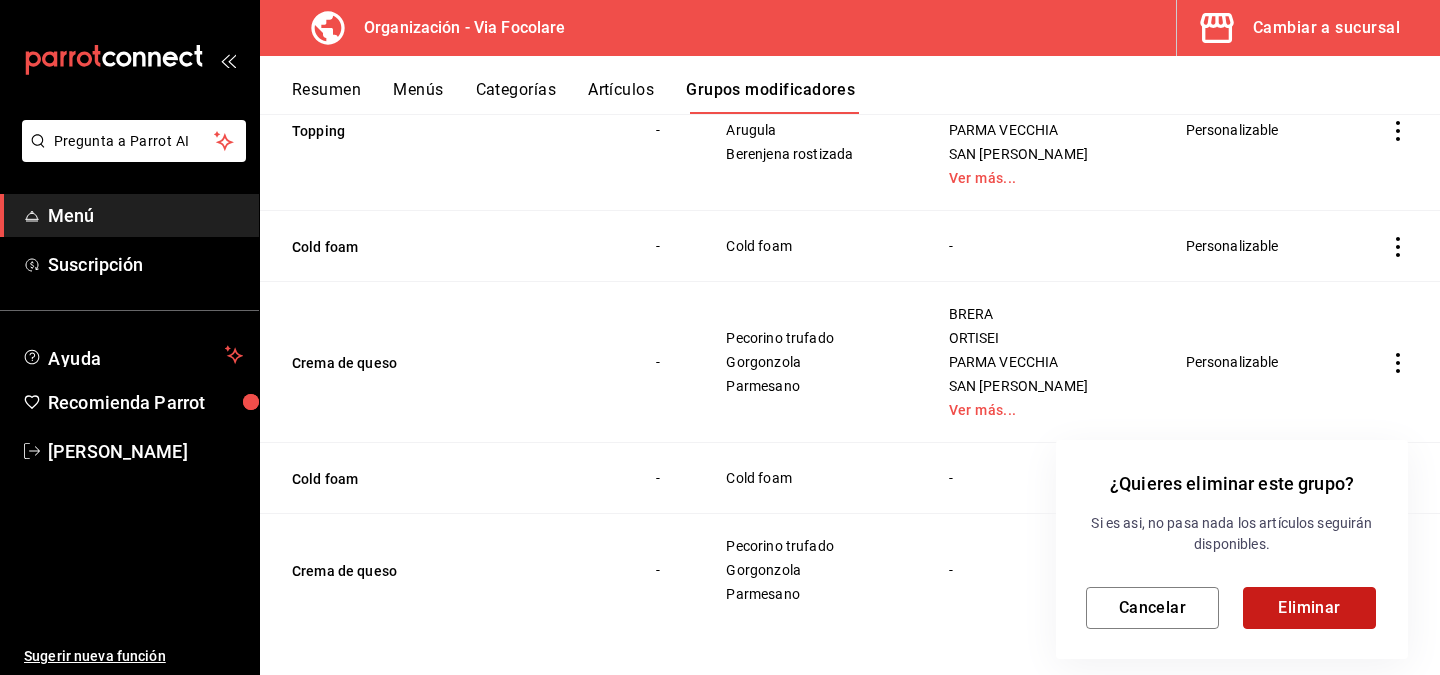 click on "Eliminar" at bounding box center [1309, 608] 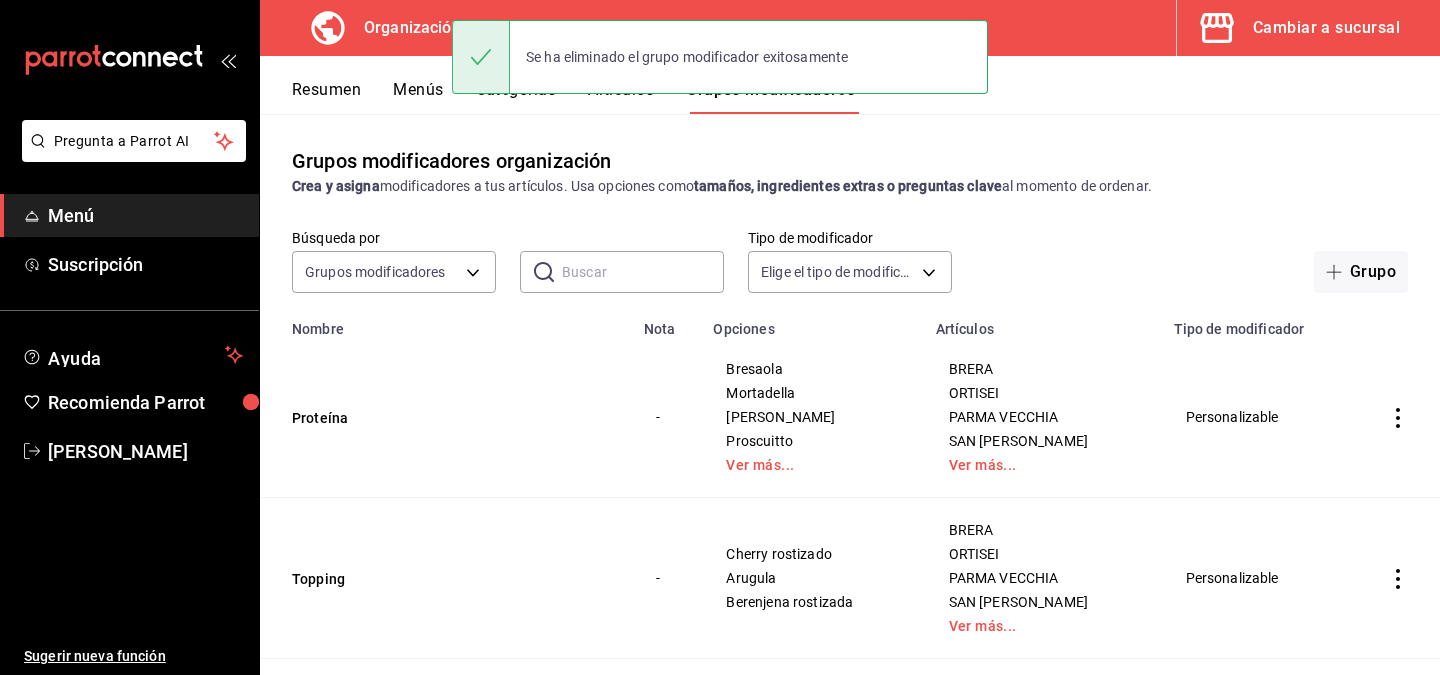 scroll, scrollTop: 335, scrollLeft: 0, axis: vertical 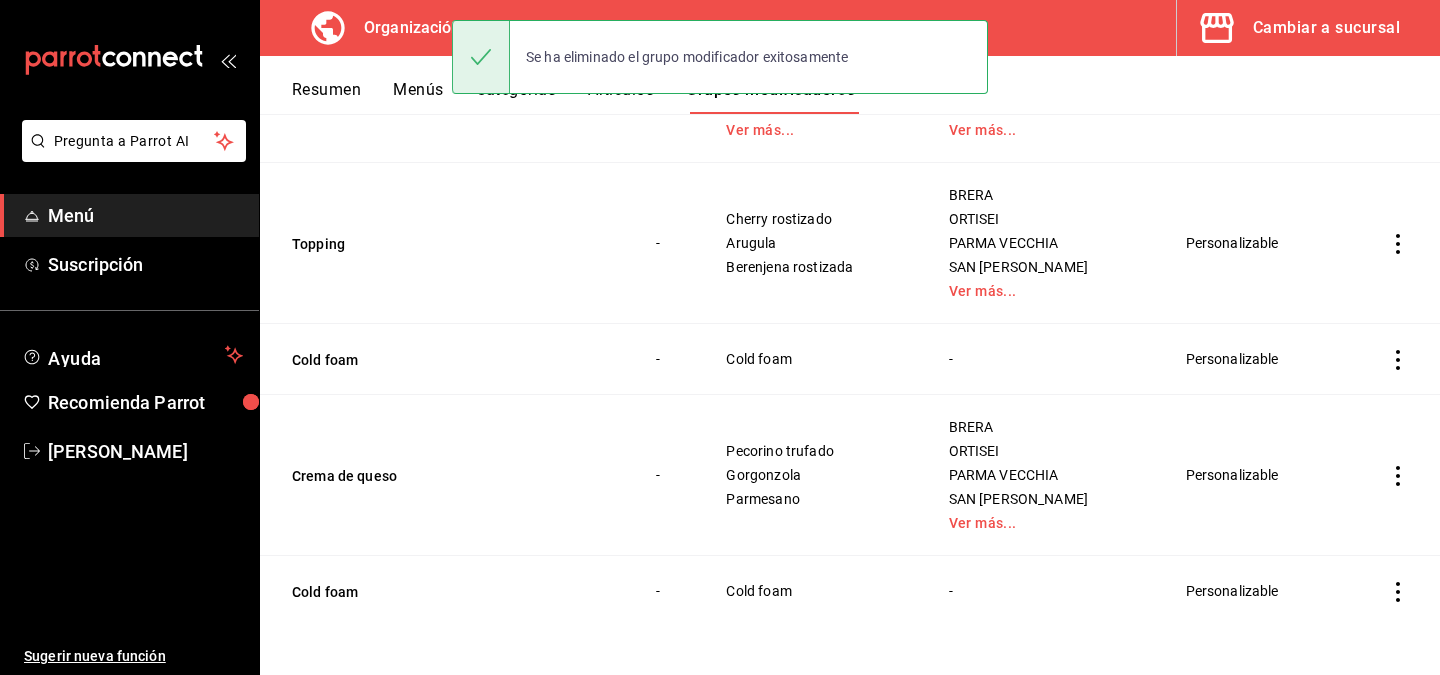 click 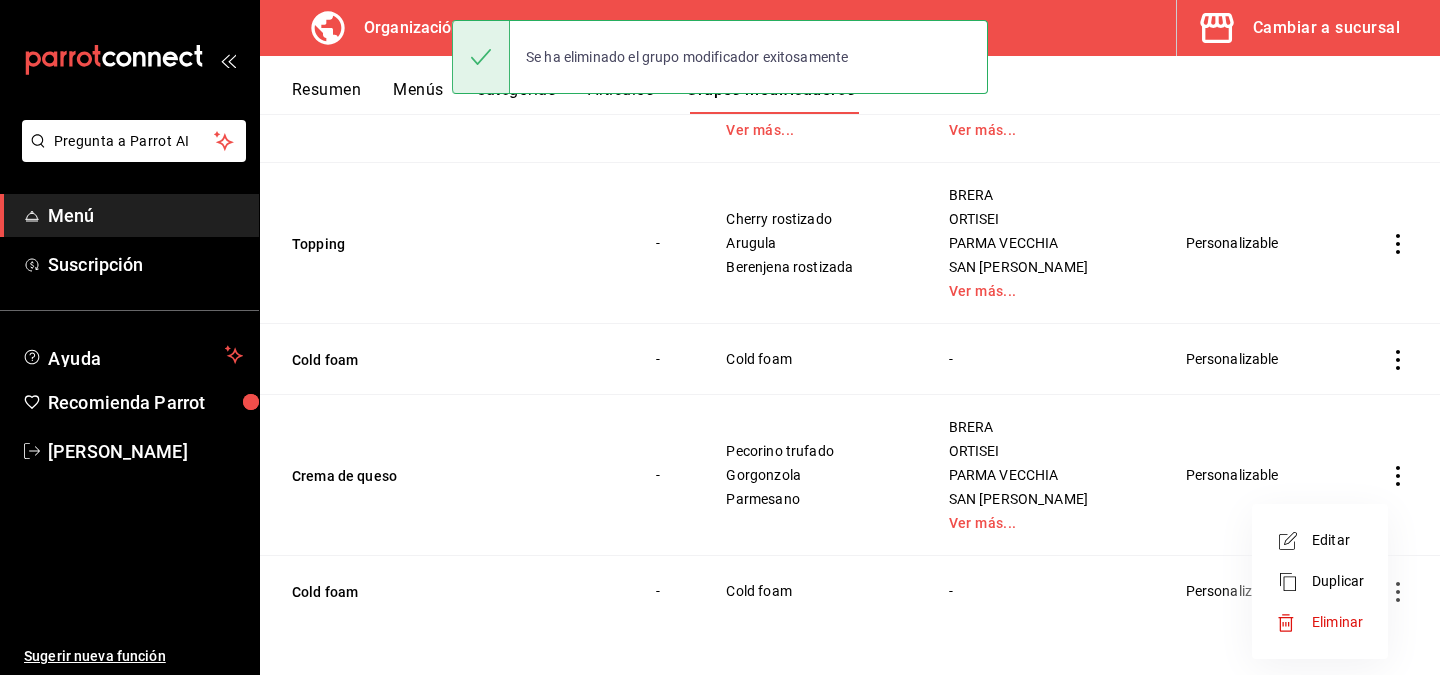 click on "Eliminar" at bounding box center [1337, 622] 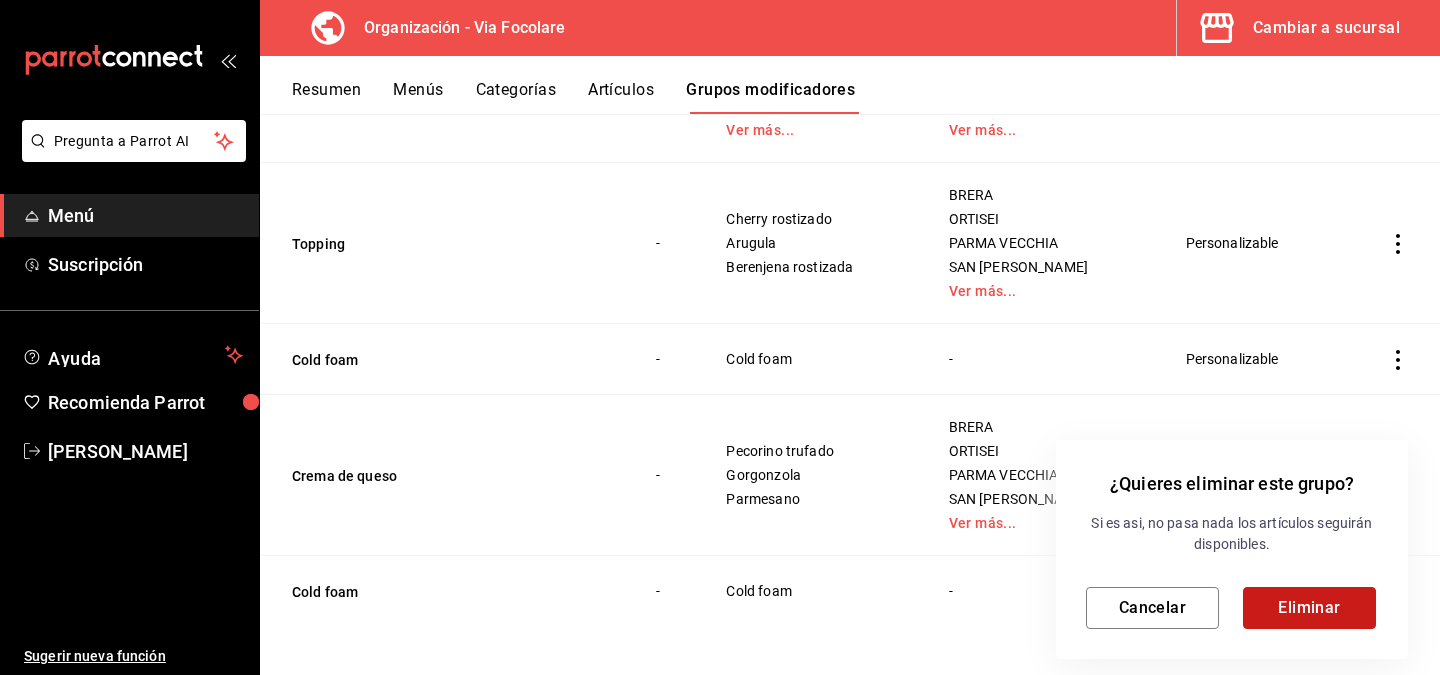 click on "Eliminar" at bounding box center [1309, 608] 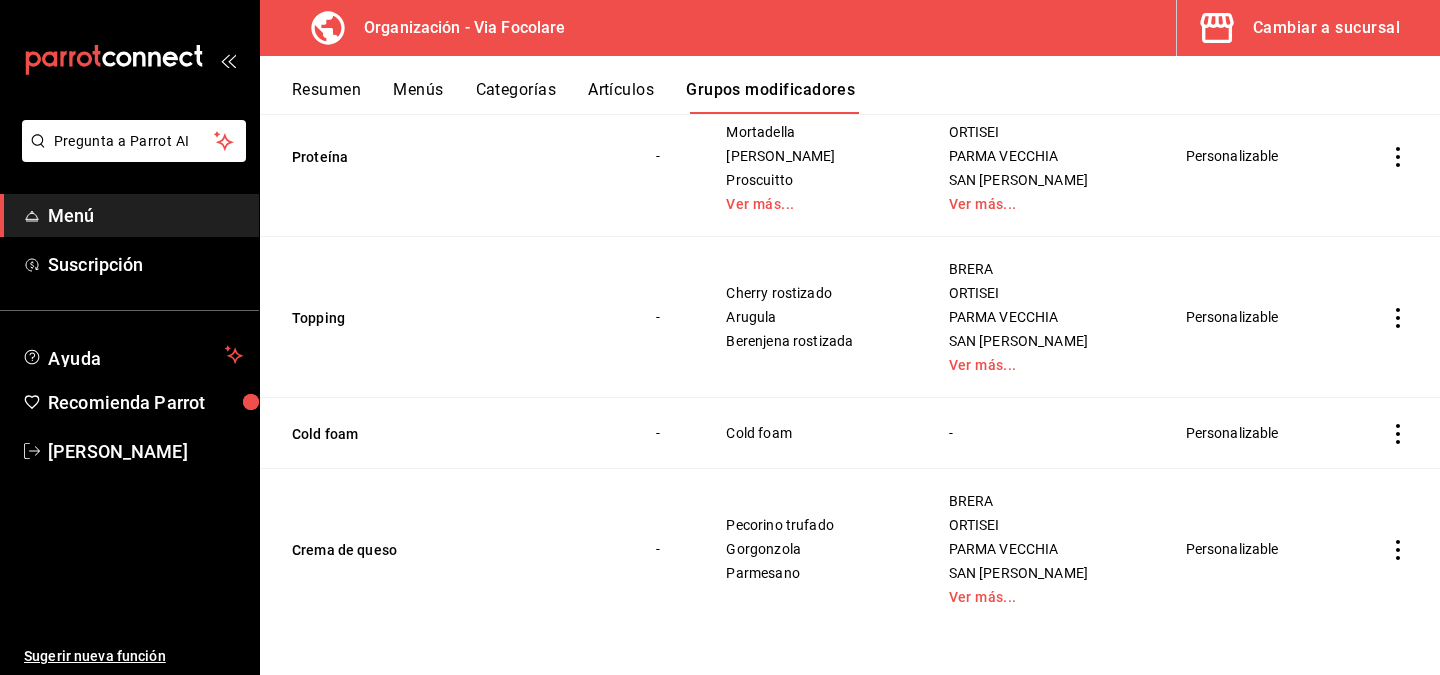 scroll, scrollTop: 264, scrollLeft: 0, axis: vertical 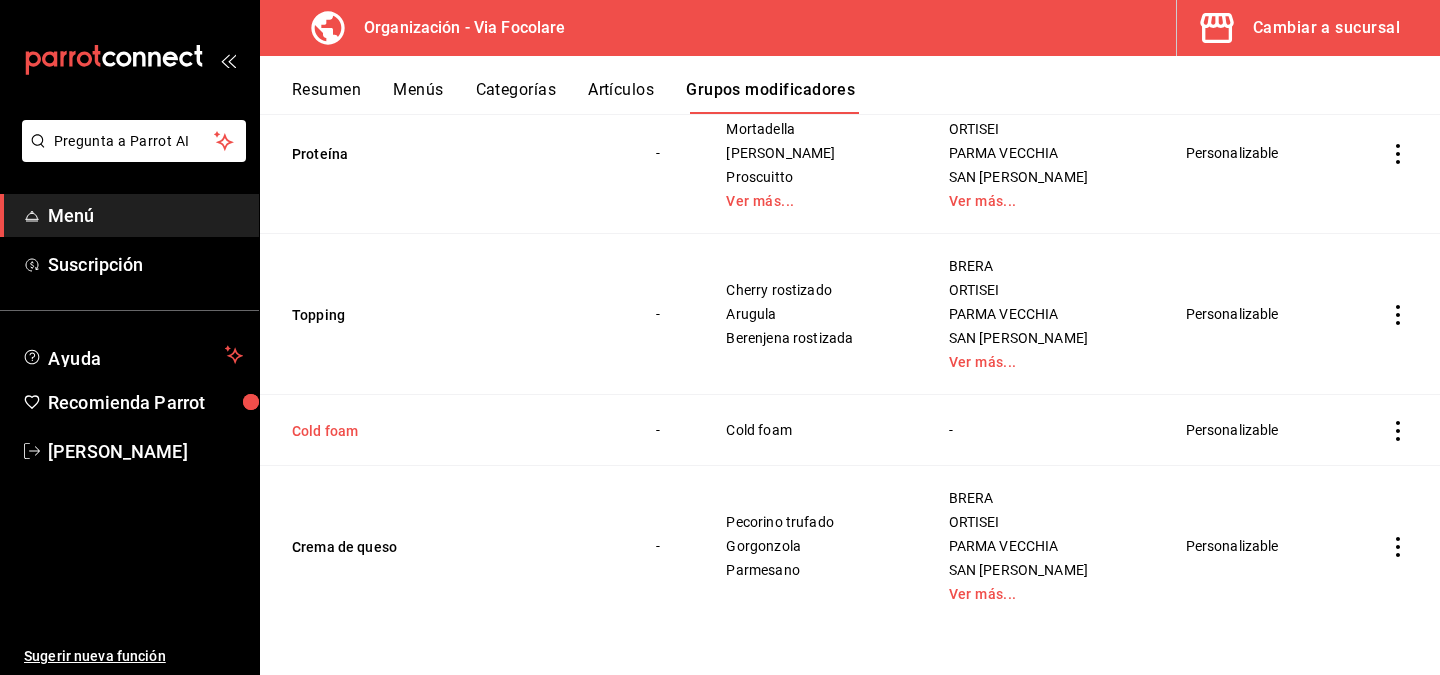 click on "Cold foam" at bounding box center [412, 431] 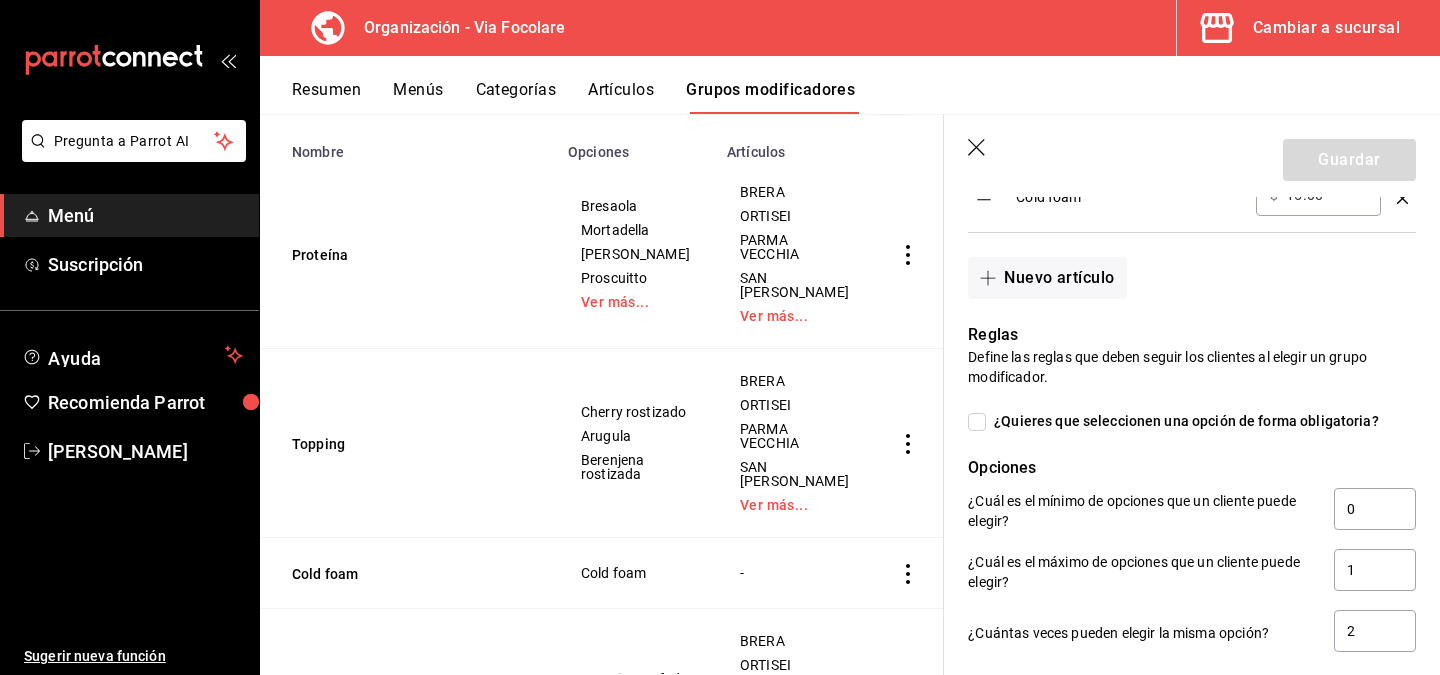 scroll, scrollTop: 1138, scrollLeft: 0, axis: vertical 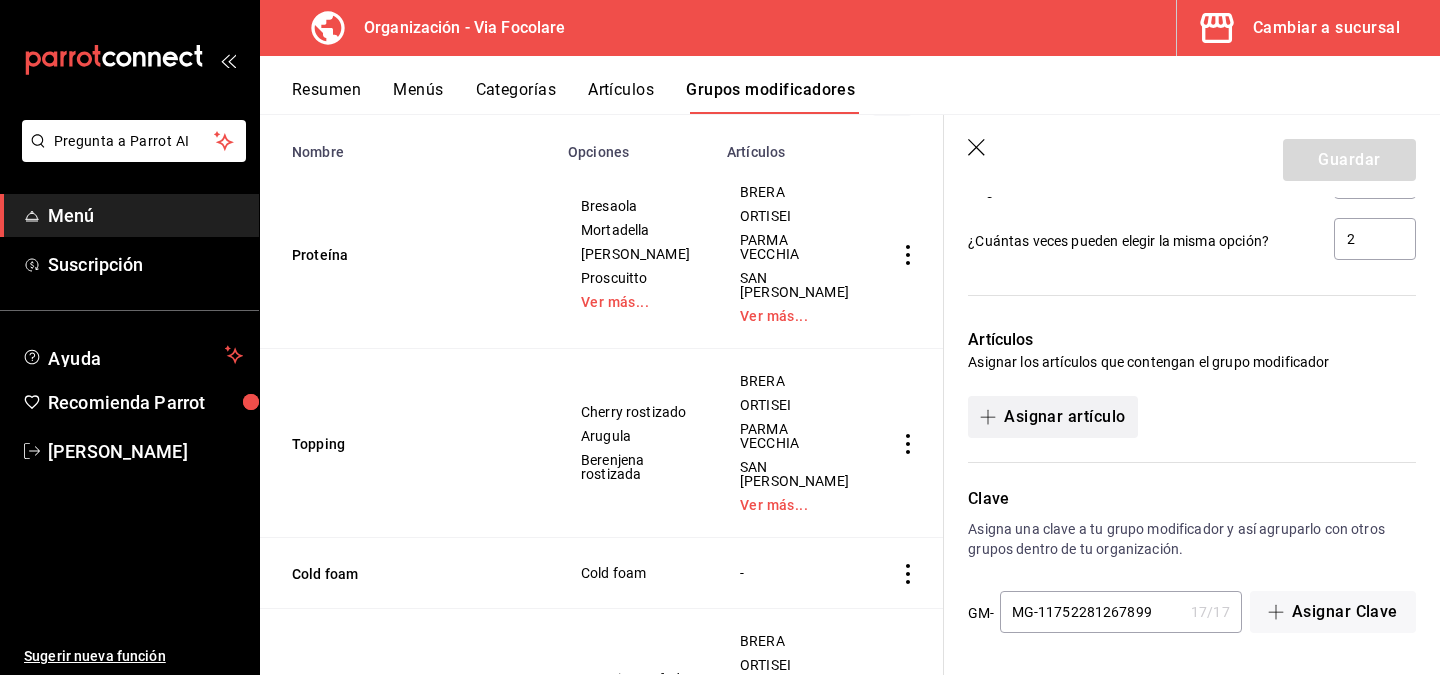 click on "Asignar artículo" at bounding box center [1052, 417] 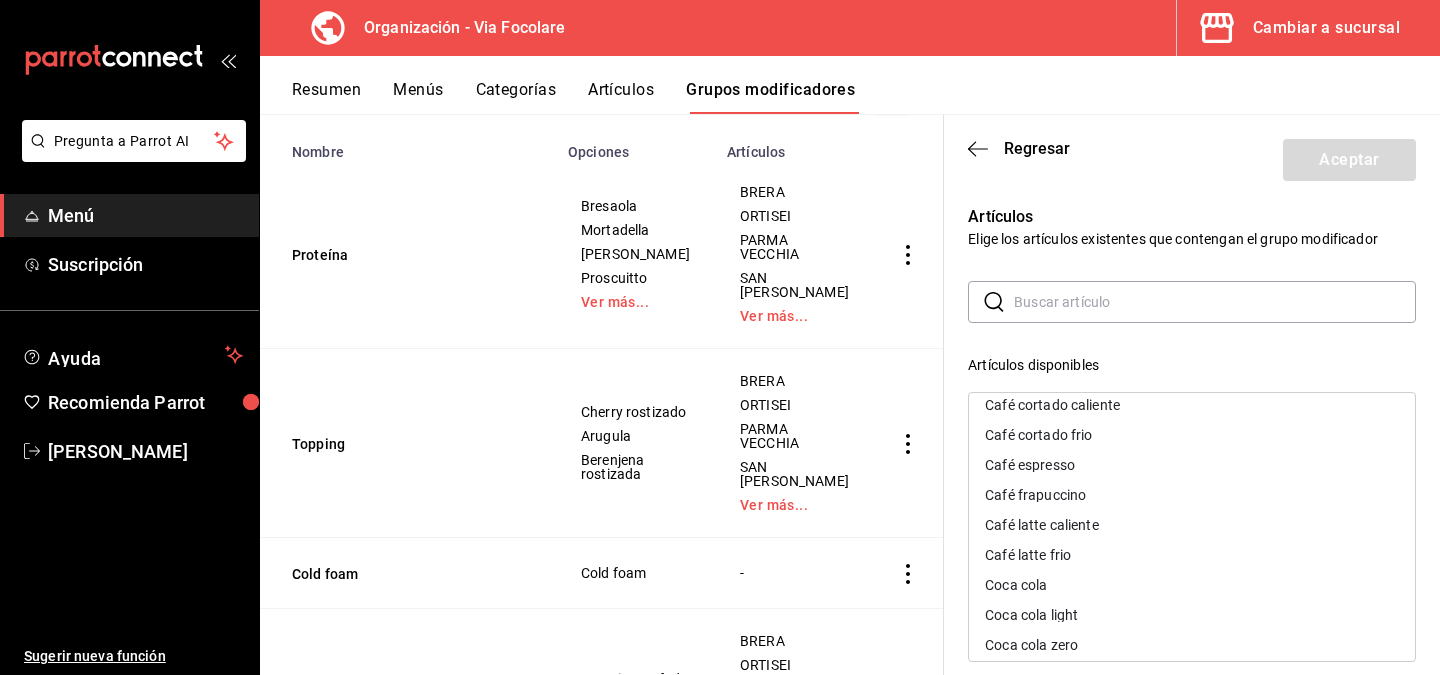 scroll, scrollTop: 249, scrollLeft: 0, axis: vertical 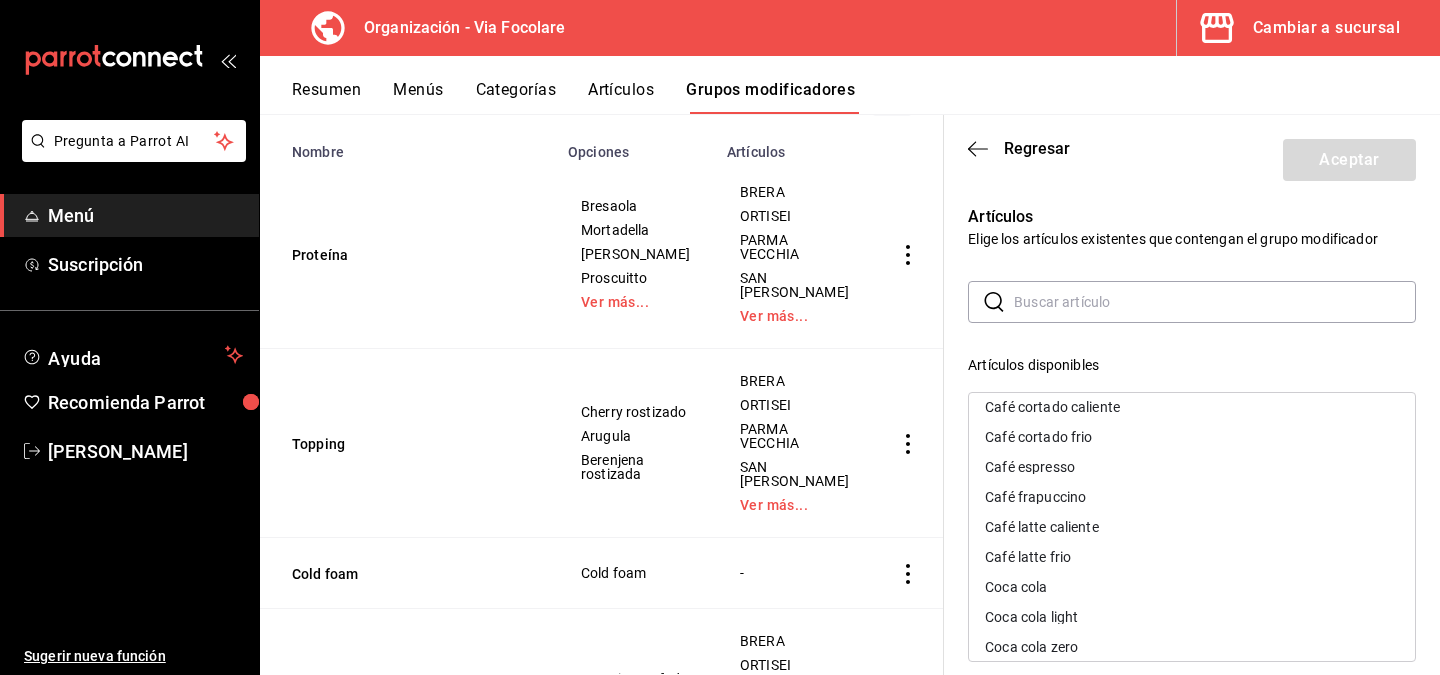 click on "Café latte frio" at bounding box center (1192, 557) 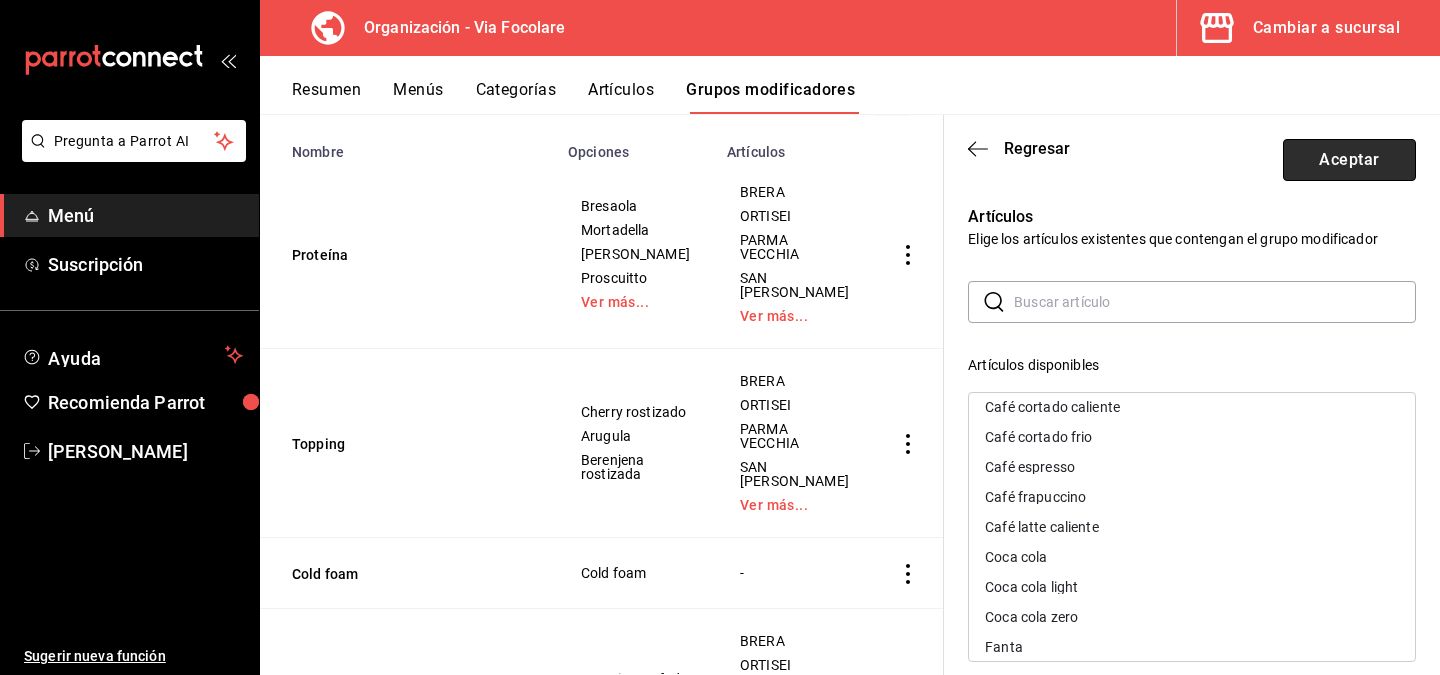 click on "Aceptar" at bounding box center (1349, 160) 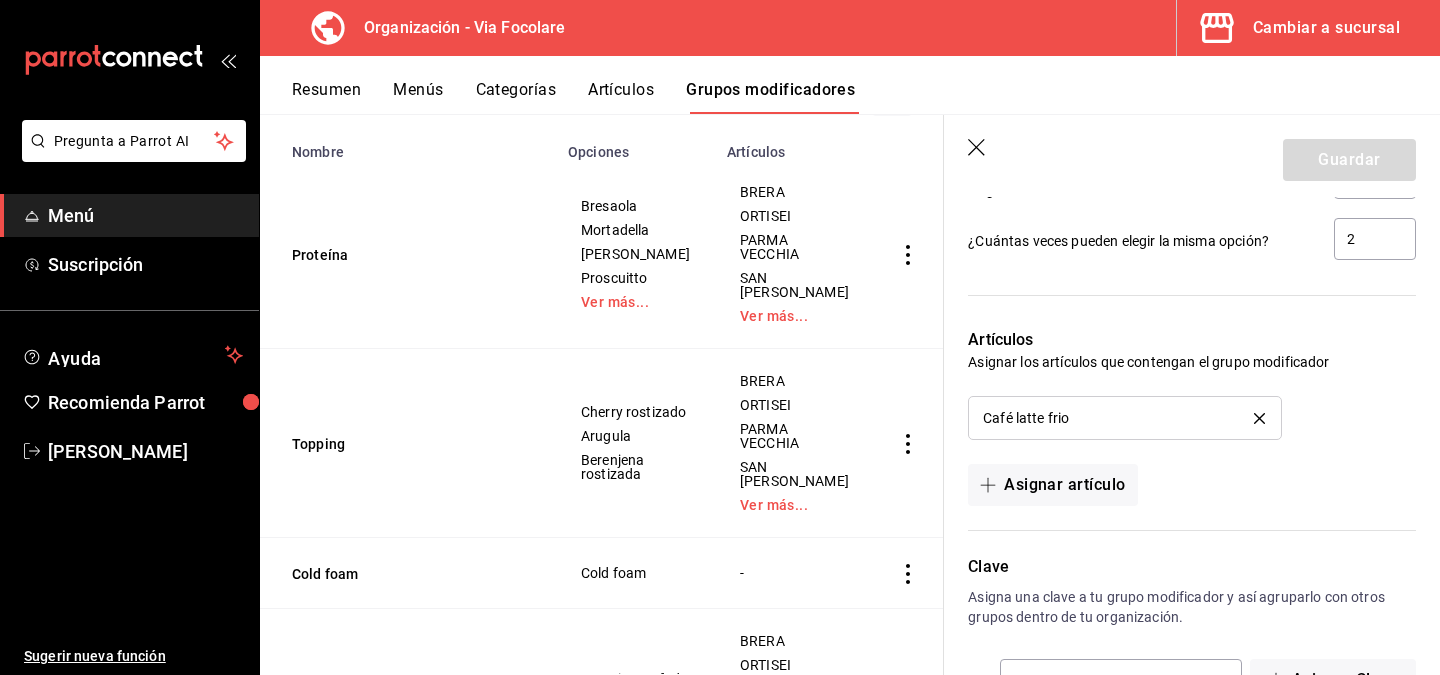 click on "Guardar" at bounding box center (1349, 160) 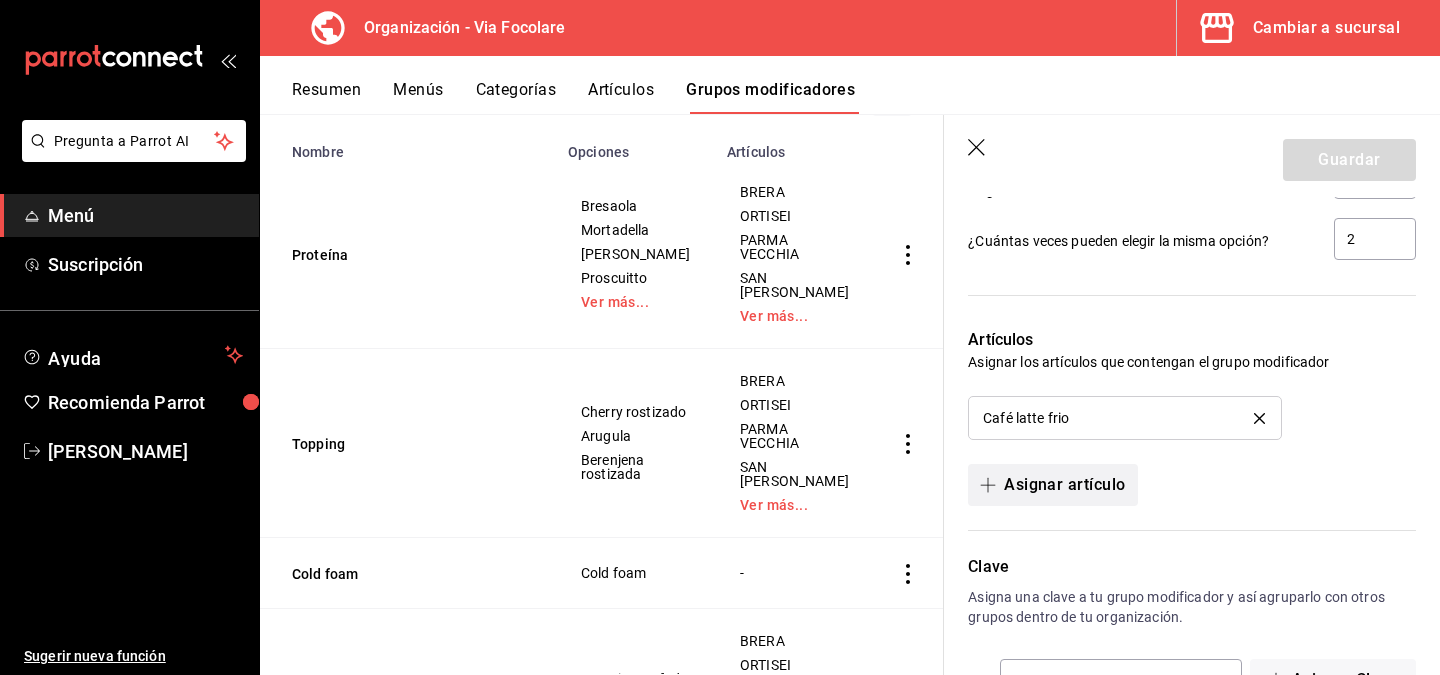 click on "Asignar artículo" at bounding box center [1052, 485] 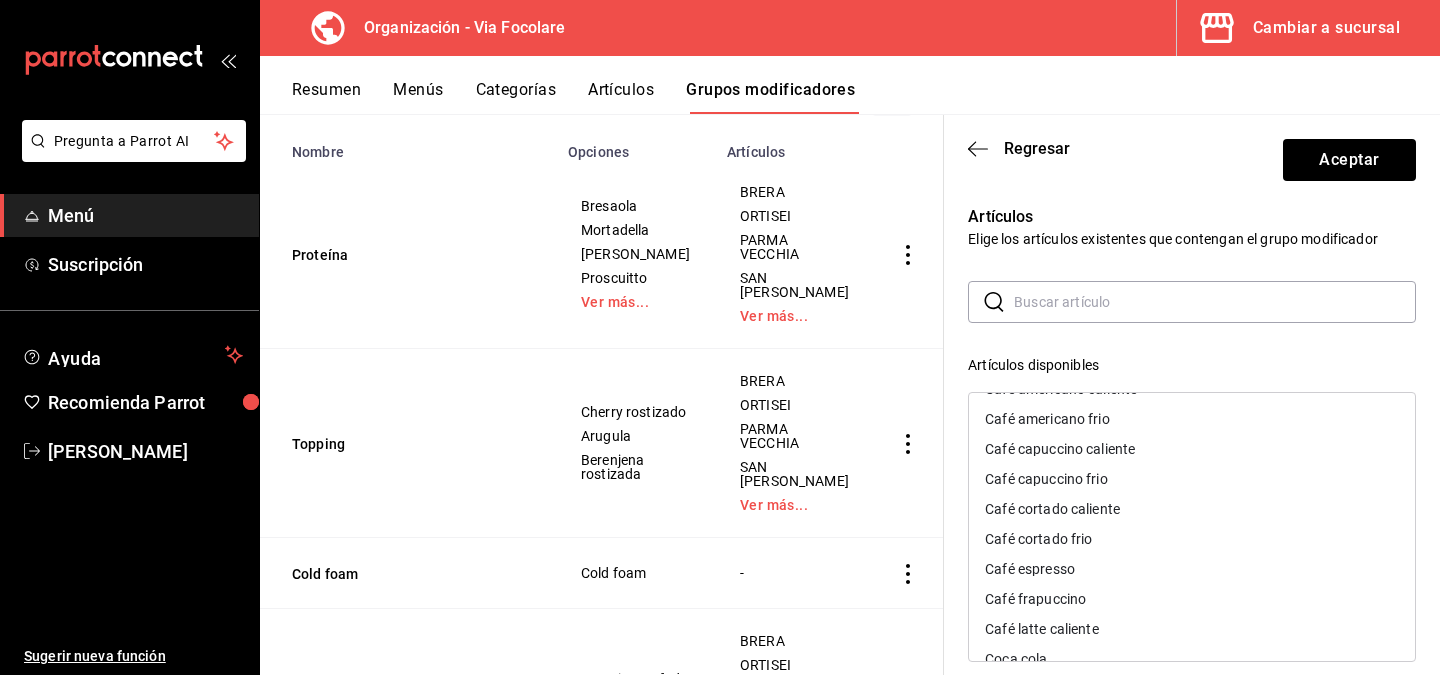 scroll, scrollTop: 148, scrollLeft: 0, axis: vertical 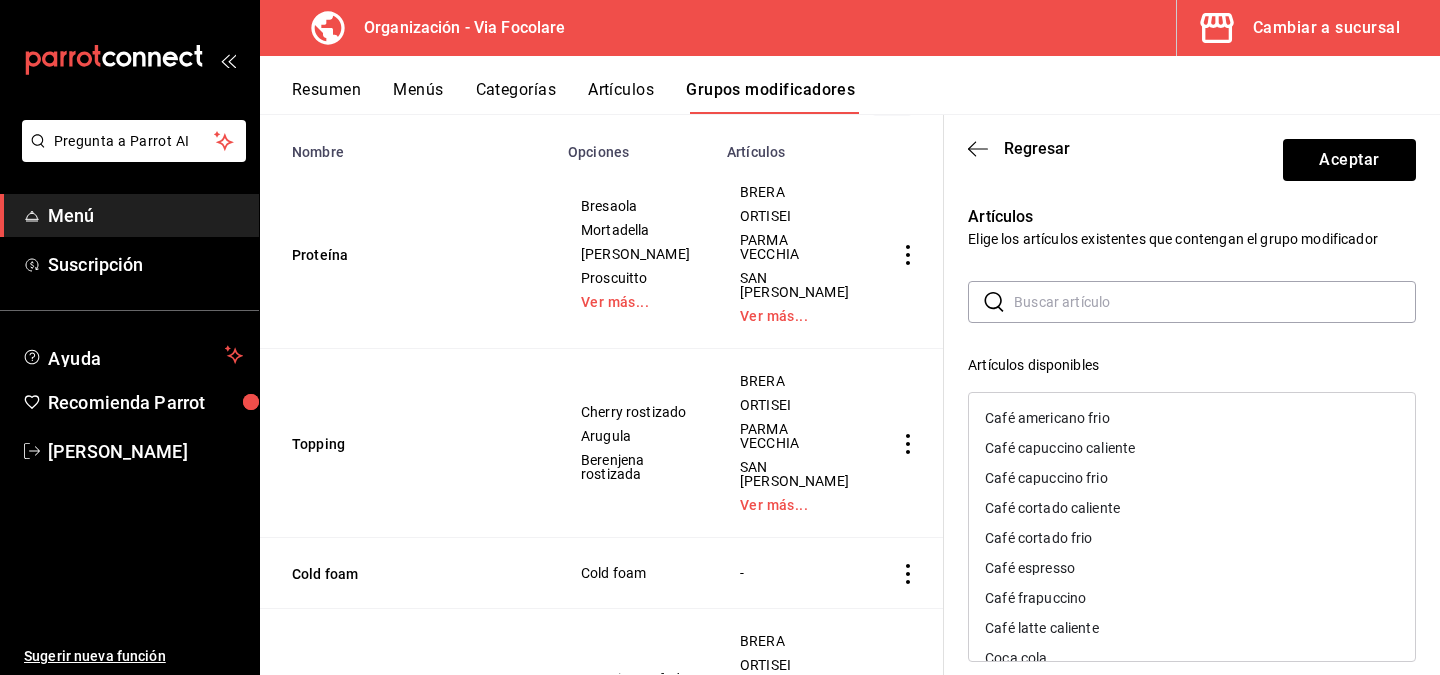 click on "Café cortado frio" at bounding box center (1038, 538) 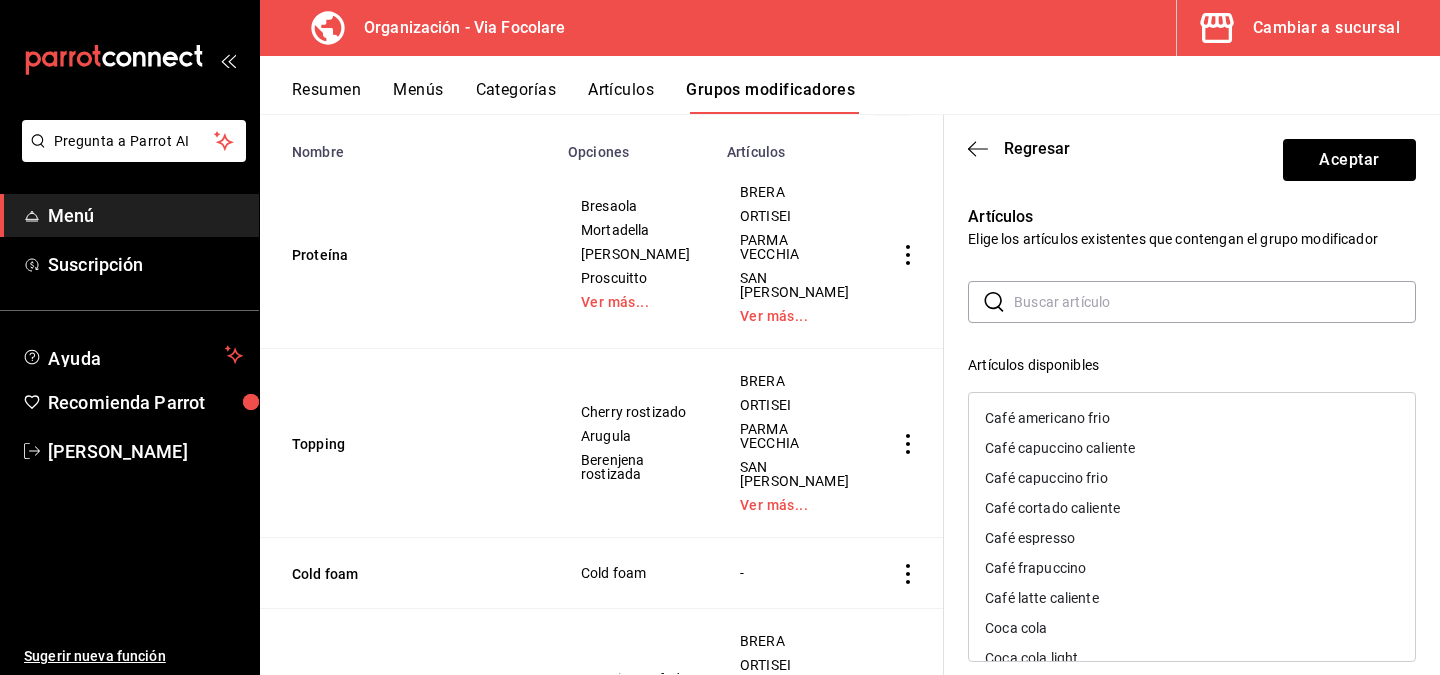 click on "Café capuccino frio" at bounding box center [1046, 478] 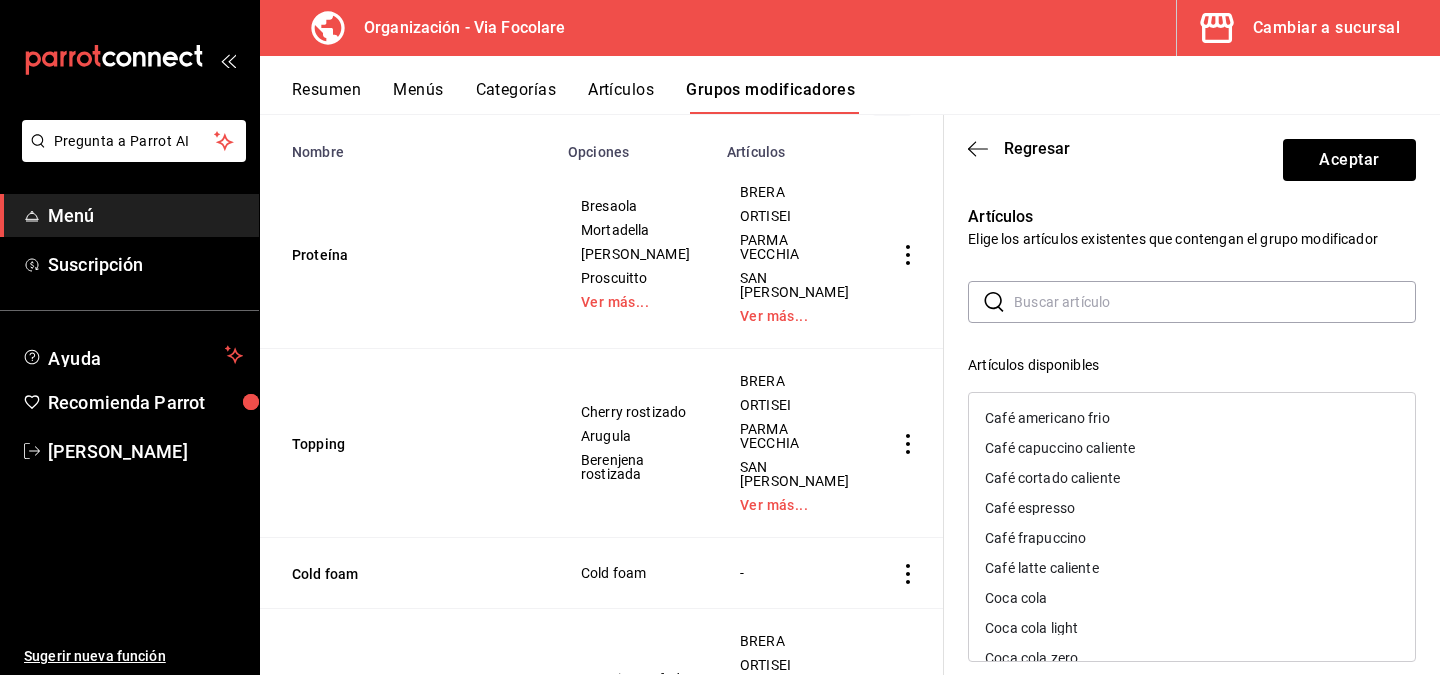 click on "Café americano frio" at bounding box center [1047, 418] 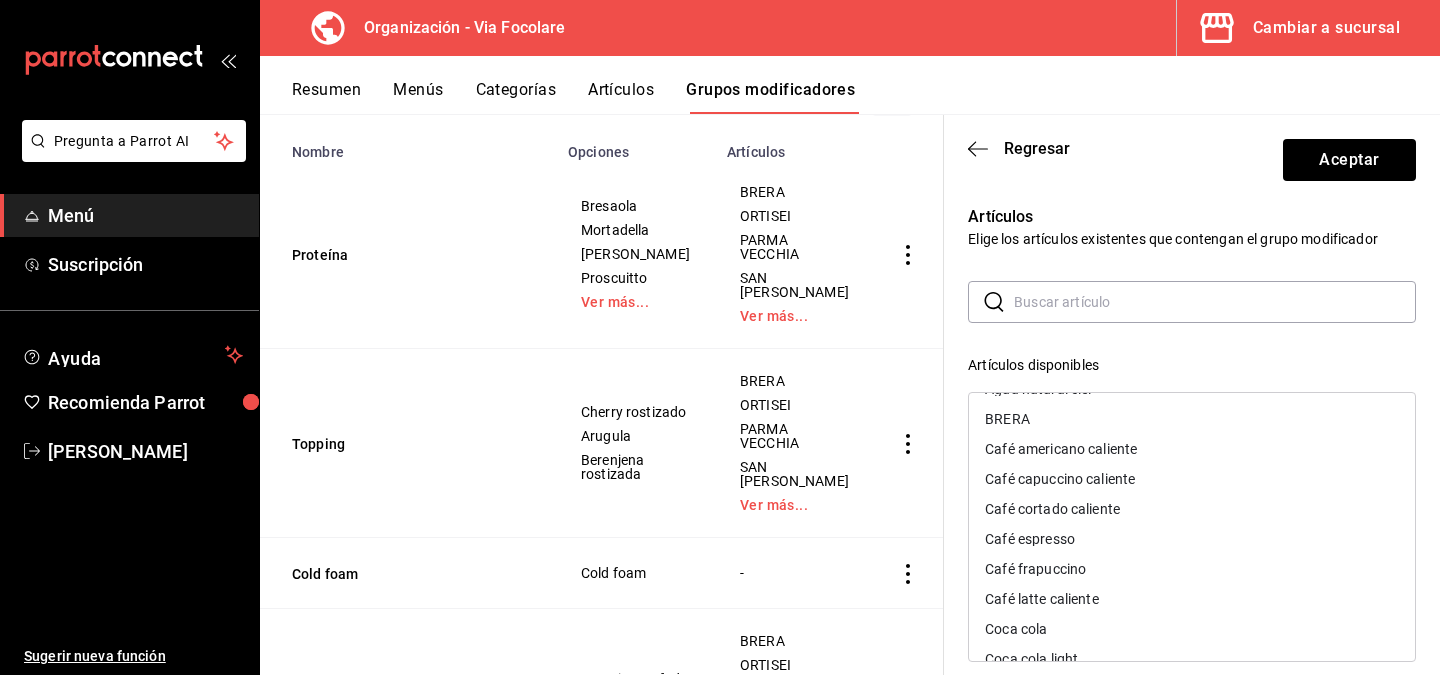 scroll, scrollTop: 54, scrollLeft: 0, axis: vertical 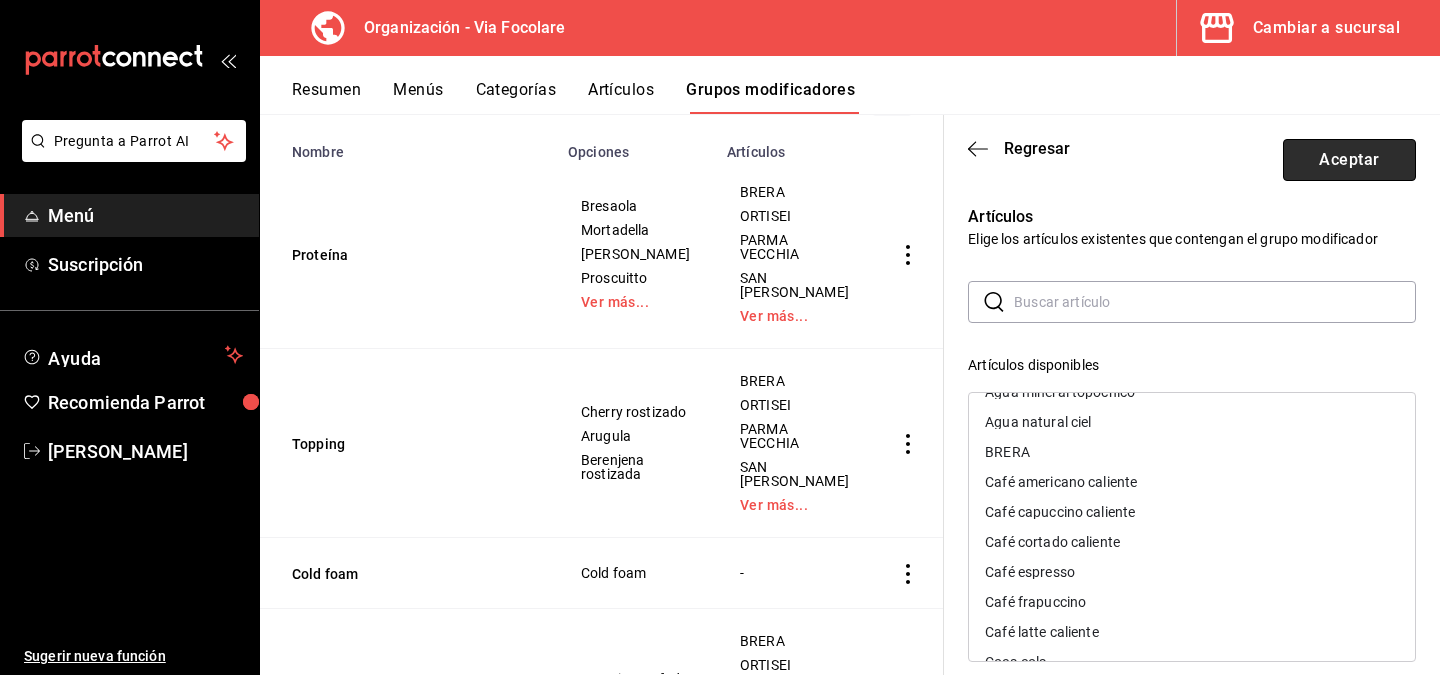 click on "Aceptar" at bounding box center (1349, 160) 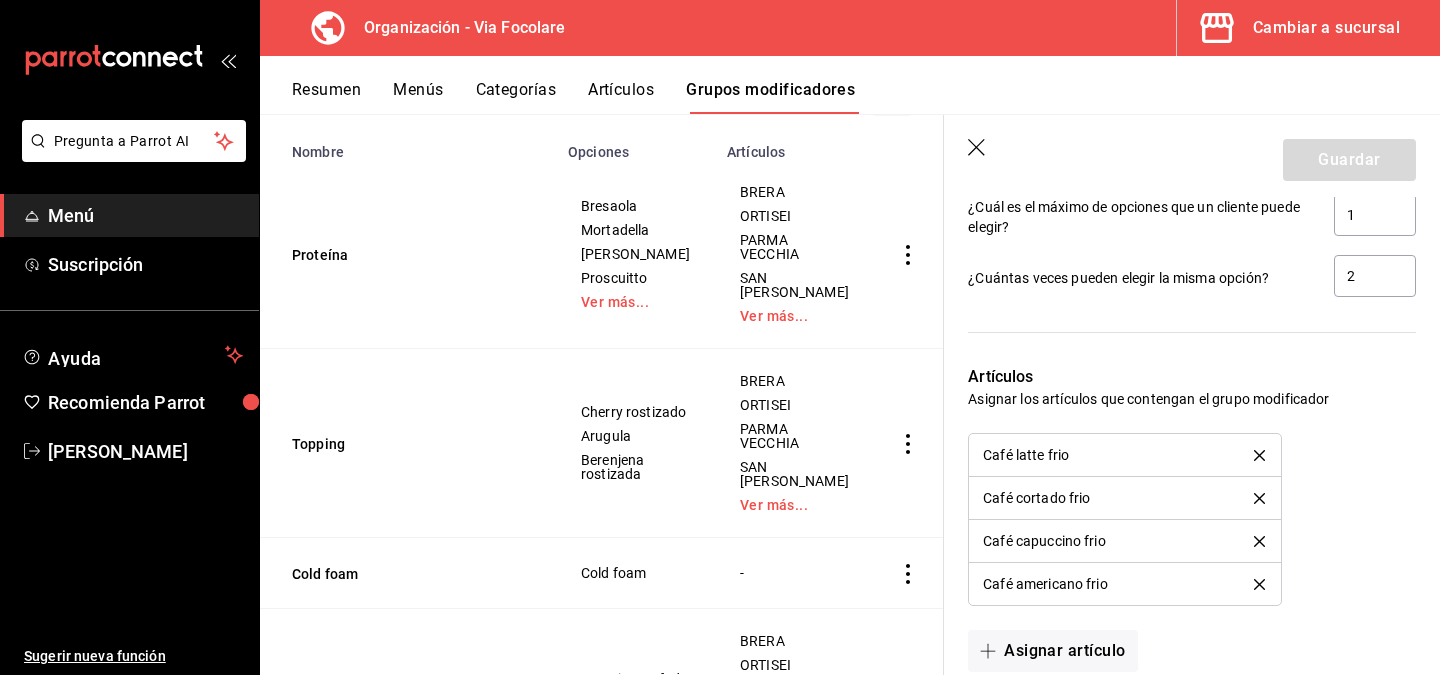 scroll, scrollTop: 1099, scrollLeft: 0, axis: vertical 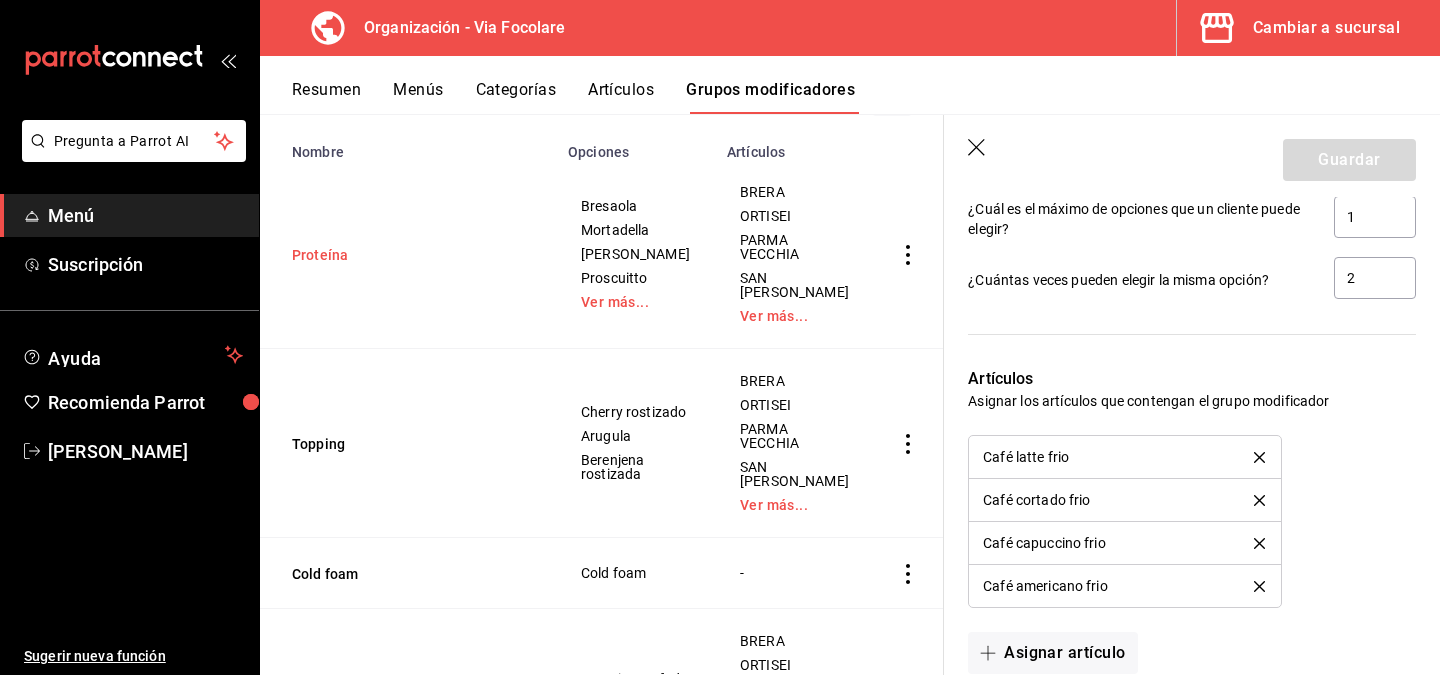 click on "Proteína" at bounding box center [412, 255] 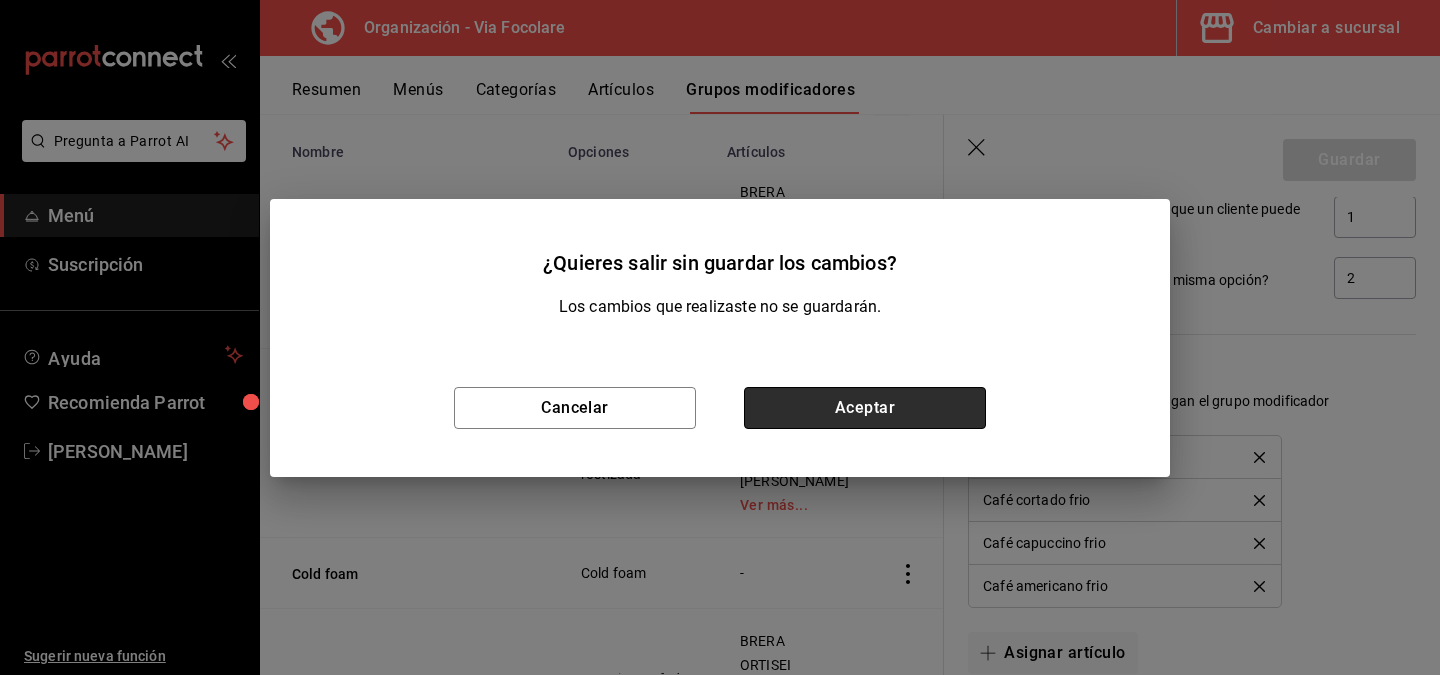 click on "Aceptar" at bounding box center [865, 408] 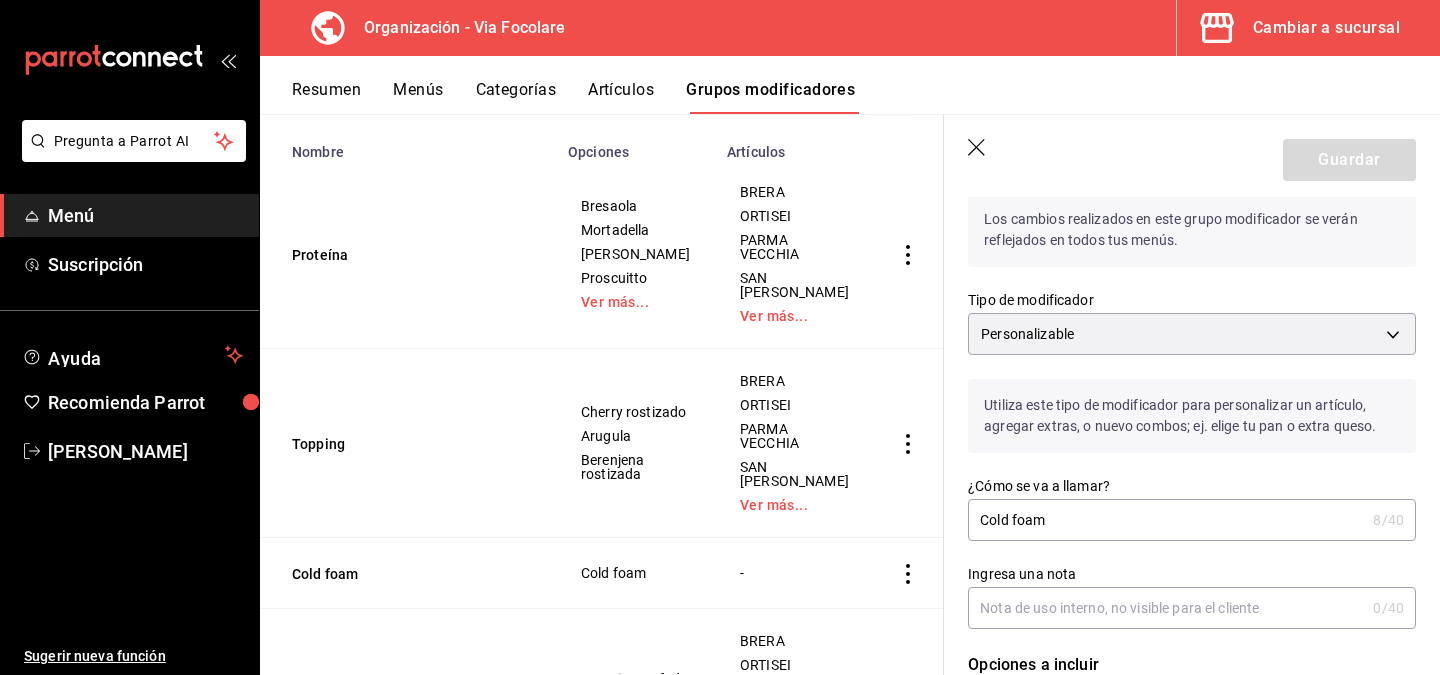 type on "Proteína" 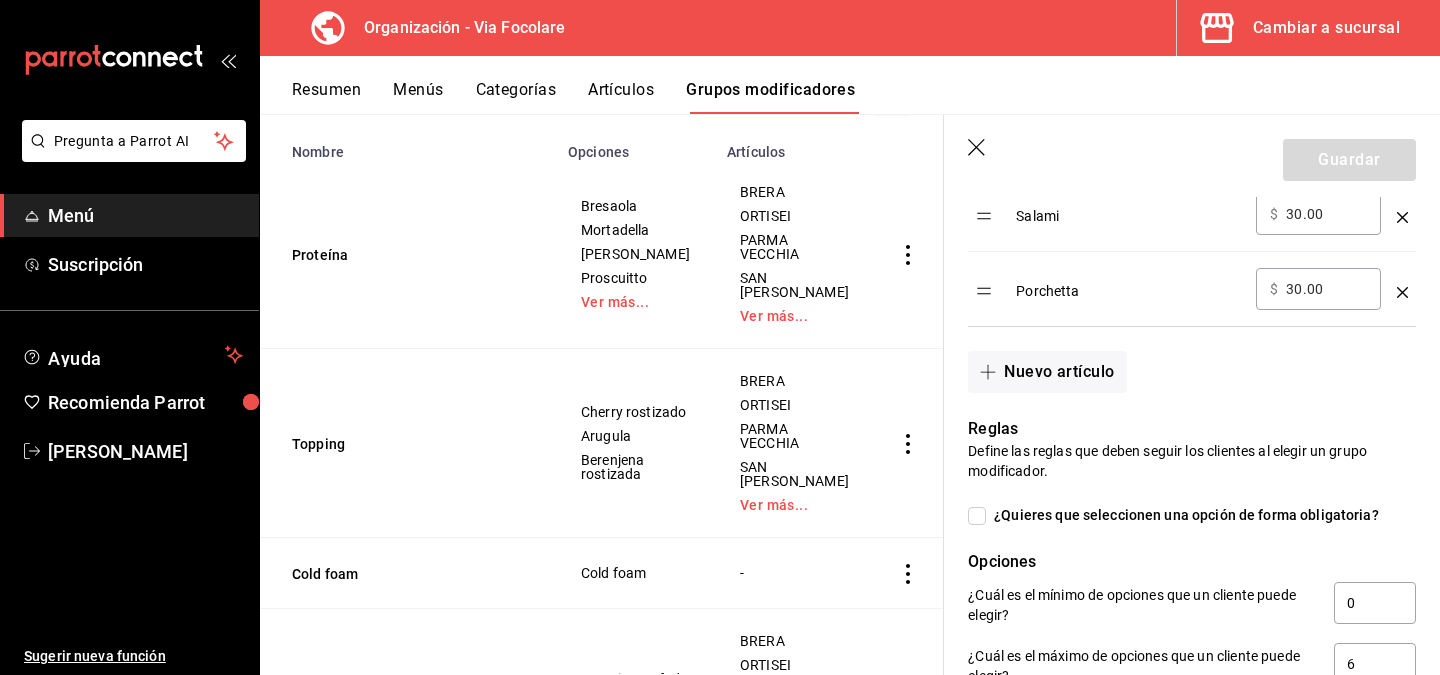 scroll, scrollTop: 988, scrollLeft: 0, axis: vertical 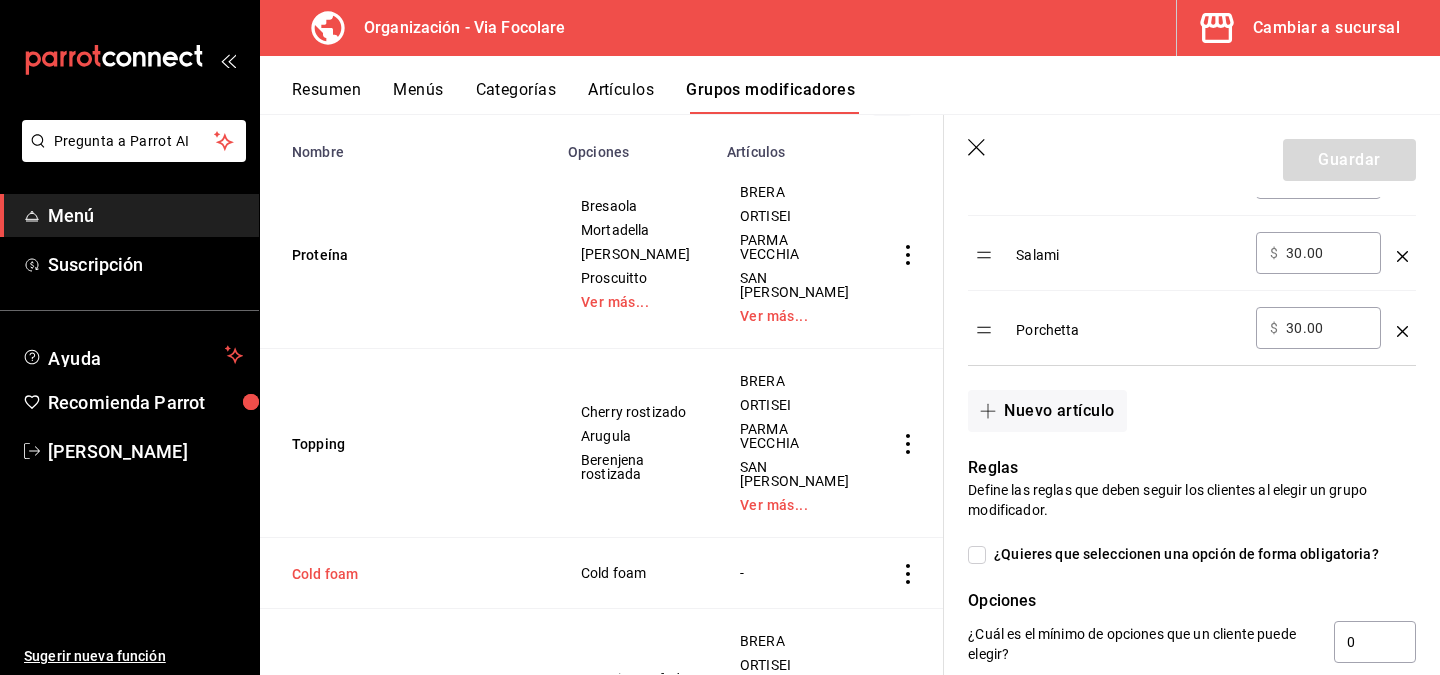 click on "Cold foam" at bounding box center [412, 574] 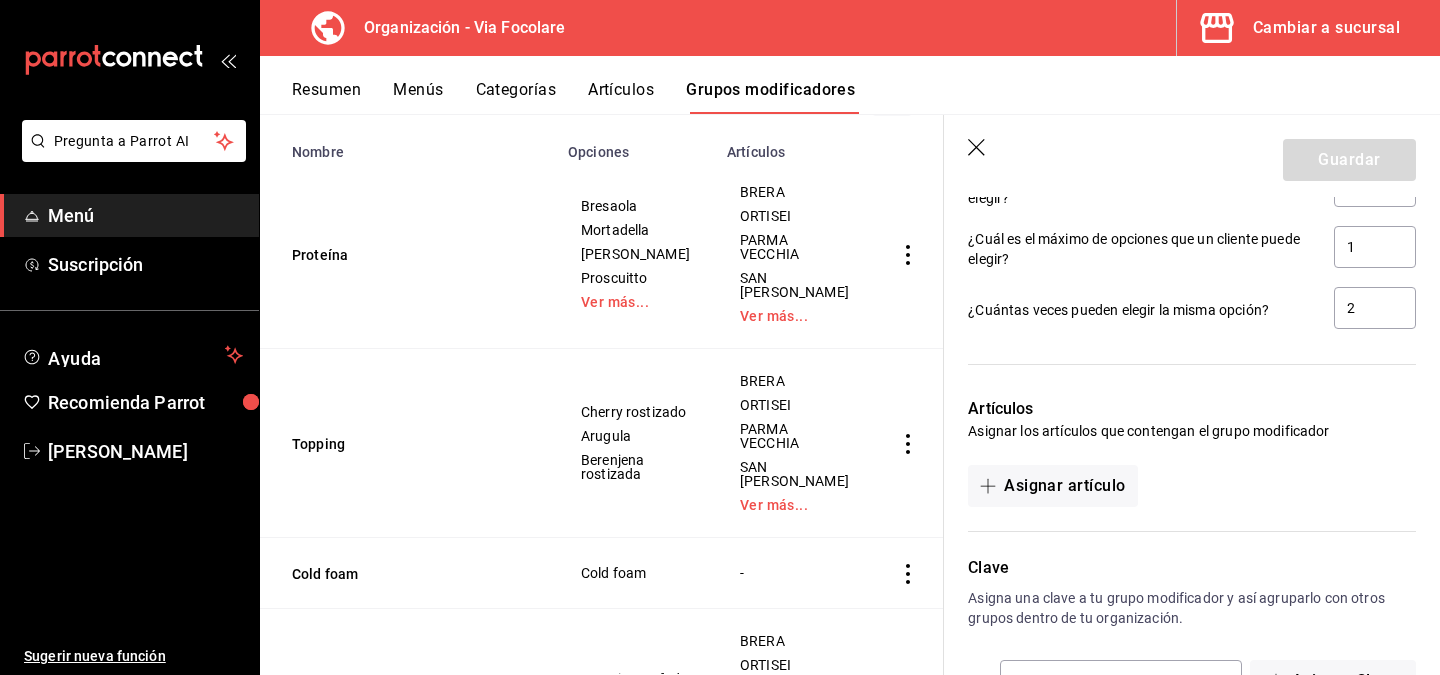 scroll, scrollTop: 1138, scrollLeft: 0, axis: vertical 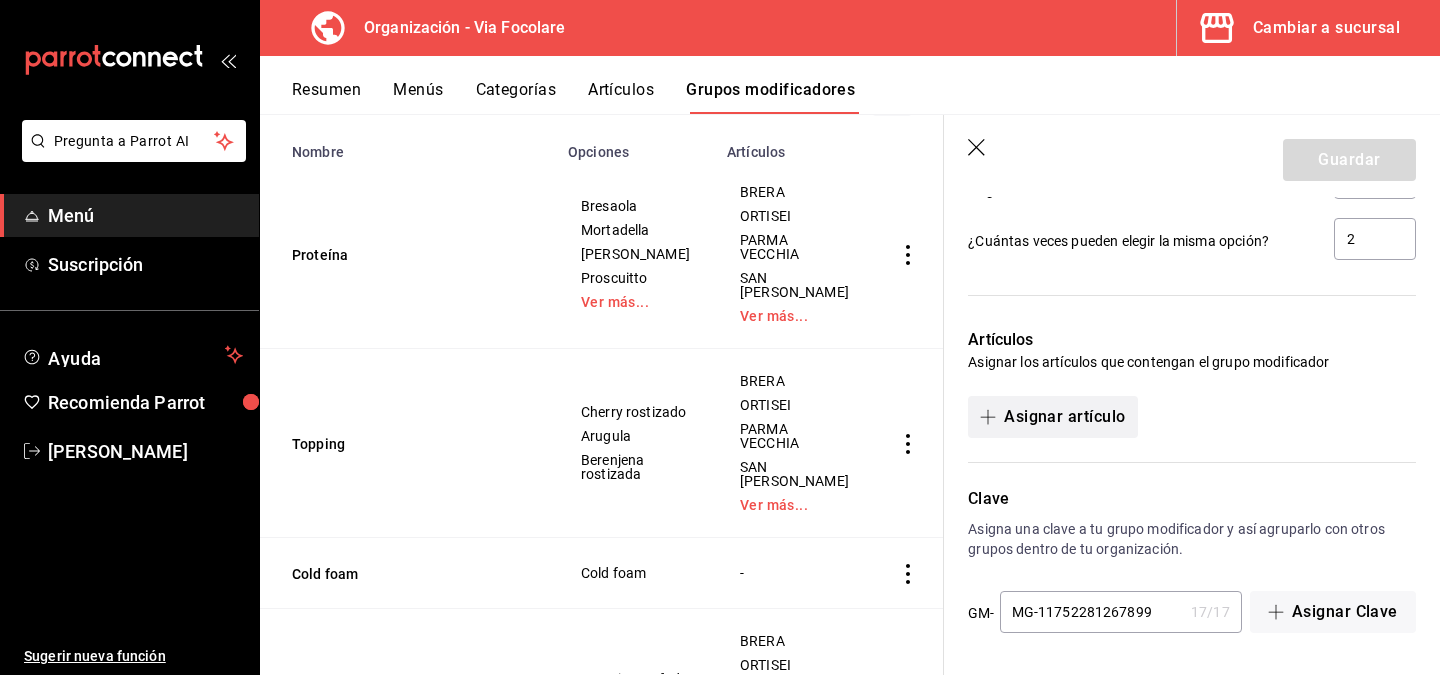 click on "Asignar artículo" at bounding box center [1052, 417] 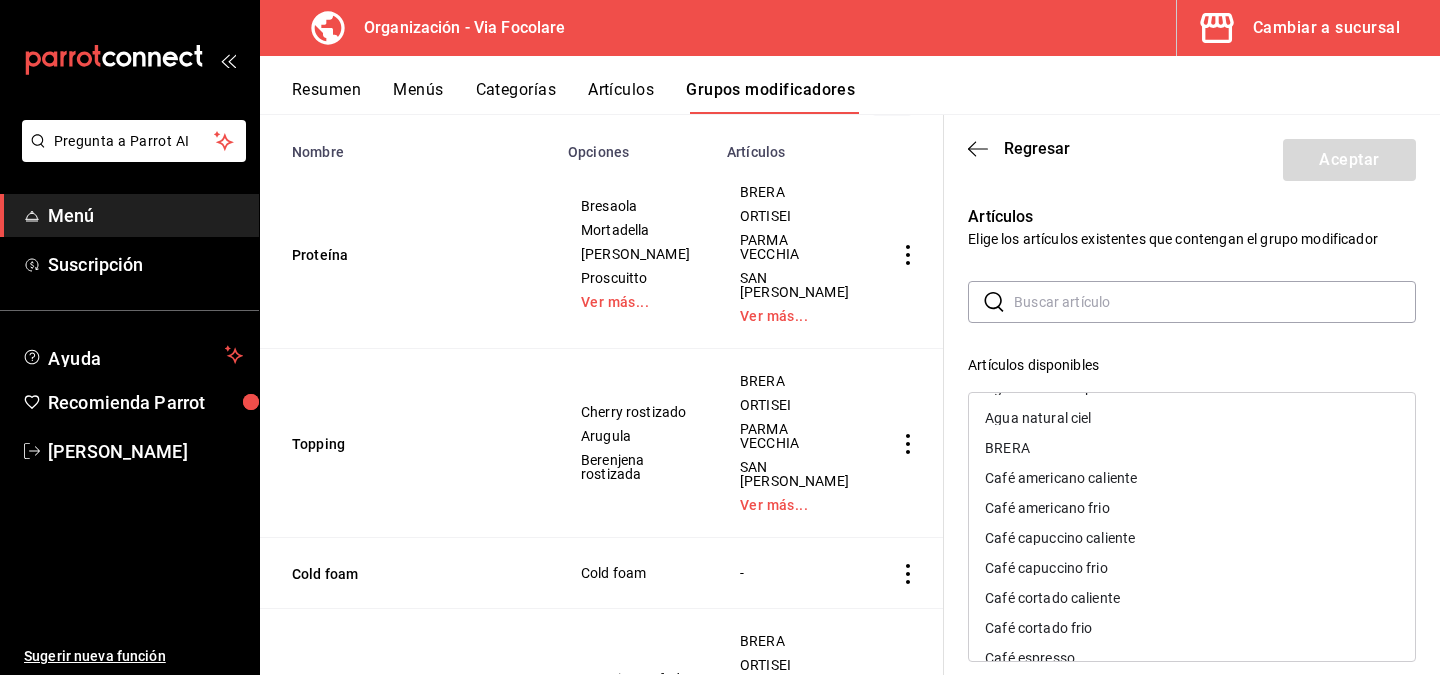 scroll, scrollTop: 94, scrollLeft: 0, axis: vertical 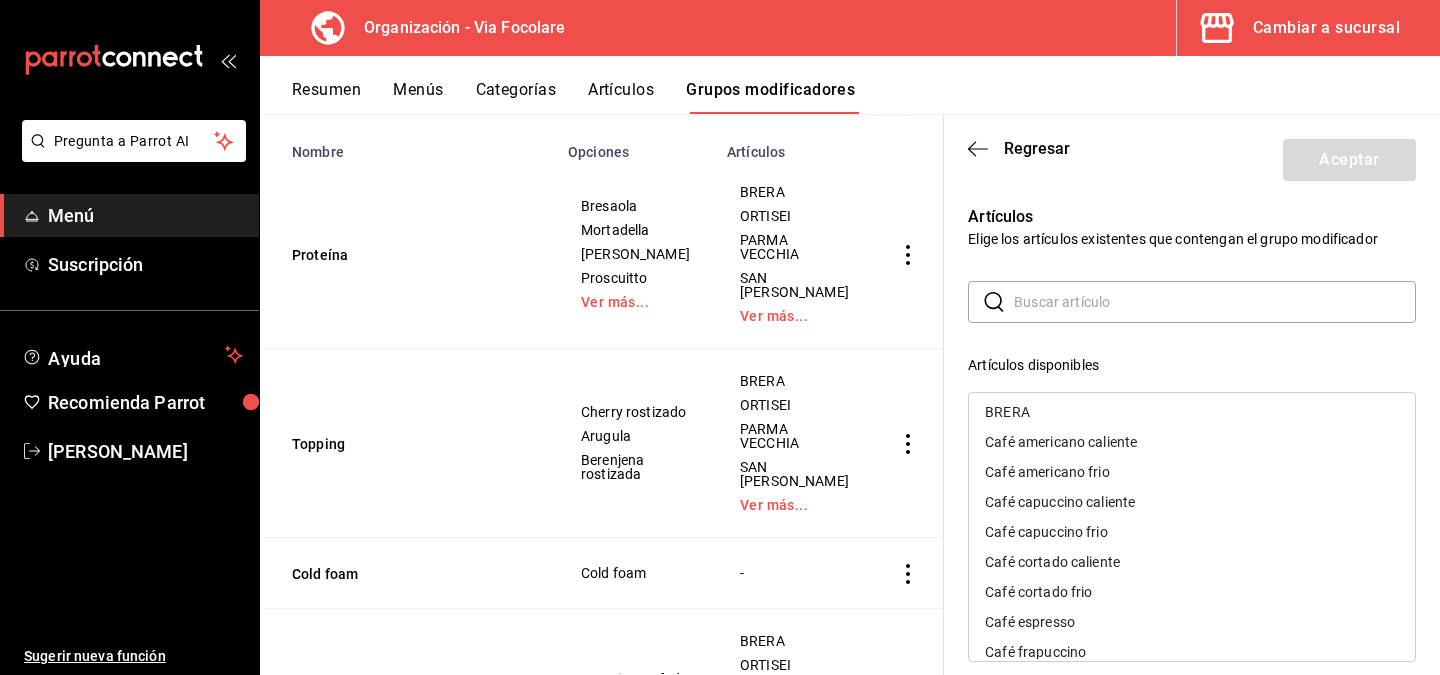 click on "Café americano frio" at bounding box center [1192, 472] 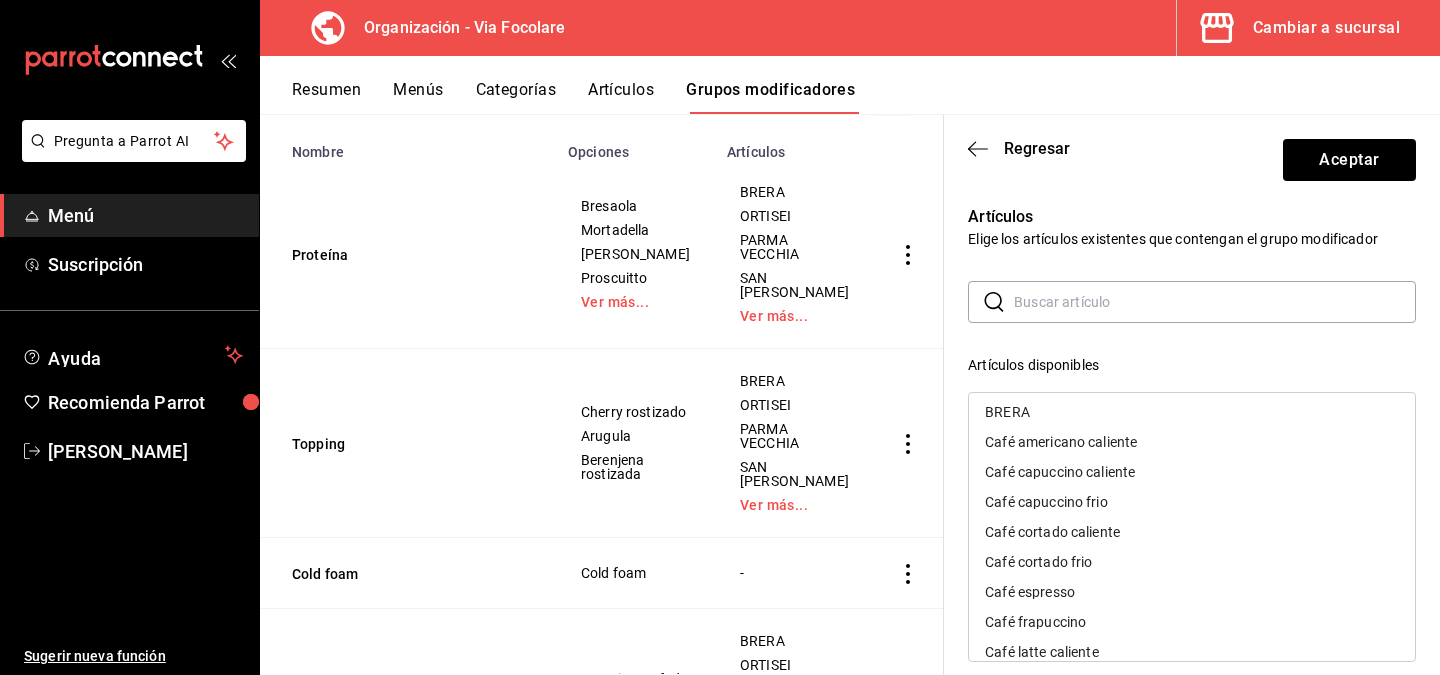 click on "Café capuccino frio" at bounding box center [1046, 502] 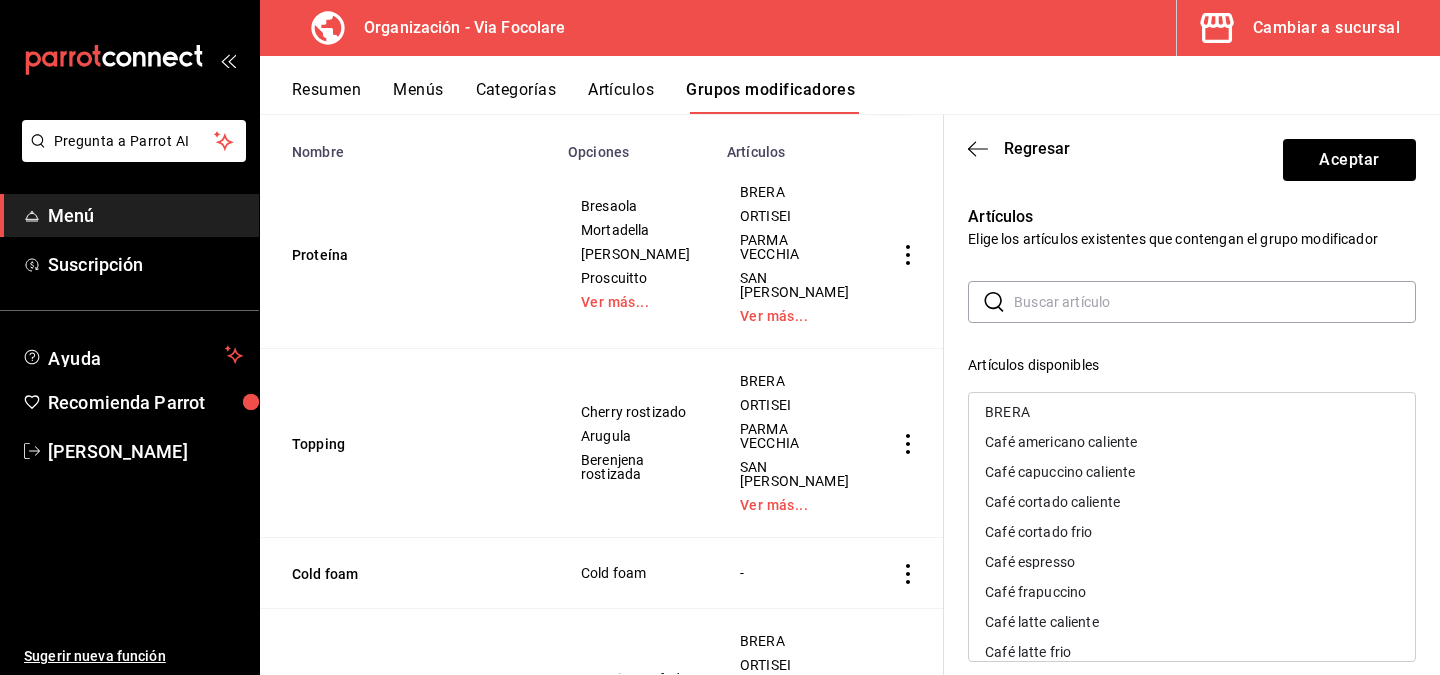 click on "Café cortado frio" at bounding box center [1192, 532] 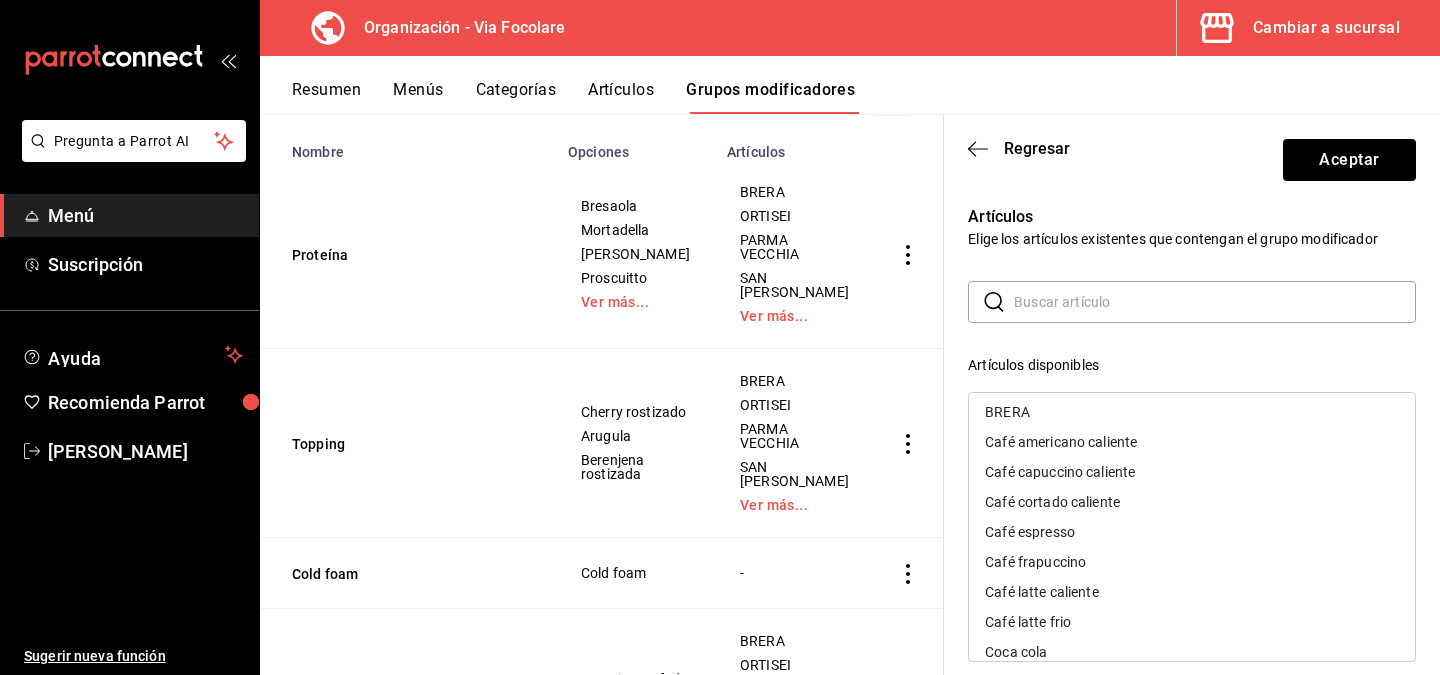 click on "Café latte frio" at bounding box center [1192, 622] 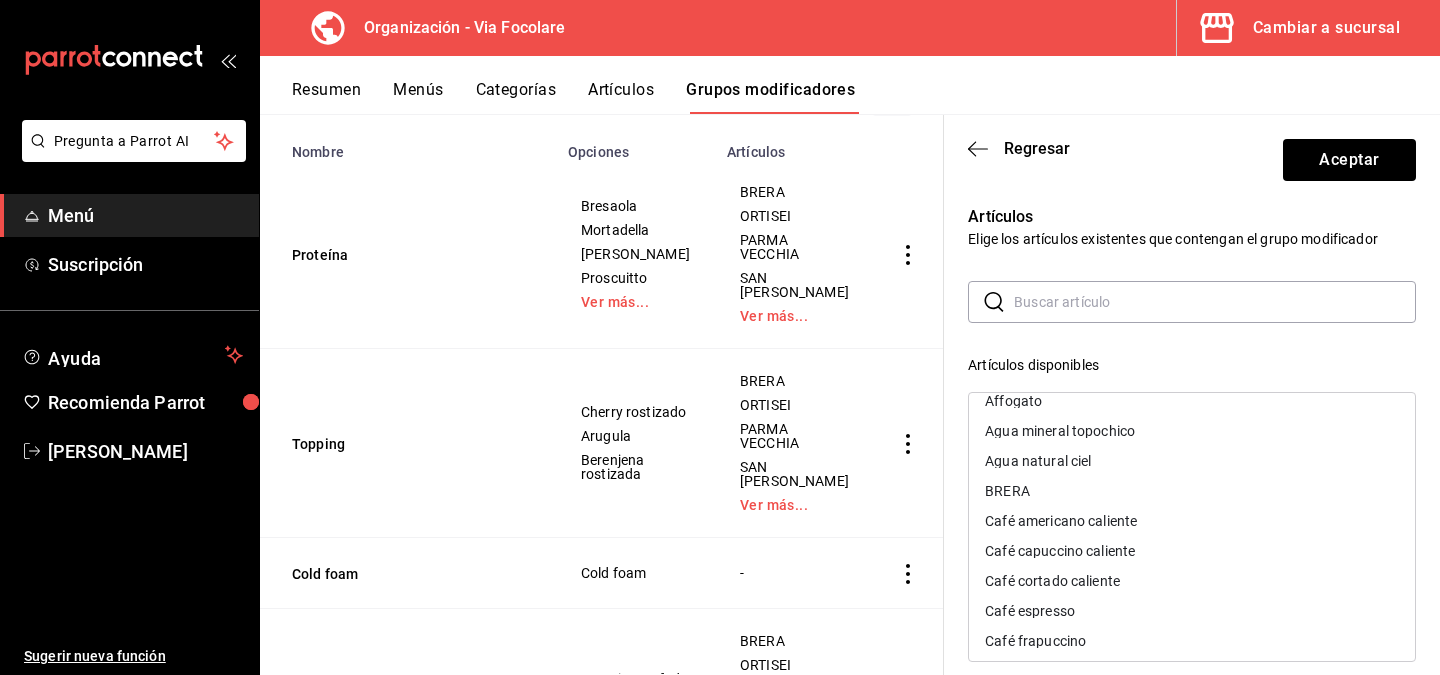 scroll, scrollTop: 0, scrollLeft: 0, axis: both 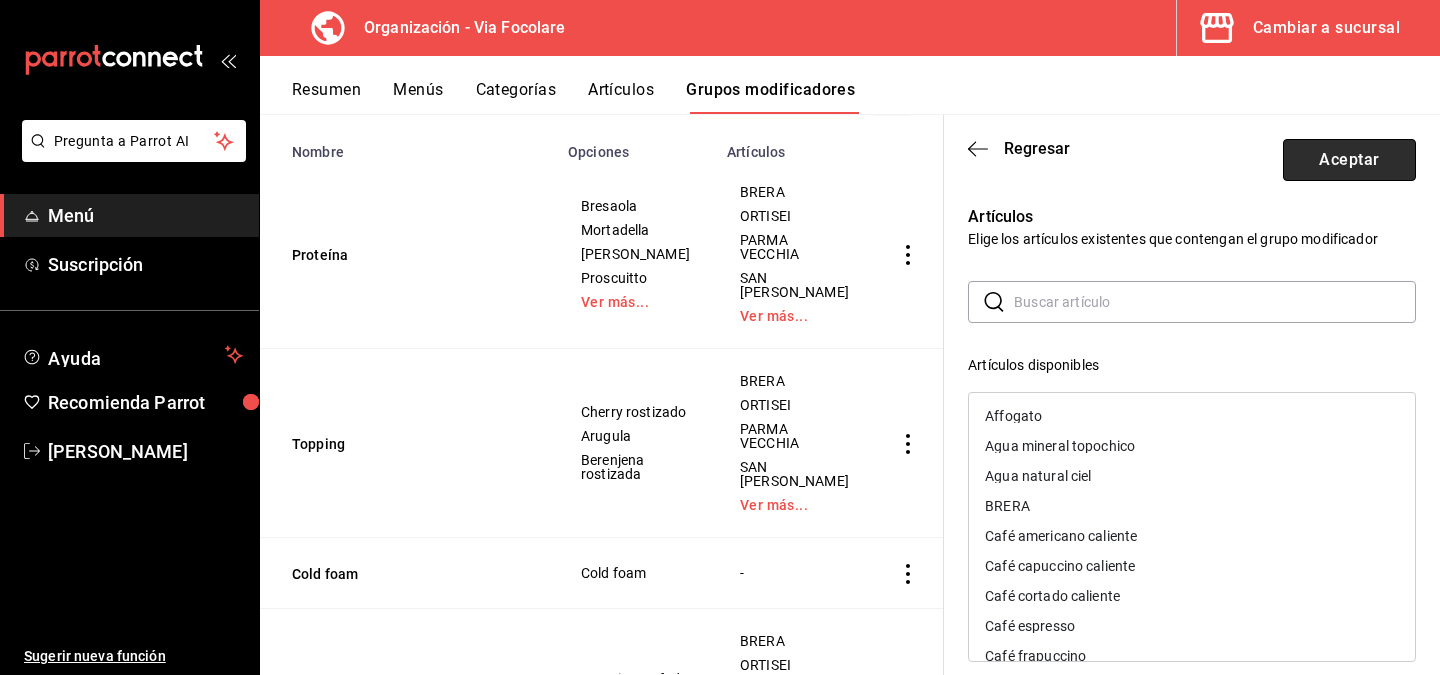 click on "Aceptar" at bounding box center [1349, 160] 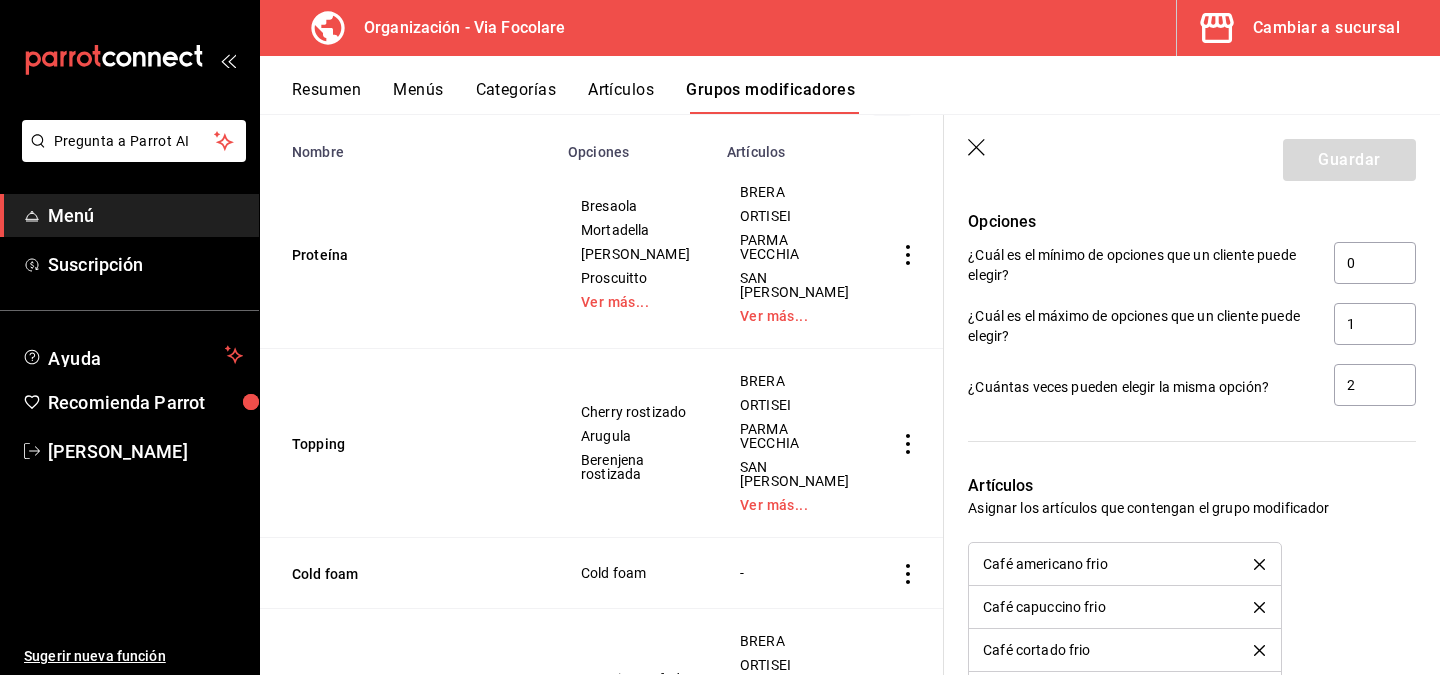 scroll, scrollTop: 990, scrollLeft: 0, axis: vertical 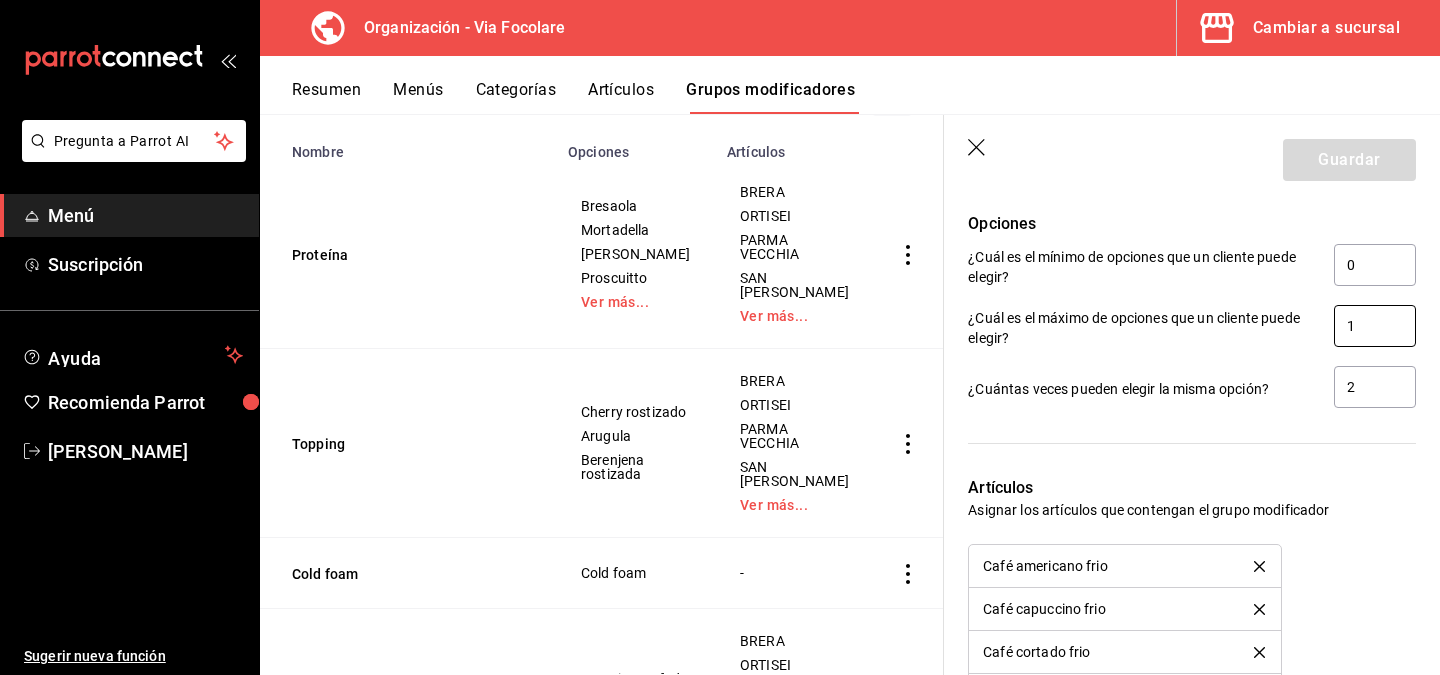 click on "1" at bounding box center [1375, 326] 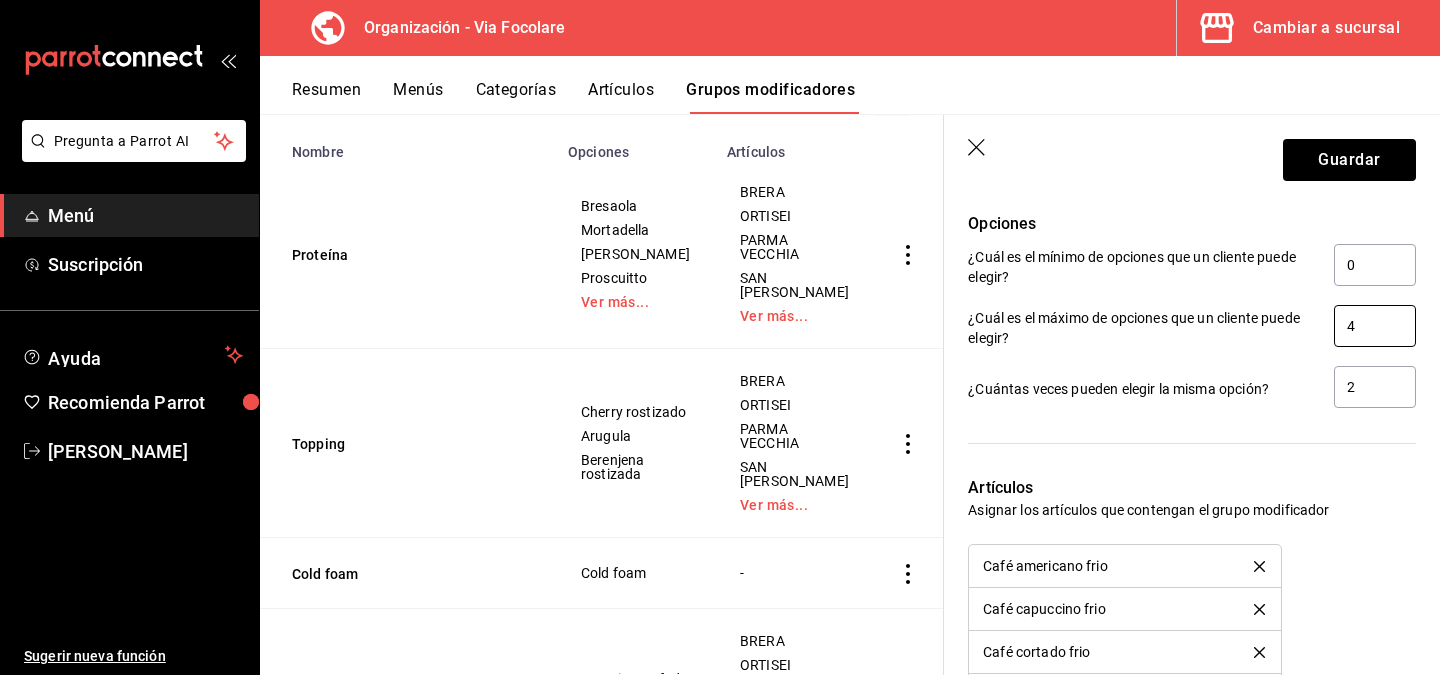 type on "4" 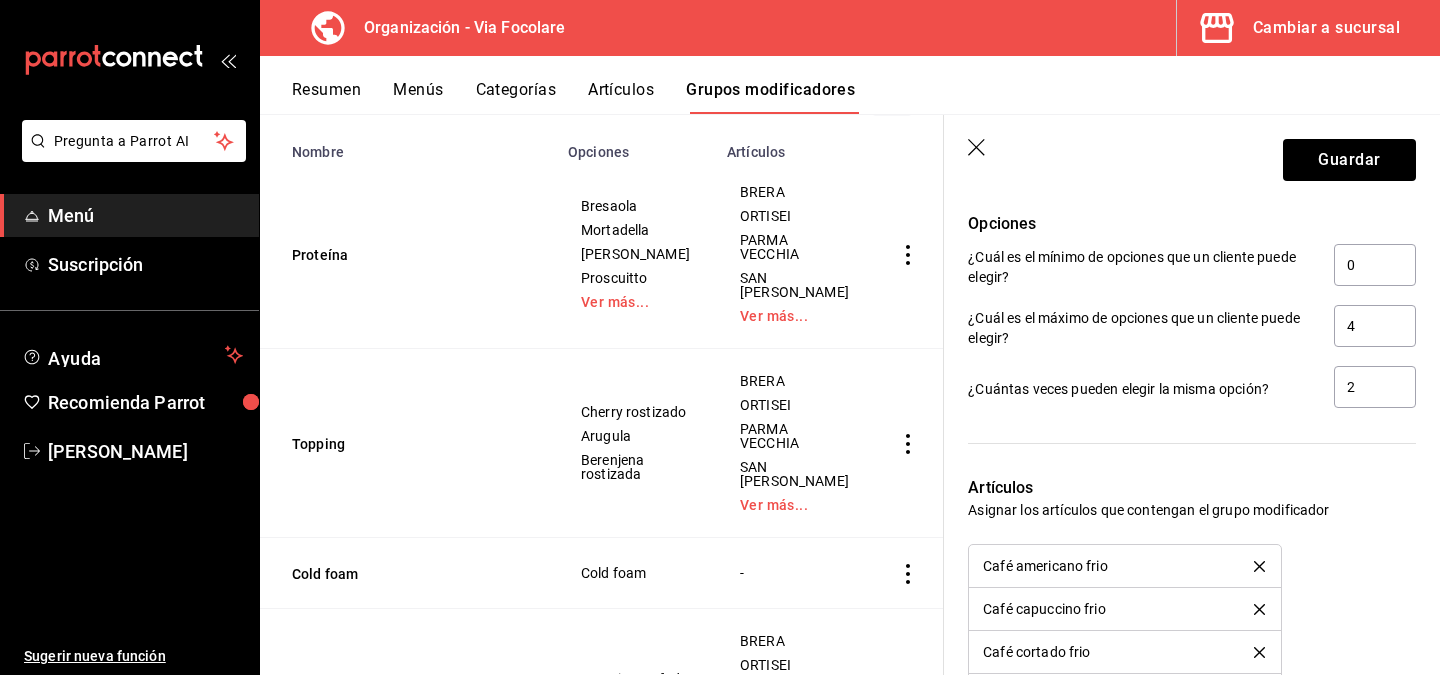 click on "Artículos" at bounding box center [1192, 488] 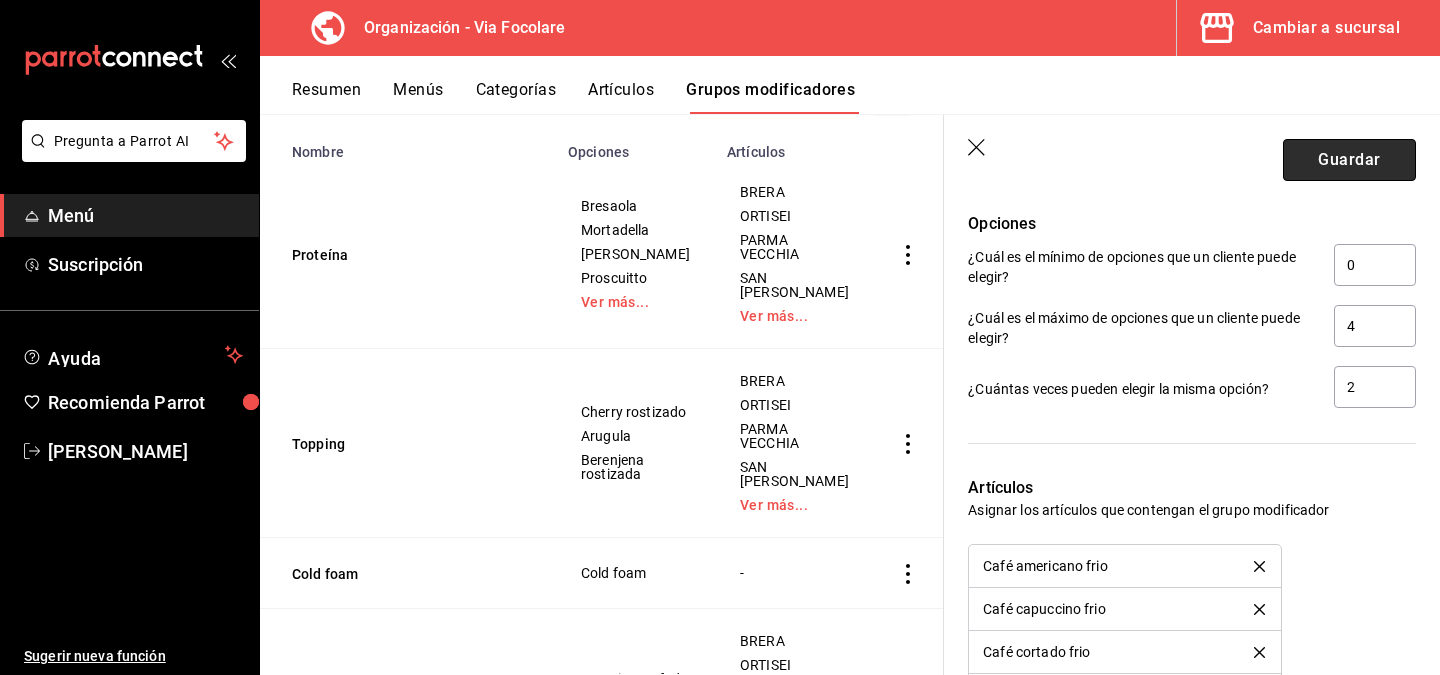 click on "Guardar" at bounding box center (1349, 160) 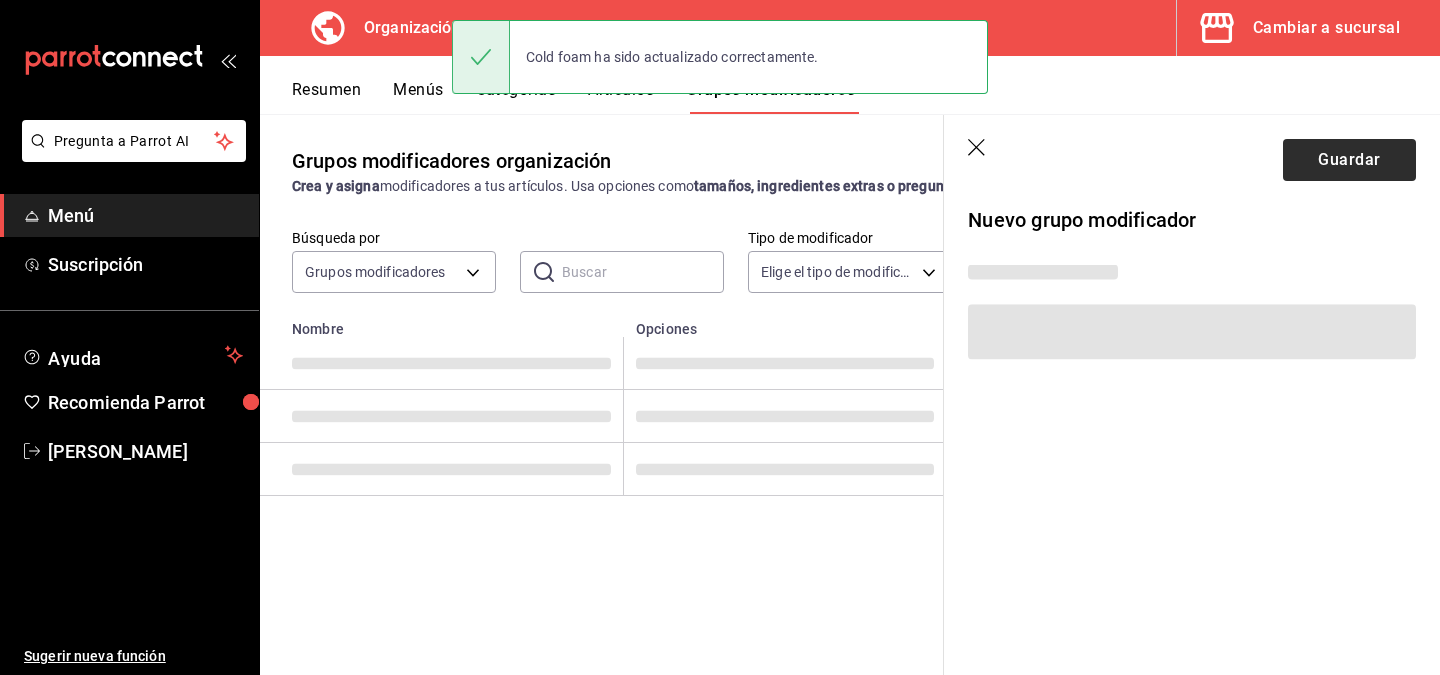 scroll, scrollTop: 0, scrollLeft: 0, axis: both 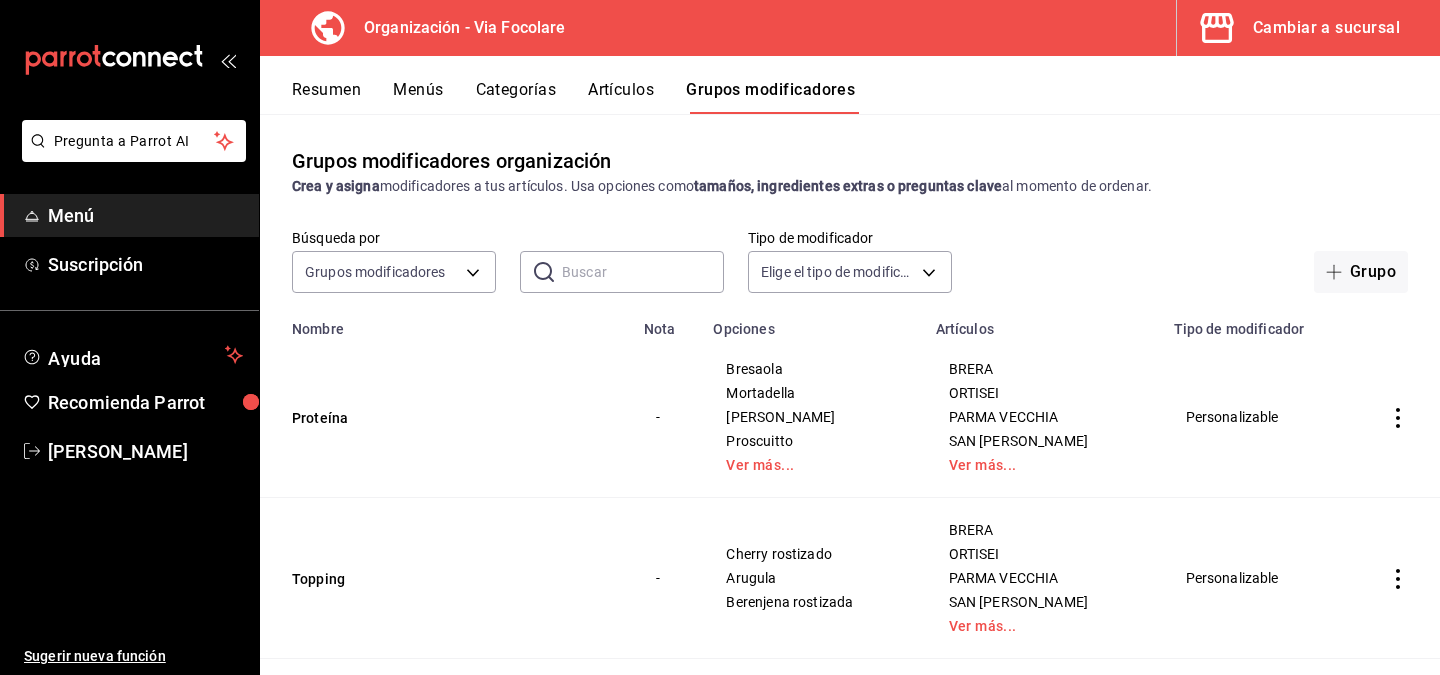 click on "Menús" at bounding box center (418, 97) 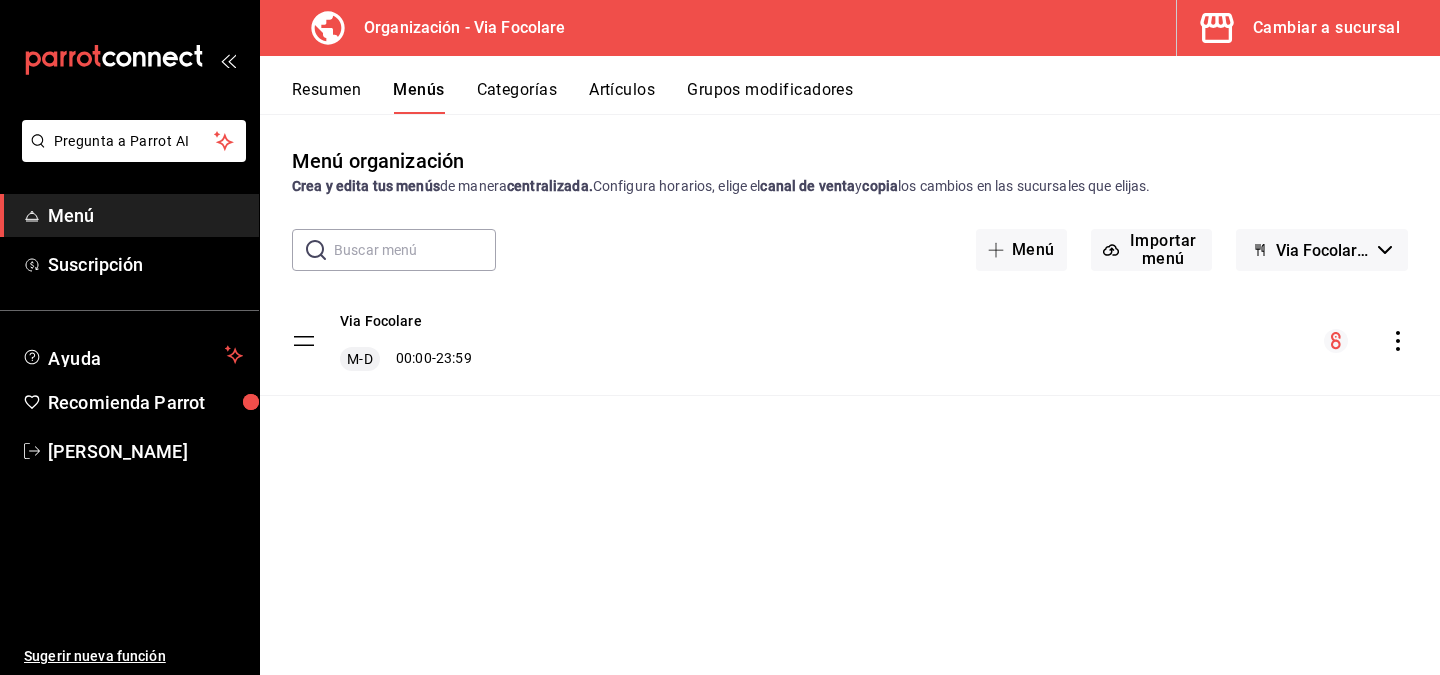 click 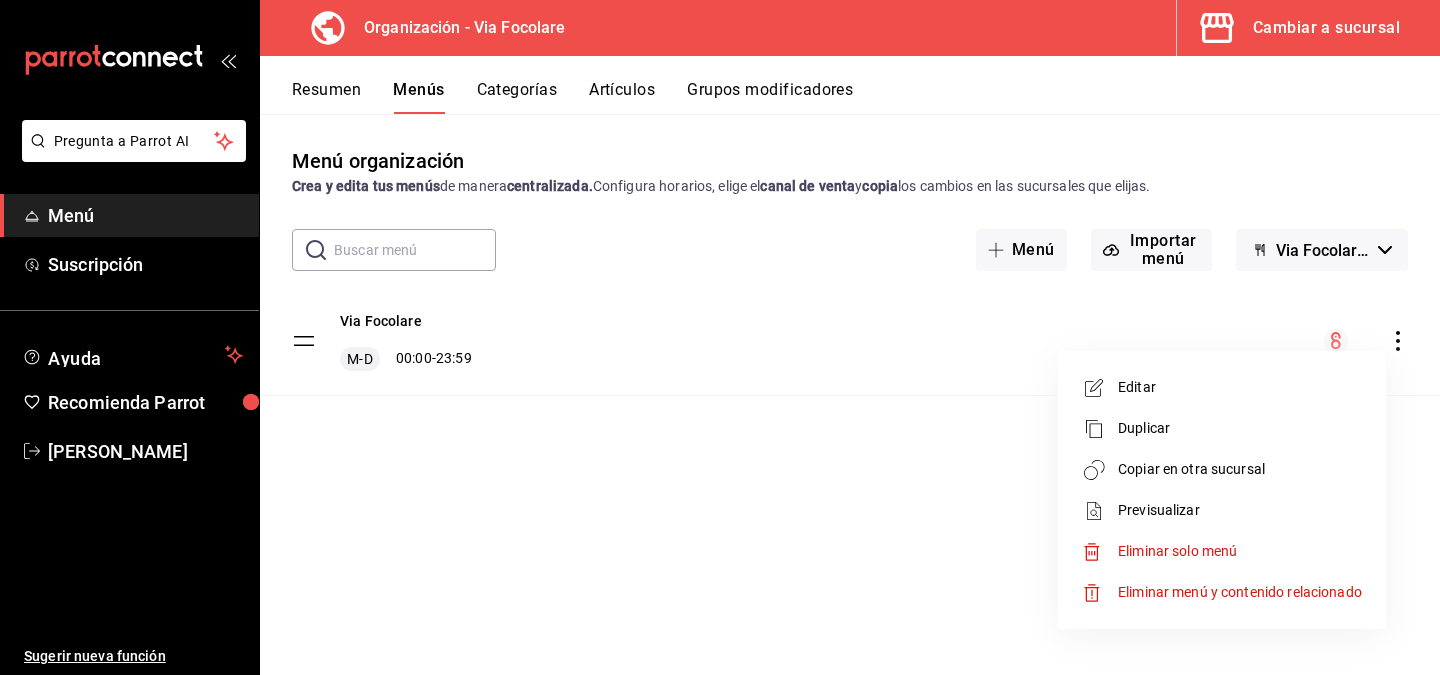 click on "Copiar en otra sucursal" at bounding box center (1240, 469) 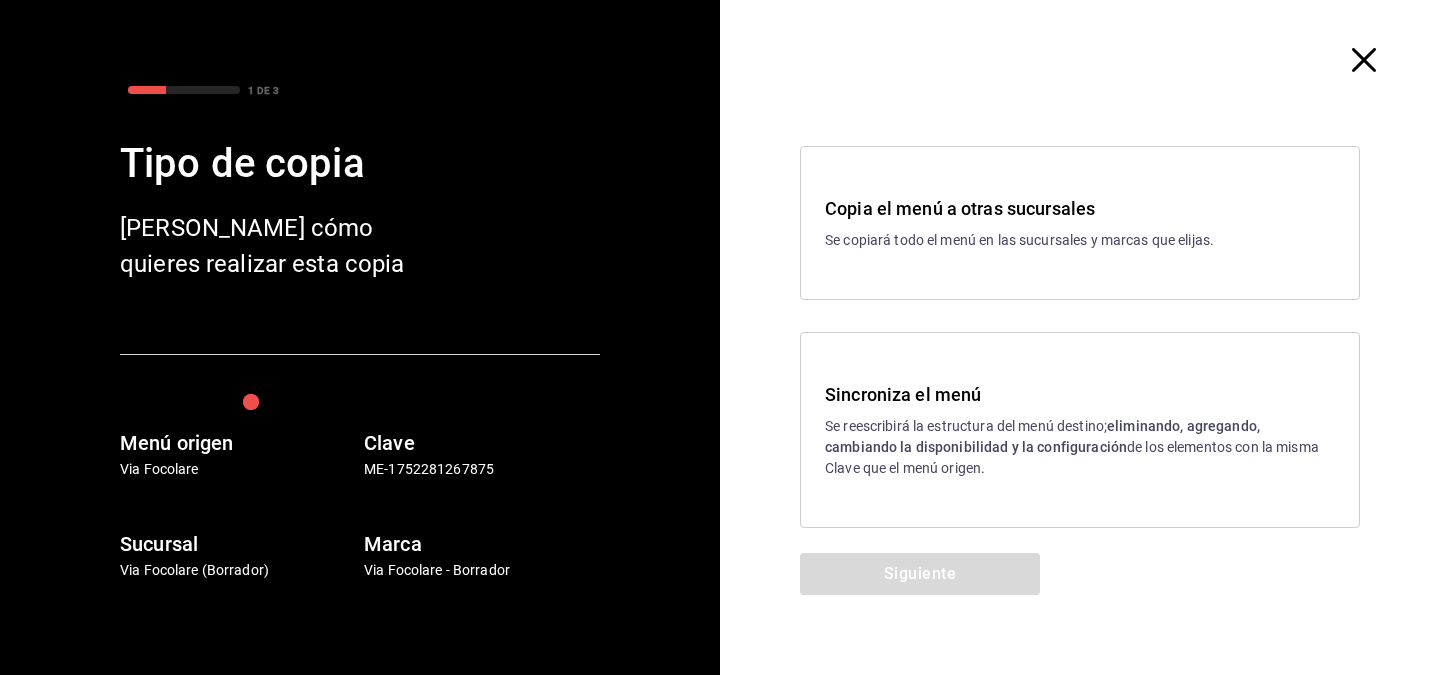 click on "eliminando, agregando, cambiando la disponibilidad y la configuración" at bounding box center (1042, 436) 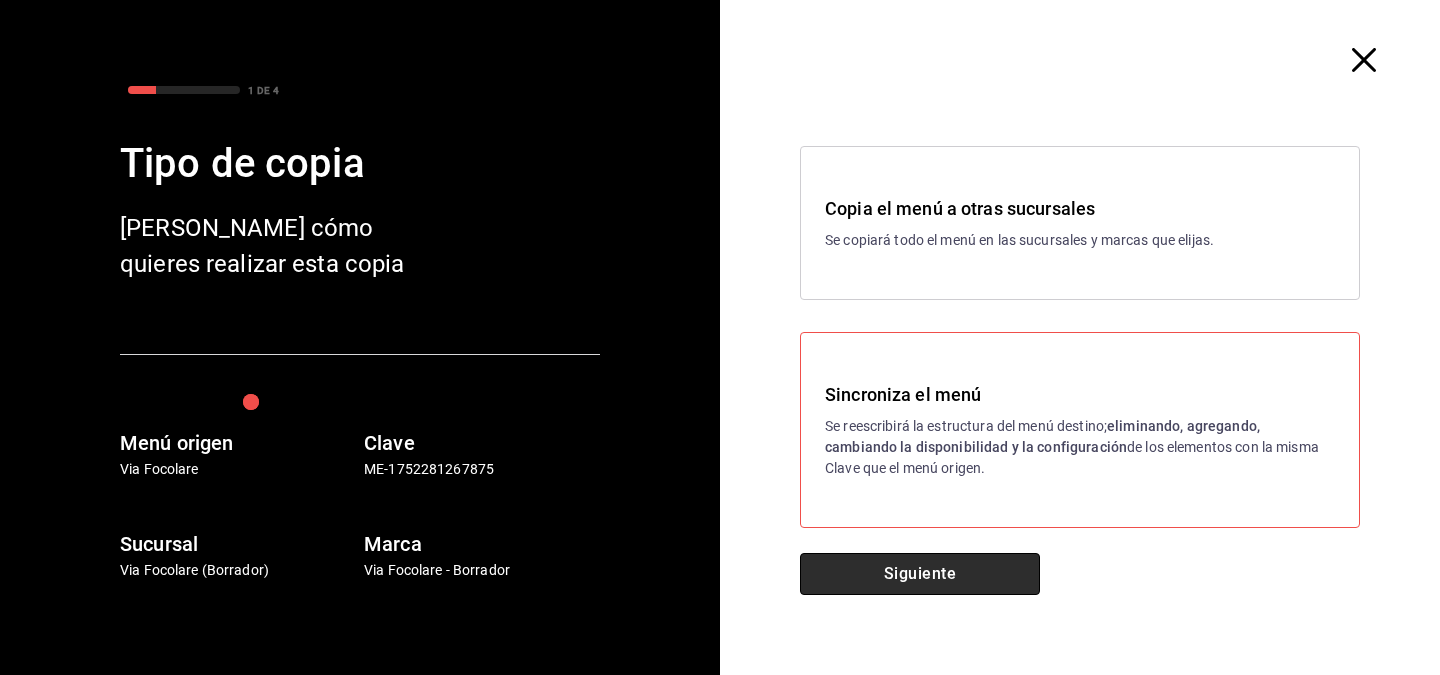 click on "Siguiente" at bounding box center [920, 574] 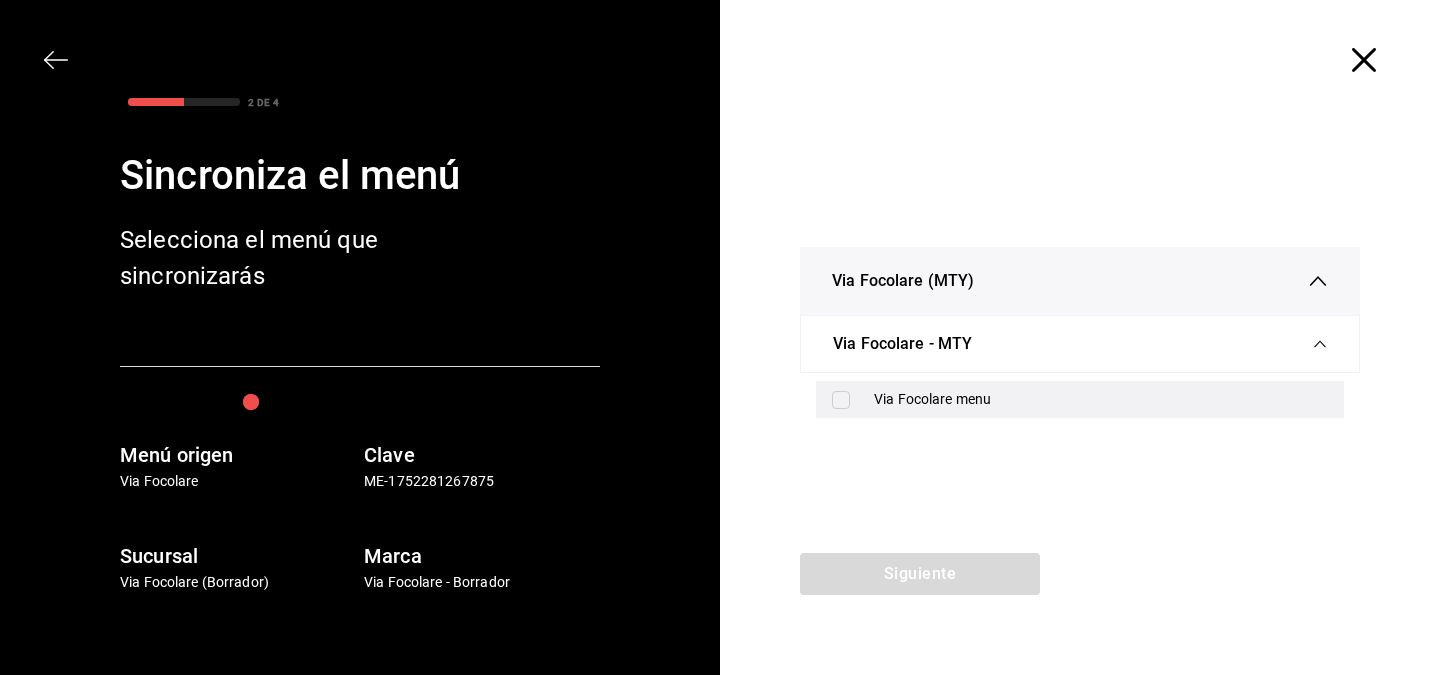 click on "Via Focolare menu" at bounding box center [1080, 399] 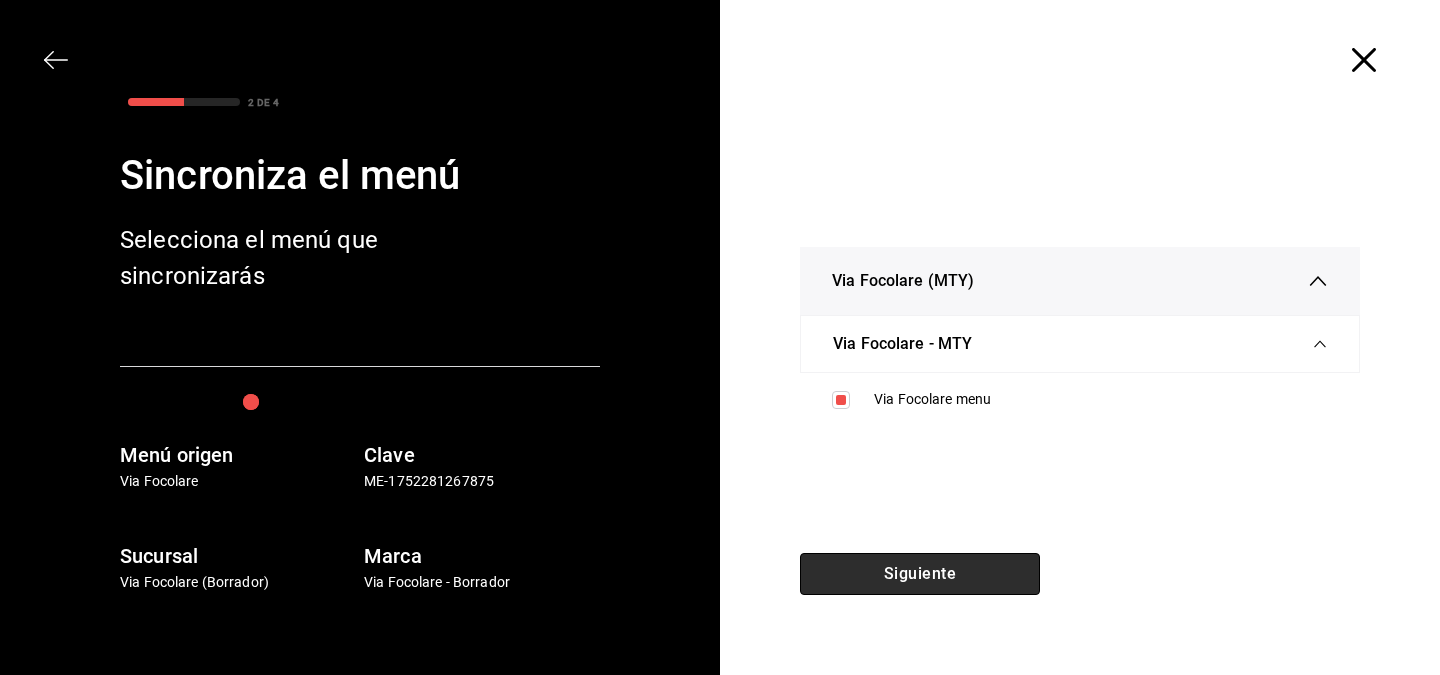 click on "Siguiente" at bounding box center (920, 574) 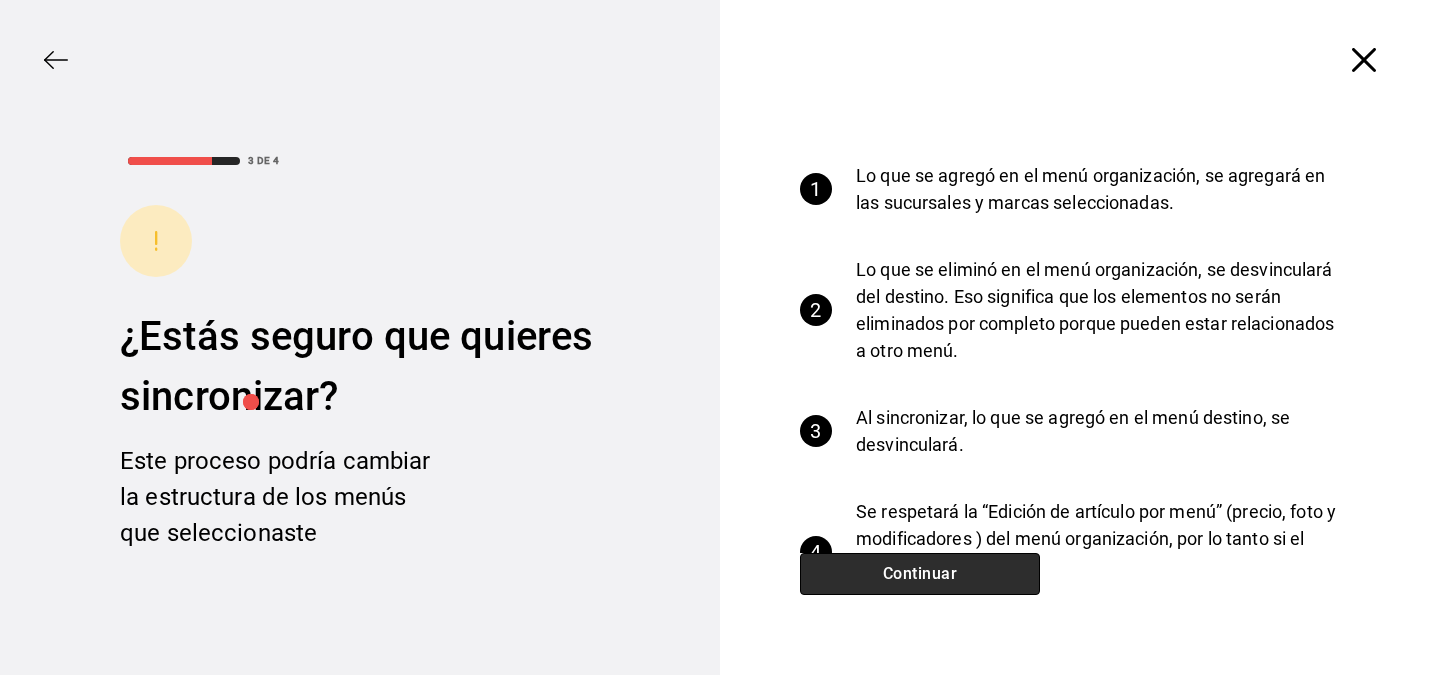 click on "Continuar" at bounding box center (920, 574) 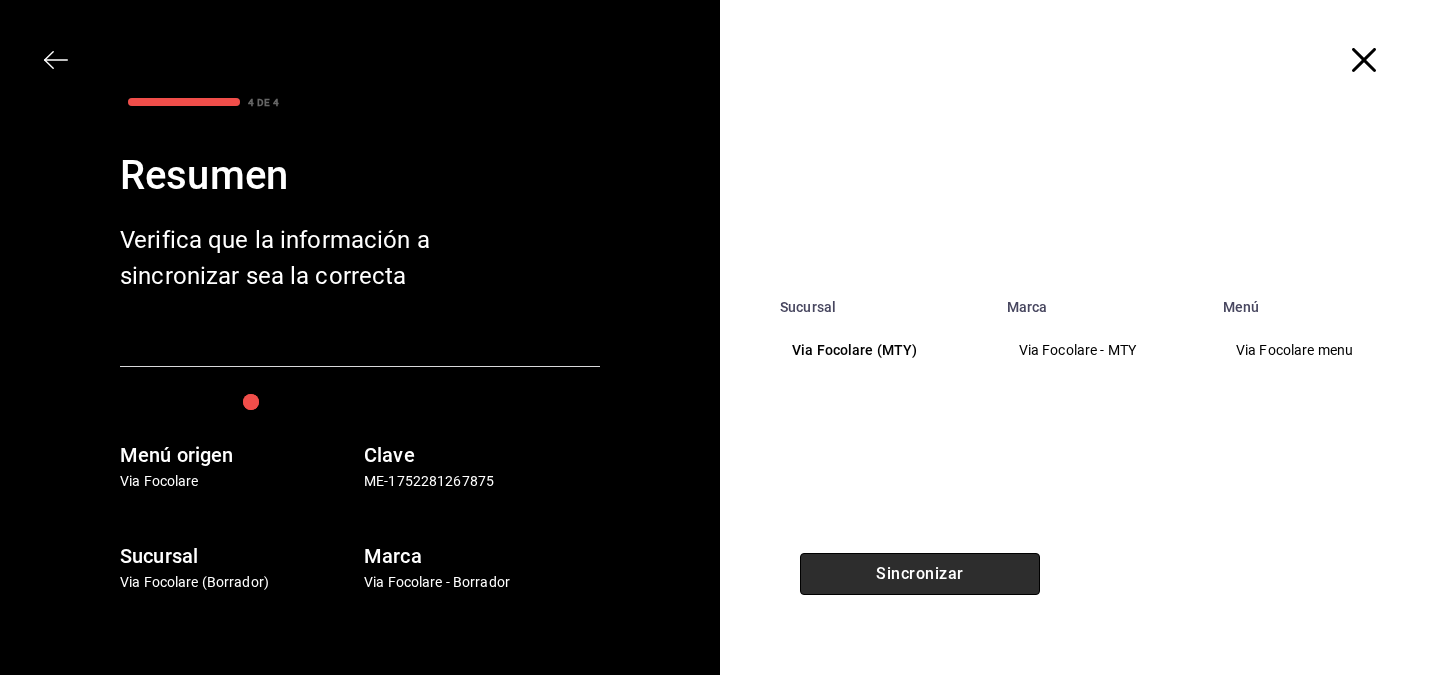 click on "Sincronizar" at bounding box center (920, 574) 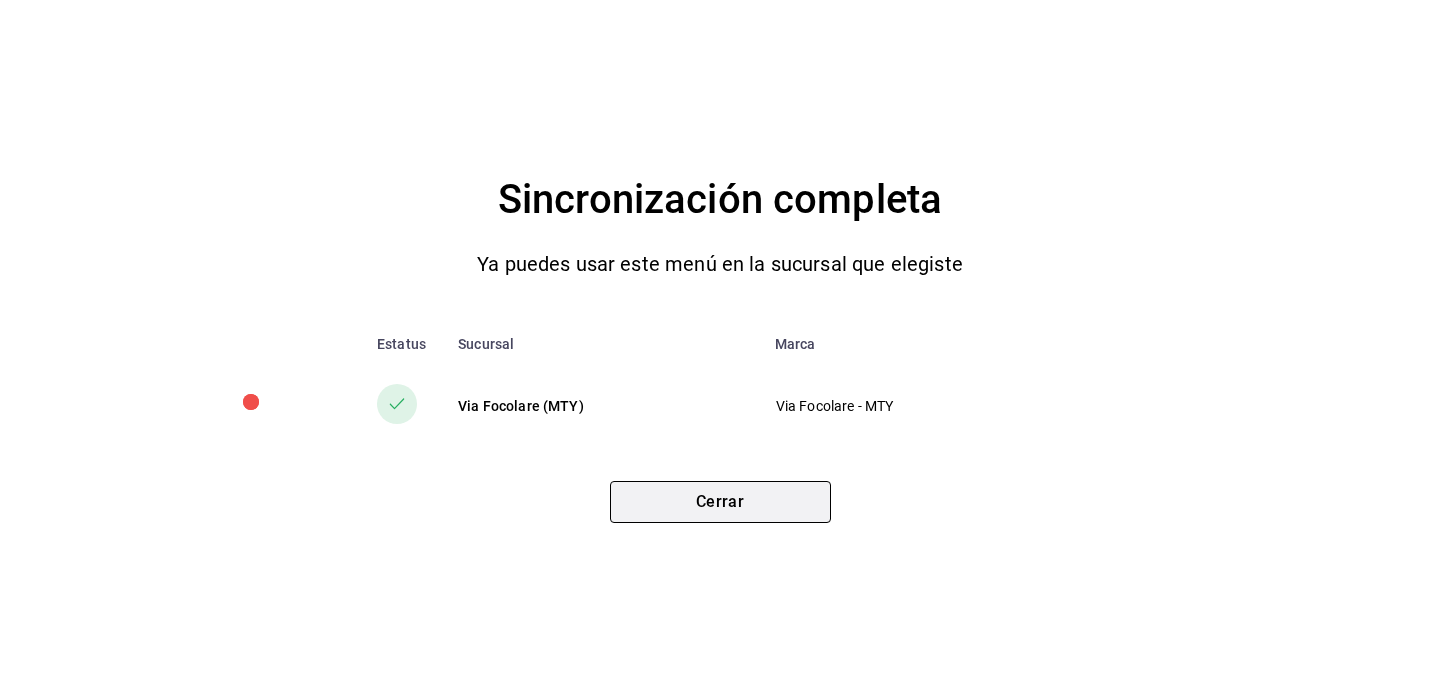 click on "Cerrar" at bounding box center [720, 502] 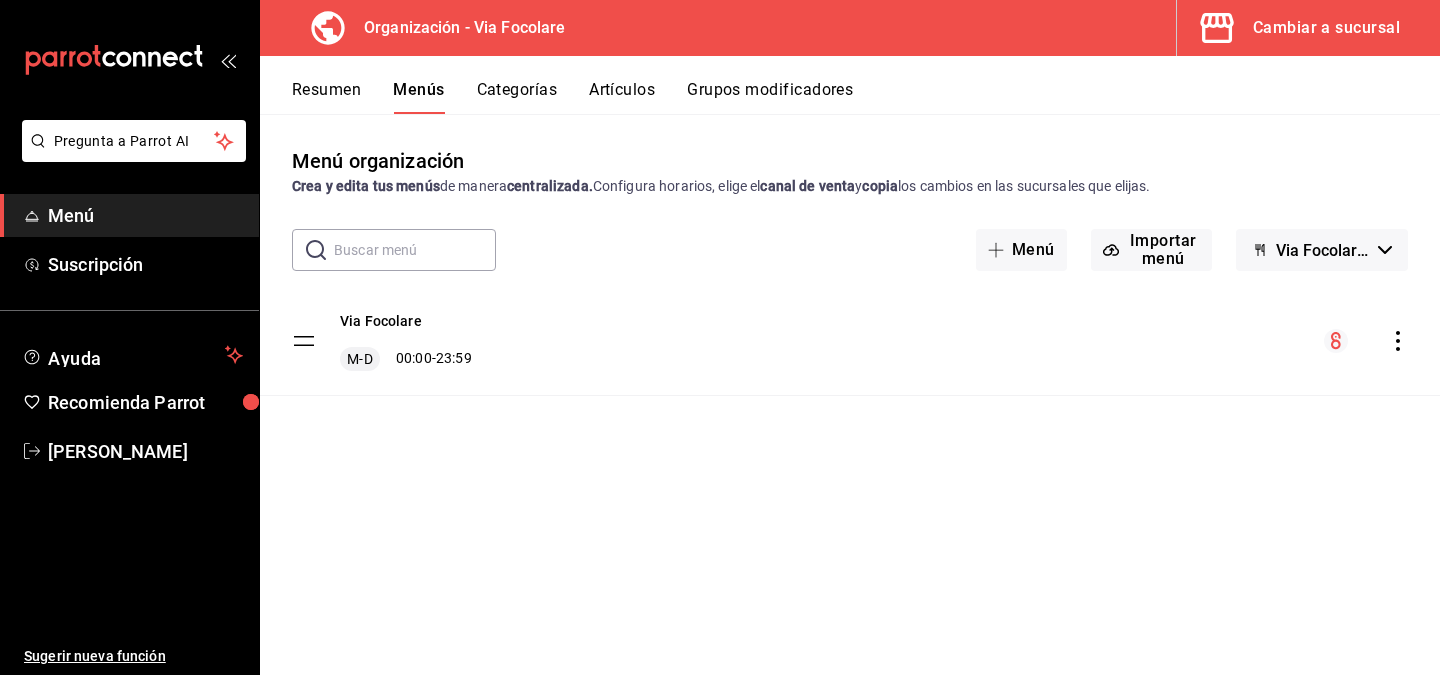 click on "Cambiar a sucursal" at bounding box center [1326, 28] 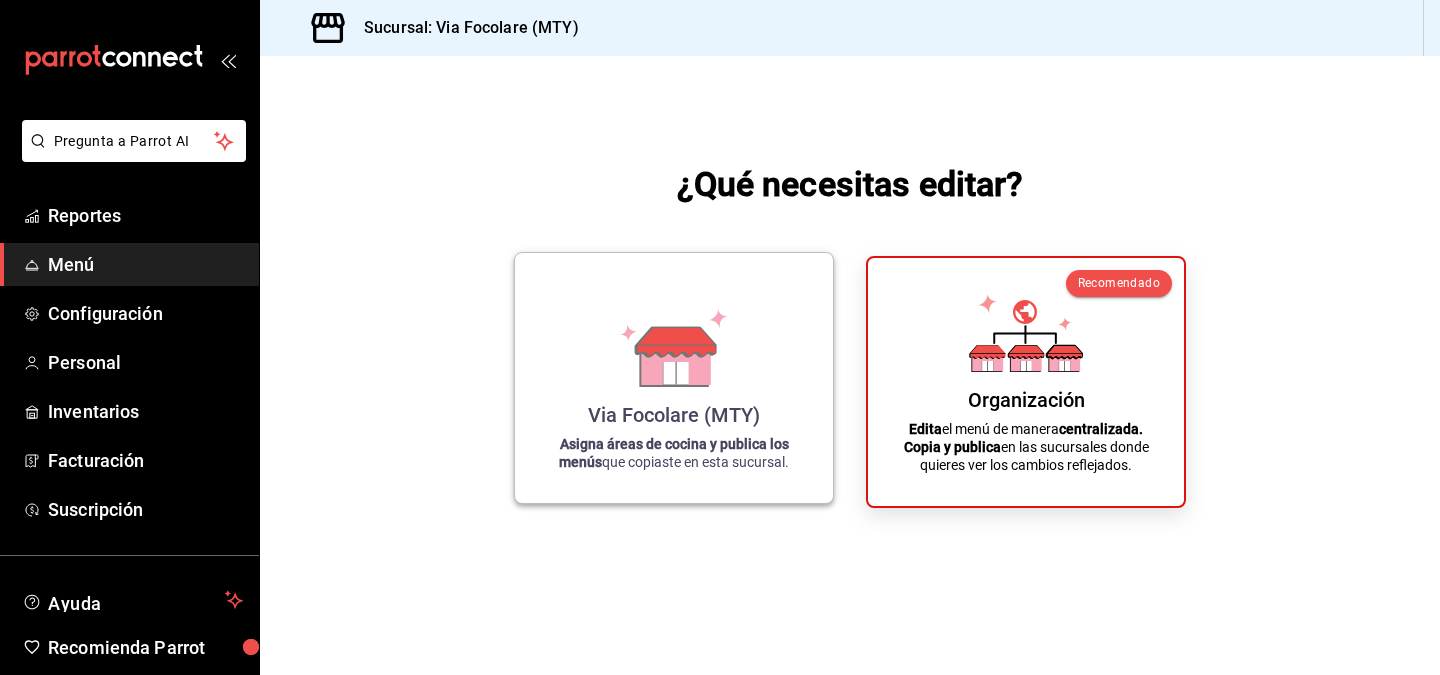 click on "Asigna áreas de cocina y publica los menús" at bounding box center [674, 453] 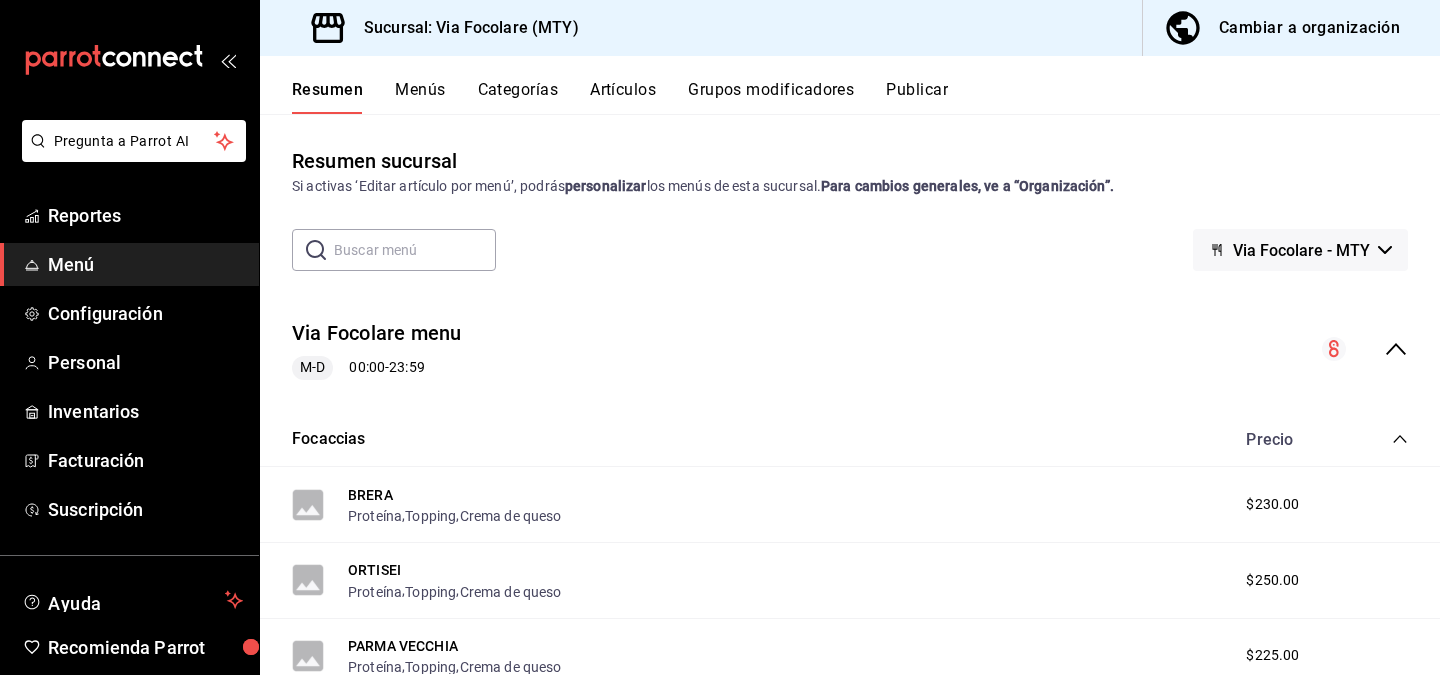 click on "Grupos modificadores" at bounding box center [771, 97] 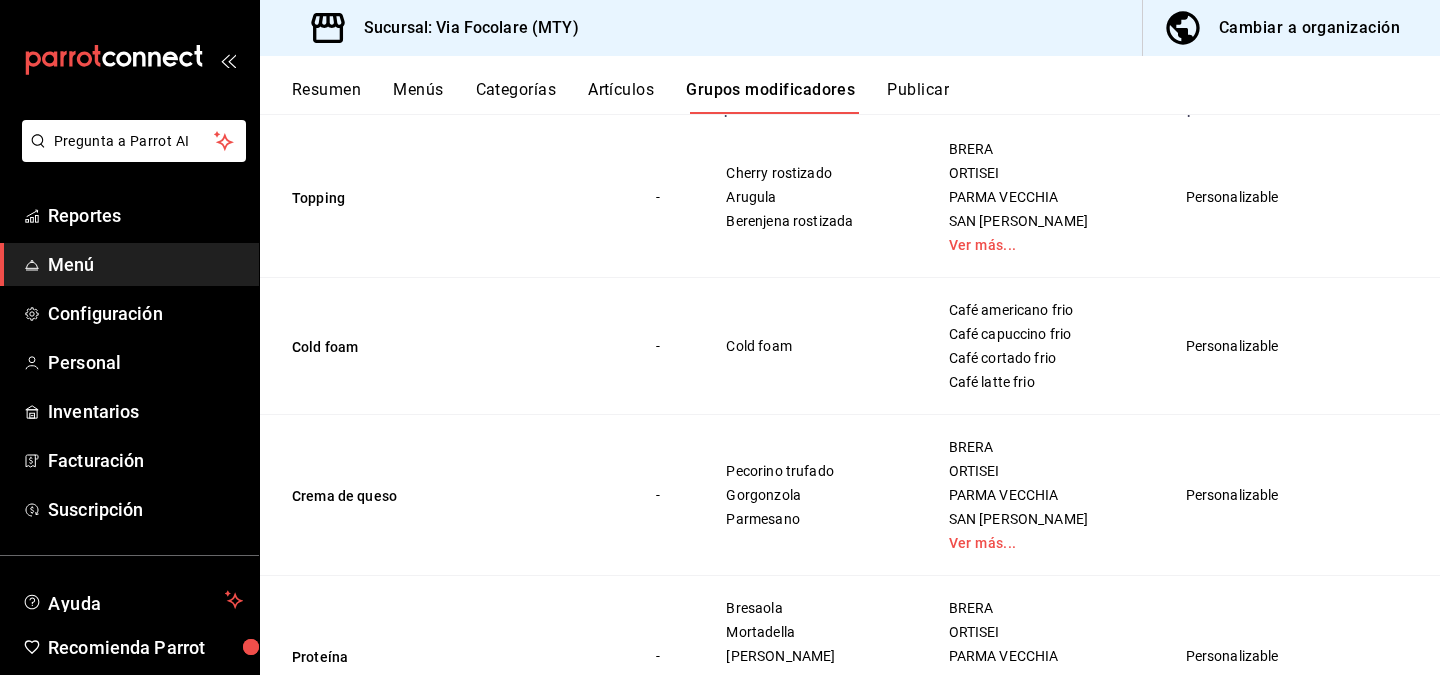 scroll, scrollTop: 409, scrollLeft: 0, axis: vertical 